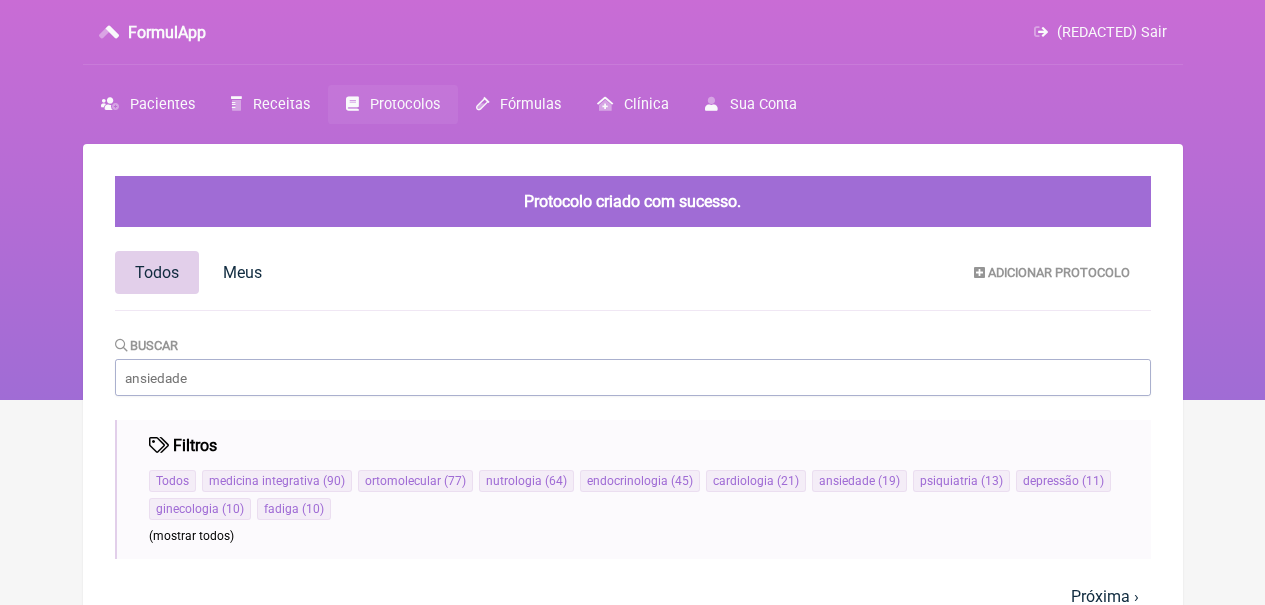 scroll, scrollTop: 0, scrollLeft: 0, axis: both 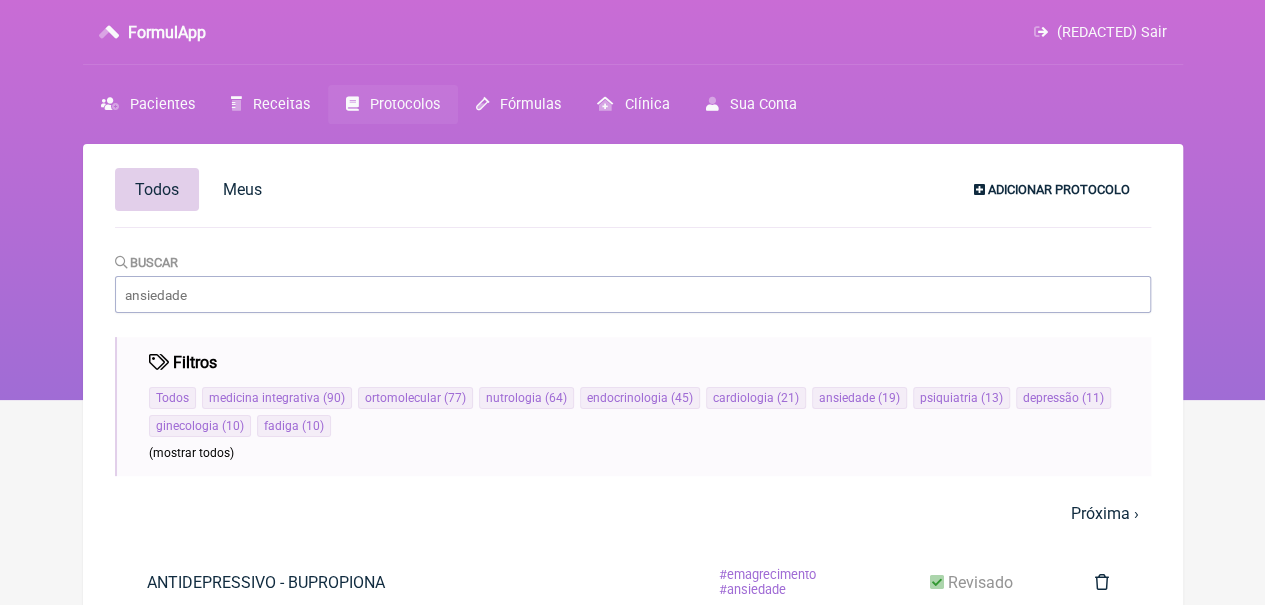 click on "Adicionar Protocolo" at bounding box center [1052, 189] 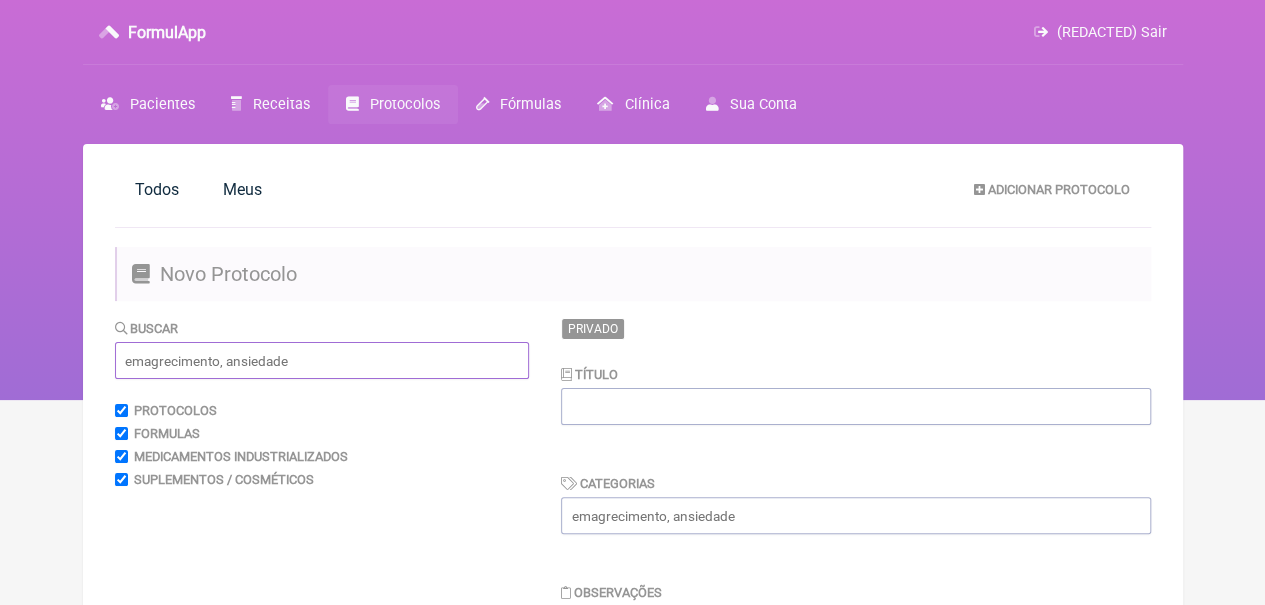 click at bounding box center [322, 360] 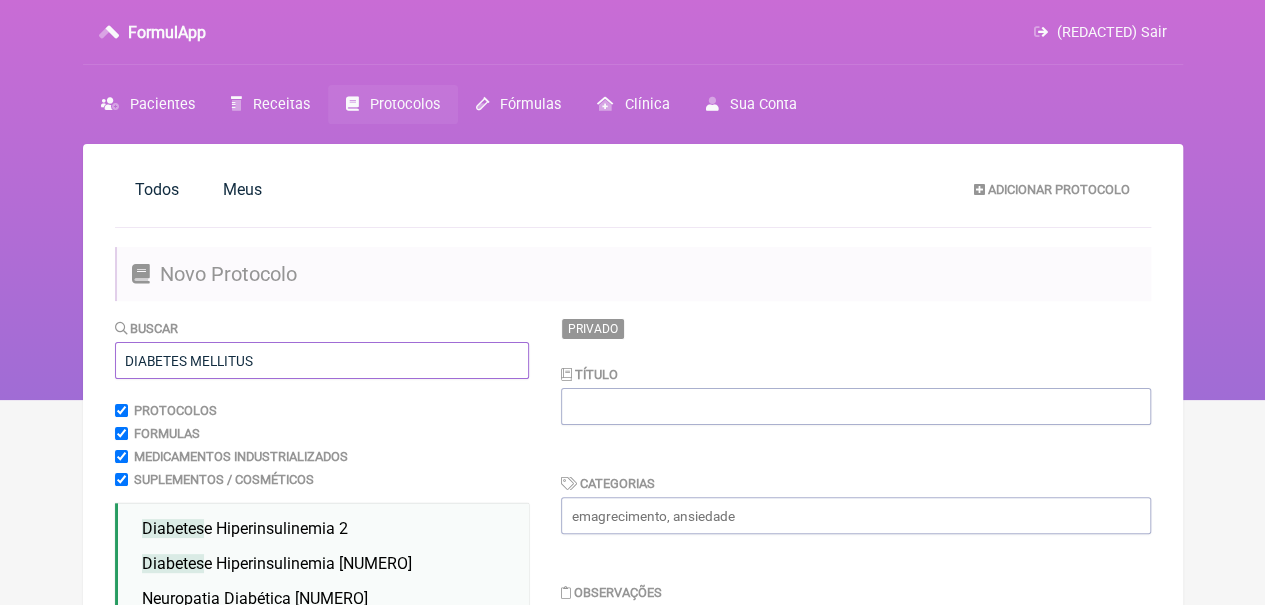 type on "DIABETES MELLITUS" 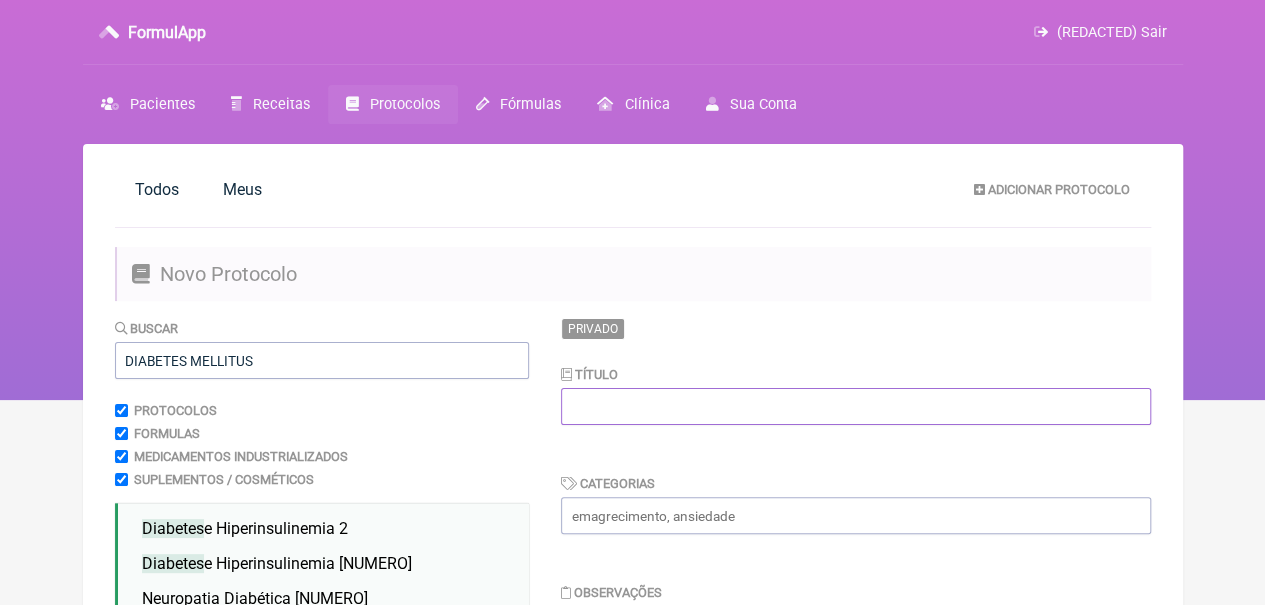 click at bounding box center [856, 406] 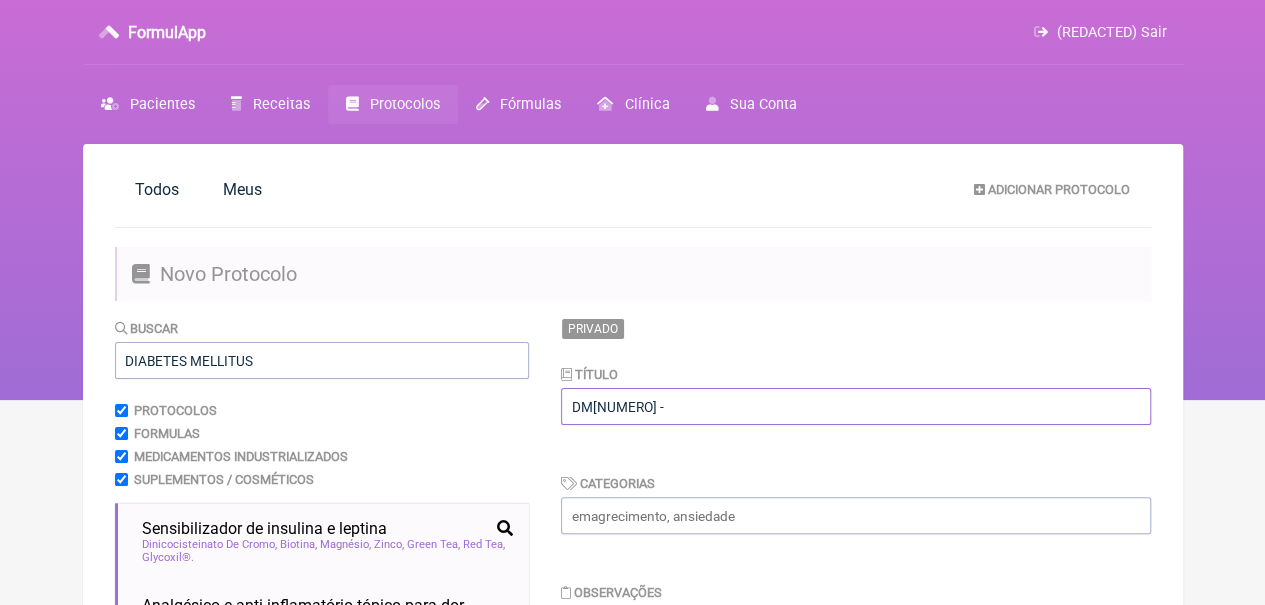 paste on "GLYXAMBI [DOSAGEM] MG (LINAGLIPTINA+ EMPAGLIFOZINA)" 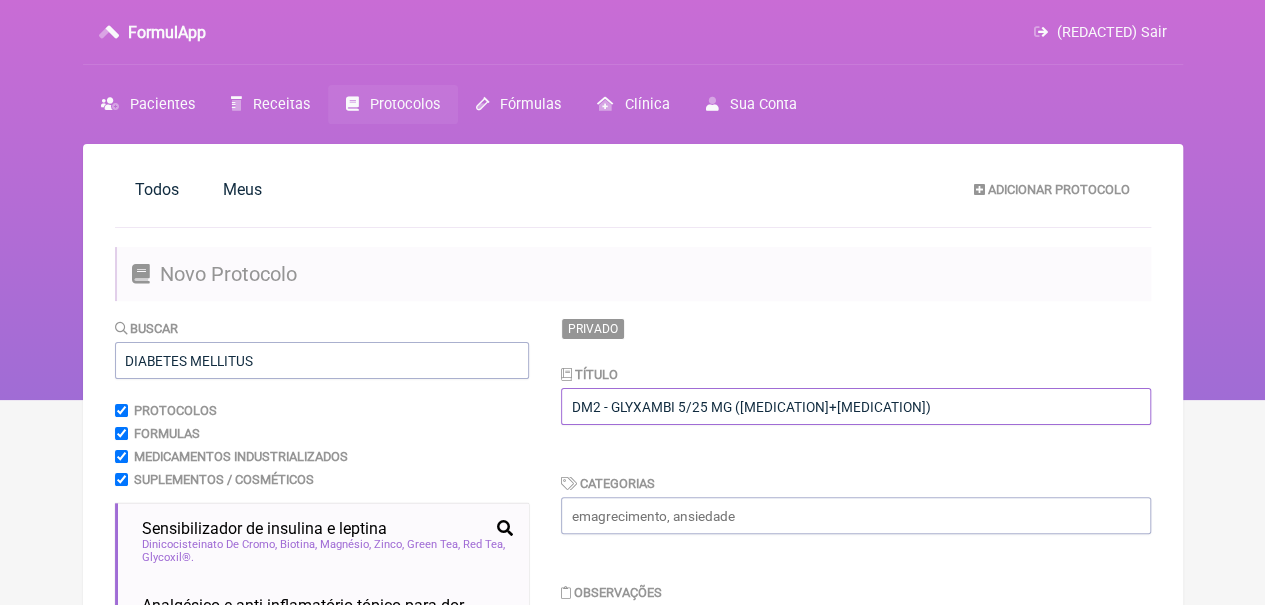 click on "DM2 - GLYXAMBI 5/25 MG (LINAGLIPTINA+ EMPAGLIFOZINA)" at bounding box center [856, 406] 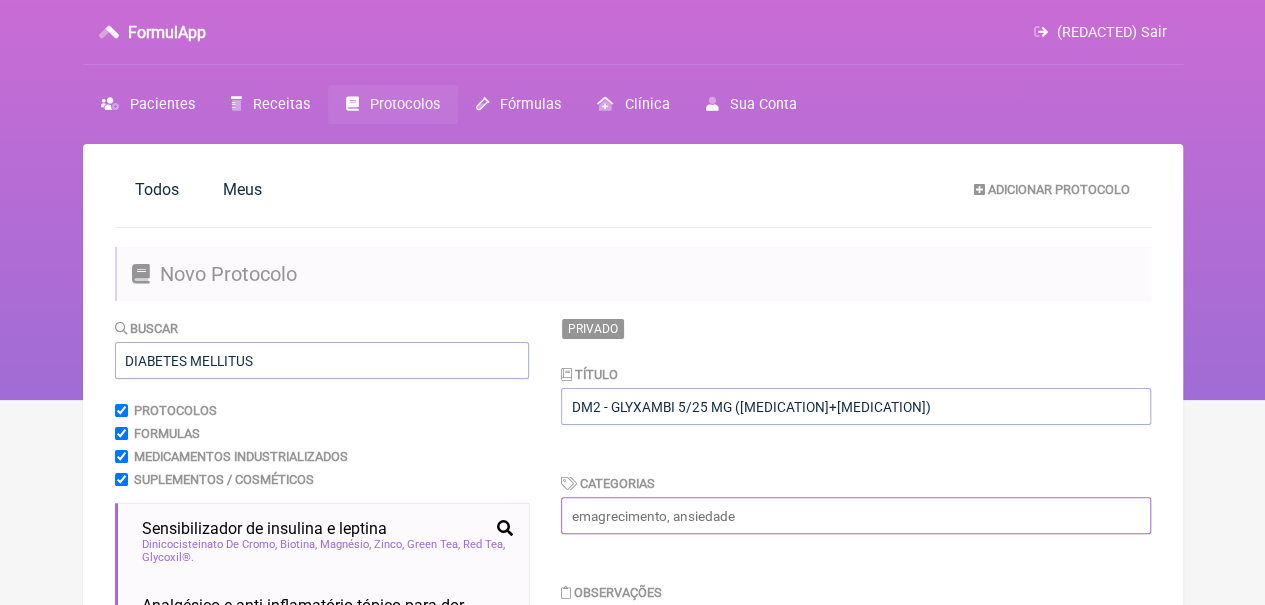 click at bounding box center [856, 515] 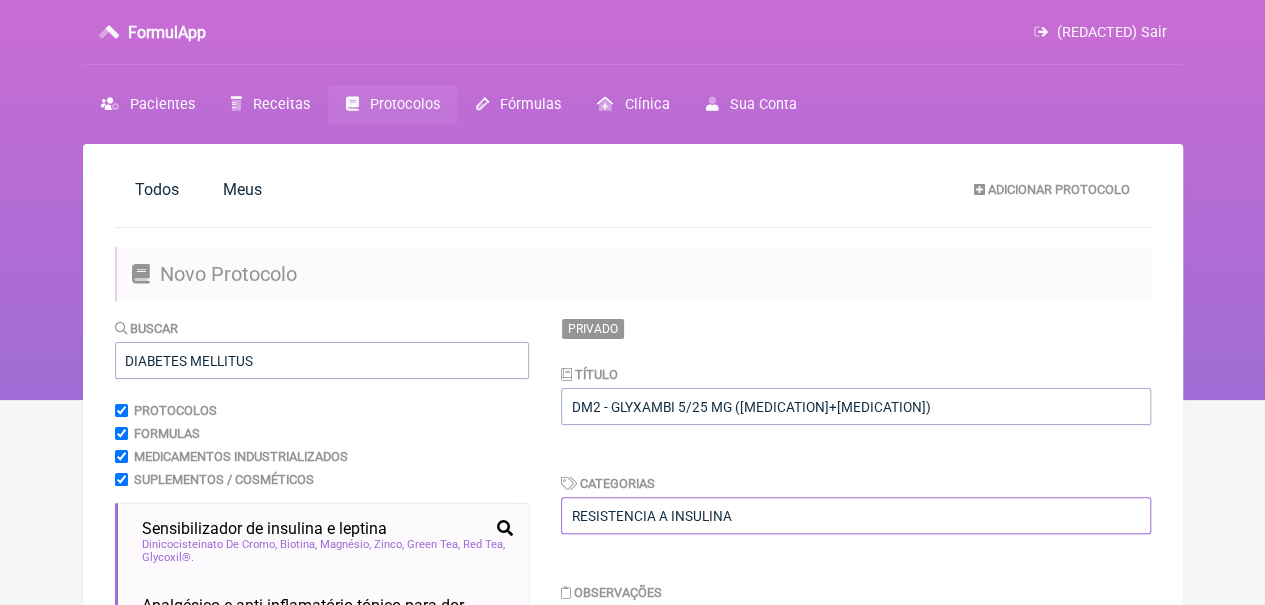 type on "RESISTENCIA A INSULINA" 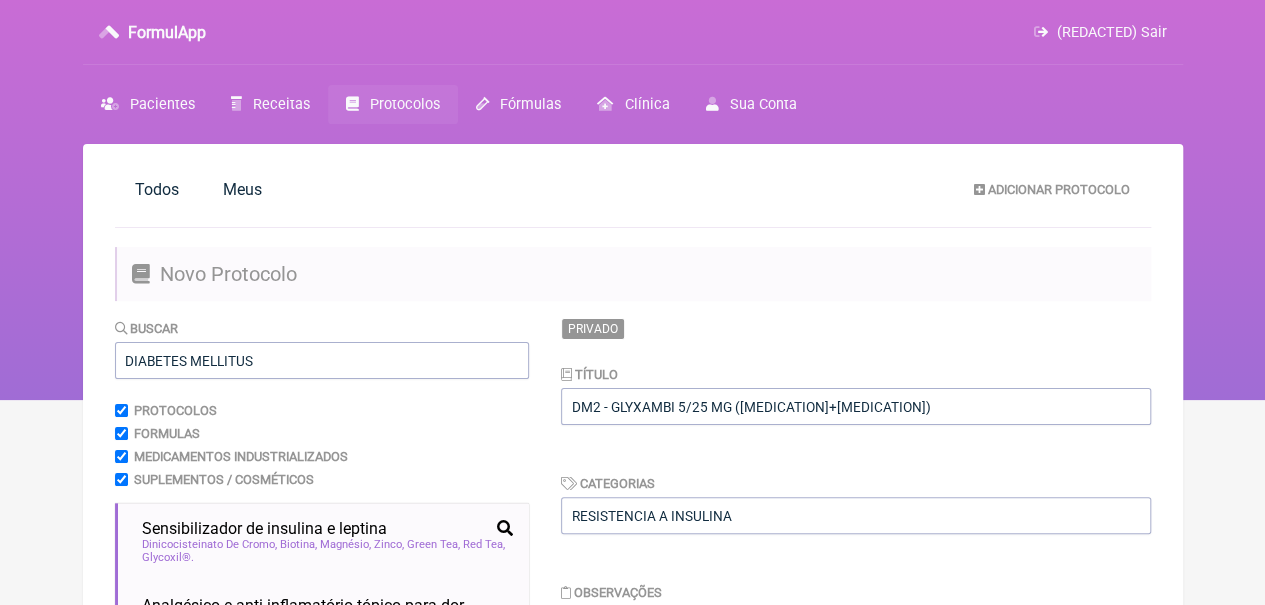drag, startPoint x: 1254, startPoint y: 96, endPoint x: 1256, endPoint y: 244, distance: 148.01352 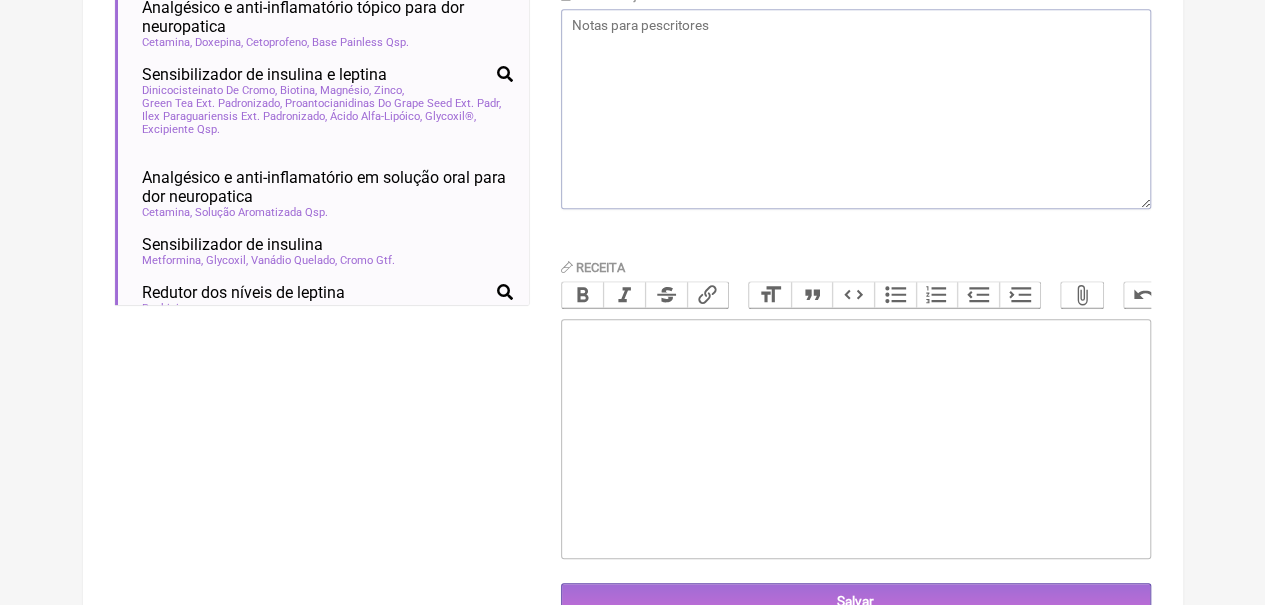 scroll, scrollTop: 610, scrollLeft: 0, axis: vertical 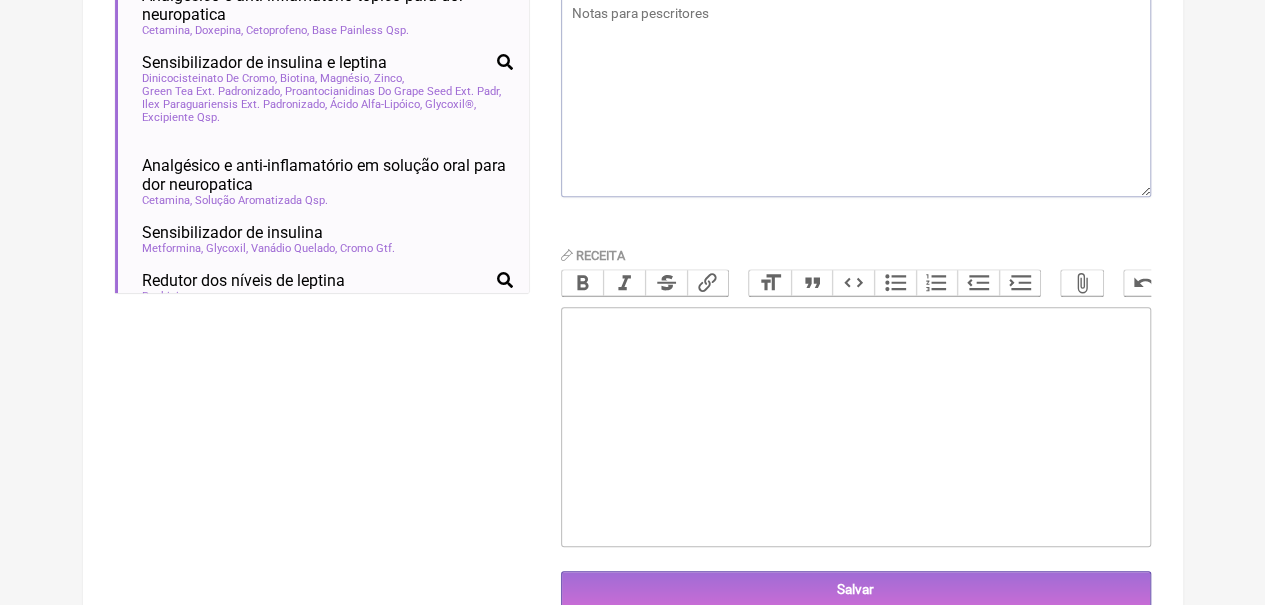 click at bounding box center (856, 427) 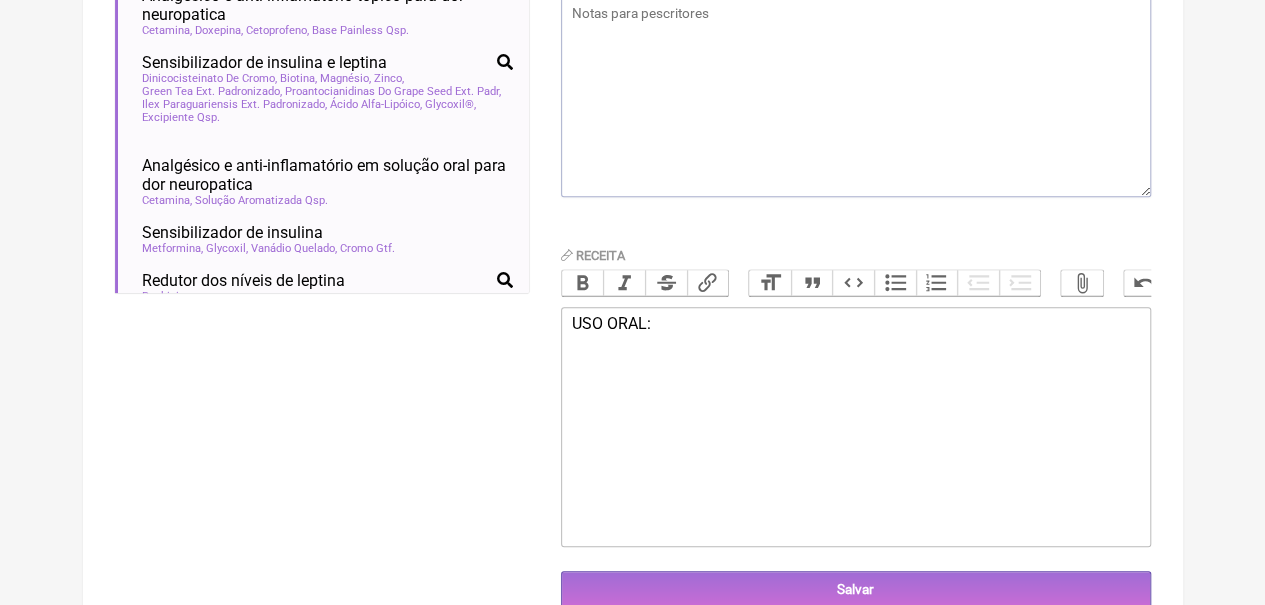 paste on "<div>USO ORAL:<br><br>GLYXAMBI 5/25 MG (LINAGLIPTINA+ EMPAGLIFOZINA) _______USO CONTÍNUO<br><br></div><div>TOMAR 1 CP AO DIA.<br><br></div><div><br><br></div>" 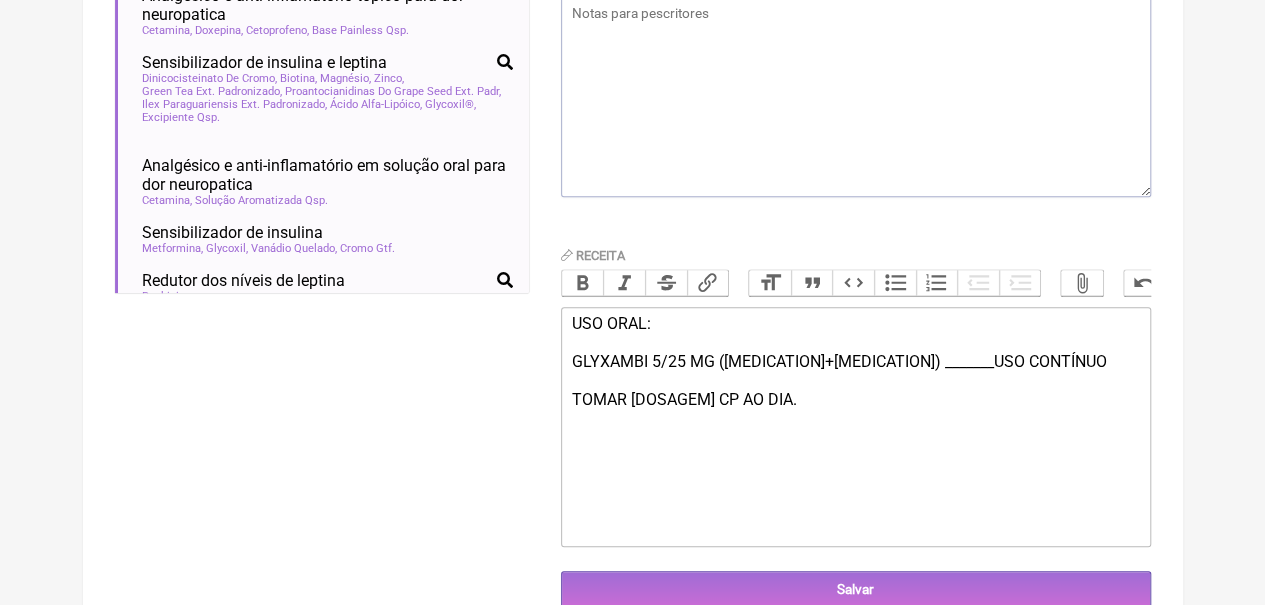 scroll, scrollTop: 662, scrollLeft: 0, axis: vertical 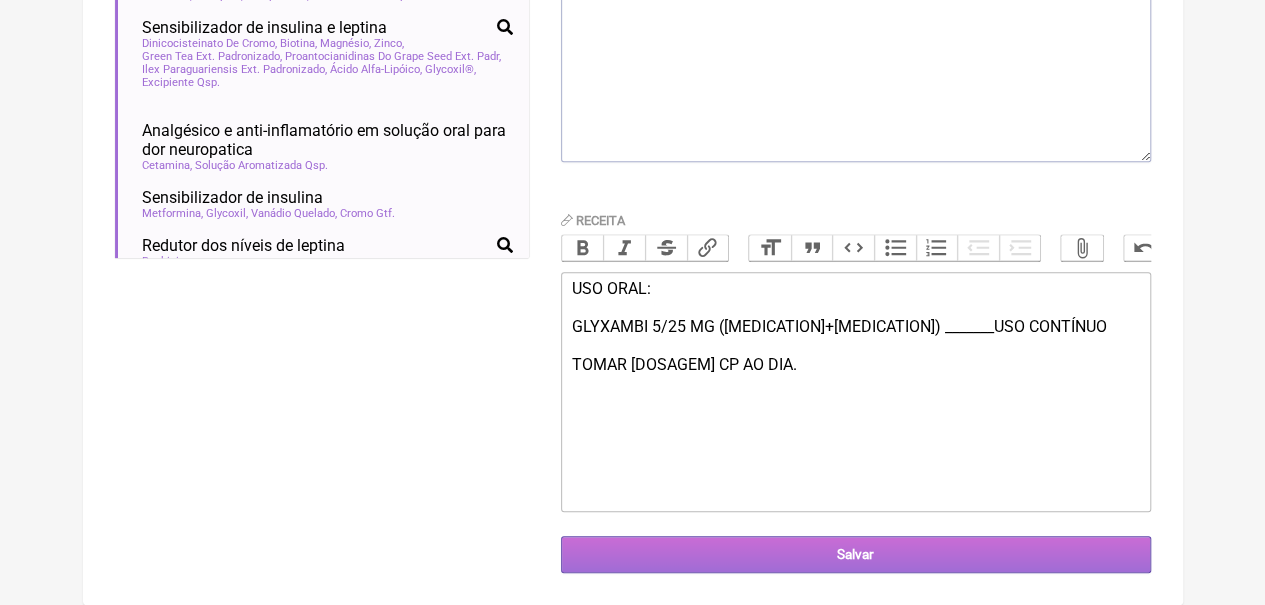 click on "Salvar" at bounding box center [856, 554] 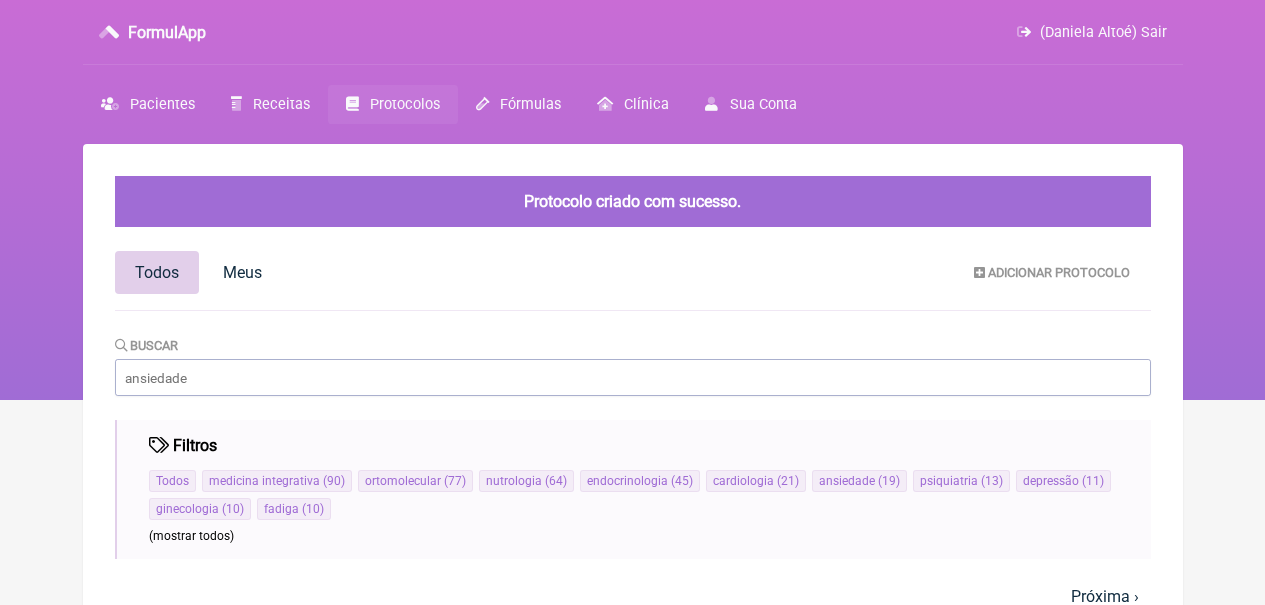 scroll, scrollTop: 0, scrollLeft: 0, axis: both 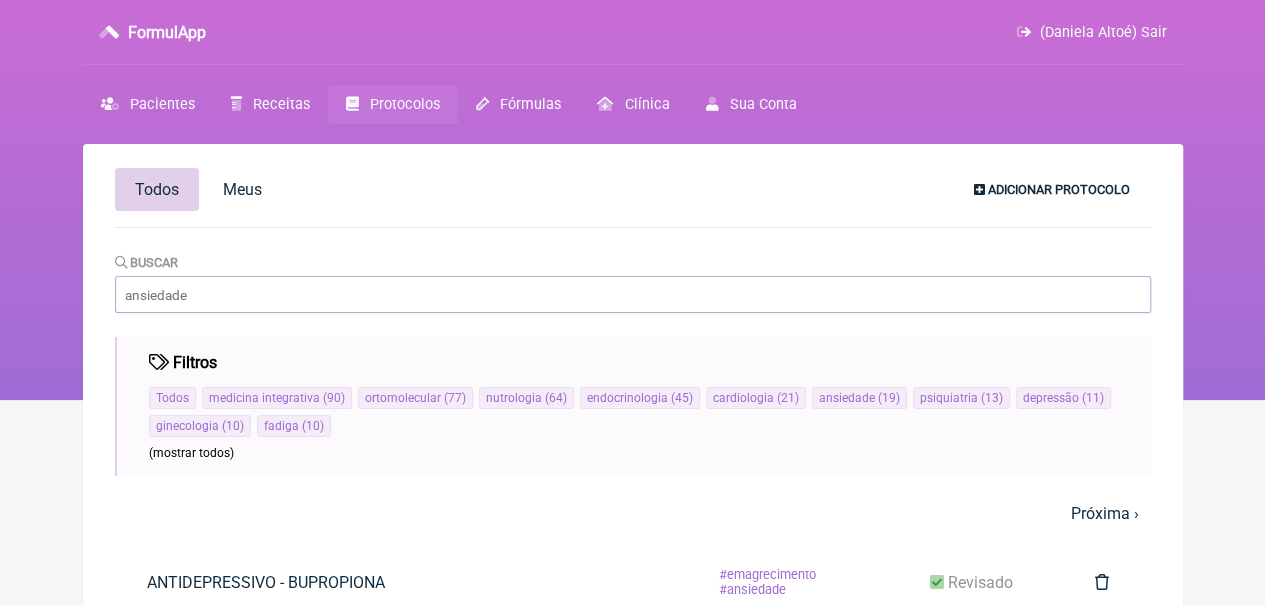 click on "Adicionar Protocolo" at bounding box center [1059, 189] 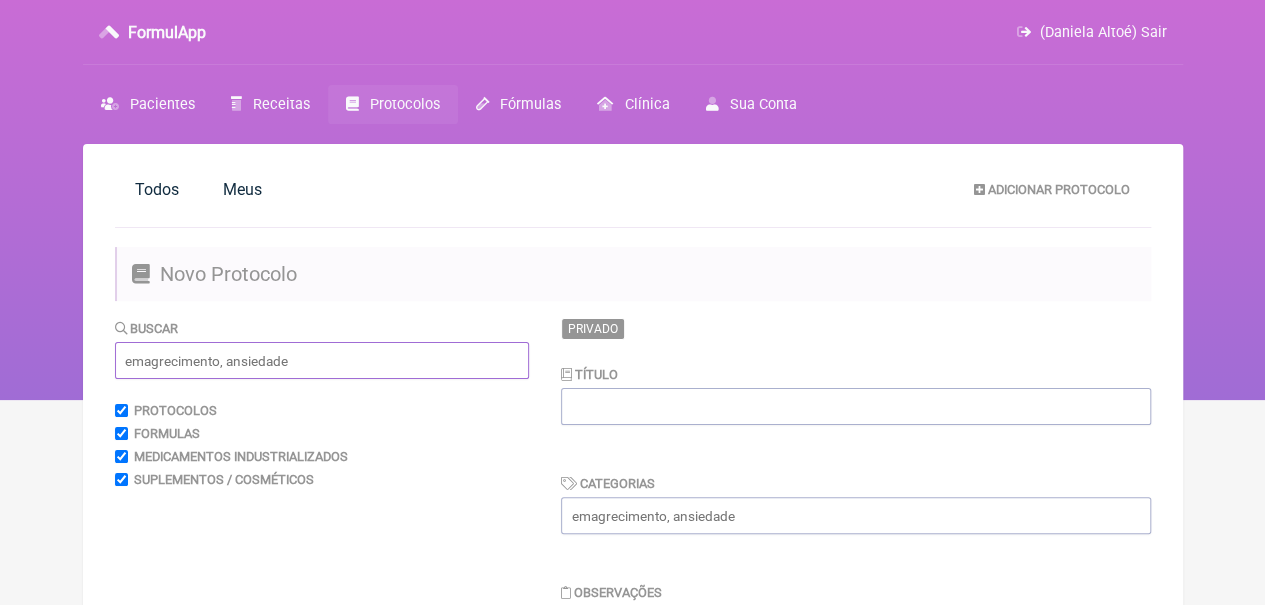 click at bounding box center (322, 360) 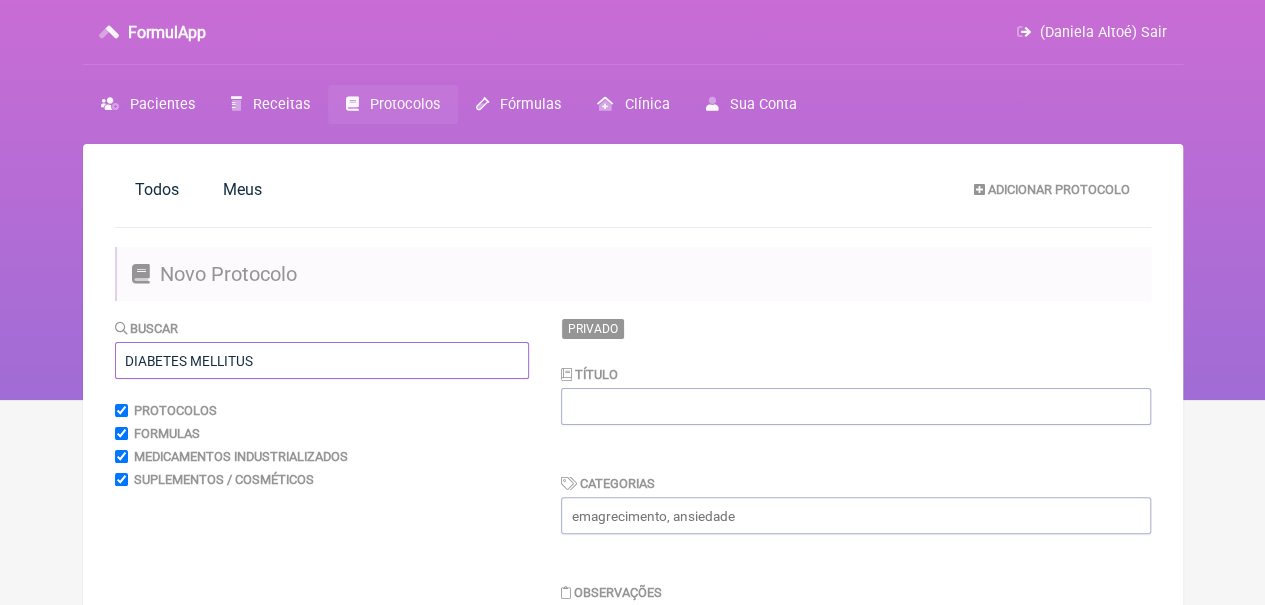 type on "DIABETES MELLITUS" 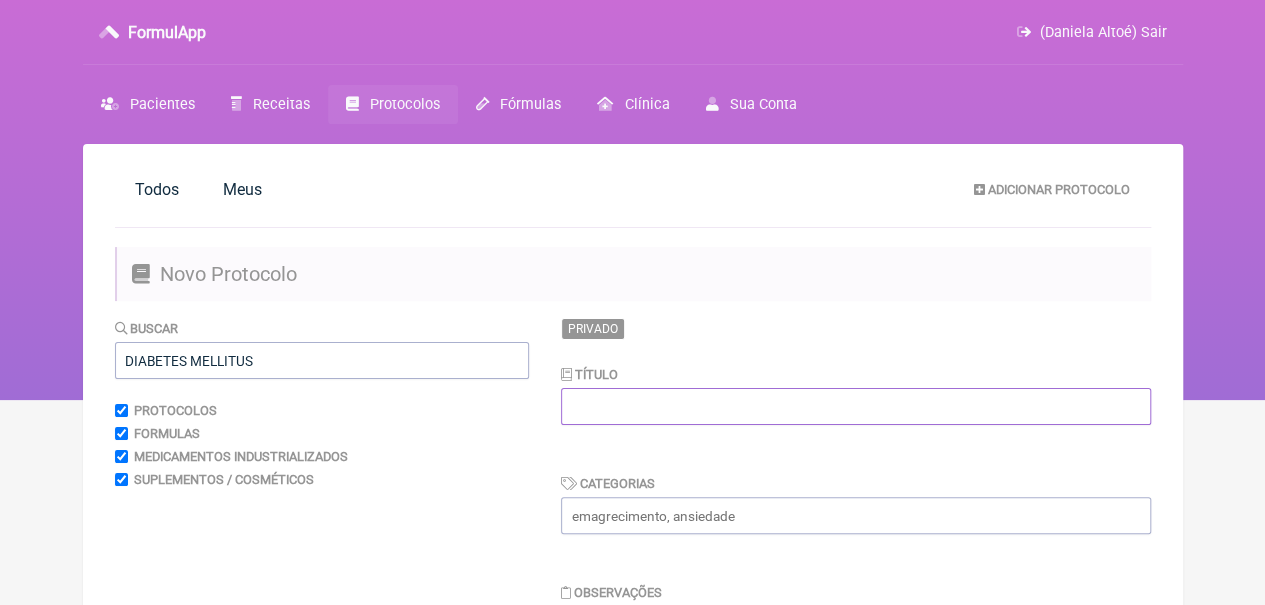 click at bounding box center (856, 406) 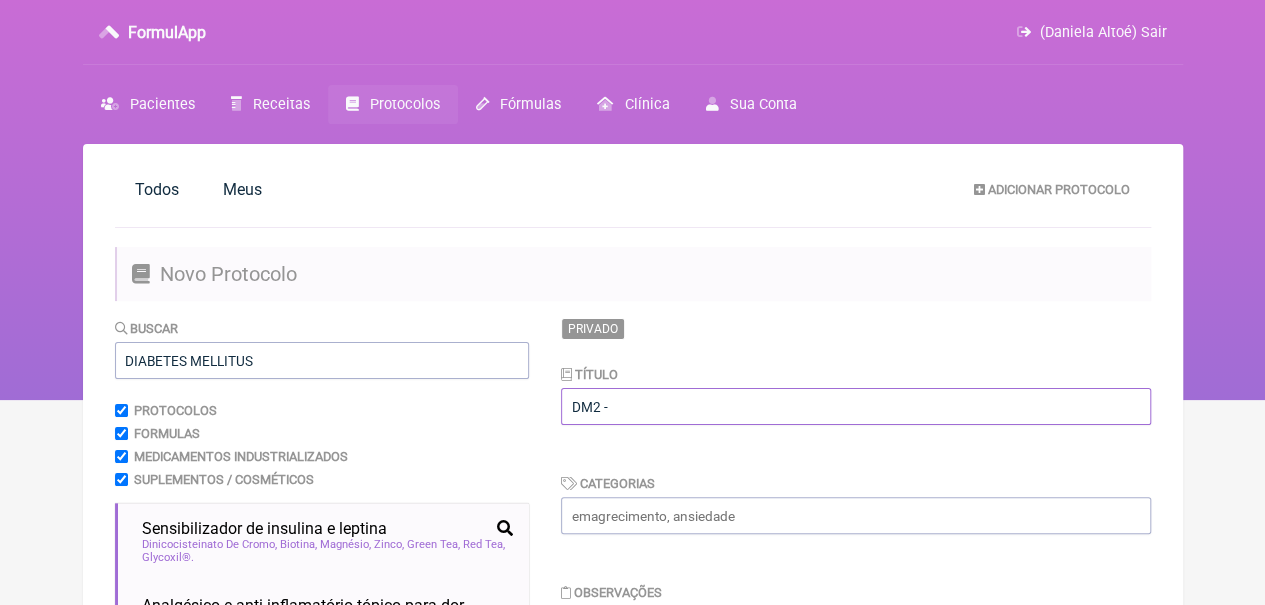 paste on "QTERN  5/10 MG (SAXAGLIPTINA + DAPAGLIFOZINA)" 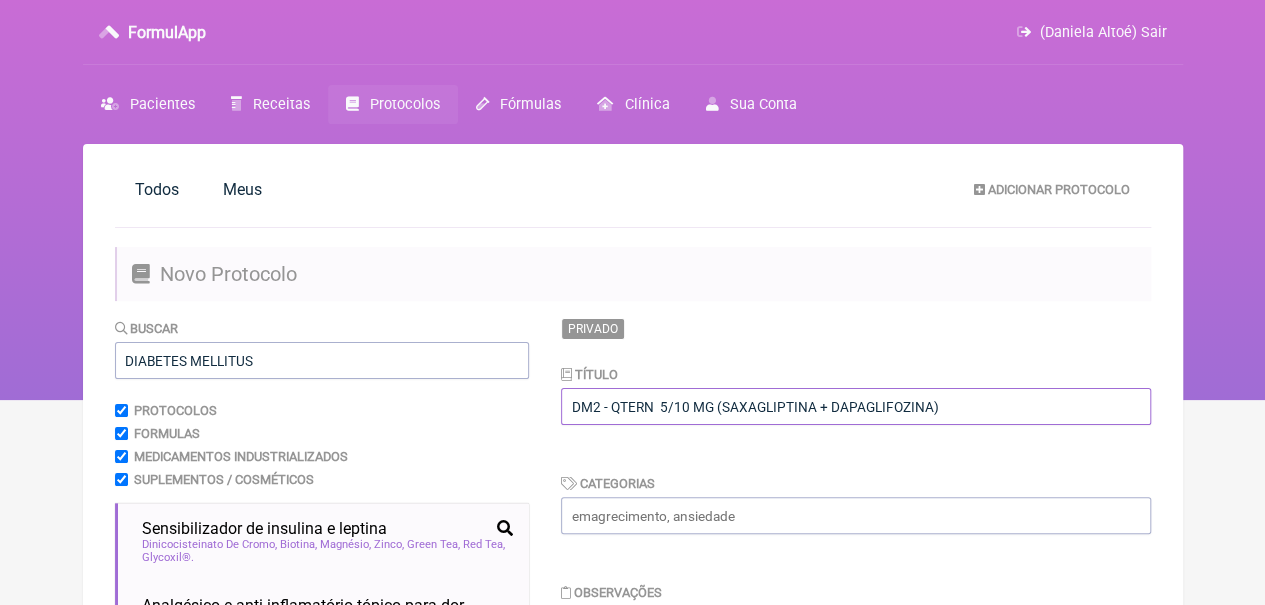 drag, startPoint x: 717, startPoint y: 405, endPoint x: 661, endPoint y: 407, distance: 56.0357 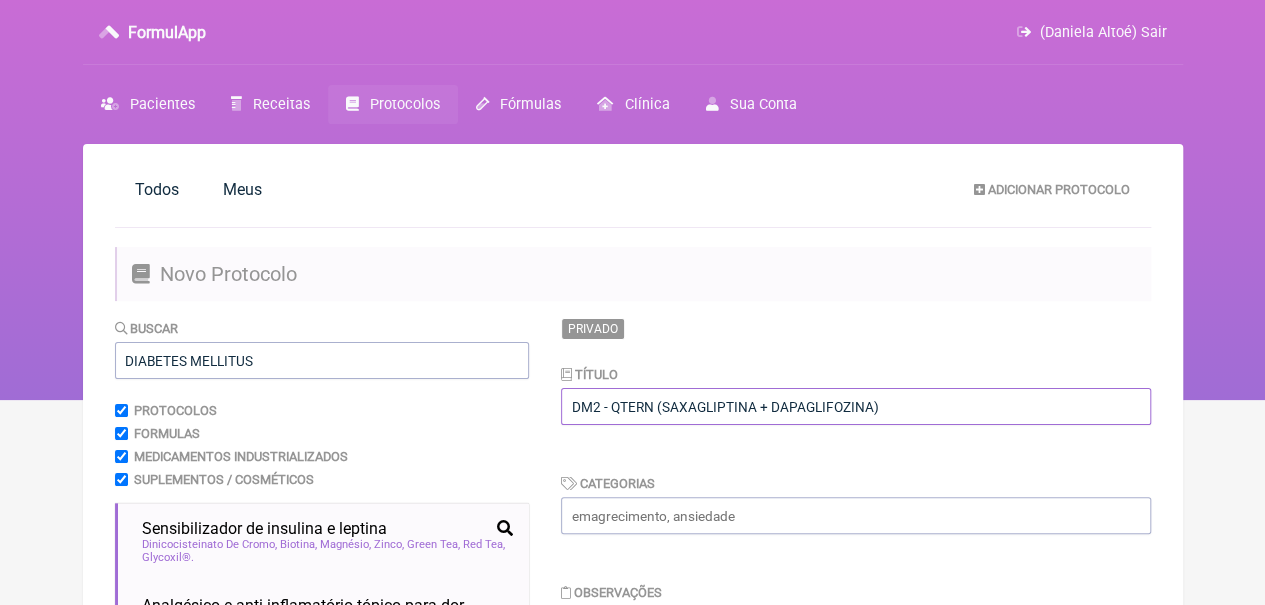 type on "DM2 - QTERN (SAXAGLIPTINA + DAPAGLIFOZINA)" 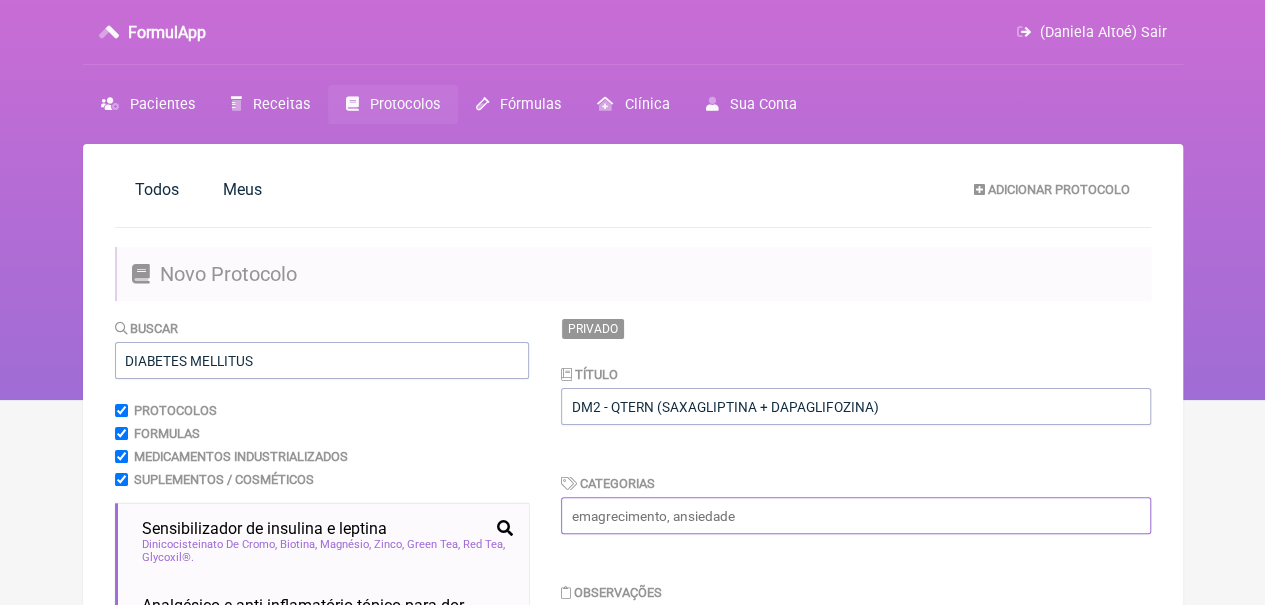 click at bounding box center [856, 515] 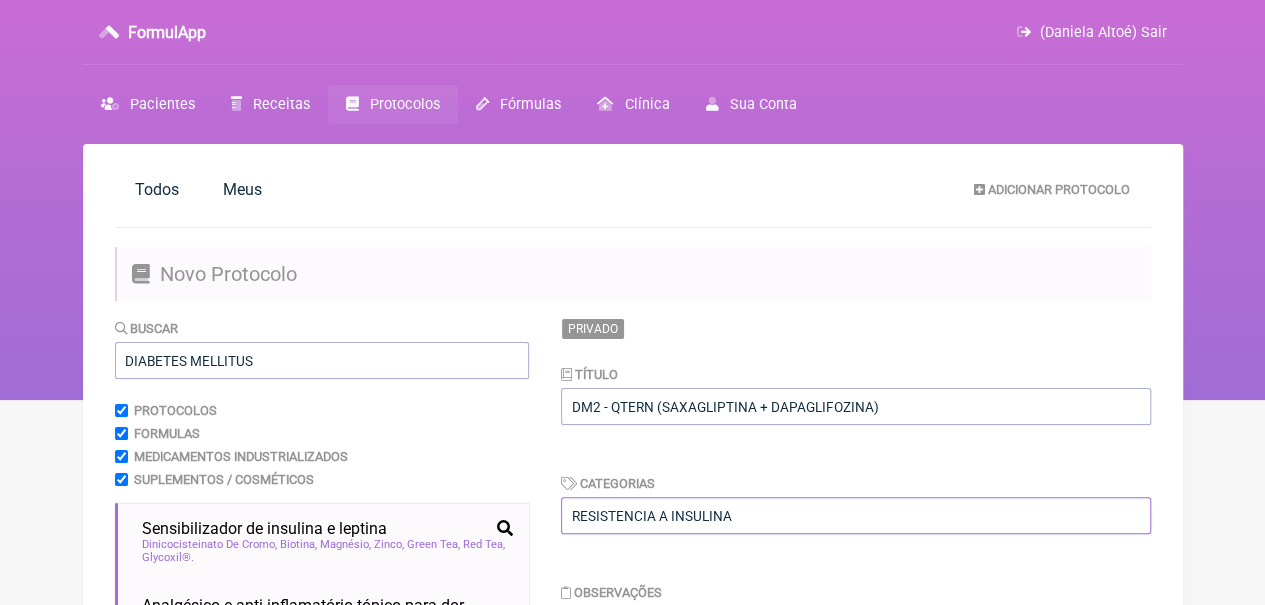 scroll, scrollTop: 662, scrollLeft: 0, axis: vertical 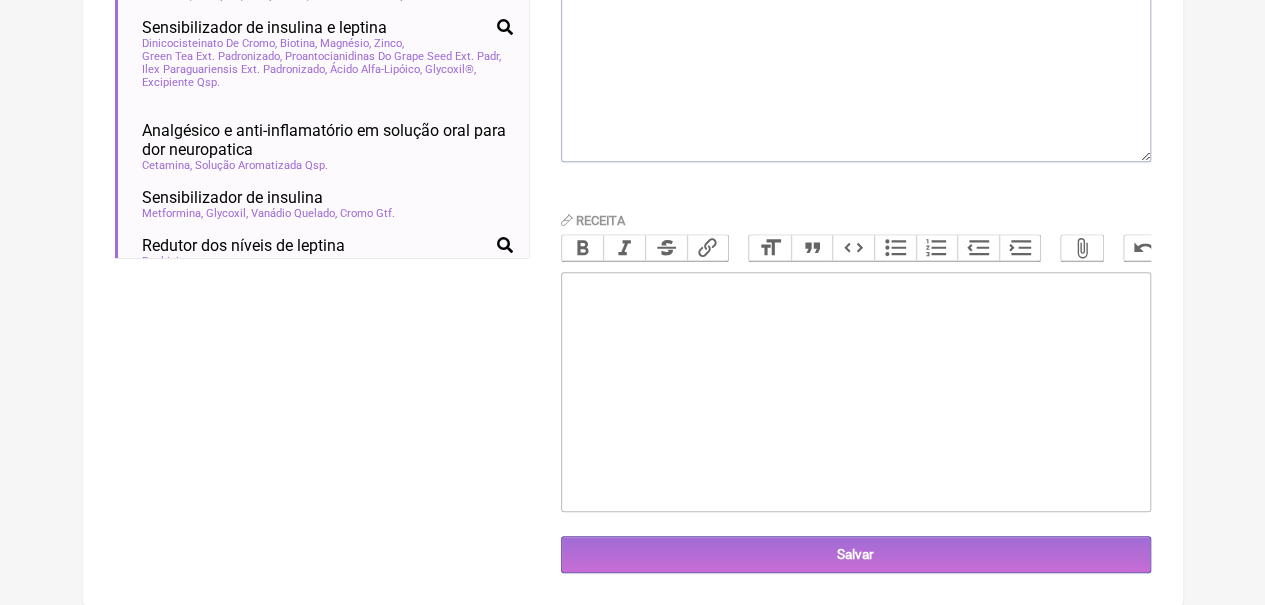 type on "RESISTENCIA A INSULINA" 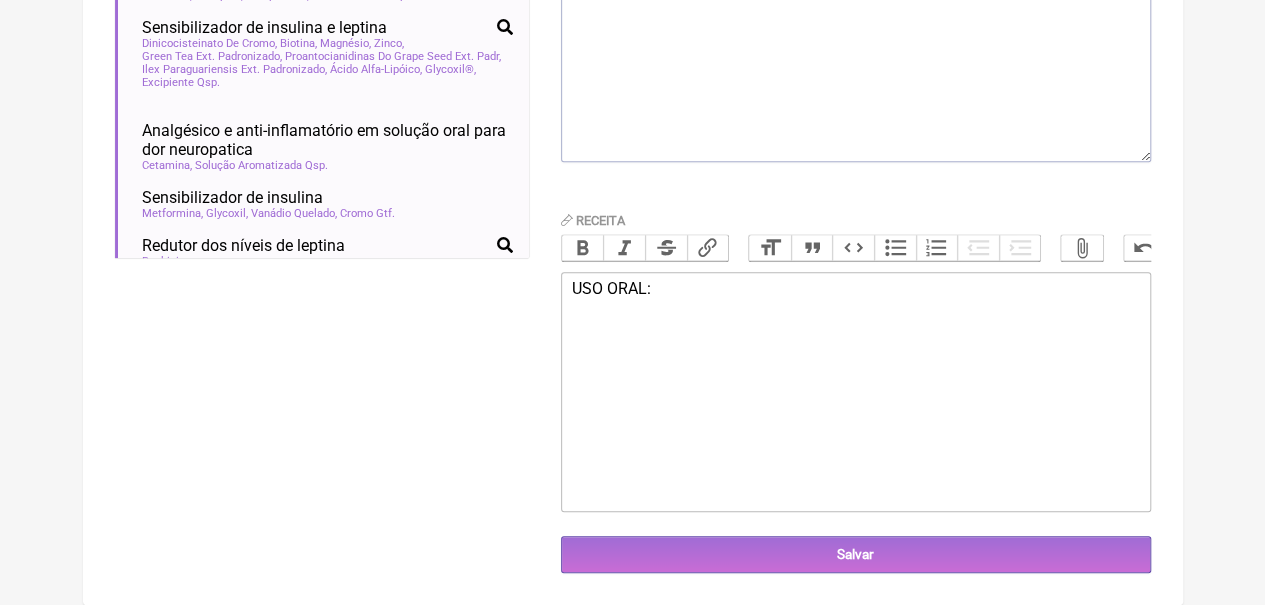 paste on "<div>USO ORAL:<br><br>QTERN&nbsp; 5/10 MG (SAXAGLIPTINA + DAPAGLIFOZINA) ____USO CONTÍNUO<br><br></div><div>TOMAR 1 CP 1X/DIA.<br><br></div><div><br><br></div>" 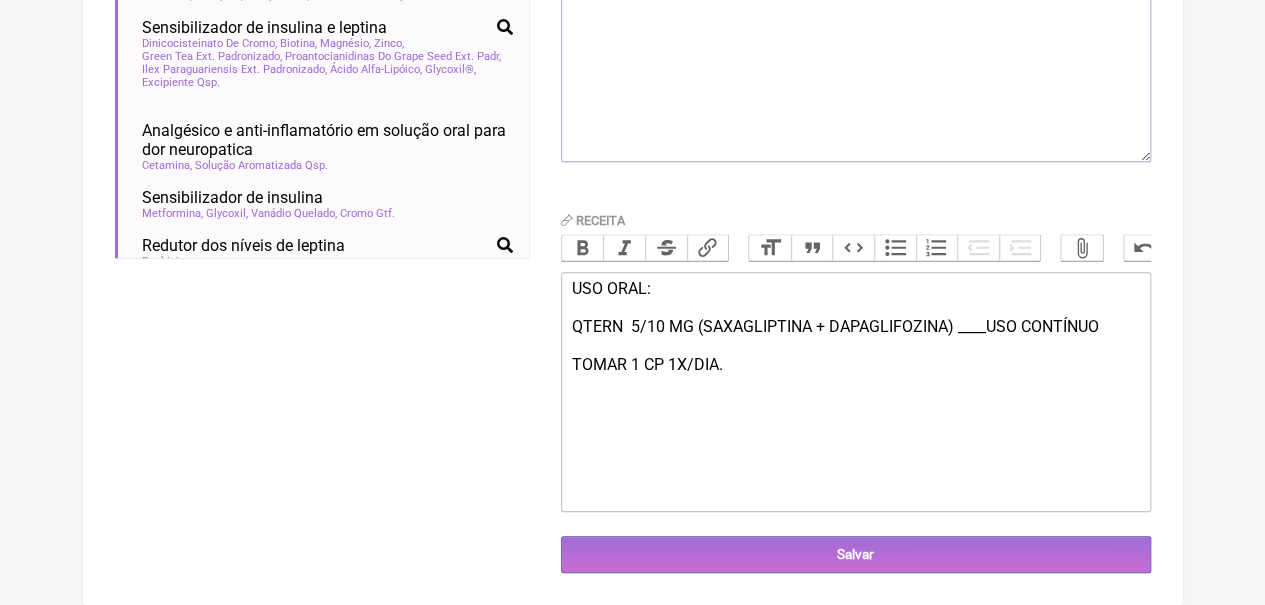 type on "<div>USO ORAL:<br><br>QTERN&nbsp; 5/10 MG (SAXAGLIPTINA + DAPAGLIFOZINA) ____USO CONTÍNUO<br><br></div><div>TOMAR 1 CP 1X/DIA.<br><br></div><div><br><br></div>" 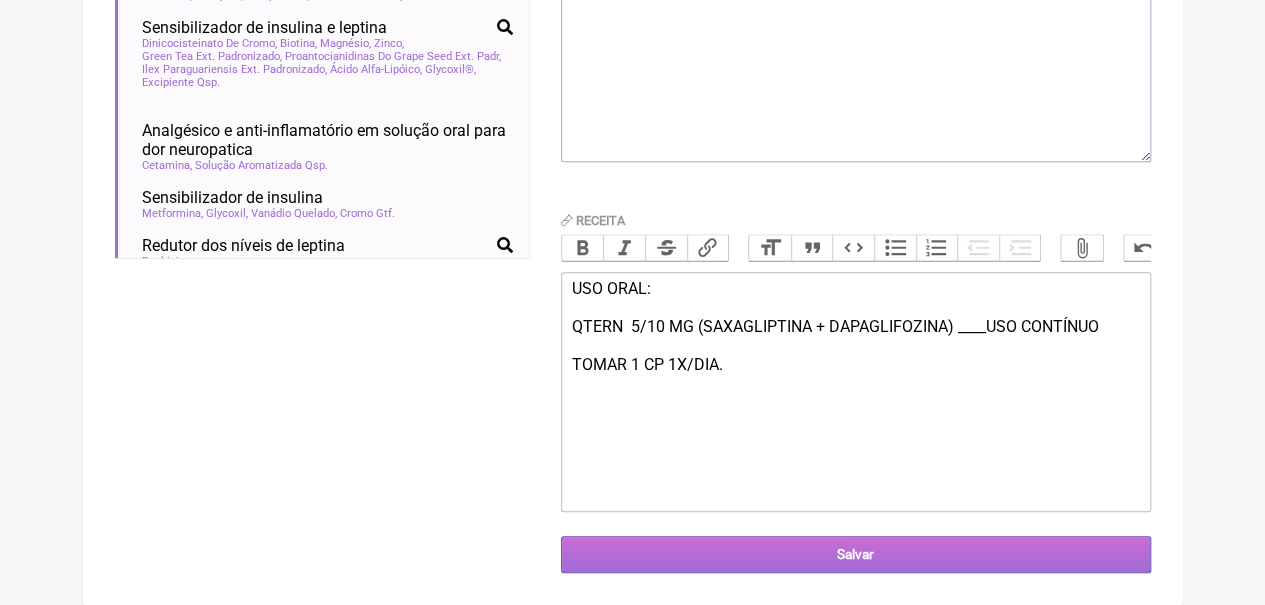 click on "Salvar" at bounding box center [856, 554] 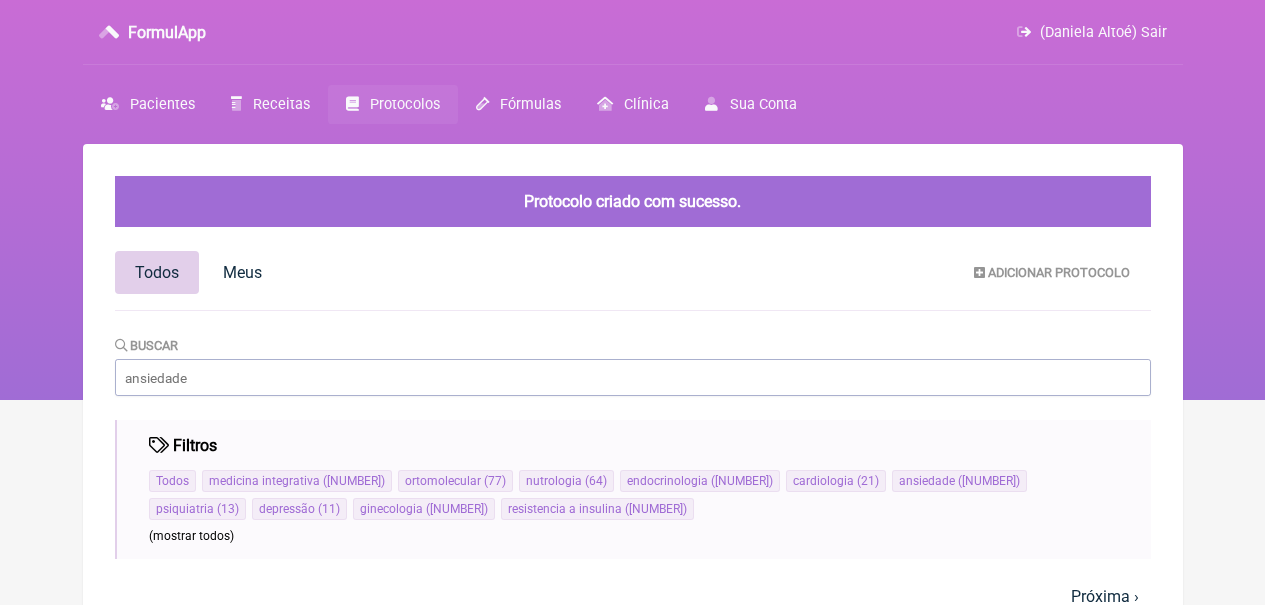 scroll, scrollTop: 0, scrollLeft: 0, axis: both 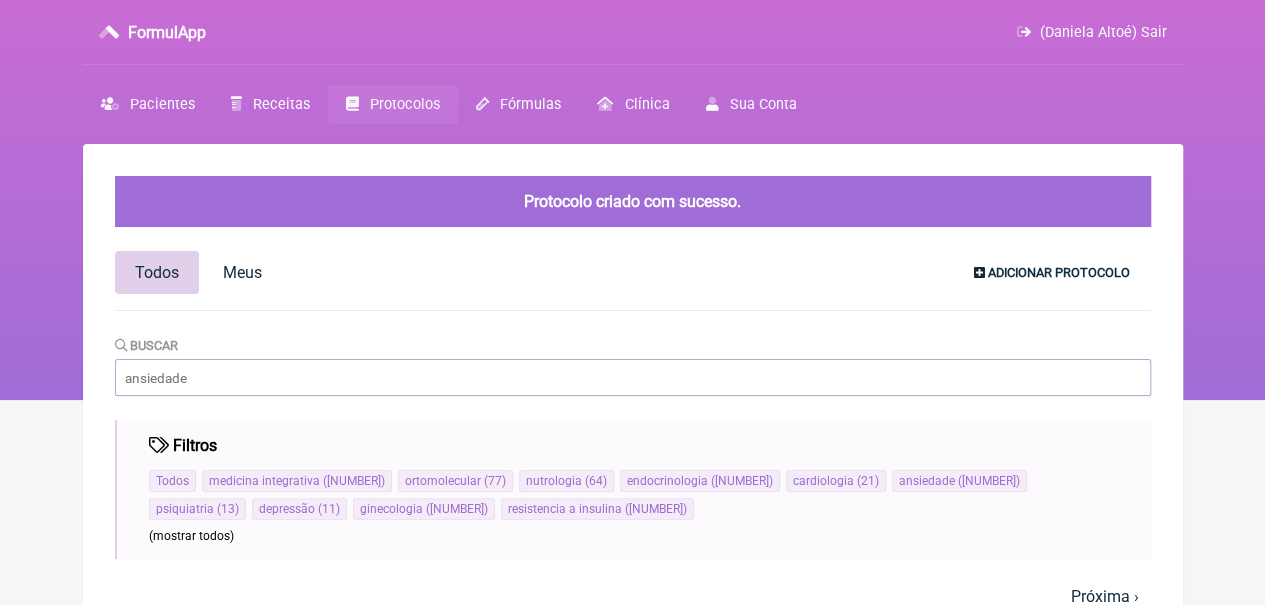 click on "Adicionar Protocolo" at bounding box center (1059, 272) 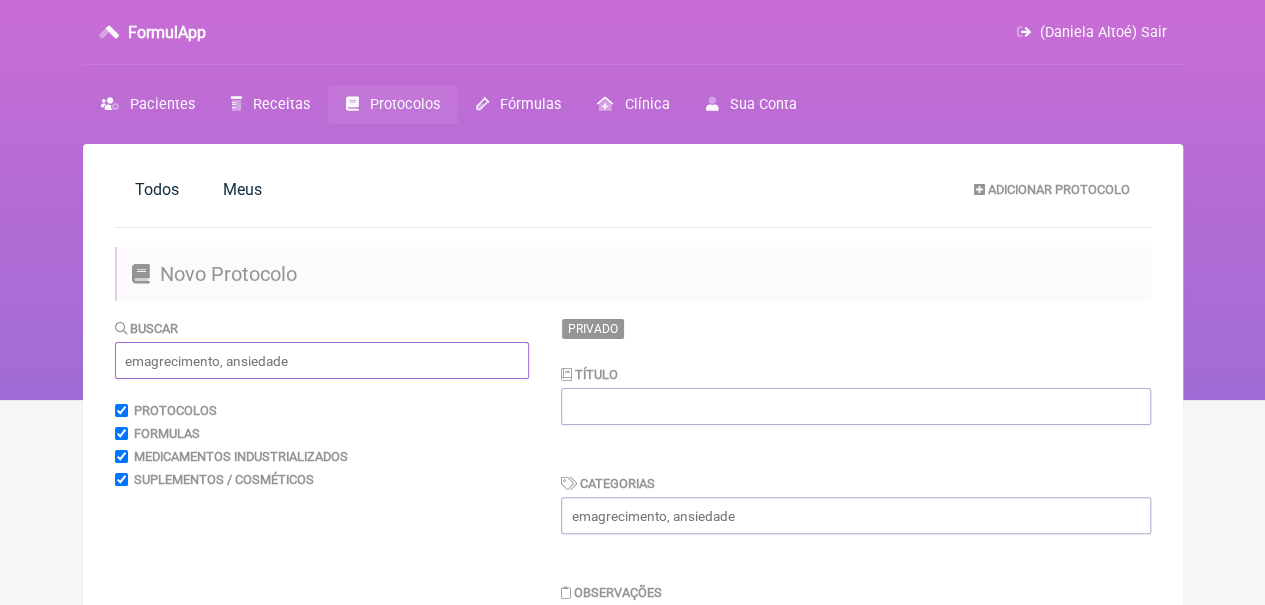 drag, startPoint x: 999, startPoint y: 259, endPoint x: 300, endPoint y: 365, distance: 706.9915 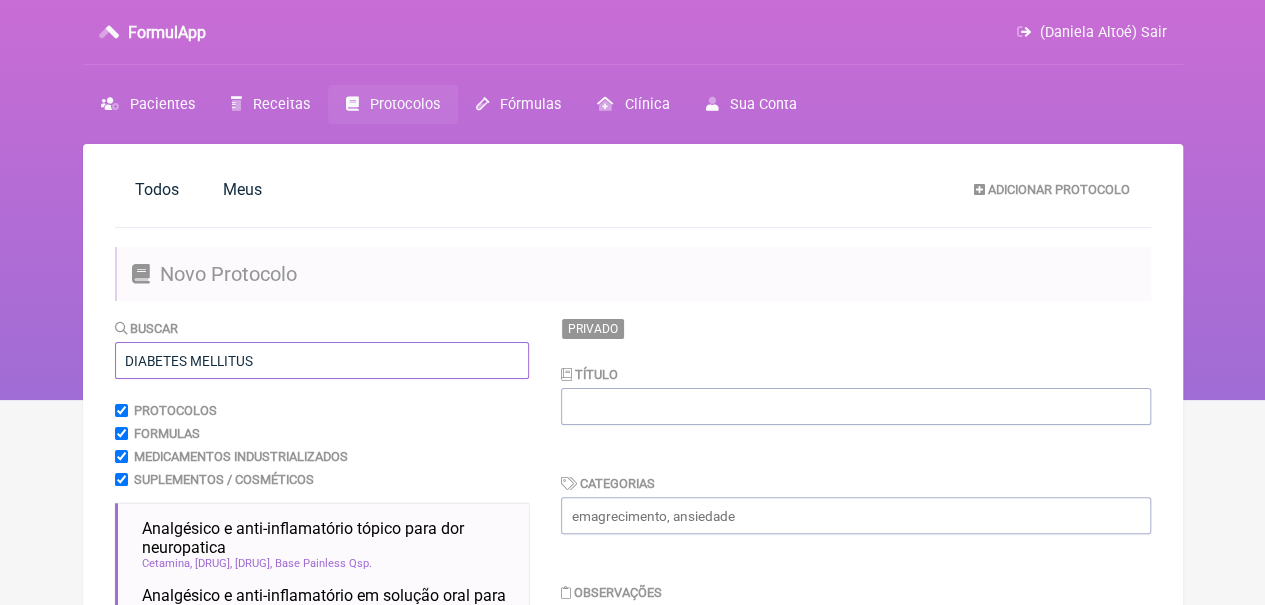 type on "DIABETES MELLITUS" 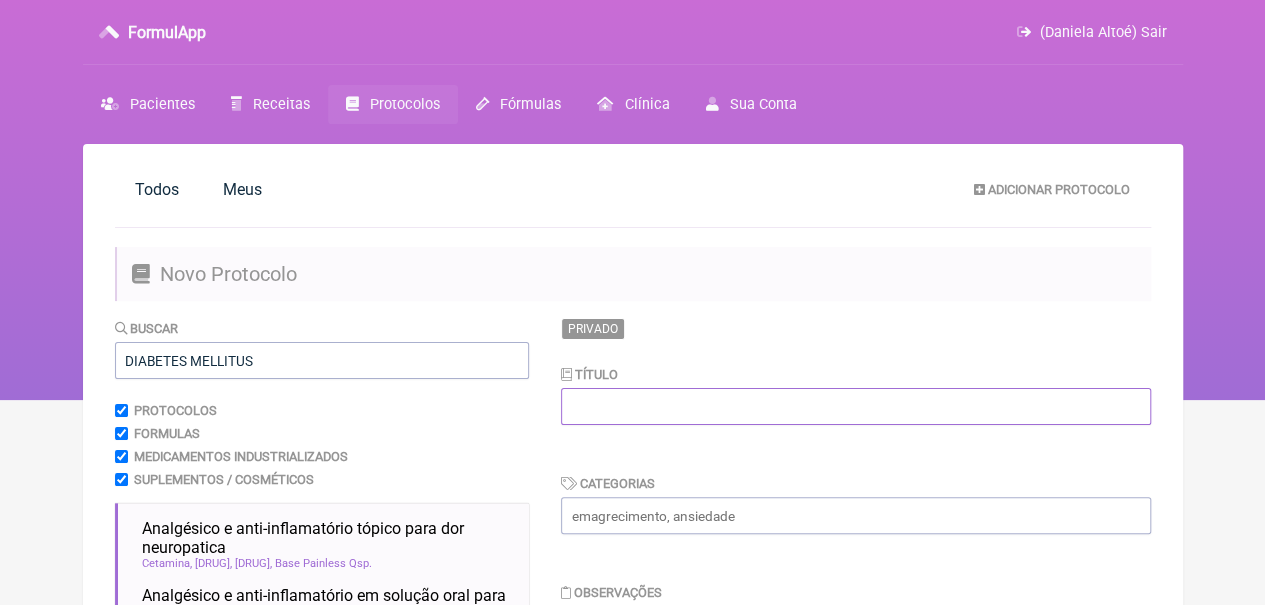 click at bounding box center [856, 406] 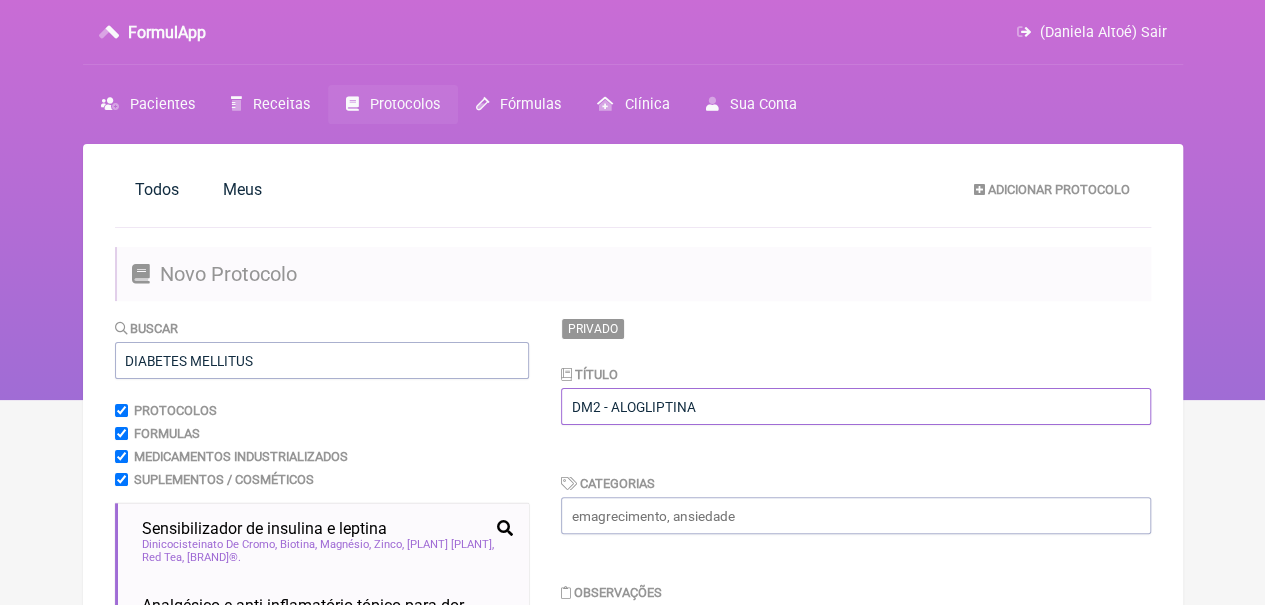 type on "DM2 - ALOGLIPTINA" 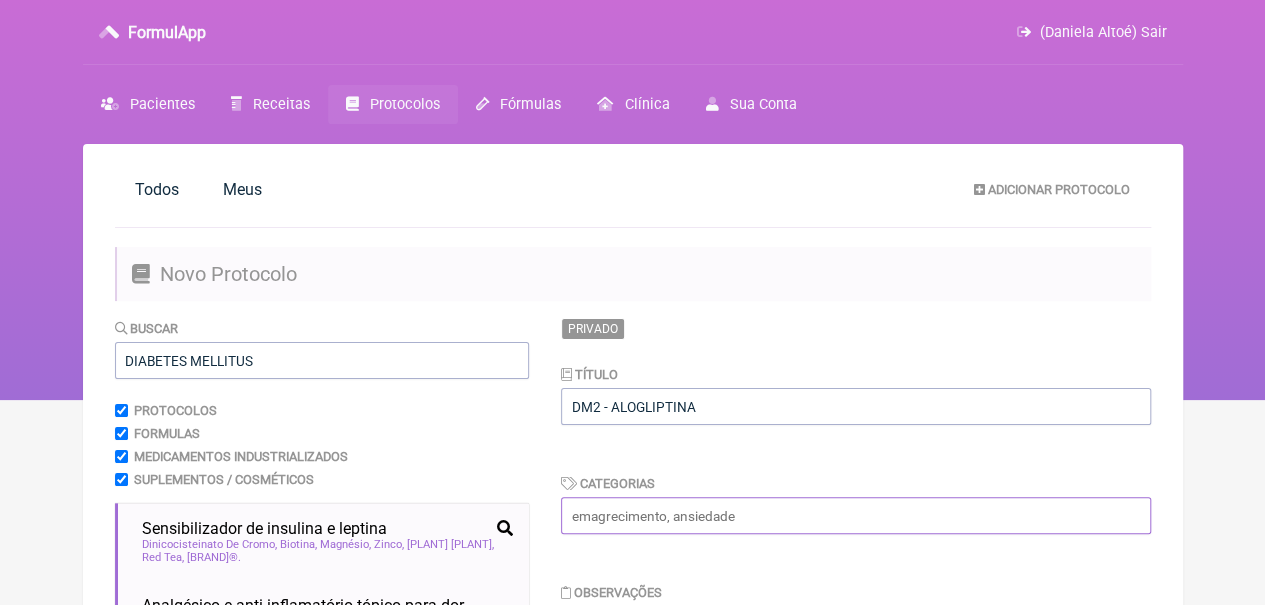 click at bounding box center [856, 515] 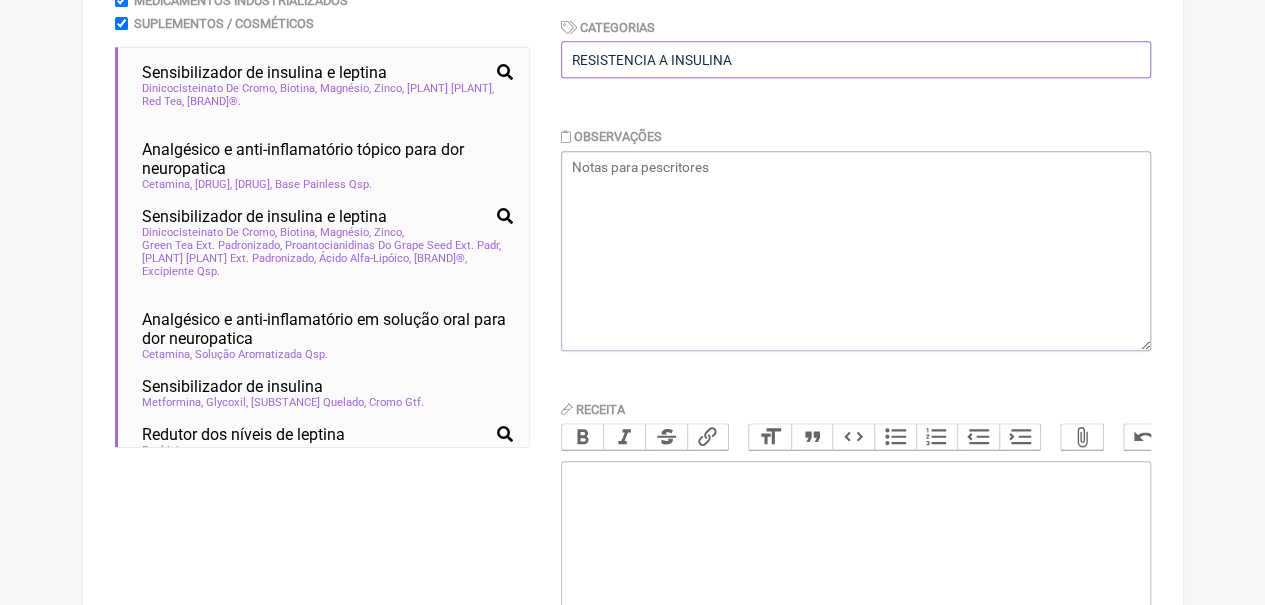 scroll, scrollTop: 662, scrollLeft: 0, axis: vertical 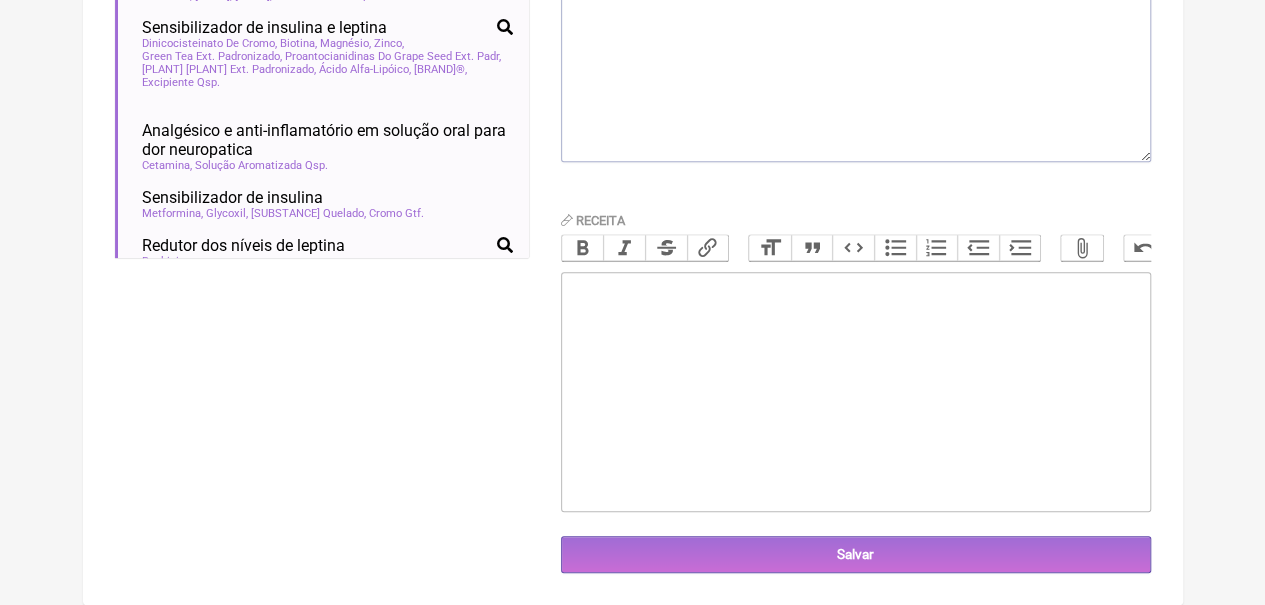 type on "RESISTENCIA A INSULINA" 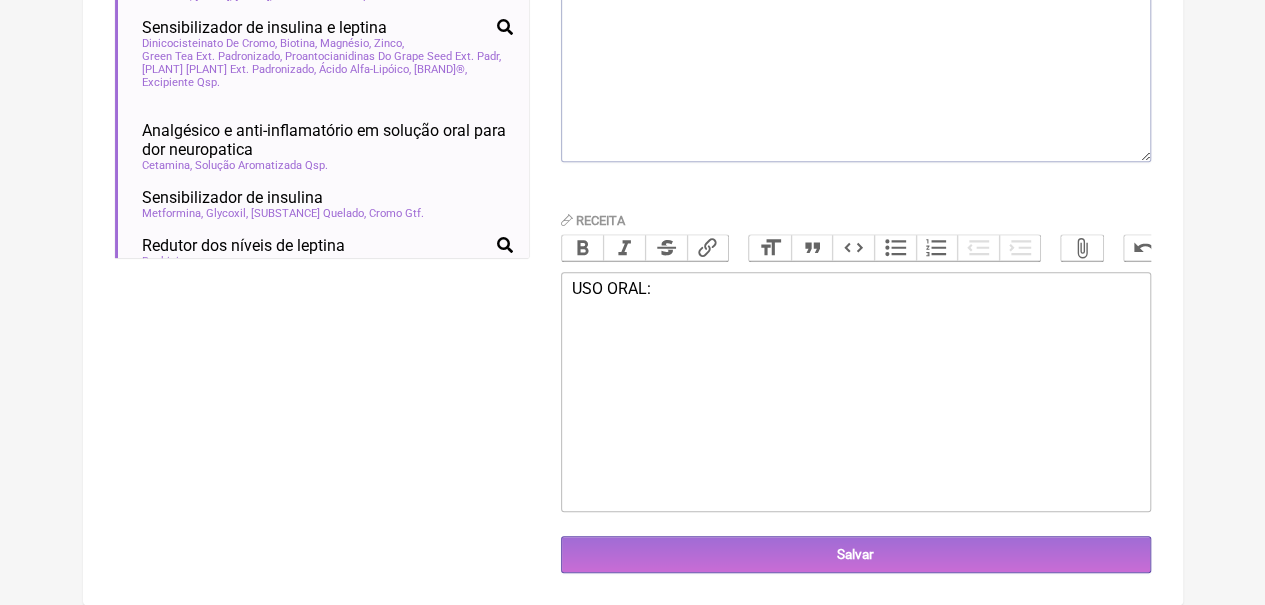 paste on "<div>USO ORAL:<br><br>NESINA 25 MG ________USO CONTINUO<br><br></div><div>TOMAR 1 CP AO DIA.<br><br></div><div><br></div><div>NESINA PIO 25/15, 25/30 MG _____USO CONTINUO<br><br></div><div>TOMAR 1 CP AO DIA.<br><br></div><div><br><br></div>" 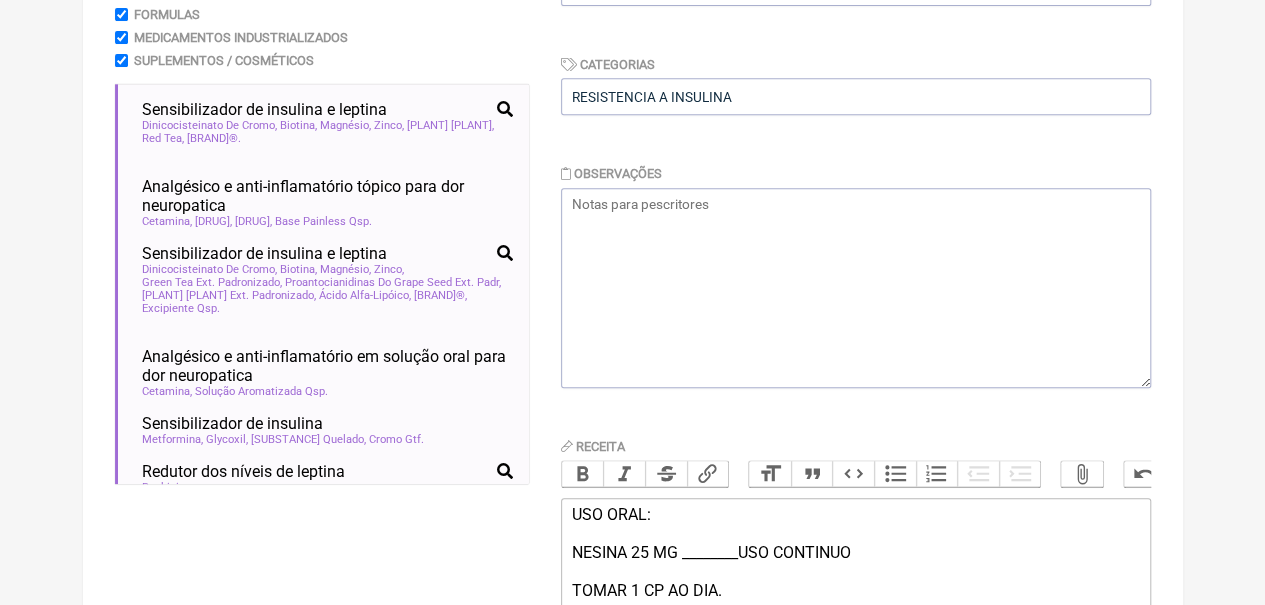 scroll, scrollTop: 157, scrollLeft: 0, axis: vertical 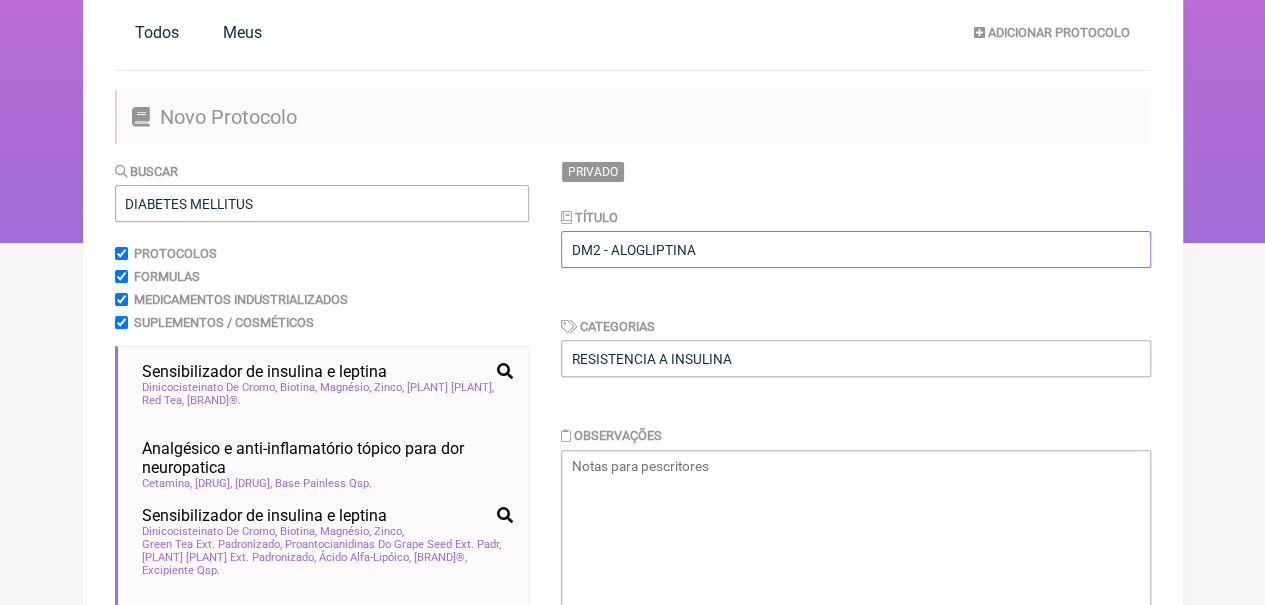 click on "DM2 - ALOGLIPTINA" at bounding box center [856, 249] 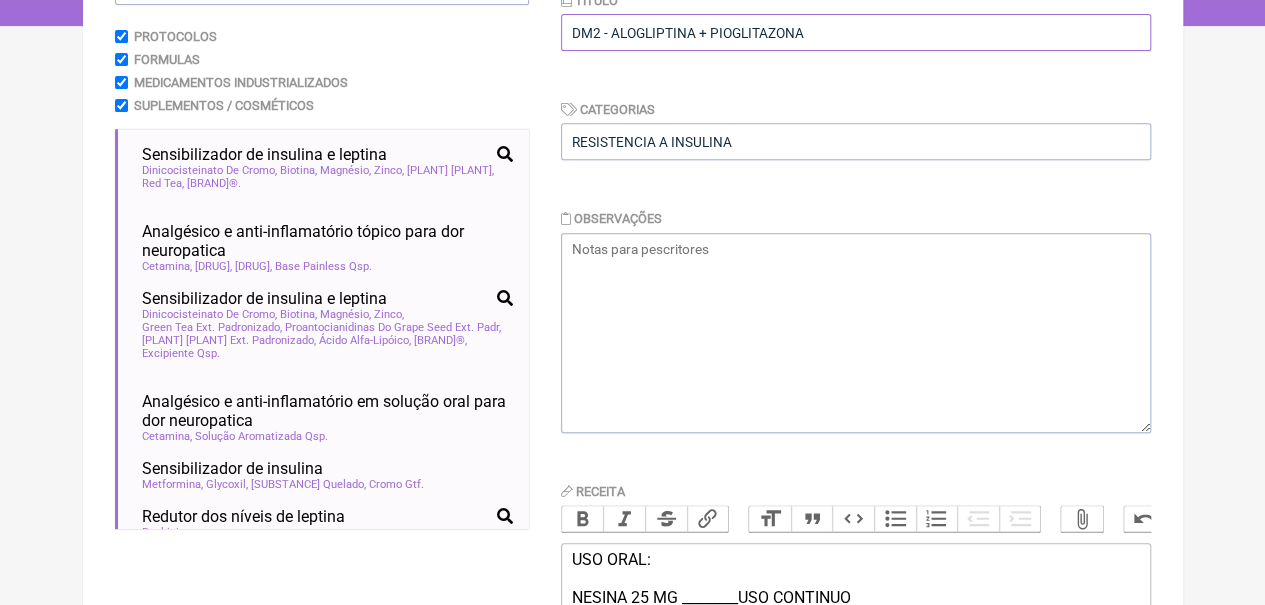 scroll, scrollTop: 687, scrollLeft: 0, axis: vertical 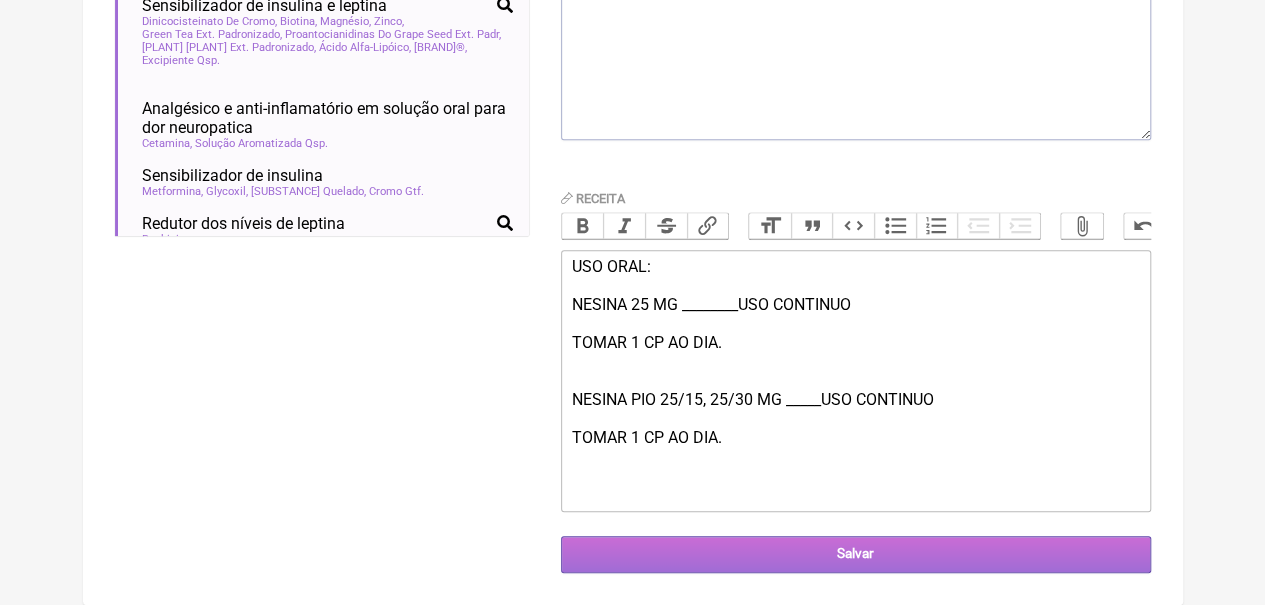 type on "DM2 - ALOGLIPTINA + PIOGLITAZONA" 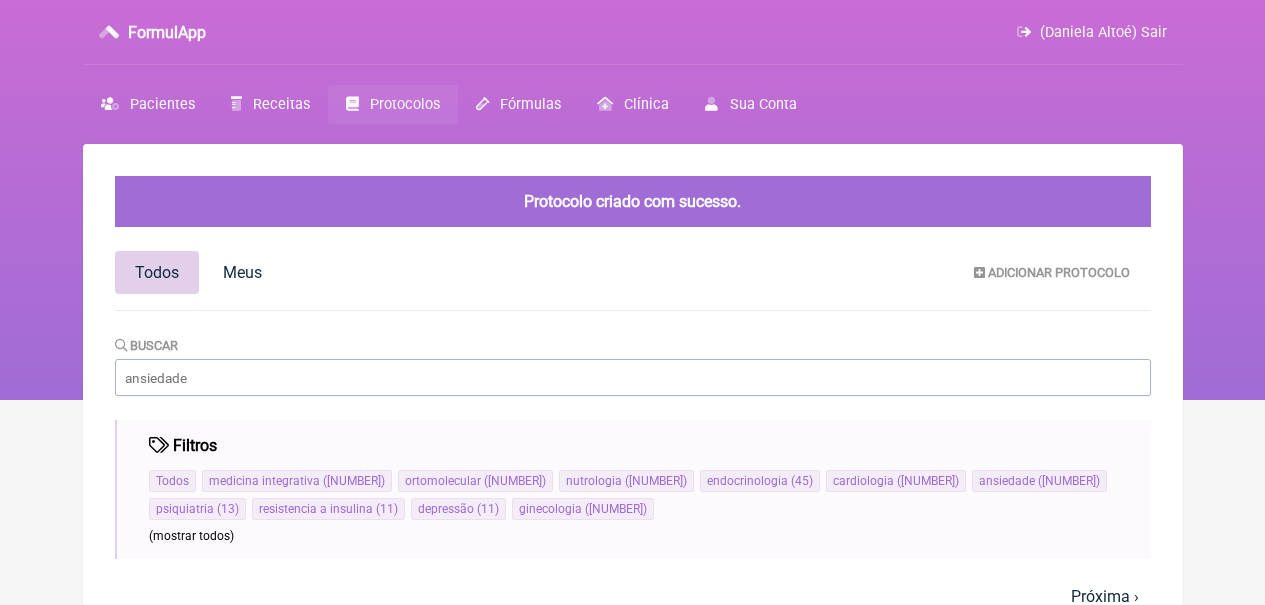scroll, scrollTop: 0, scrollLeft: 0, axis: both 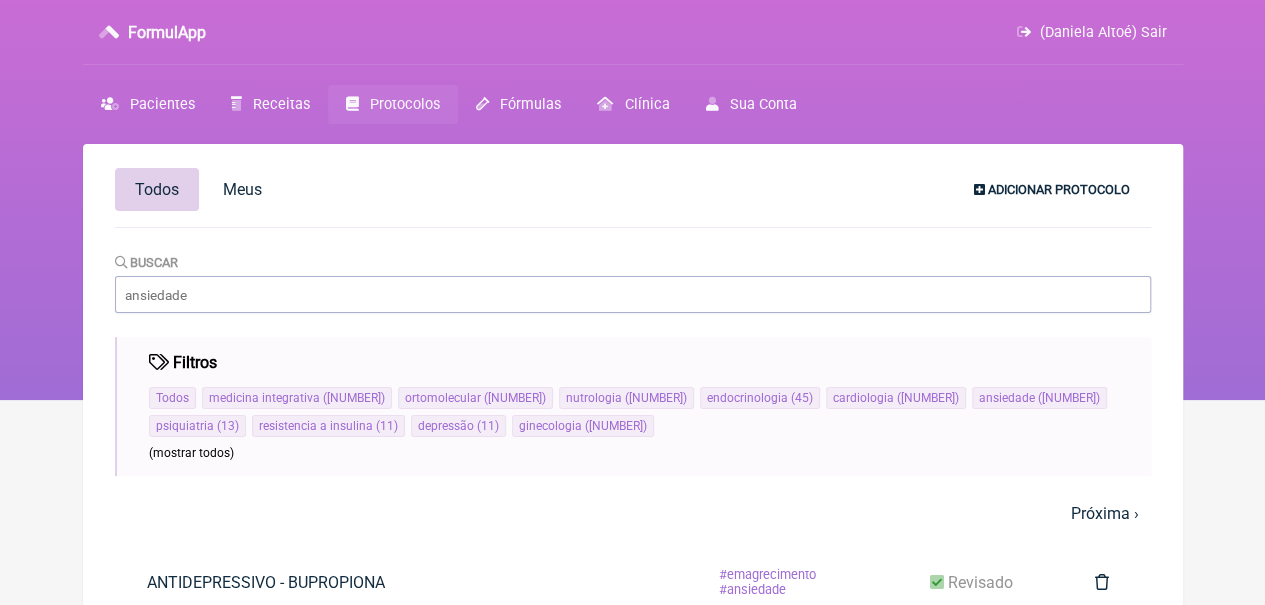 click on "Adicionar Protocolo" at bounding box center (1052, 189) 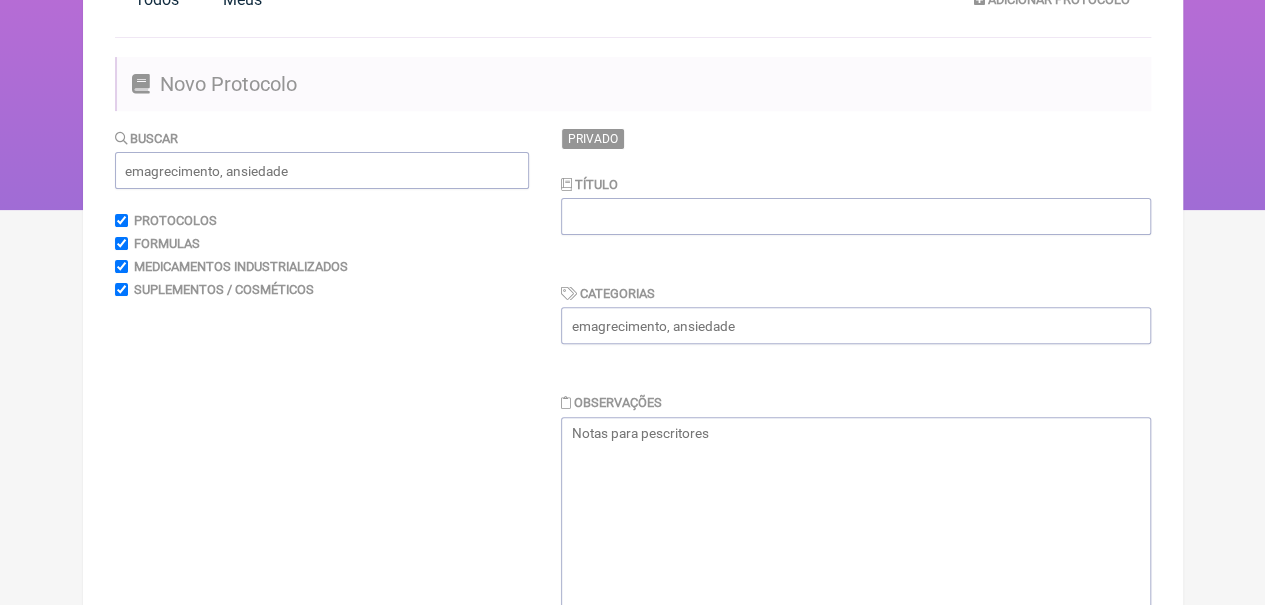 scroll, scrollTop: 264, scrollLeft: 0, axis: vertical 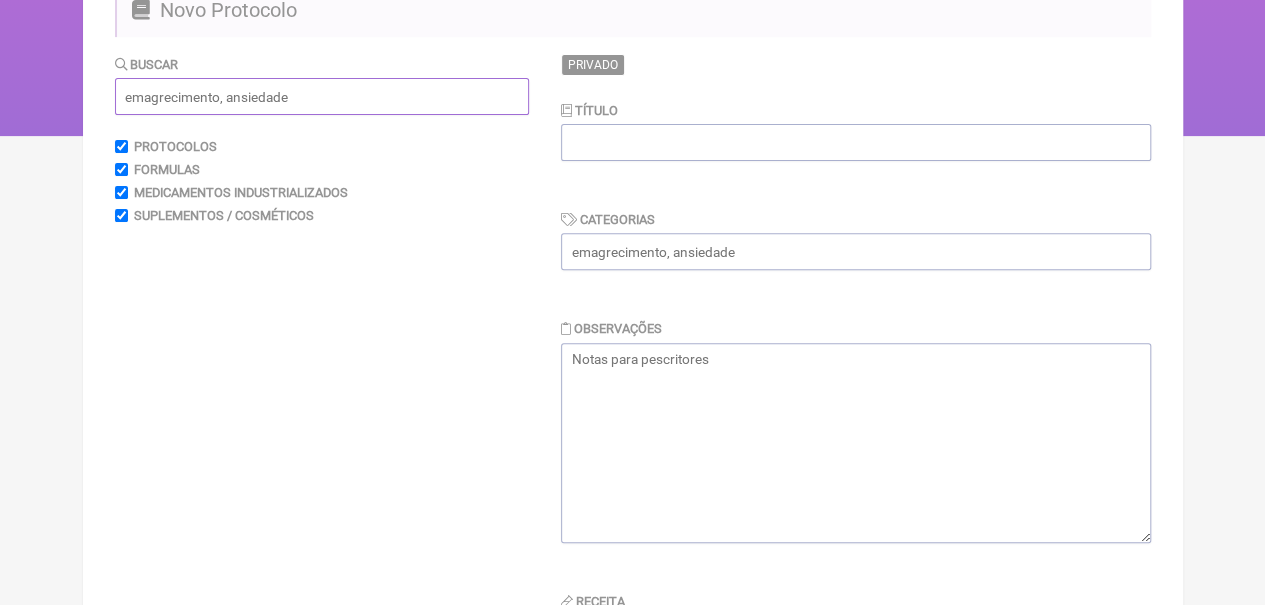 click at bounding box center (322, 96) 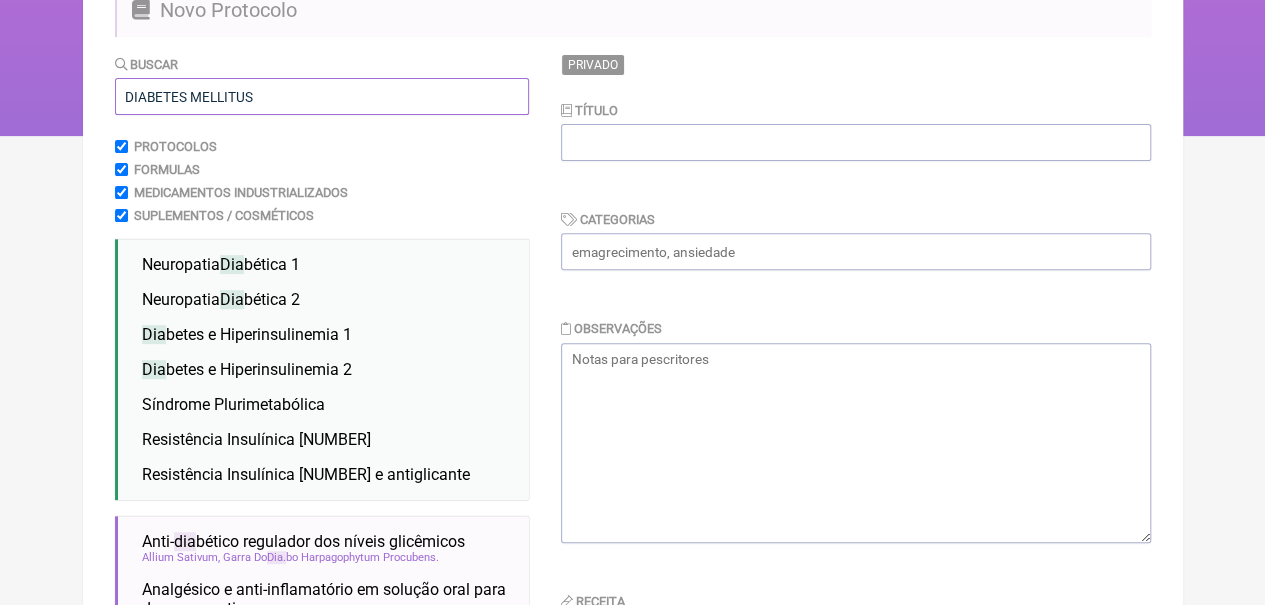 type on "DIABETES MELLITUS" 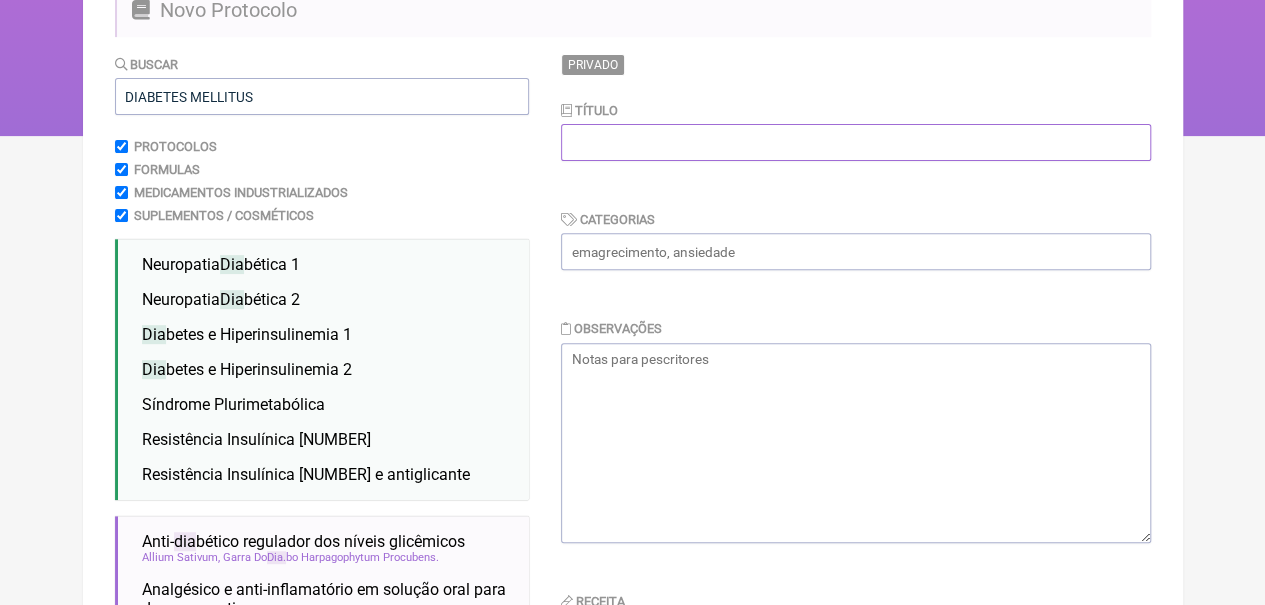 click at bounding box center [856, 142] 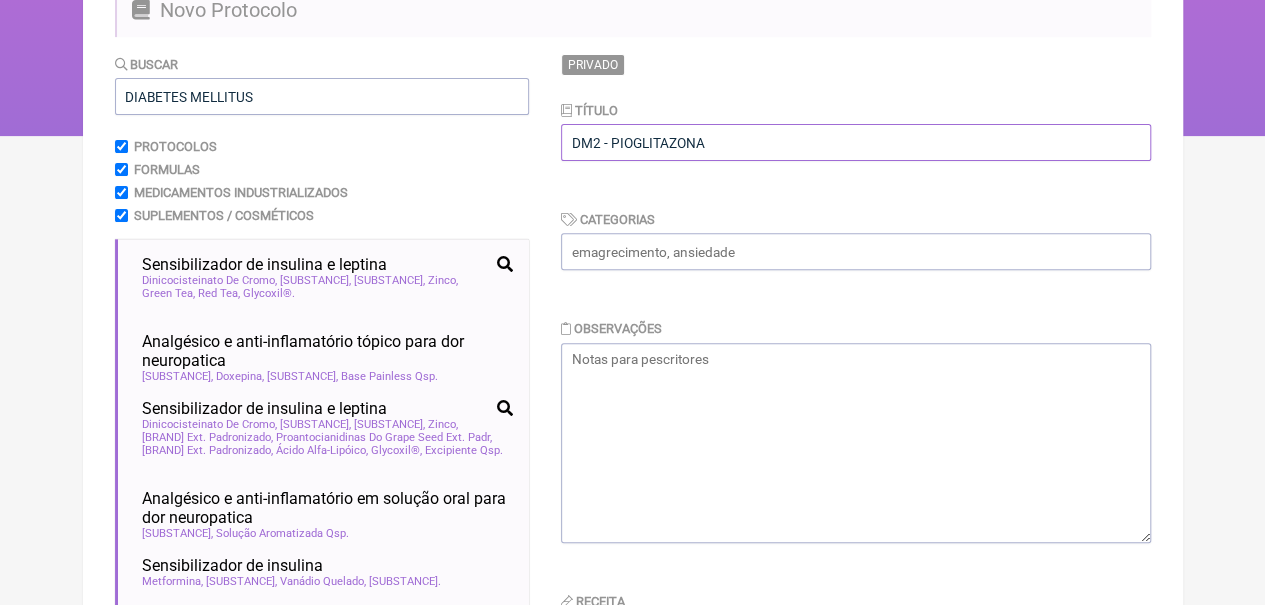 type on "DM2 - PIOGLITAZONA" 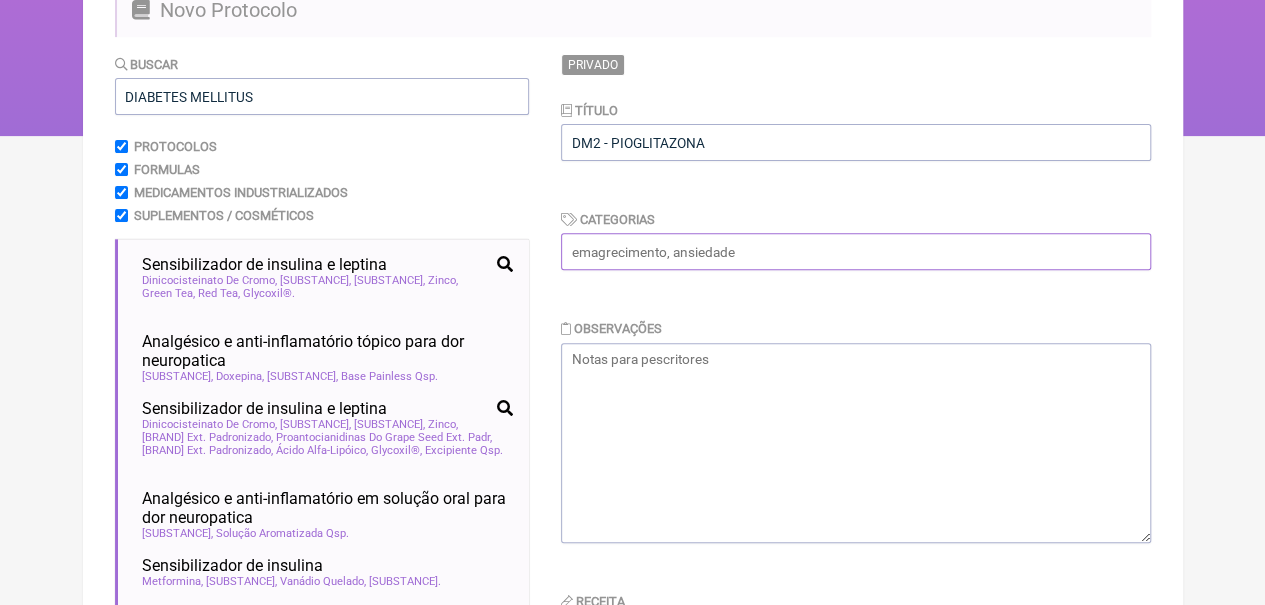 click at bounding box center (856, 251) 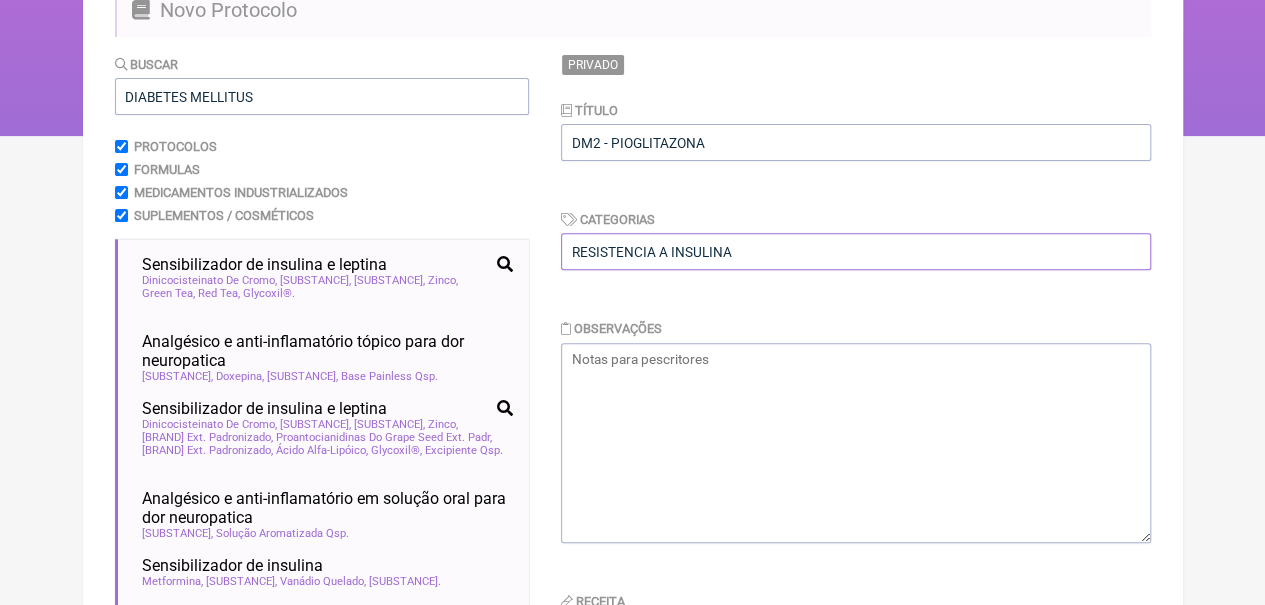 scroll, scrollTop: 662, scrollLeft: 0, axis: vertical 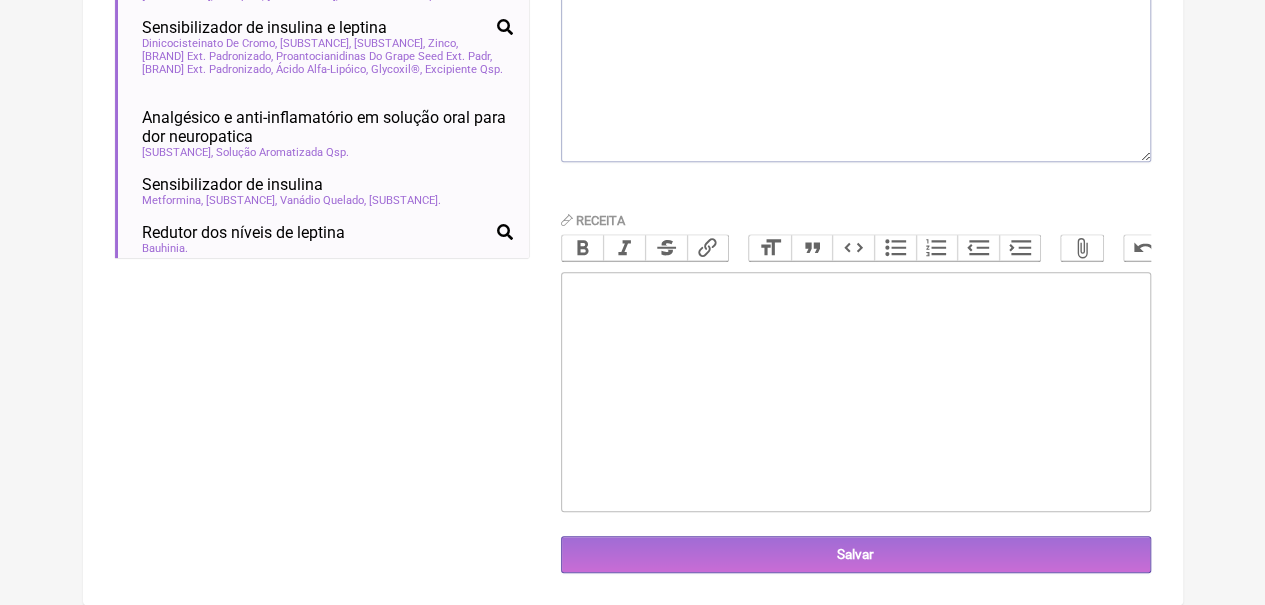 type on "RESISTENCIA A INSULINA" 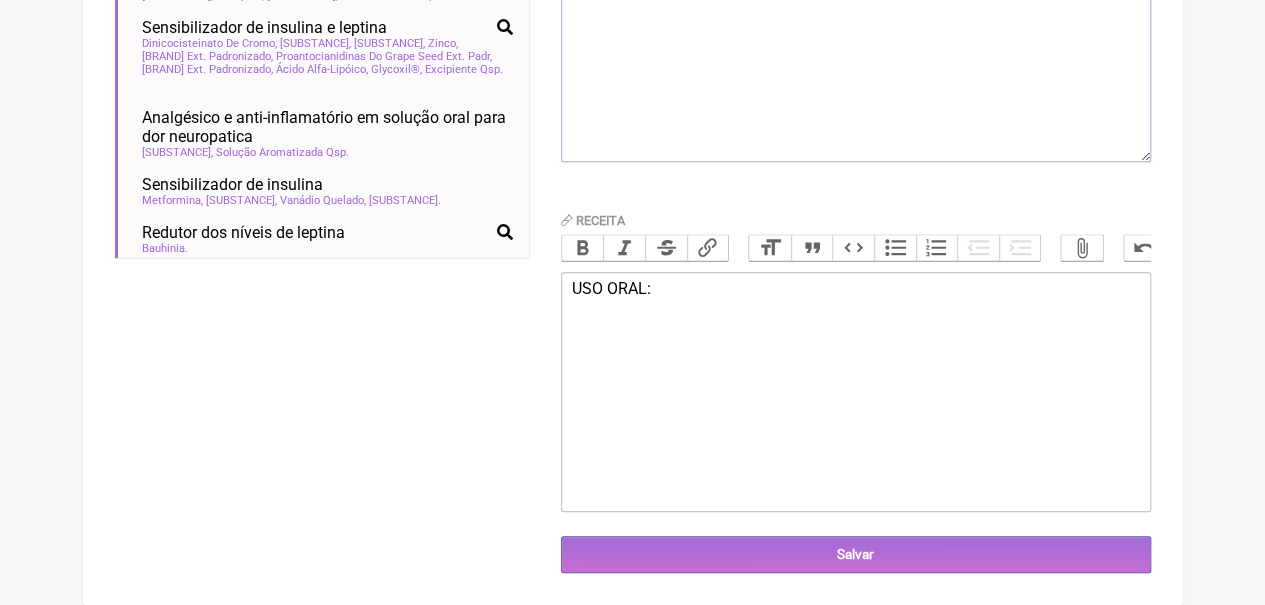 paste on "<div>USO ORAL:<br><br>PIOGLIT, STANGLIT, AGLITIL OU ACTOS 15/30/45 MG_________USO CONTÍNUO<br><br></div><div>TOMAR 1 CP AO DIA.<br><br></div><div><br><br></div>" 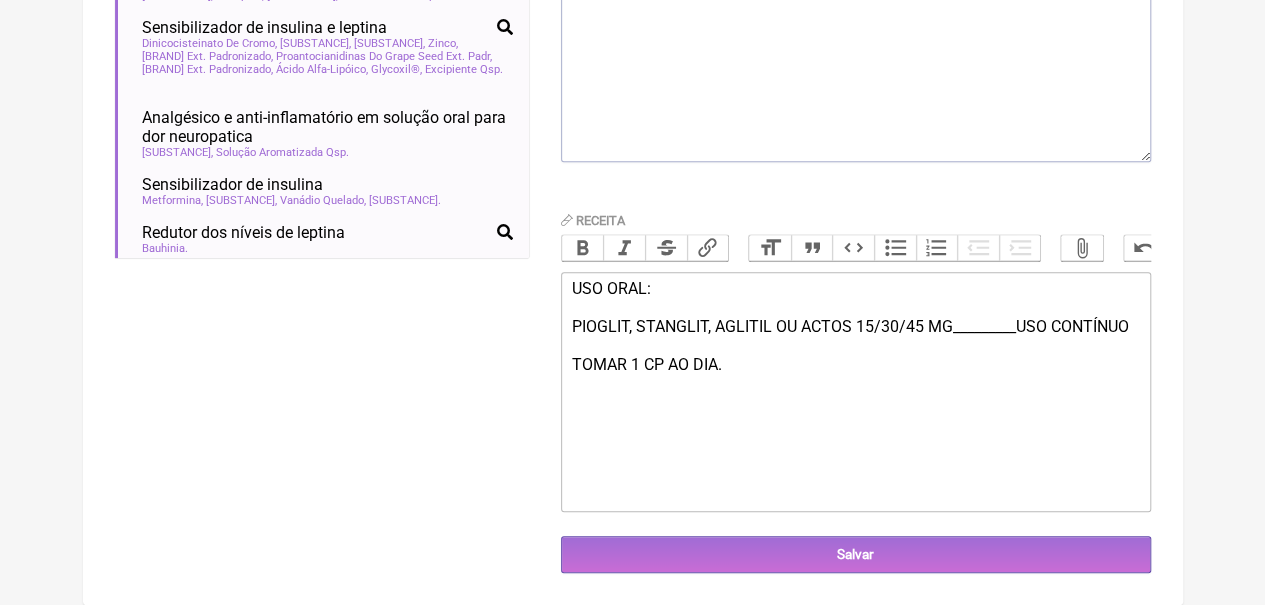 type on "<div>USO ORAL:<br><br>PIOGLIT, STANGLIT, AGLITIL OU ACTOS 15/30/45 MG_________USO CONTÍNUO<br><br></div><div>TOMAR 1 CP AO DIA.<br><br></div><div><br><br></div>" 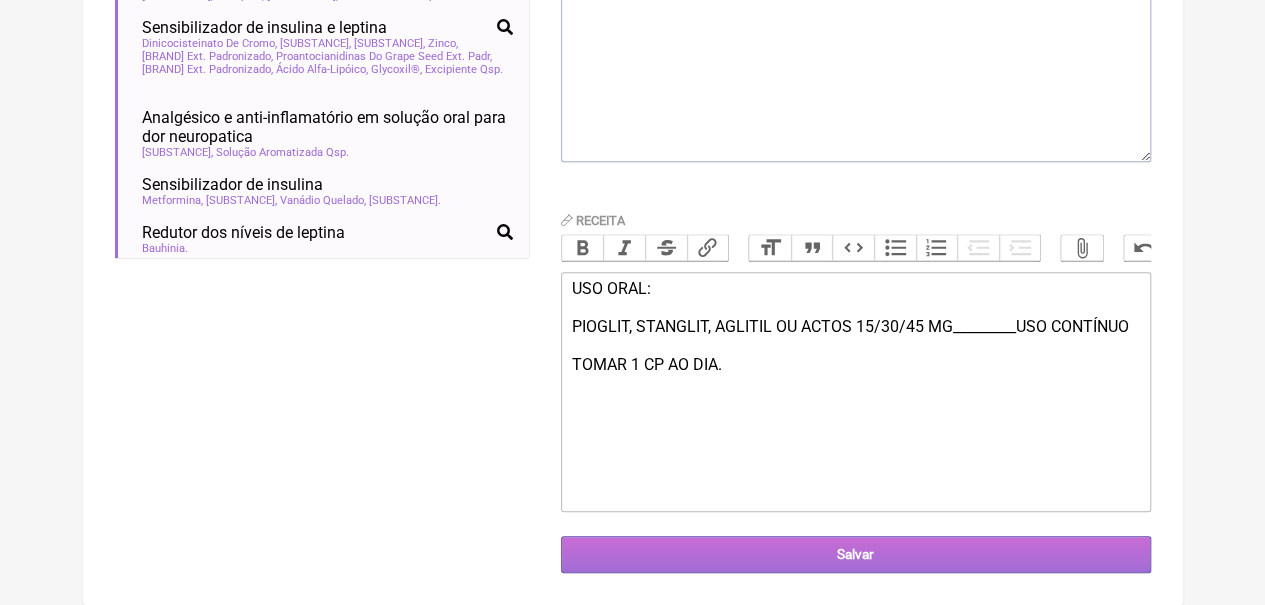click on "Salvar" at bounding box center [856, 554] 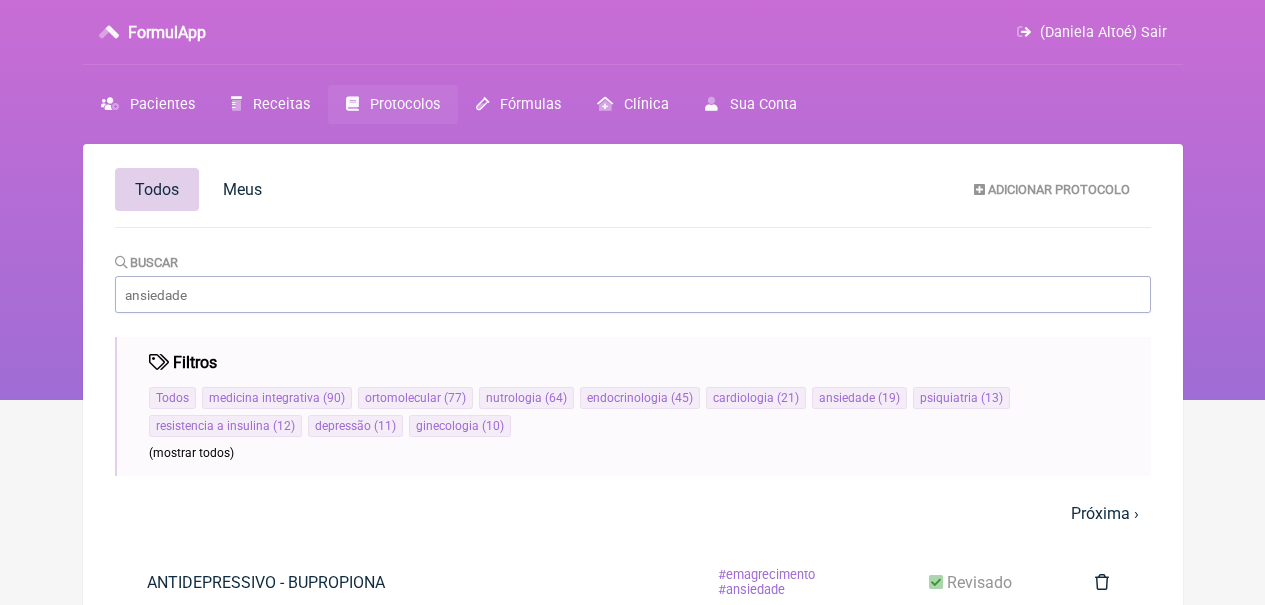 scroll, scrollTop: 0, scrollLeft: 0, axis: both 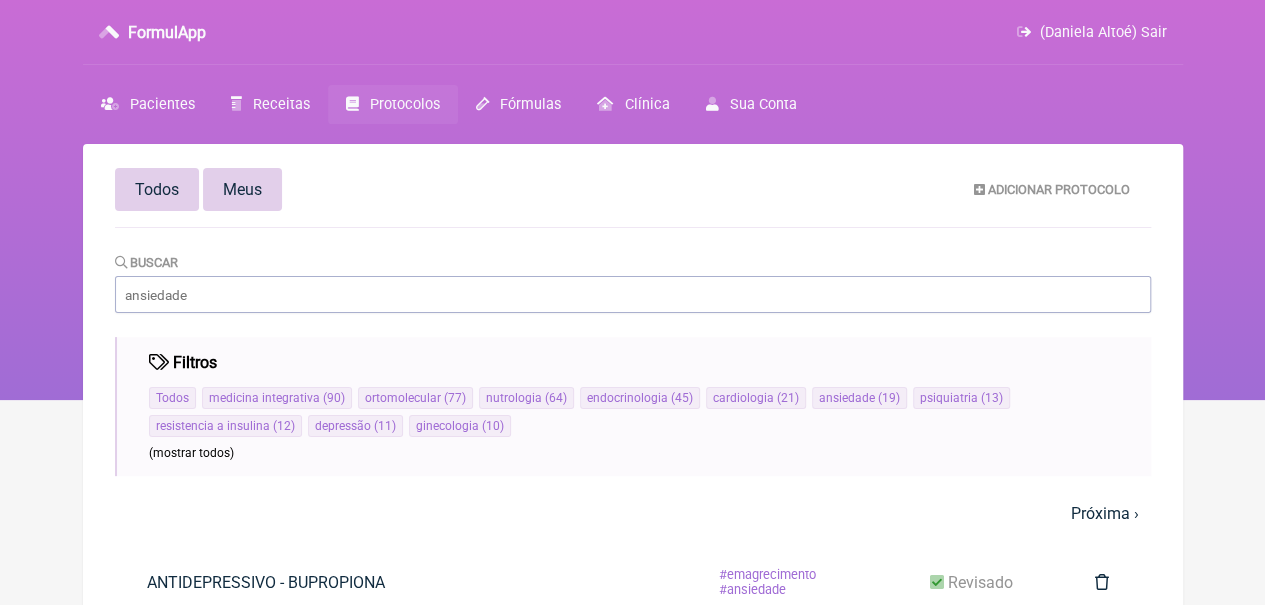 click on "Meus" at bounding box center [242, 189] 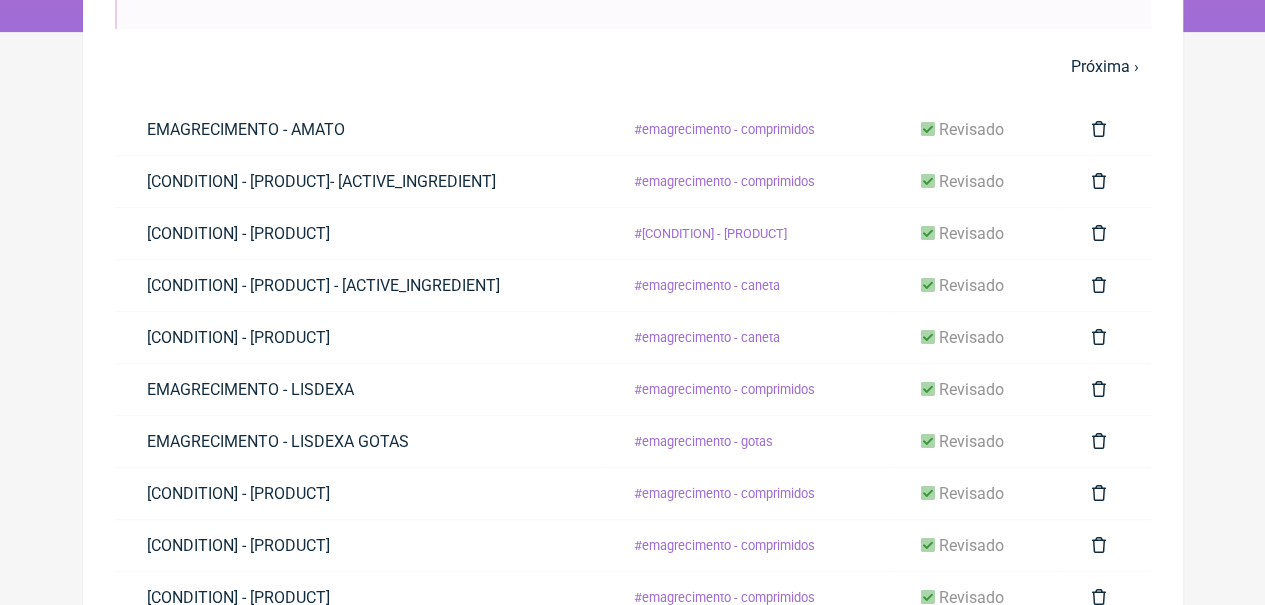 scroll, scrollTop: 370, scrollLeft: 0, axis: vertical 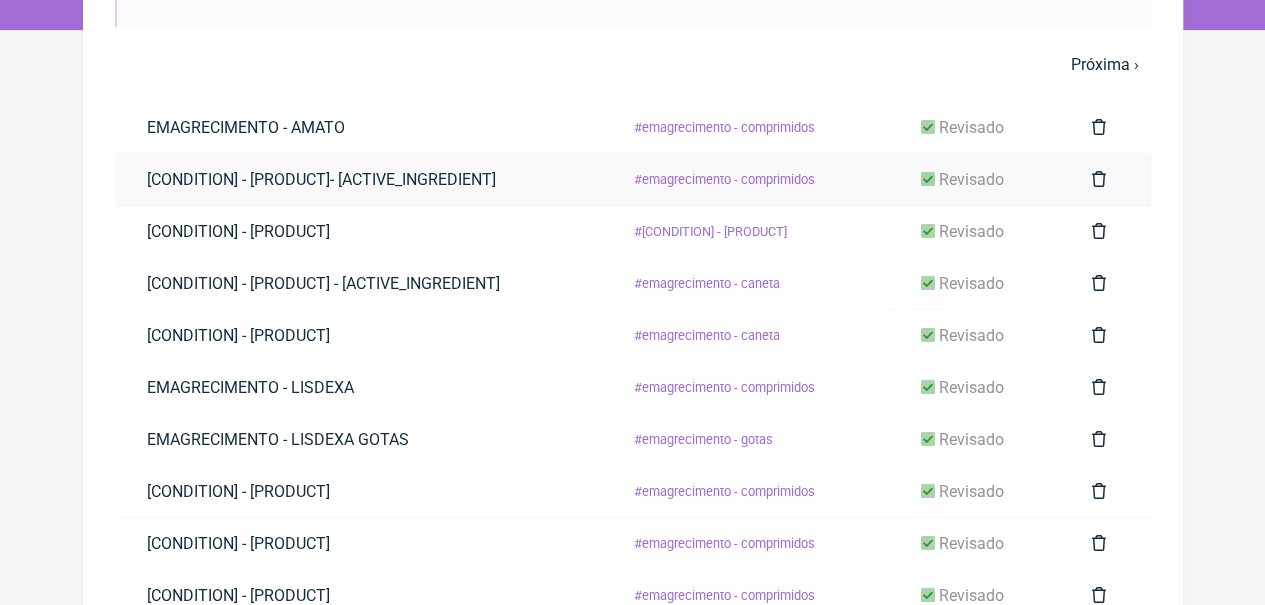 click on "[CONDITION] - [PRODUCT]- [ACTIVE_INGREDIENT]" at bounding box center (321, 179) 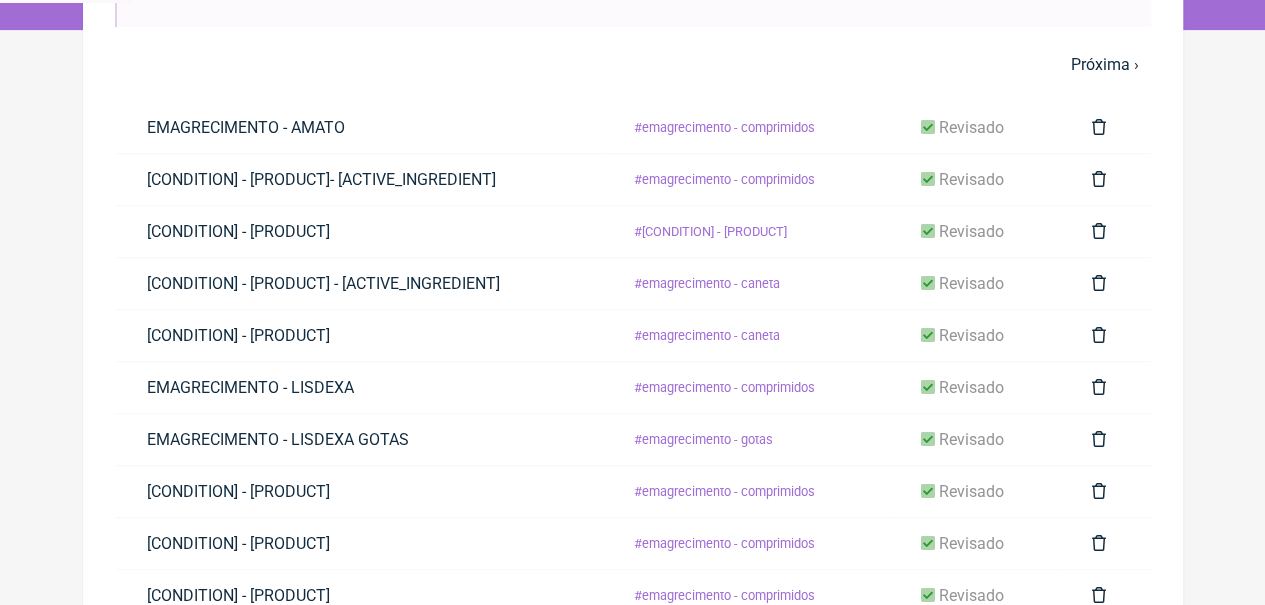 scroll, scrollTop: 0, scrollLeft: 0, axis: both 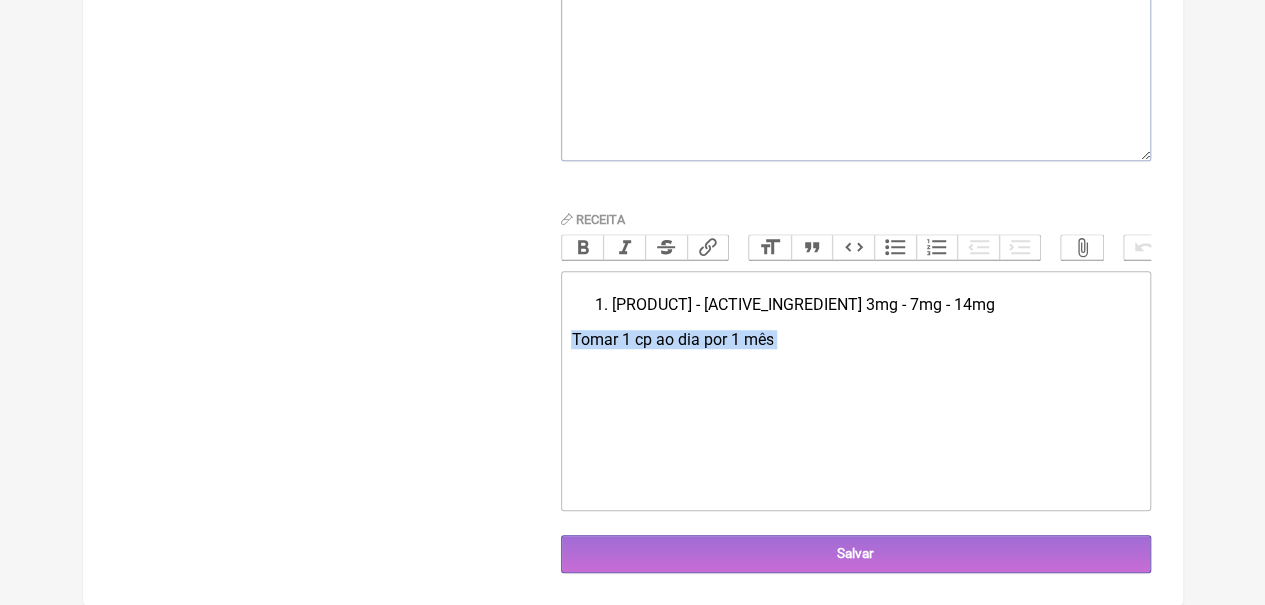 drag, startPoint x: 792, startPoint y: 338, endPoint x: 501, endPoint y: 350, distance: 291.2473 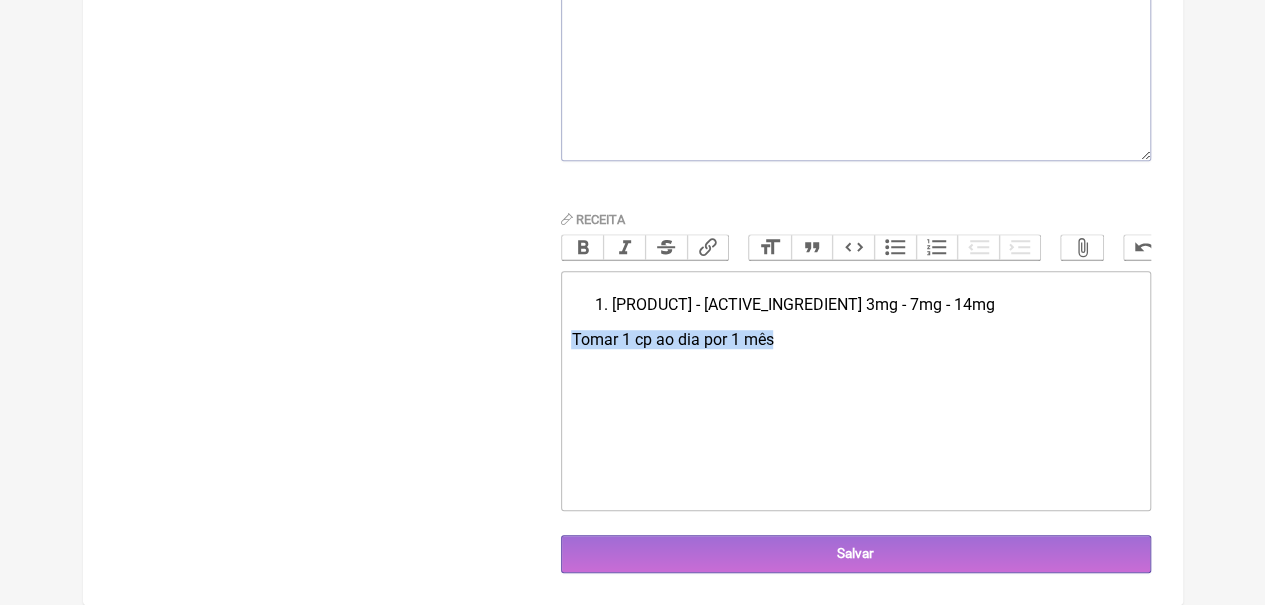 drag, startPoint x: 786, startPoint y: 335, endPoint x: 552, endPoint y: 345, distance: 234.21358 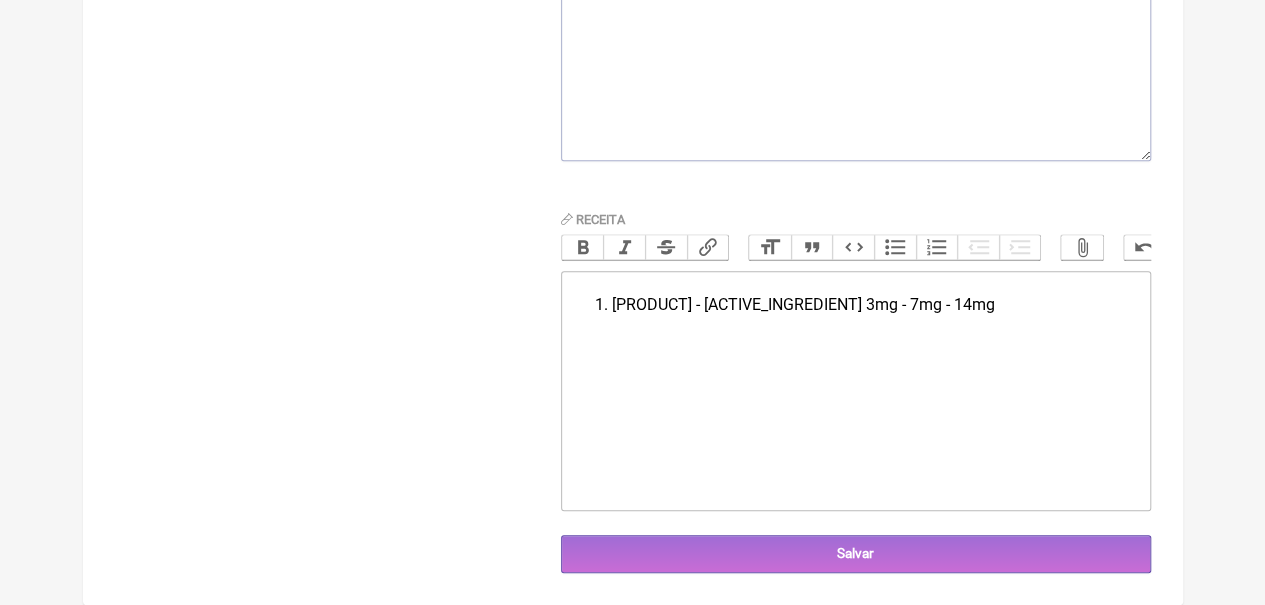paste on "<ol><li>[PRODUCT] - [ACTIVE_INGREDIENT] 3mg - 7mg - 14mg</li></ol><div>TOMAR 1 CP DE MANHÃ EM JEJUM E AGUARDAR 30 MINUTOS PARA COMER.<br><br></div><div><br><br></div><div><br></div><div><br></div>" 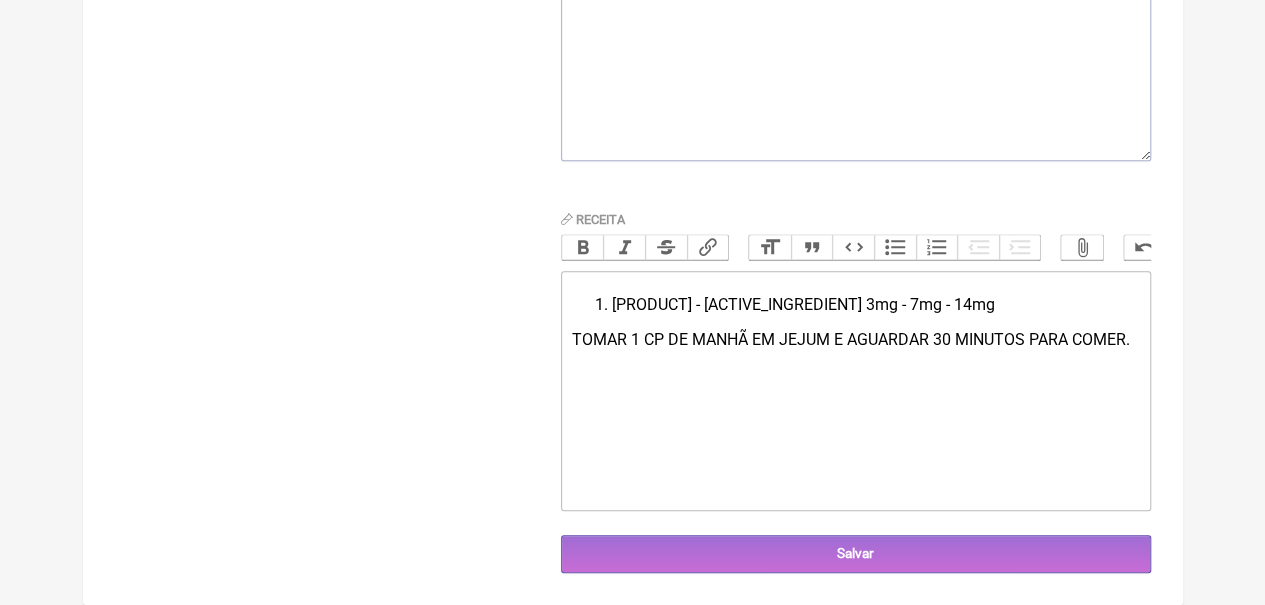 type on "<ol><li>[PRODUCT] - [ACTIVE_INGREDIENT] 3mg - 7mg - 14mg</li></ol><div>TOMAR 1 CP DE MANHÃ EM JEJUM E AGUARDAR 30 MINUTOS PARA COMER.<br><br></div><div><br><br></div><div><br></div><div><br></div>" 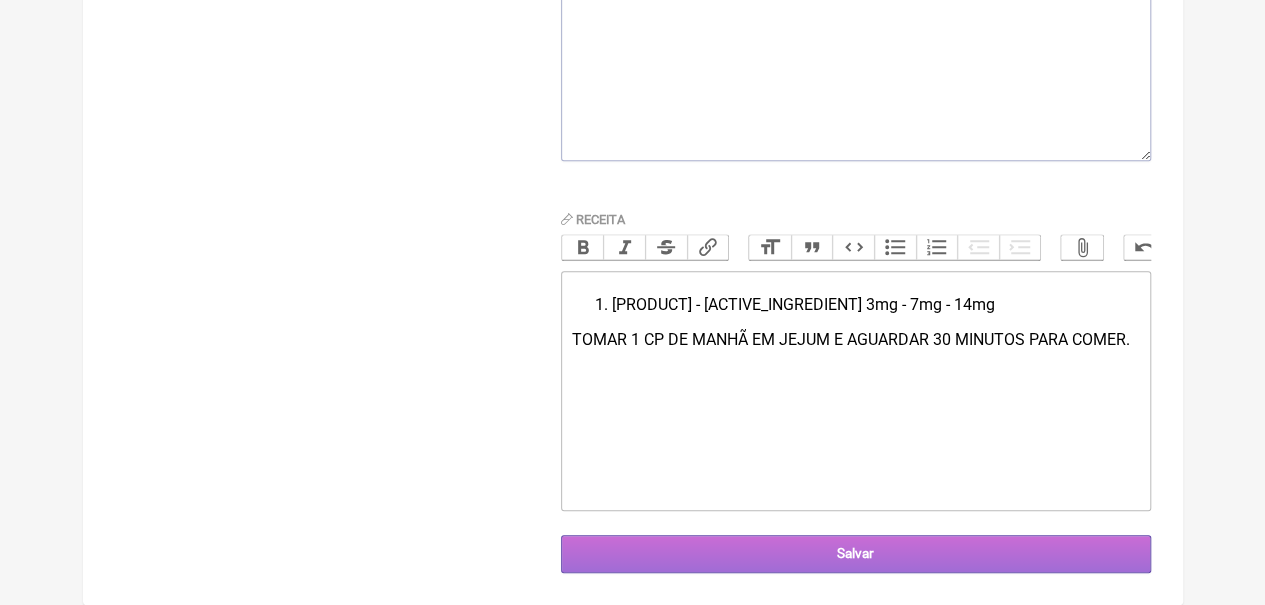 click on "Salvar" at bounding box center [856, 553] 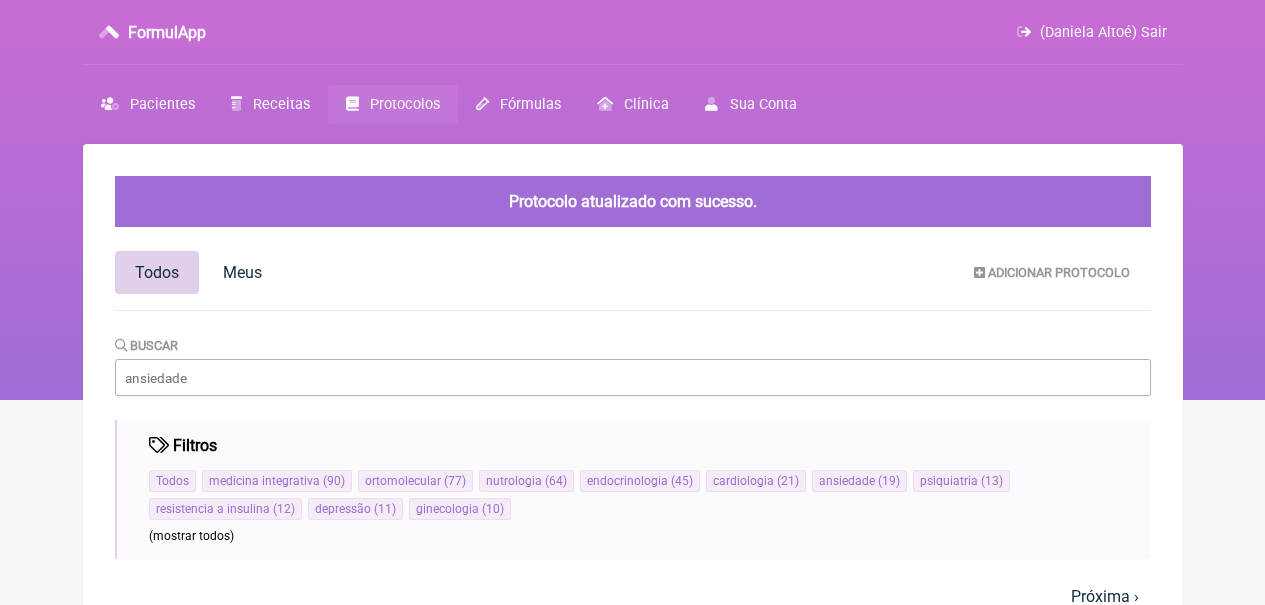 scroll, scrollTop: 0, scrollLeft: 0, axis: both 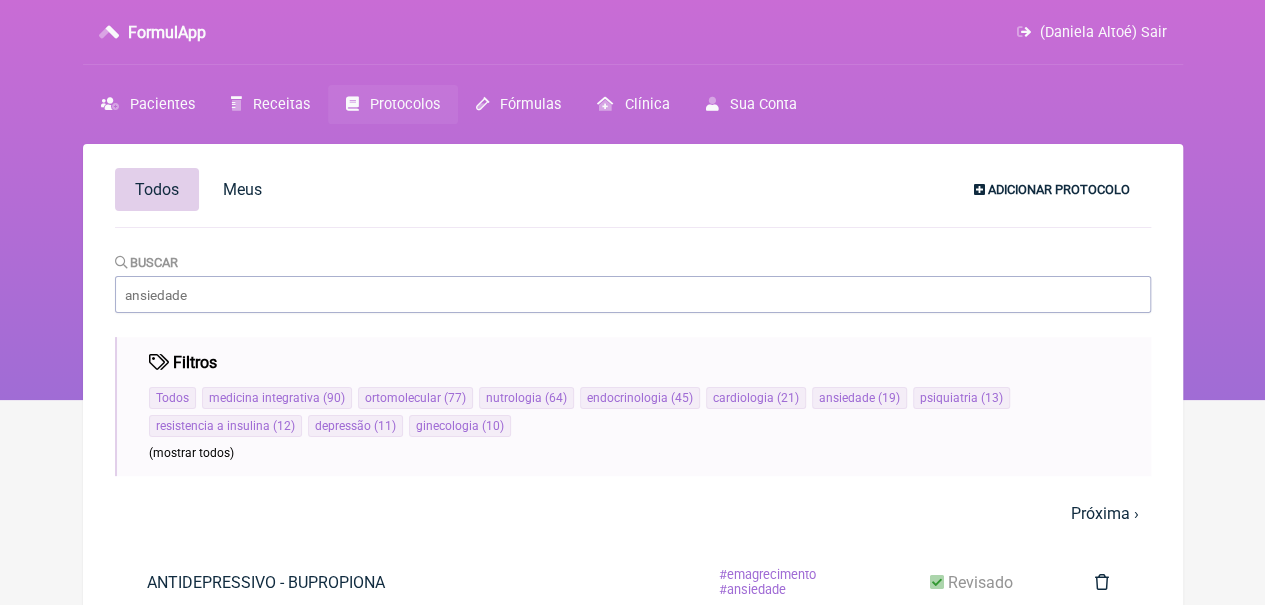 click on "Adicionar Protocolo" at bounding box center [1059, 189] 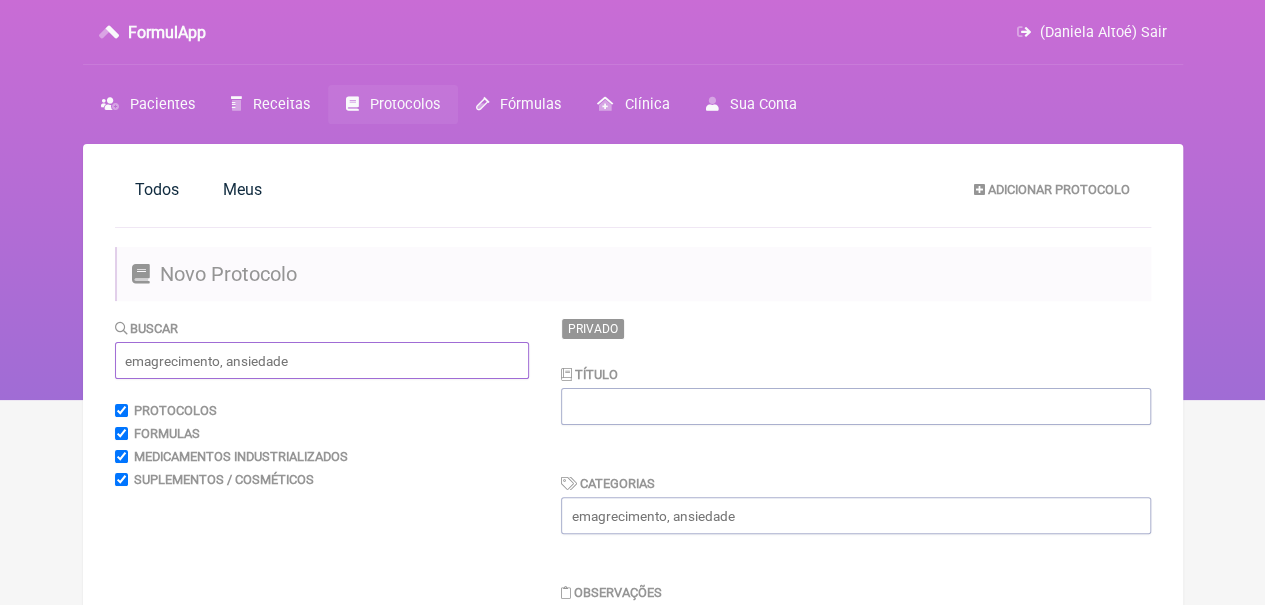 click at bounding box center [322, 360] 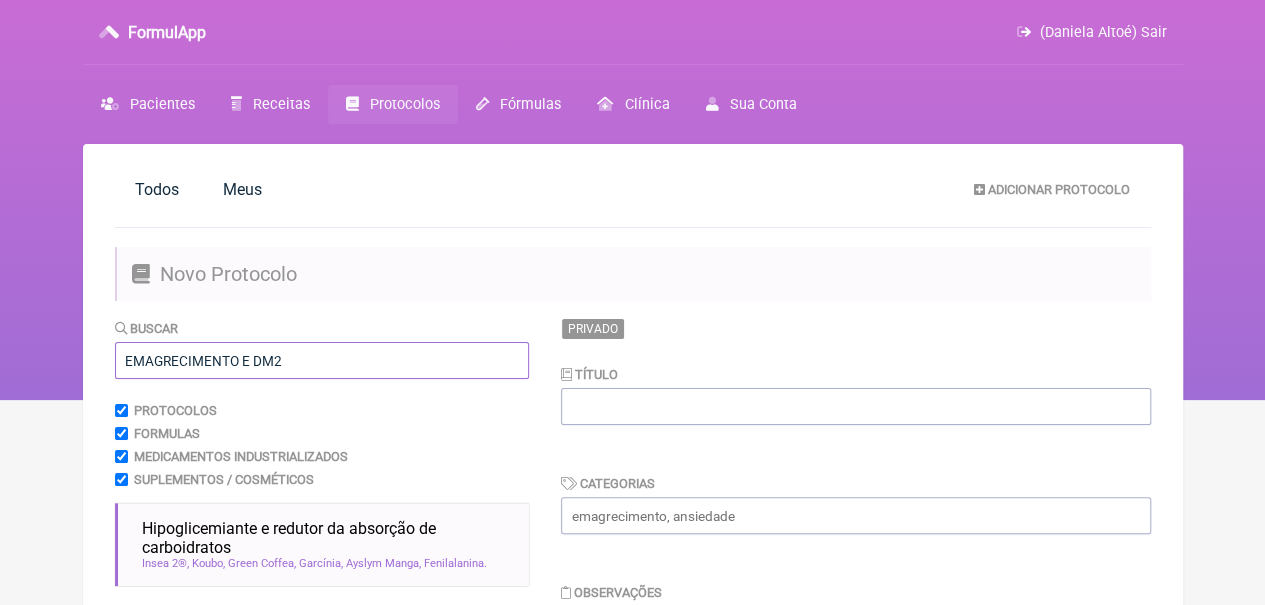 type on "EMAGRECIMENTO E DM2" 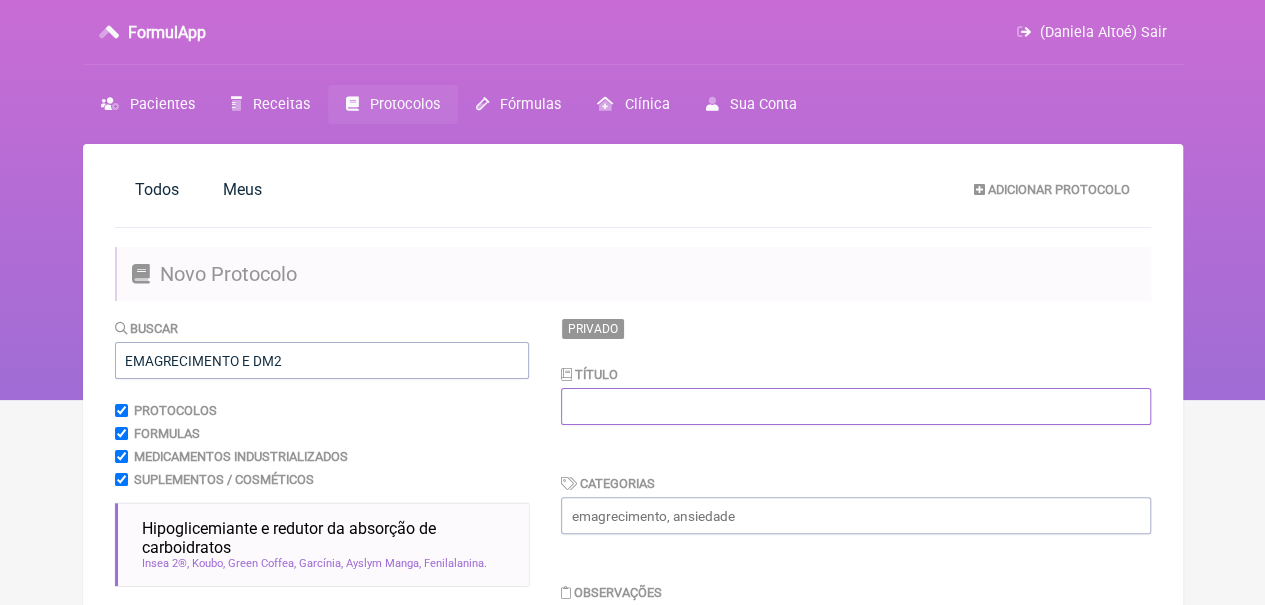 click at bounding box center (856, 406) 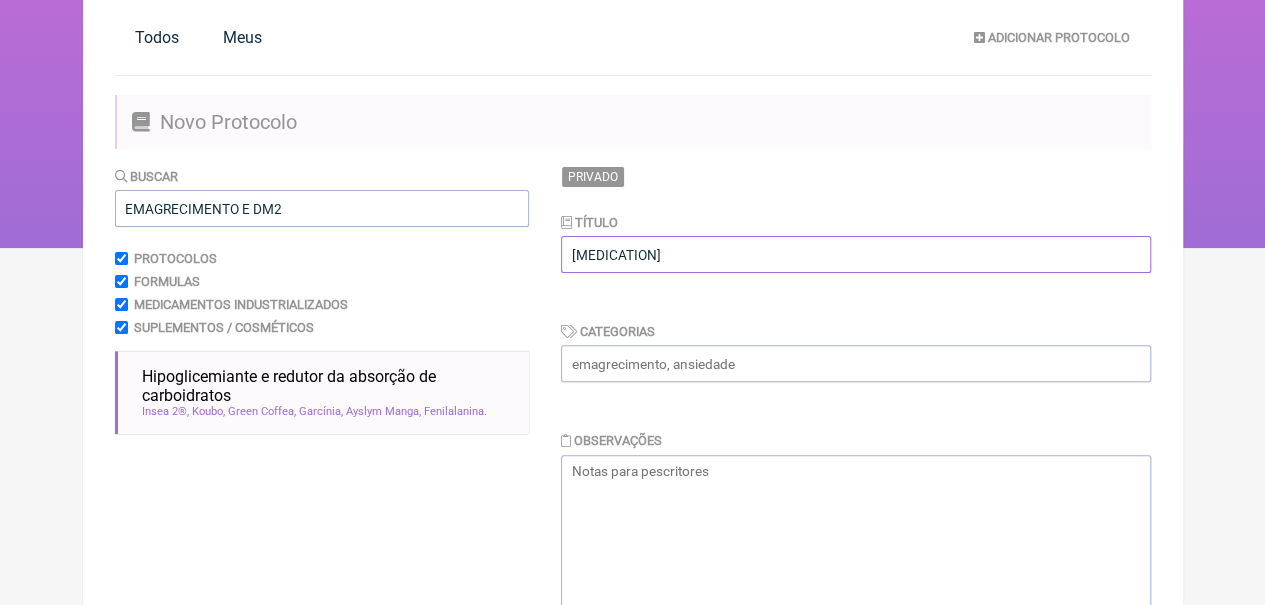 scroll, scrollTop: 232, scrollLeft: 0, axis: vertical 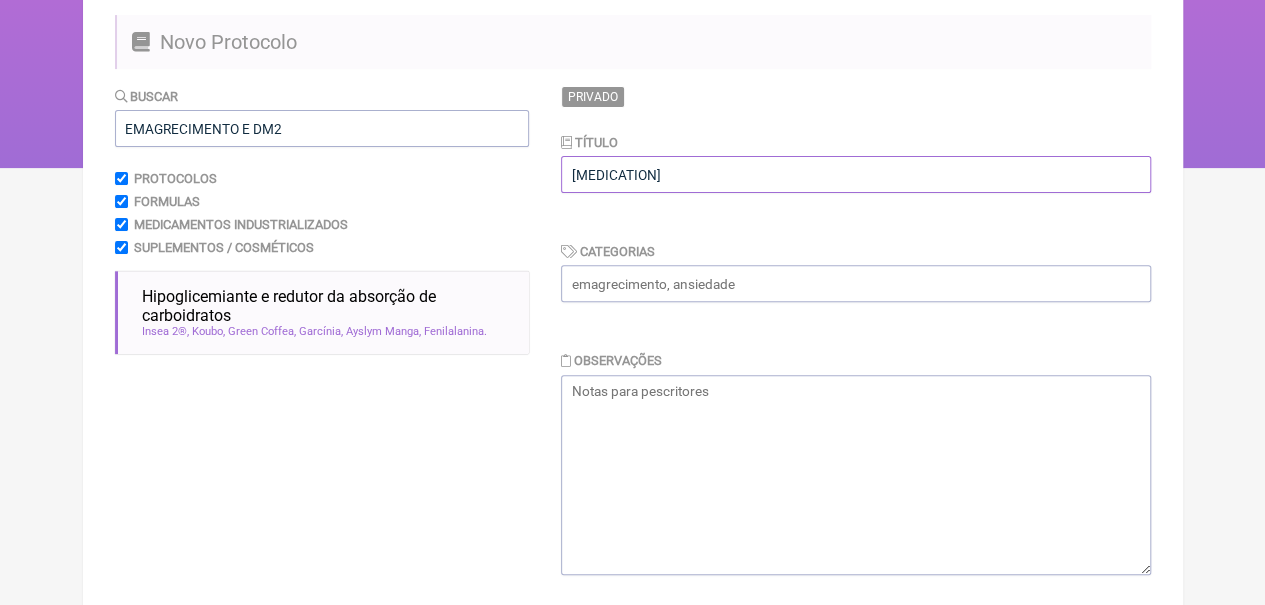 type on "VICTOZA" 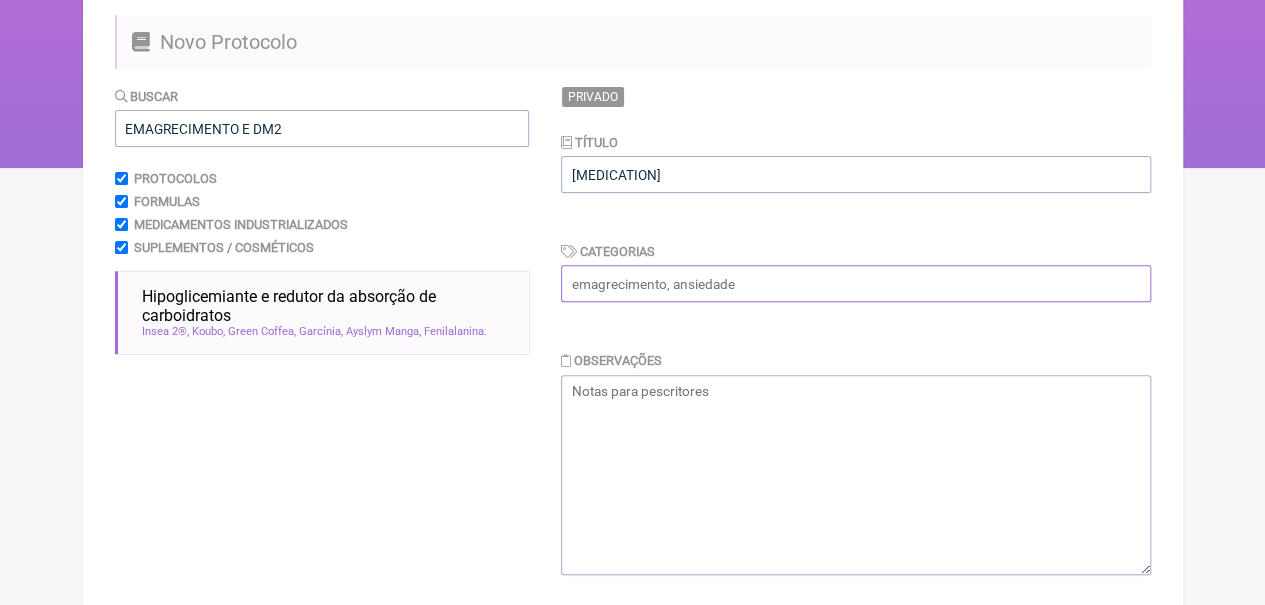 click at bounding box center (856, 283) 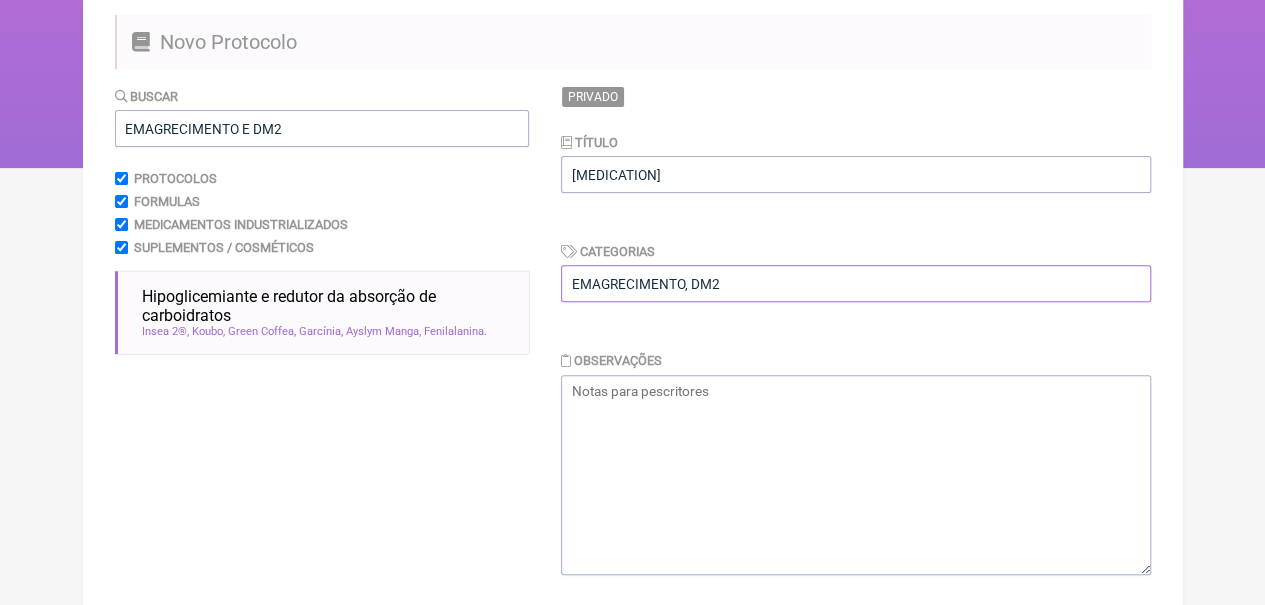 scroll, scrollTop: 662, scrollLeft: 0, axis: vertical 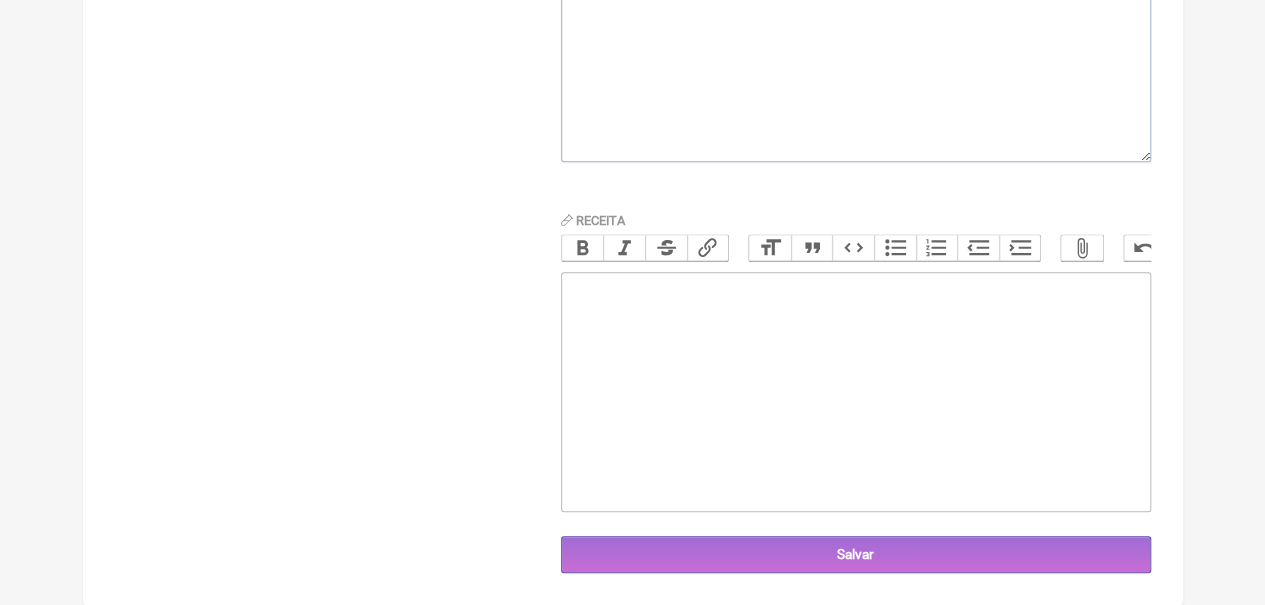 type on "EMAGRECIMENTO, DM2" 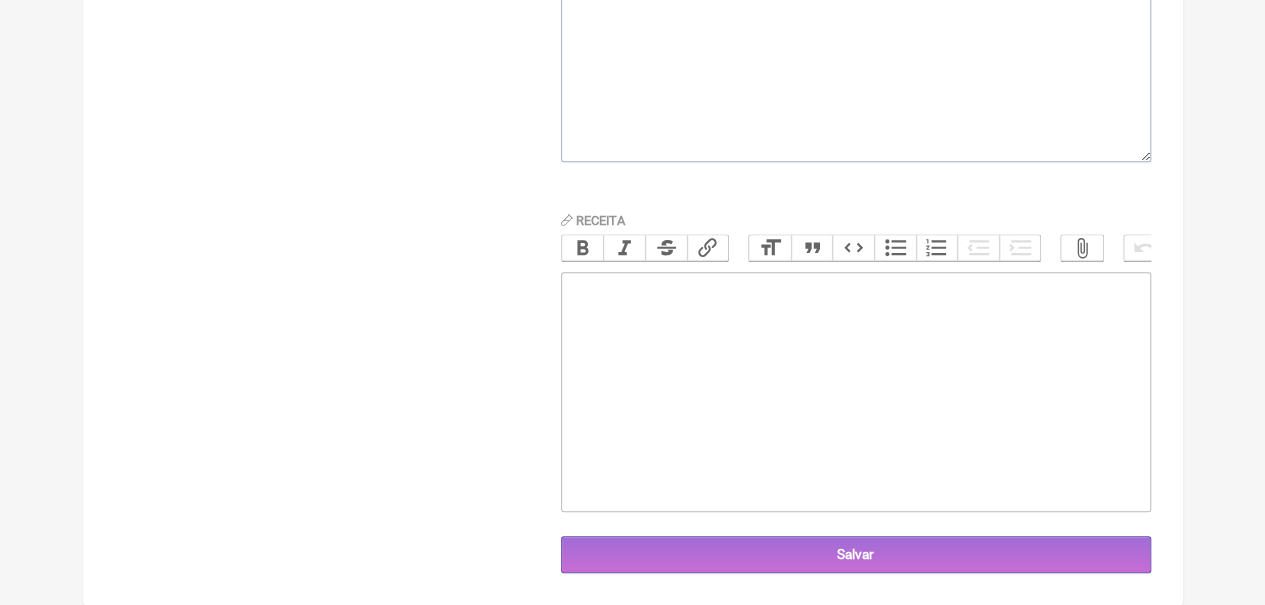 paste on "<div>USO EXT:<br><br></div><div>1. VICTOZA ___________1 CX (2 CANETAS)<br><br></div><div>APLICAR 0,6 MG NAS PRIMEIRA SEMANA, APÓS PASSAR PARA 1,2 MG POR MAIS 1 SEMANA E APÓS<br><br></div><div>PASSAR PARA 1,8 MG ATÉ A PRÓXIMA CONSULTA, SUBCUTÂNEO (EM REGIÃO ABDOMINAL ABAIXO DA LINHA DO UMBIGO), 1X/DIA PELA MANHÃ.<br><br></div><div><br></div><div>2. AGULHA PARA VICTOZA 8MM, 6MM, 5MM, OU 4MM____1 CX.<br><br></div><div>CADASTRO DE DESCONTO: <a href="http://www.programanovodia.com.br">WWW.PROGRAMANOVODIA.COM.BR<br></a><br></div><div>DIABETES: SIM<br><br></div><div>CRM: 875023<br><br></div><div><br><br></div>" 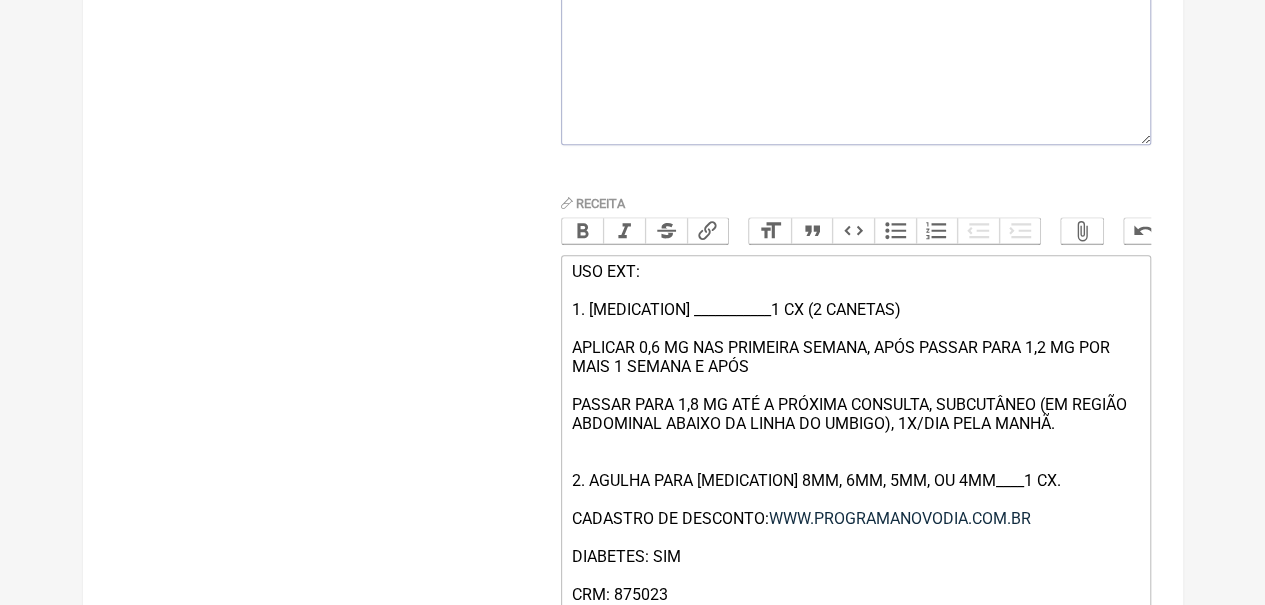 type on "<div>USO EXT:<br><br></div><div>1. VICTOZA ___________1 CX (2 CANETAS)<br><br></div><div>APLICAR 0,6 MG NAS PRIMEIRA SEMANA, APÓS PASSAR PARA 1,2 MG POR MAIS 1 SEMANA E APÓS<br><br></div><div>PASSAR PARA 1,8 MG ATÉ A PRÓXIMA CONSULTA, SUBCUTÂNEO (EM REGIÃO ABDOMINAL ABAIXO DA LINHA DO UMBIGO), 1X/DIA PELA MANHÃ.<br><br></div><div><br></div><div>2. AGULHA PARA VICTOZA 8MM, 6MM, 5MM, OU 4MM____1 CX.<br><br></div><div>CADASTRO DE DESCONTO: <a href="http://www.programanovodia.com.br">WWW.PROGRAMANOVODIA.COM.BR<br></a><br></div><div>DIABETES: SIM<br><br></div><div>CRM: 875023<br><br></div><div><br><br></div>" 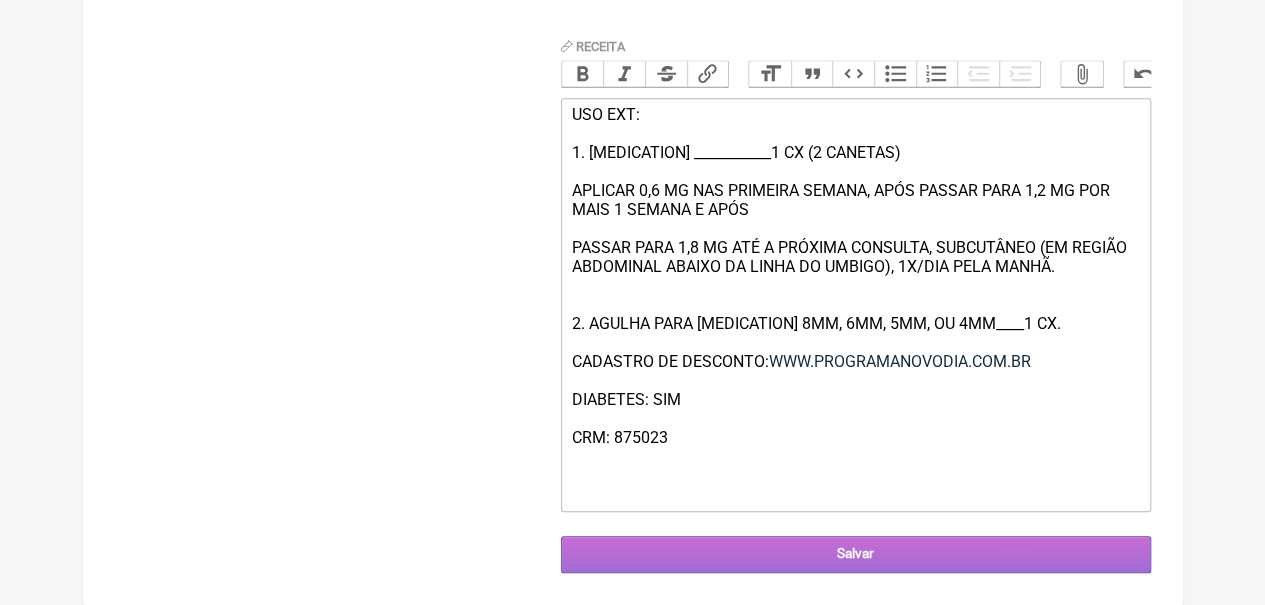 click on "Salvar" at bounding box center [856, 554] 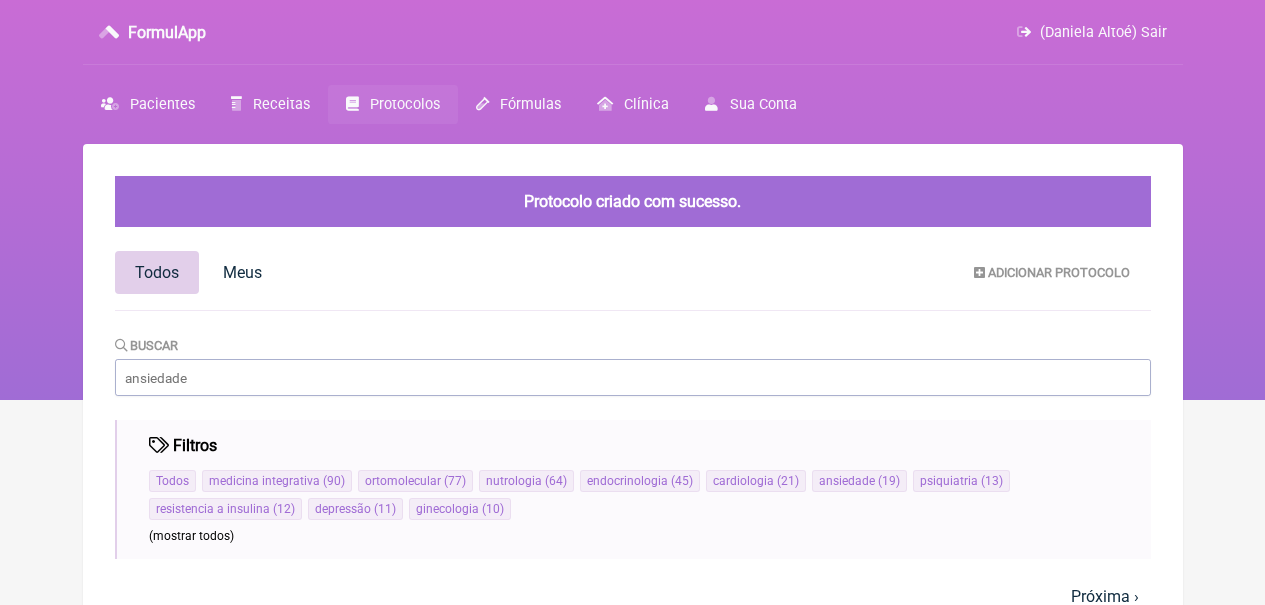 scroll, scrollTop: 0, scrollLeft: 0, axis: both 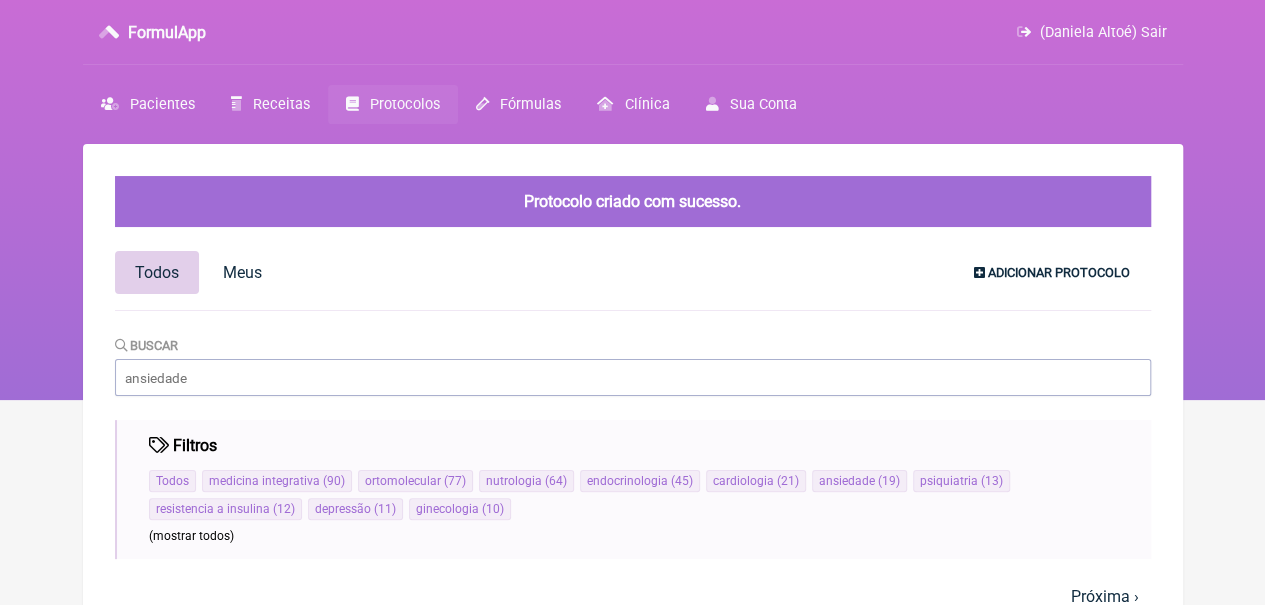 click on "Adicionar Protocolo" at bounding box center [1052, 272] 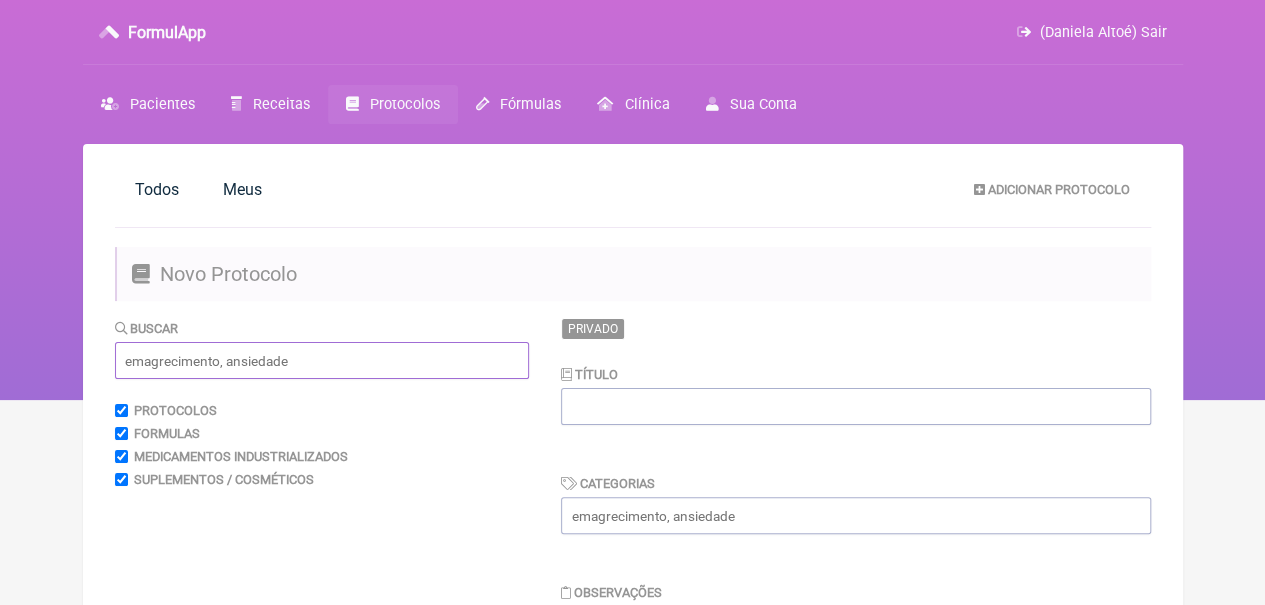 click at bounding box center (322, 360) 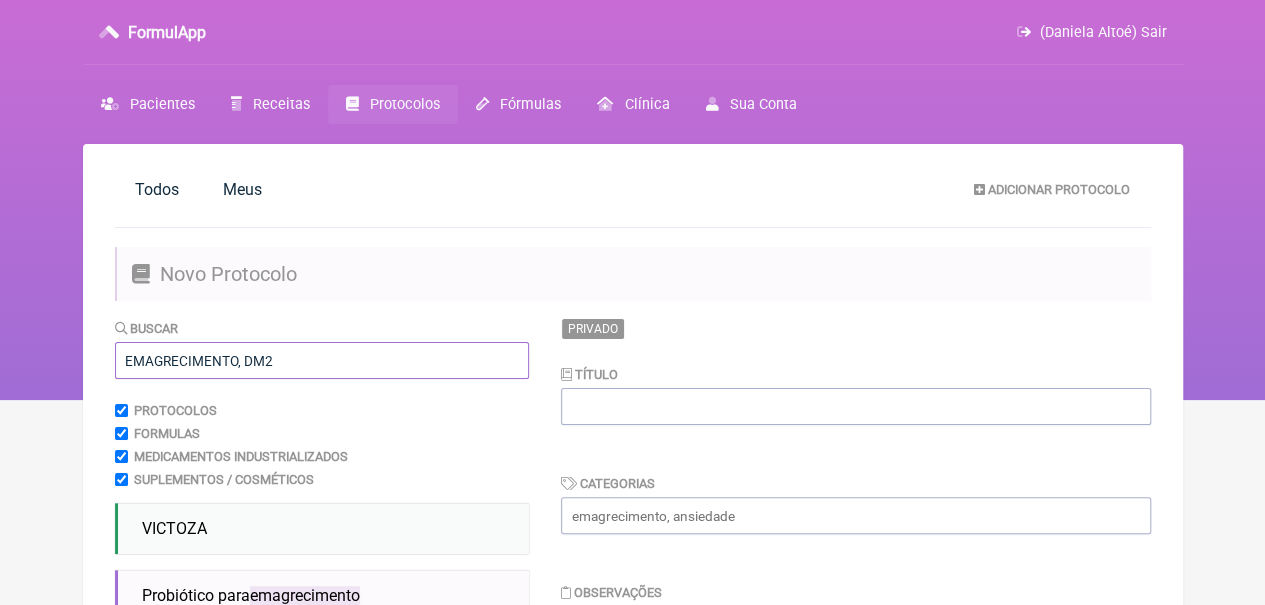 type on "EMAGRECIMENTO, DM2" 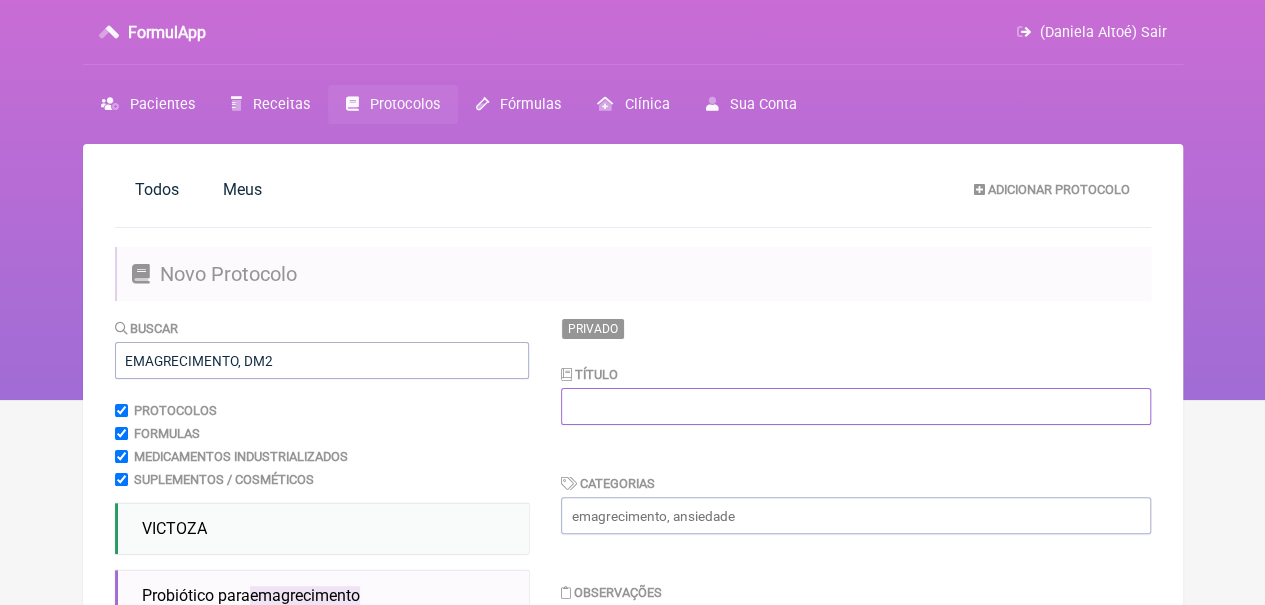 click at bounding box center (856, 406) 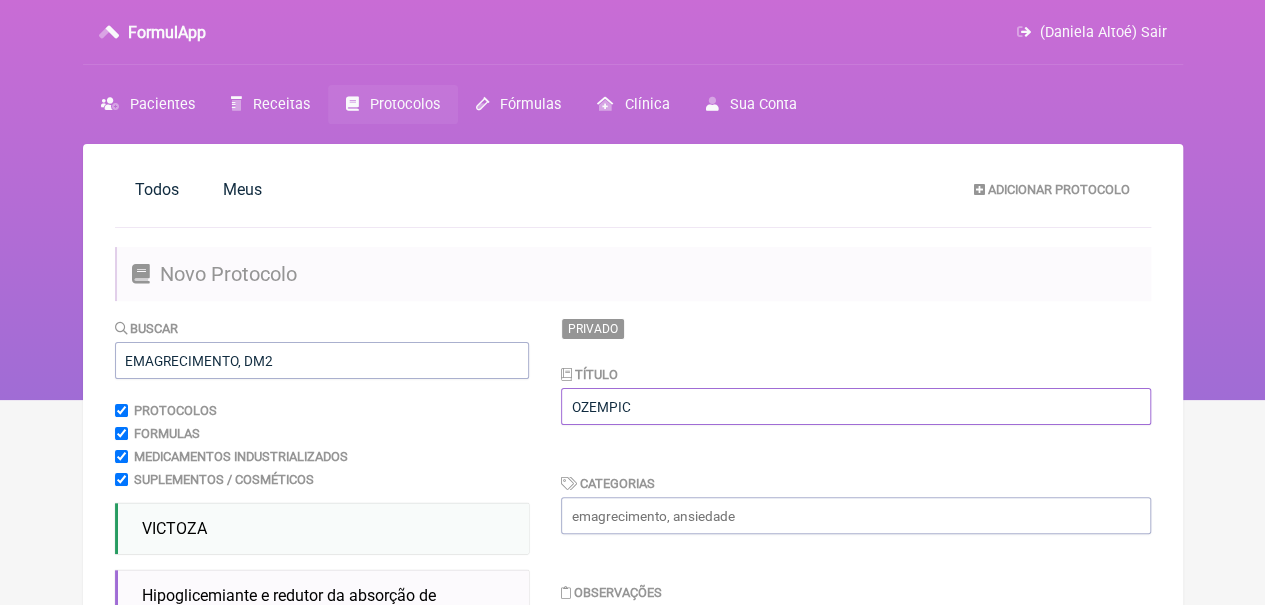 scroll, scrollTop: 324, scrollLeft: 0, axis: vertical 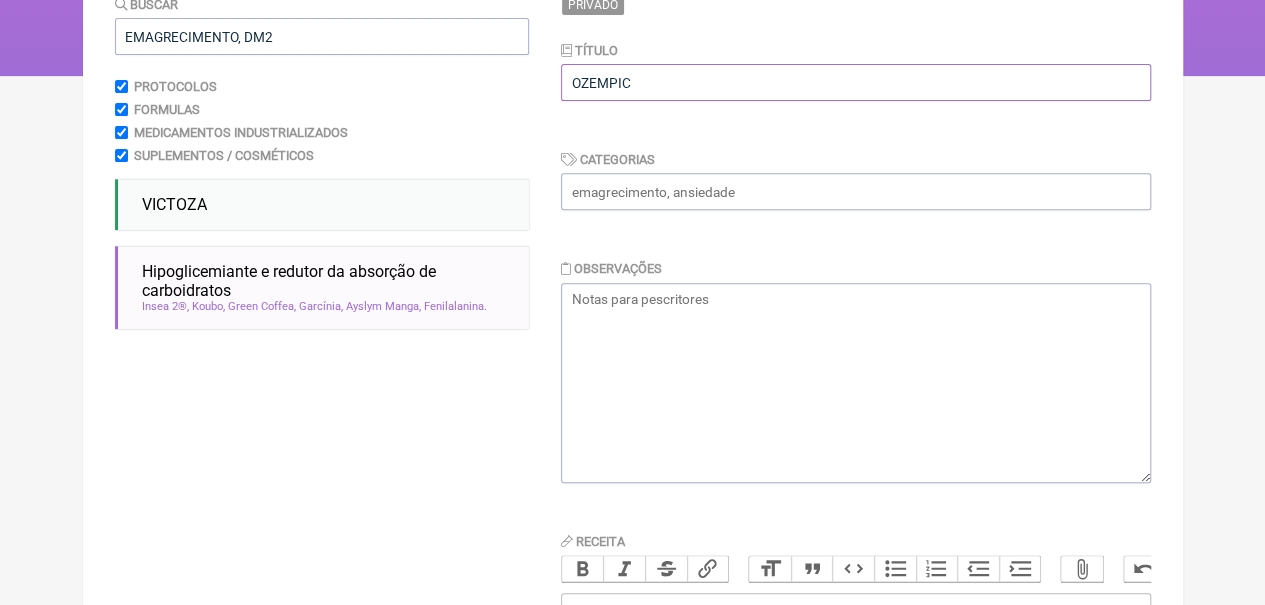 type on "OZEMPIC" 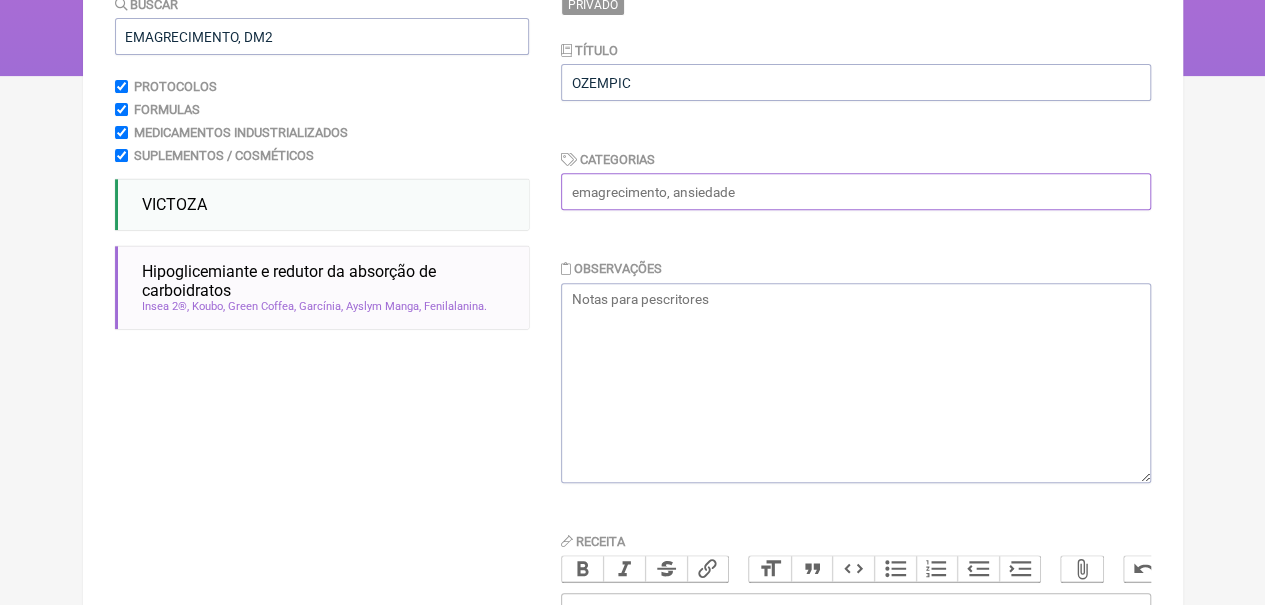 click at bounding box center [856, 191] 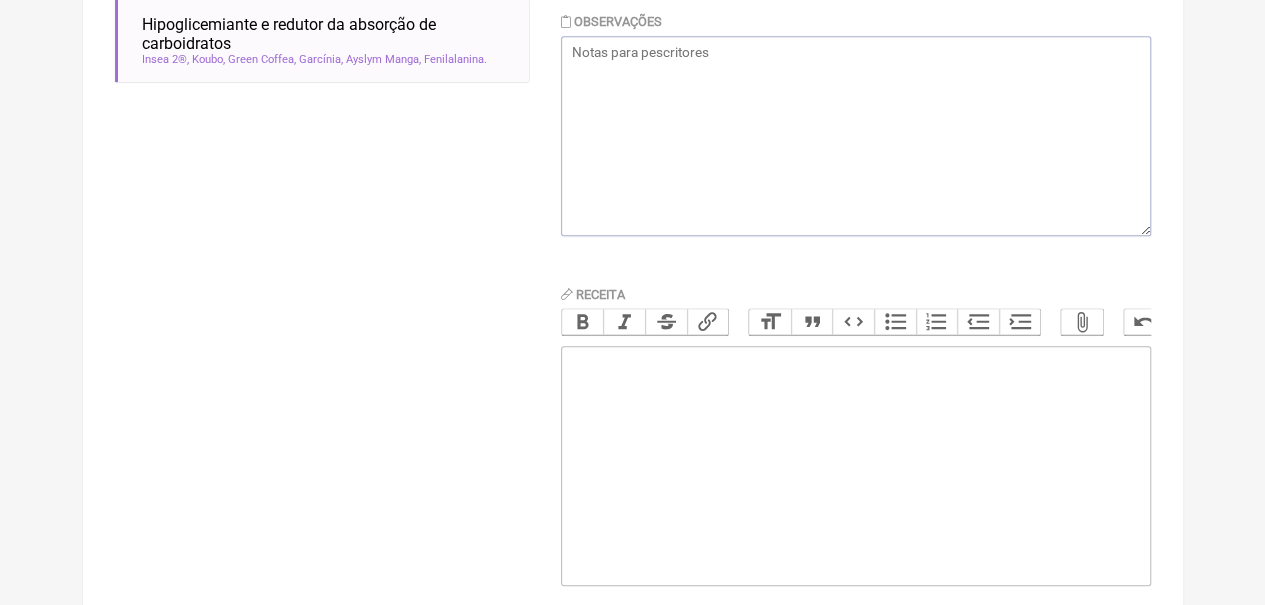 scroll, scrollTop: 602, scrollLeft: 0, axis: vertical 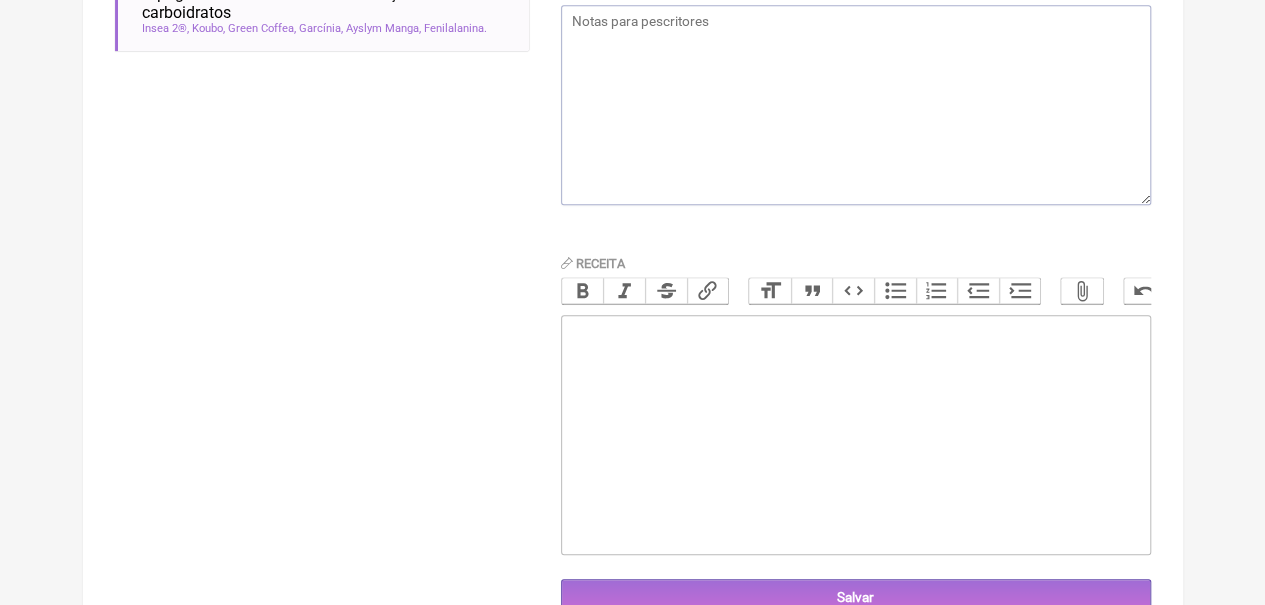 type on "EMAGRECIMENTO, DM2" 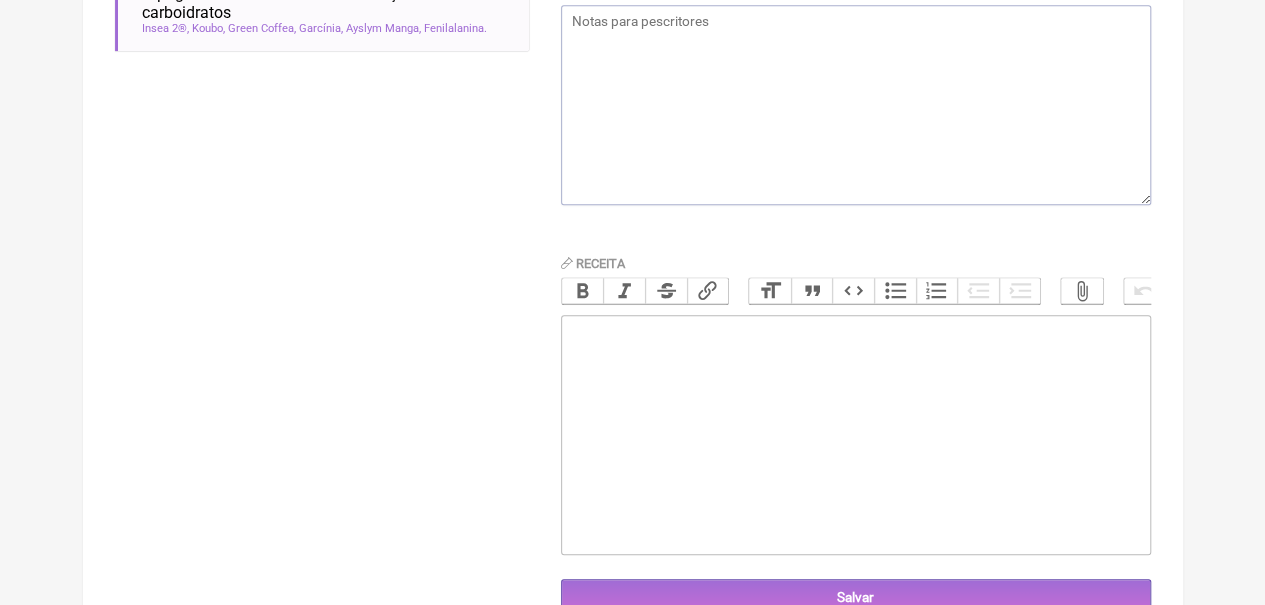 click at bounding box center [856, 435] 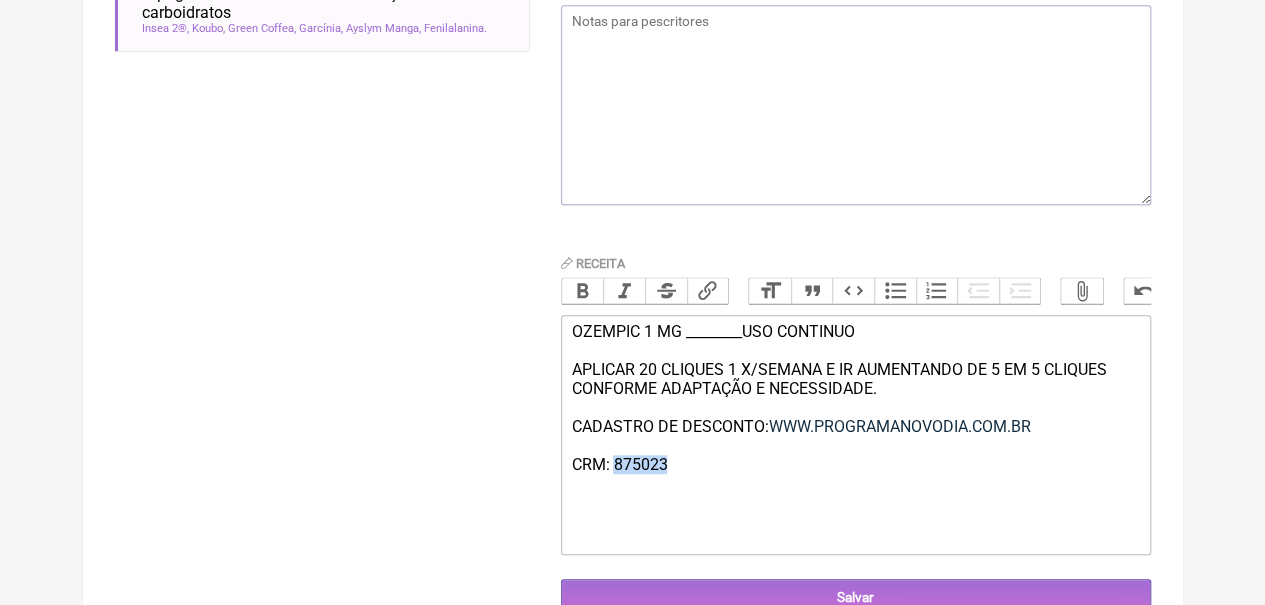 drag, startPoint x: 682, startPoint y: 479, endPoint x: 613, endPoint y: 482, distance: 69.065186 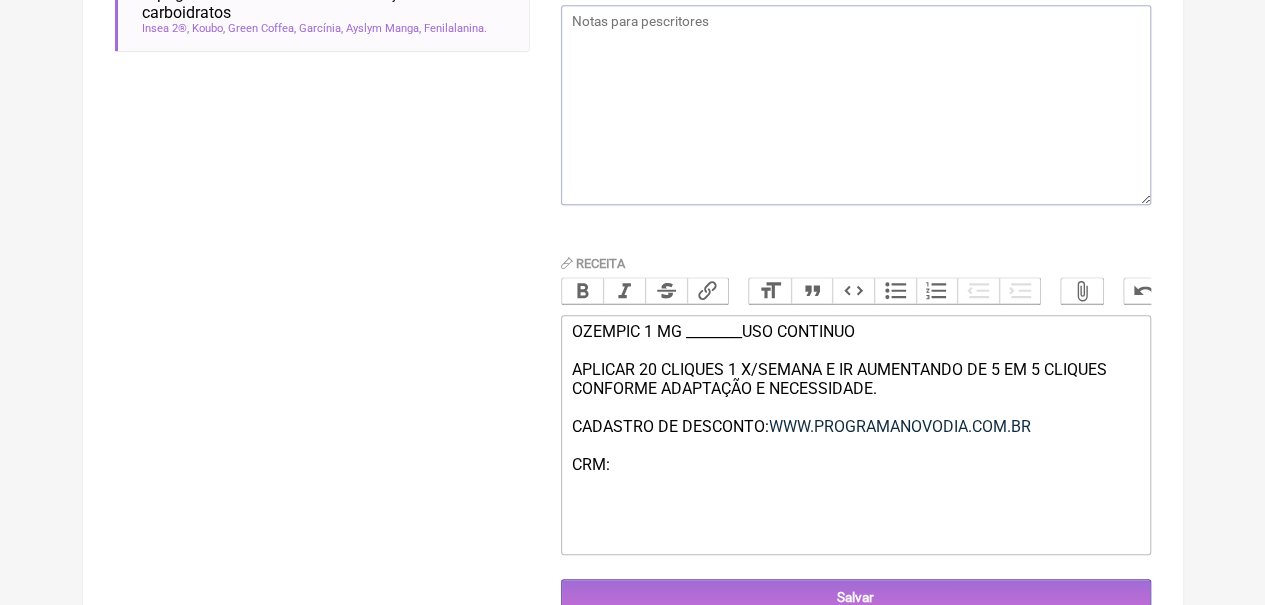 type on "<div>OZEMPIC 1 MG ________USO CONTINUO<br><br></div><div>APLICAR 20 CLIQUES 1 X/SEMANA E IR AUMENTANDO DE 5 EM 5 CLIQUES CONFORME ADAPTAÇÃO E NECESSIDADE.<br><br></div><div>CADASTRO DE DESCONTO: <a href="http://www.programanovodia.com.br">WWW.PROGRAMANOVODIA.COM.BR<br></a><br></div><div>CRM:&nbsp;<br><br></div><div><br><br></div>" 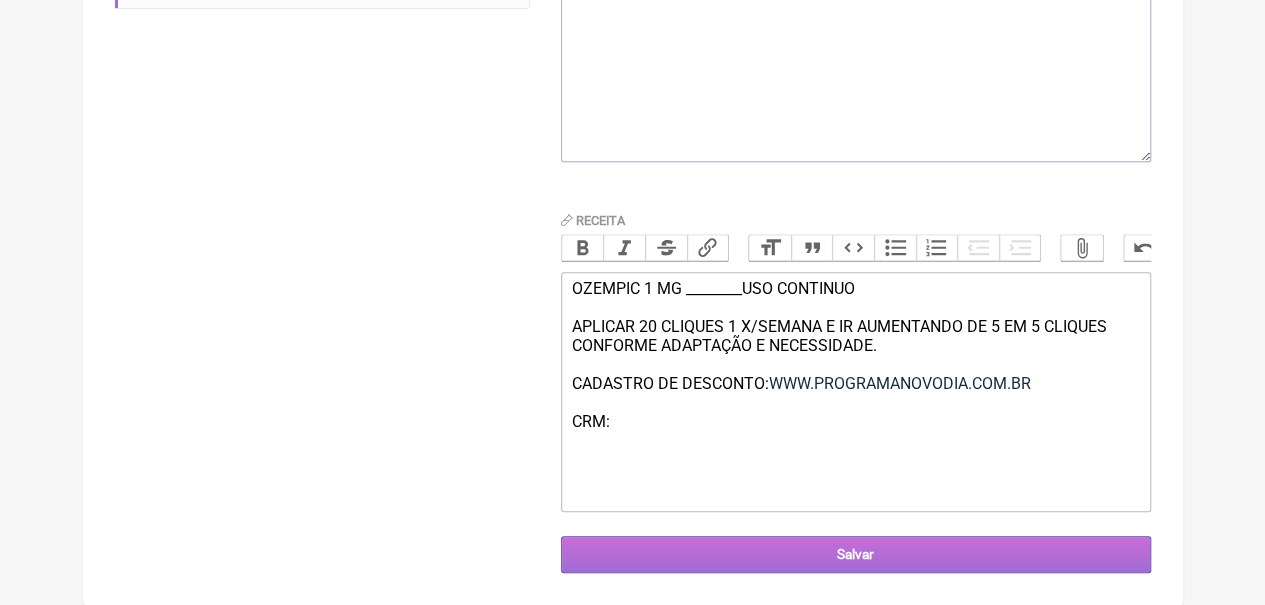 click on "Salvar" at bounding box center (856, 554) 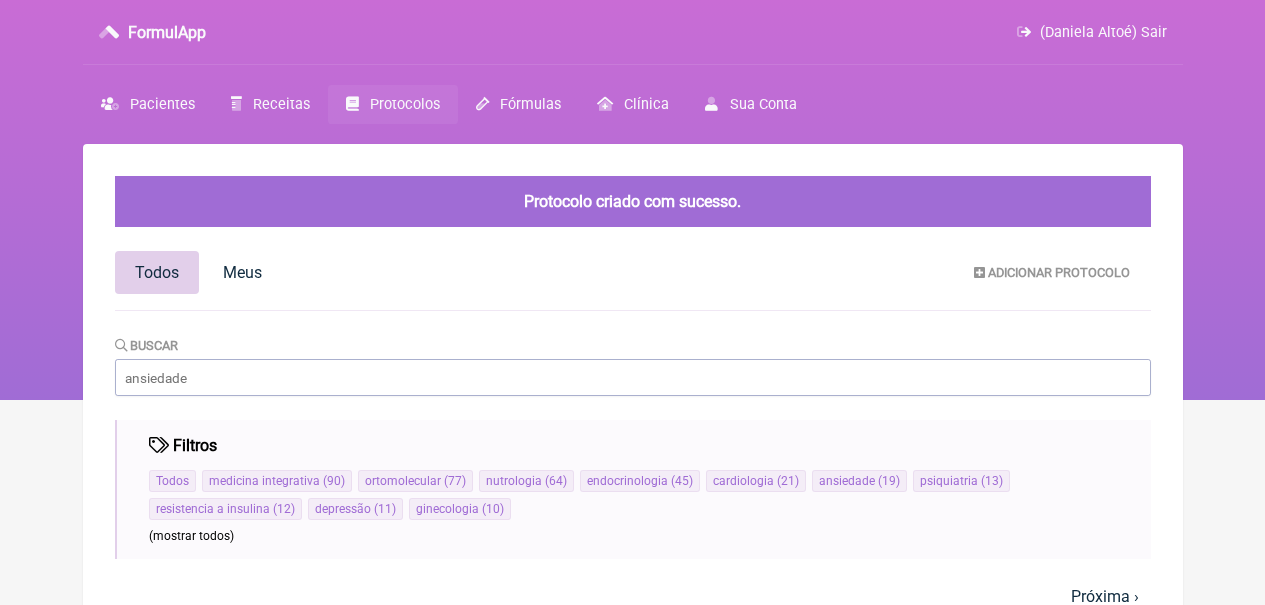 scroll, scrollTop: 0, scrollLeft: 0, axis: both 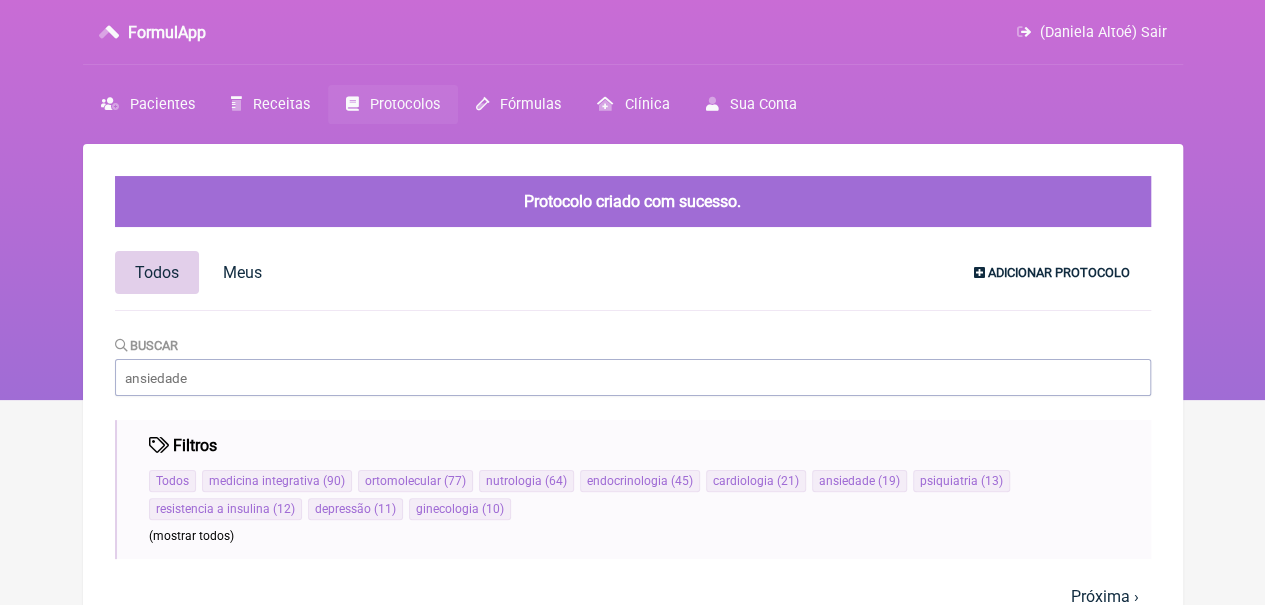 click on "Adicionar Protocolo" at bounding box center [1059, 272] 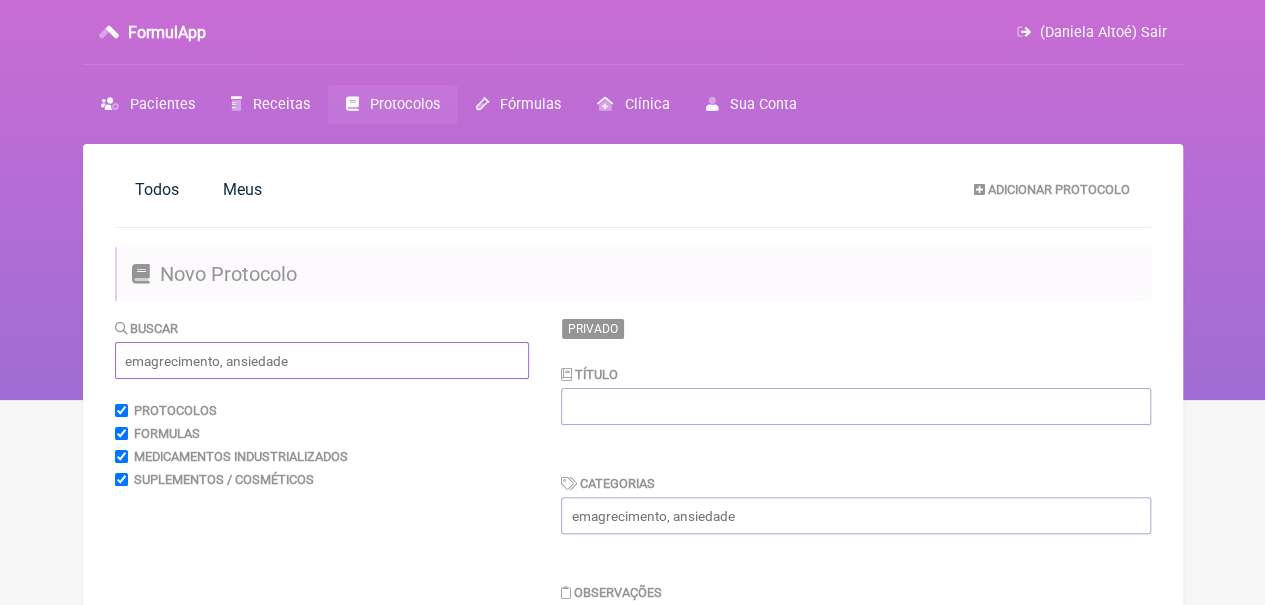 click at bounding box center [322, 360] 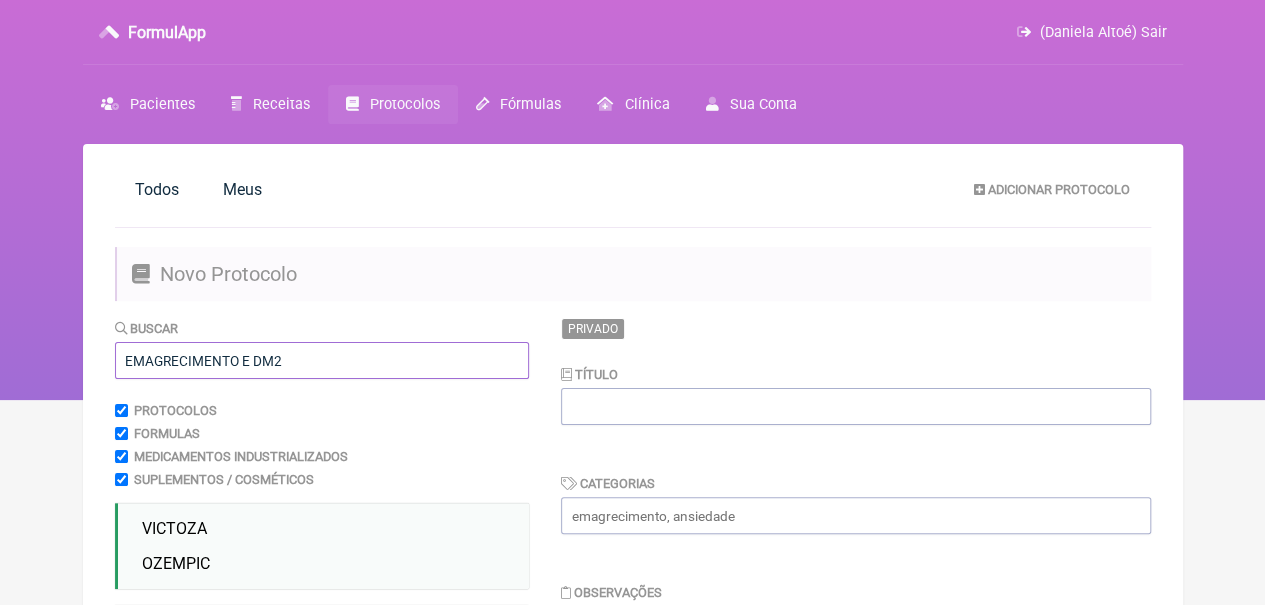 type on "EMAGRECIMENTO E DM2" 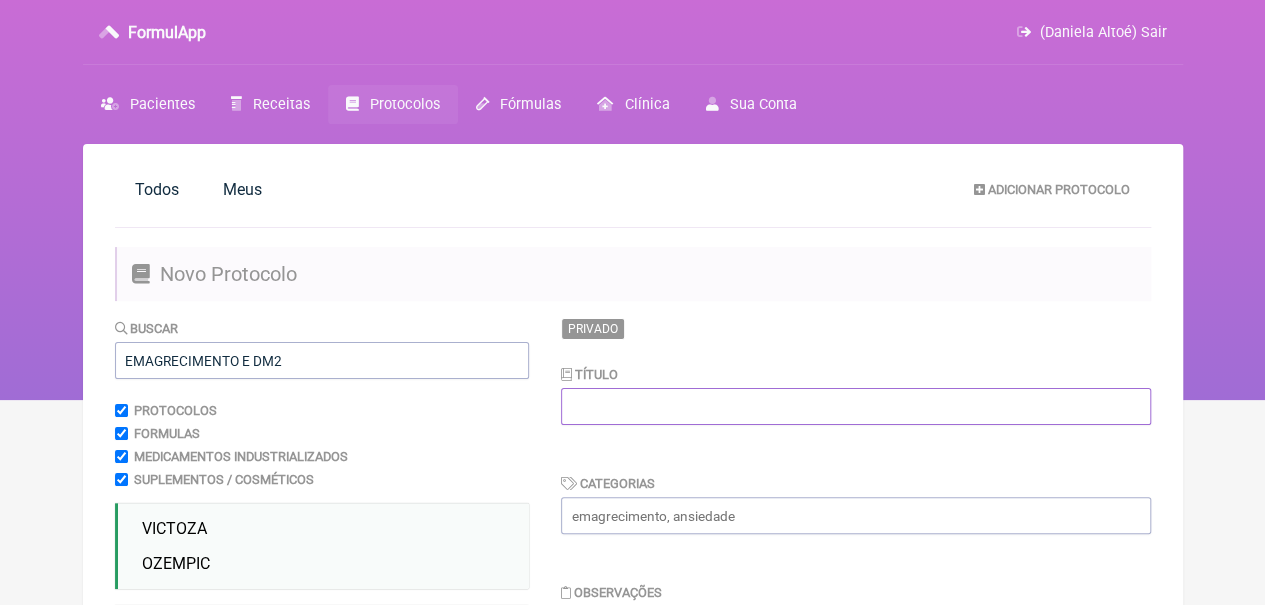 click at bounding box center [856, 406] 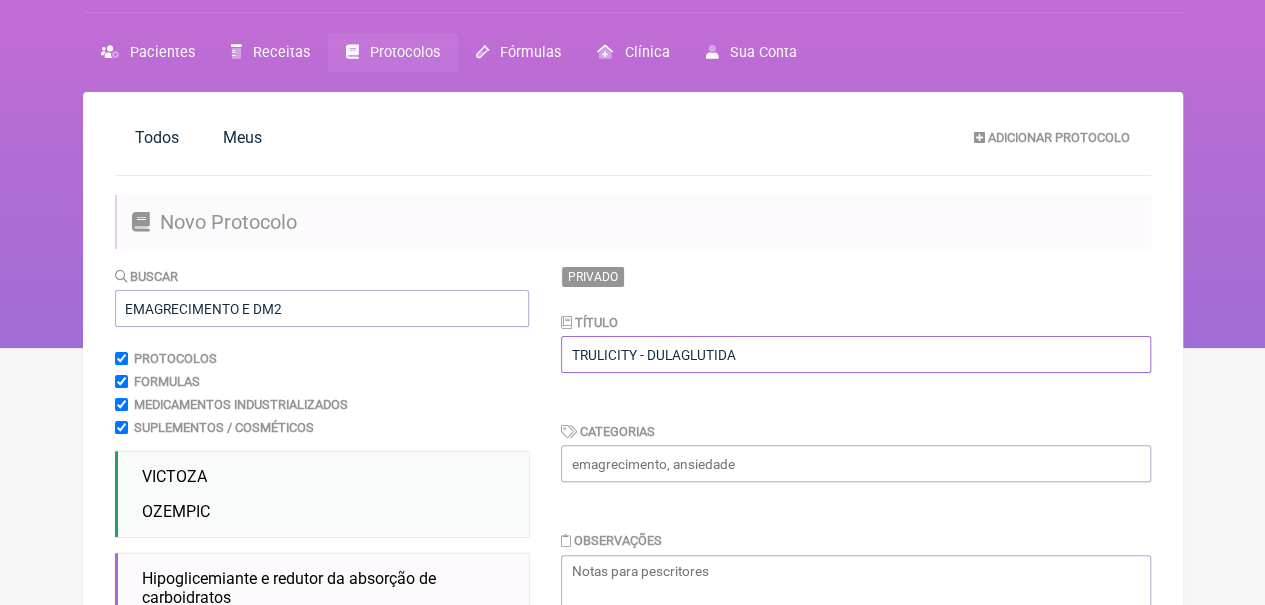 scroll, scrollTop: 164, scrollLeft: 0, axis: vertical 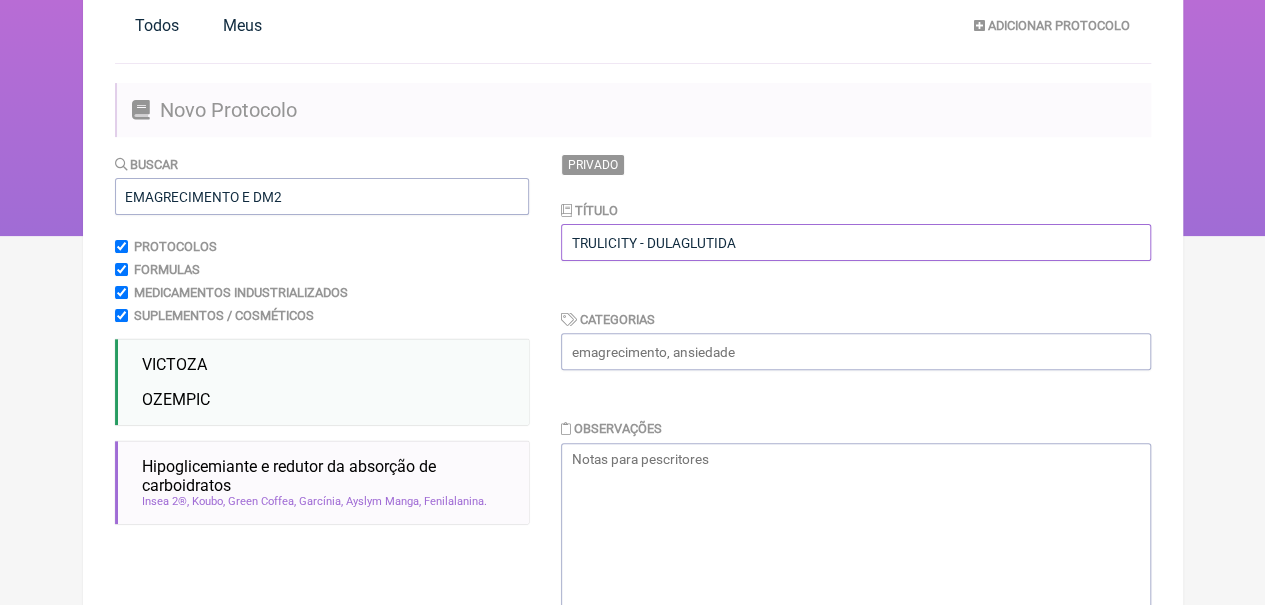 type on "TRULICITY - DULAGLUTIDA" 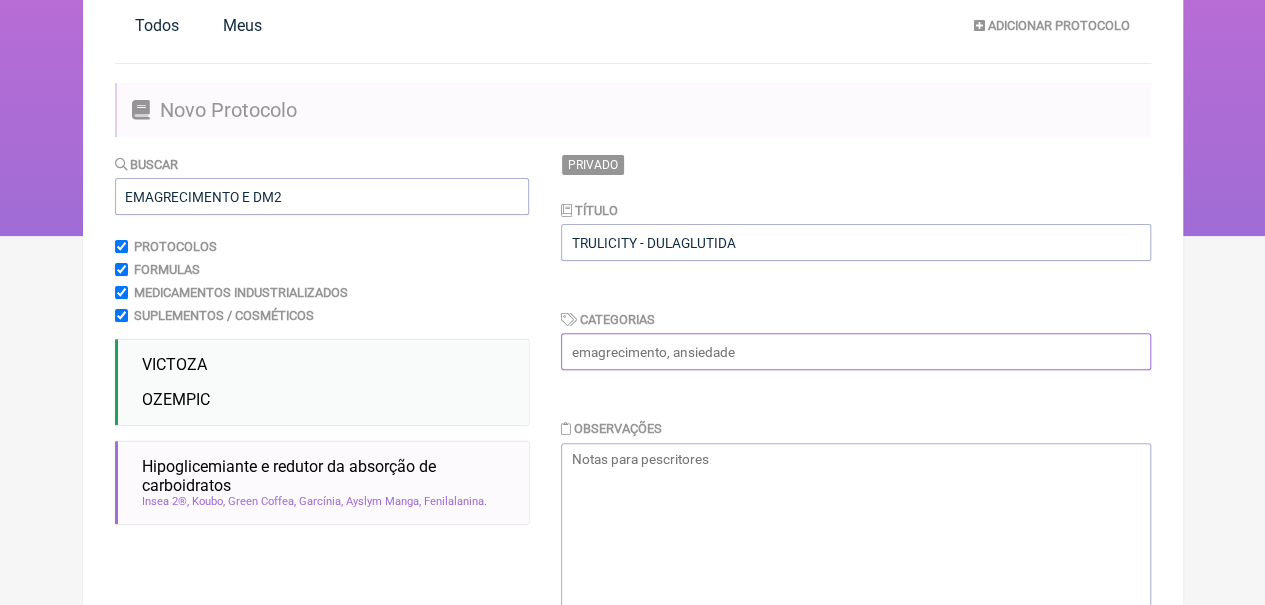 click at bounding box center [856, 351] 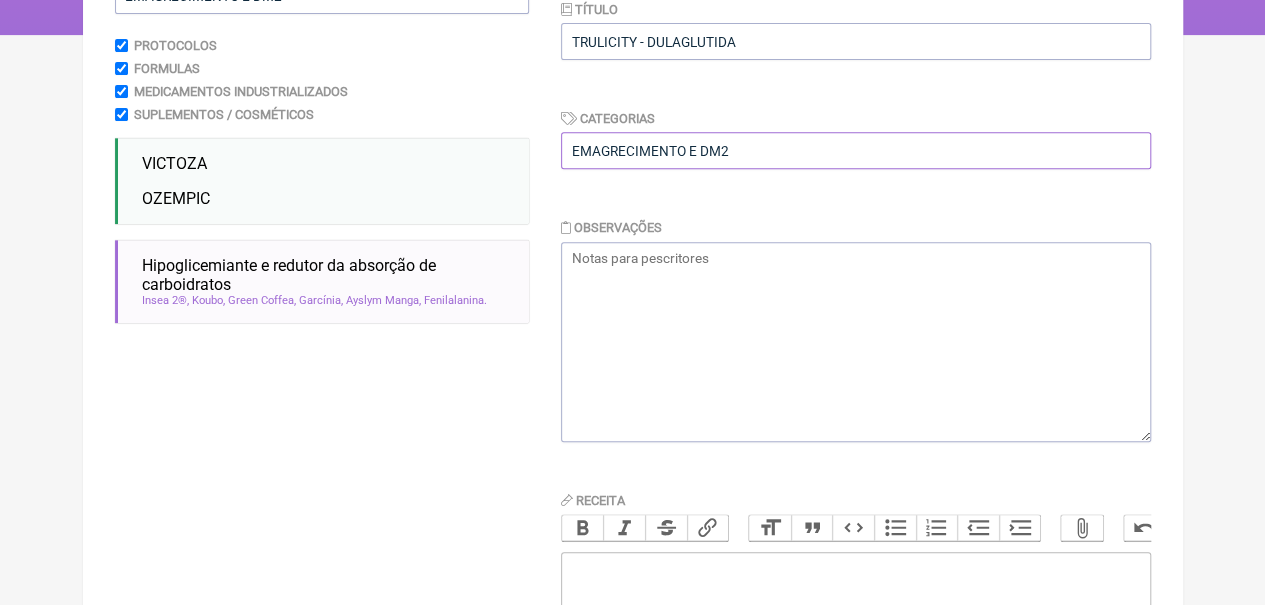 scroll, scrollTop: 662, scrollLeft: 0, axis: vertical 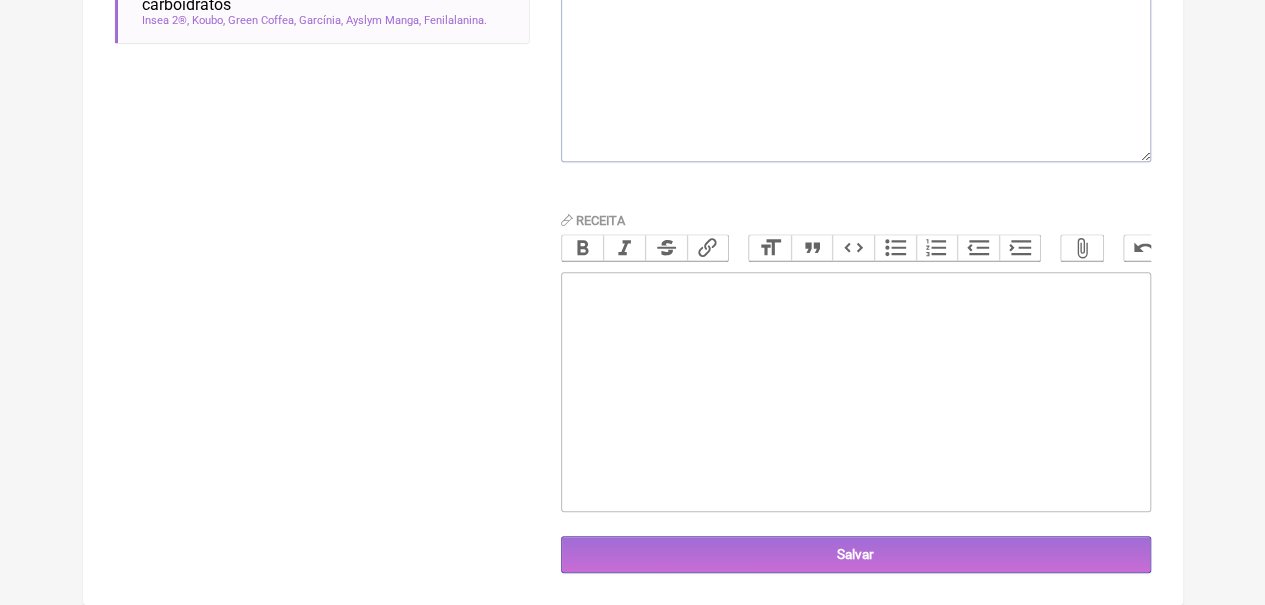 type on "EMAGRECIMENTO E DM2" 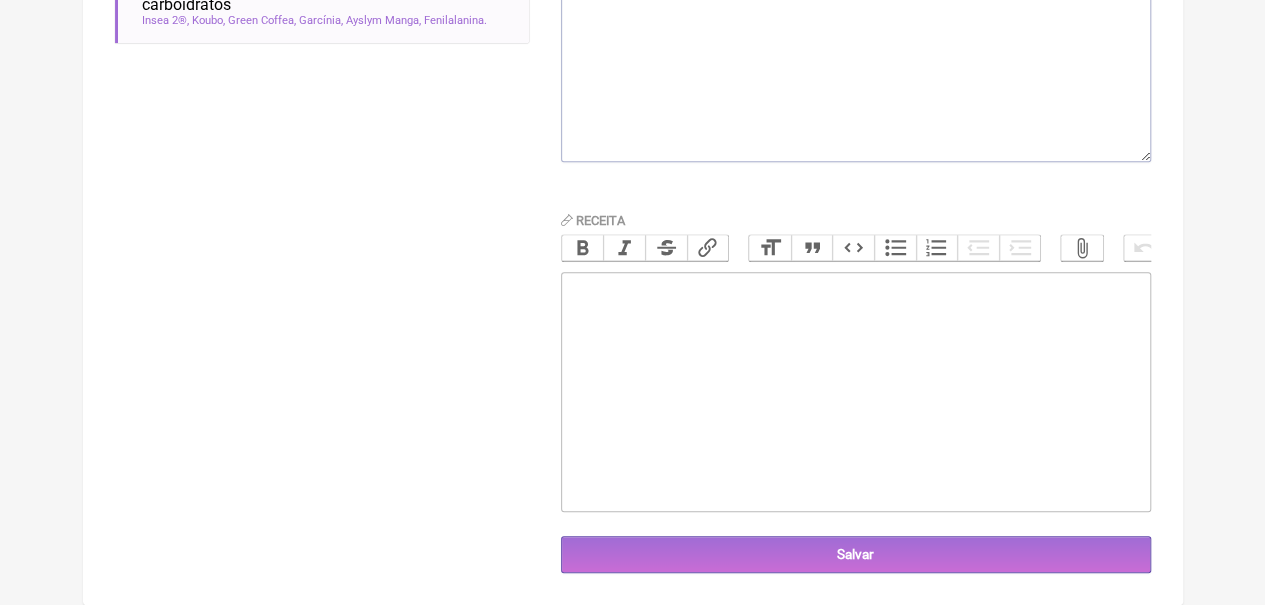 paste on "<div>TRULICITY 1,5 MG/0,5 ML _________USO CONTINUO<br><br></div><div>APLICAR 1,5 MG POR SEMANA ATÉ A PROXIMA CONSULTA.<br><br></div><div><br><br></div>" 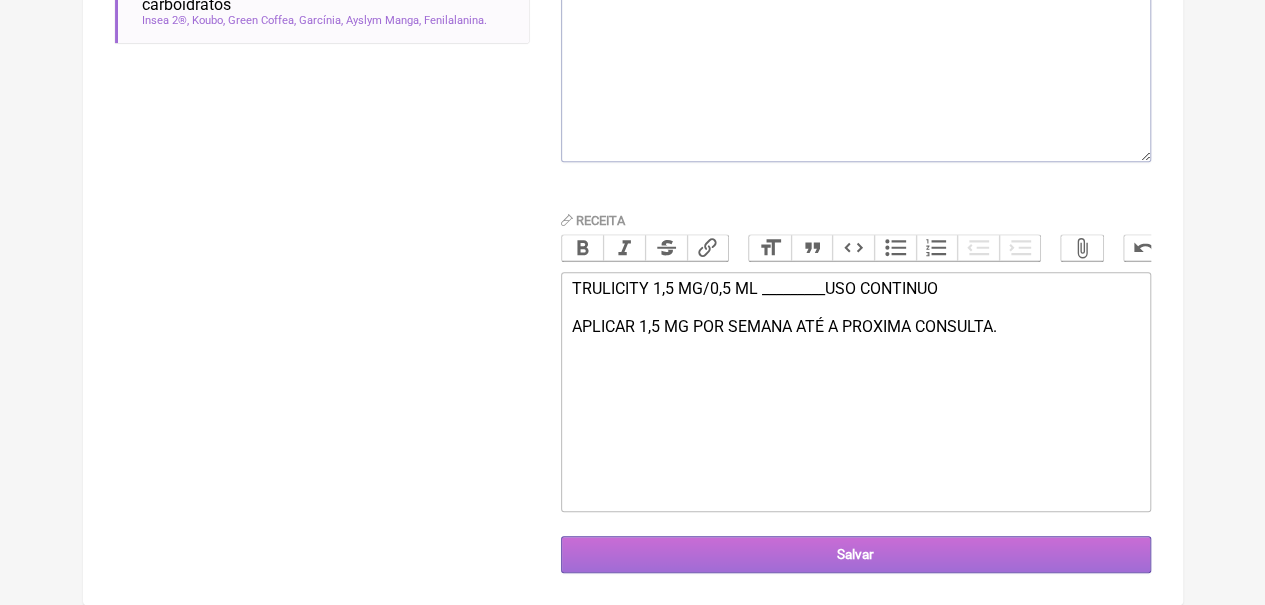 click on "Salvar" at bounding box center (856, 554) 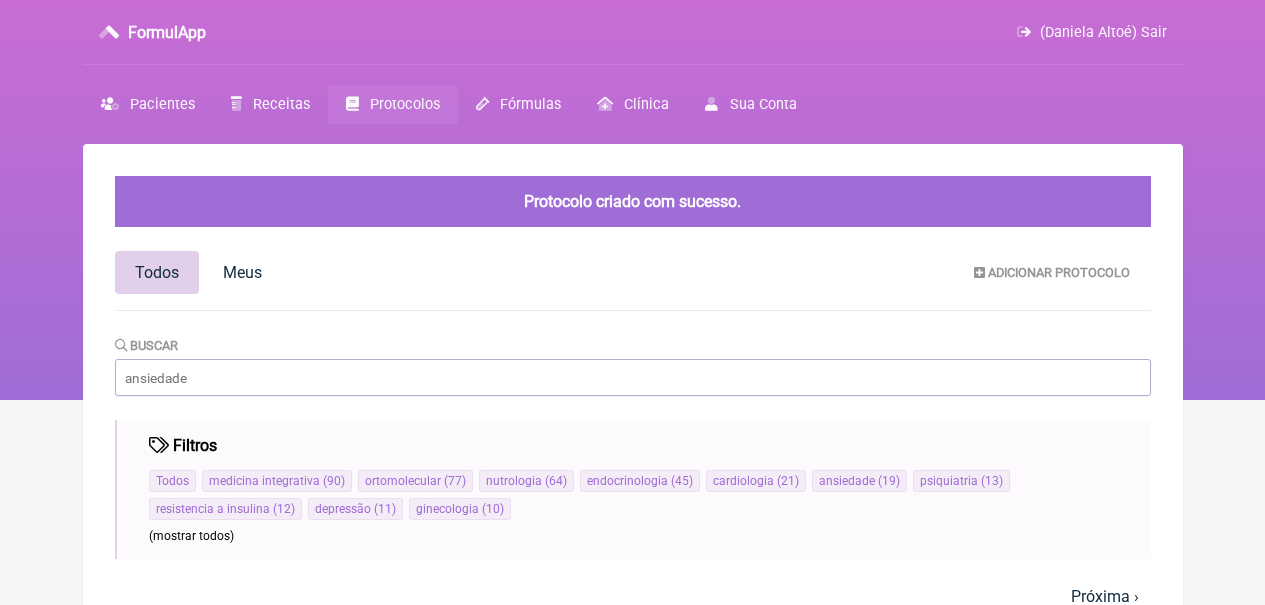 scroll, scrollTop: 0, scrollLeft: 0, axis: both 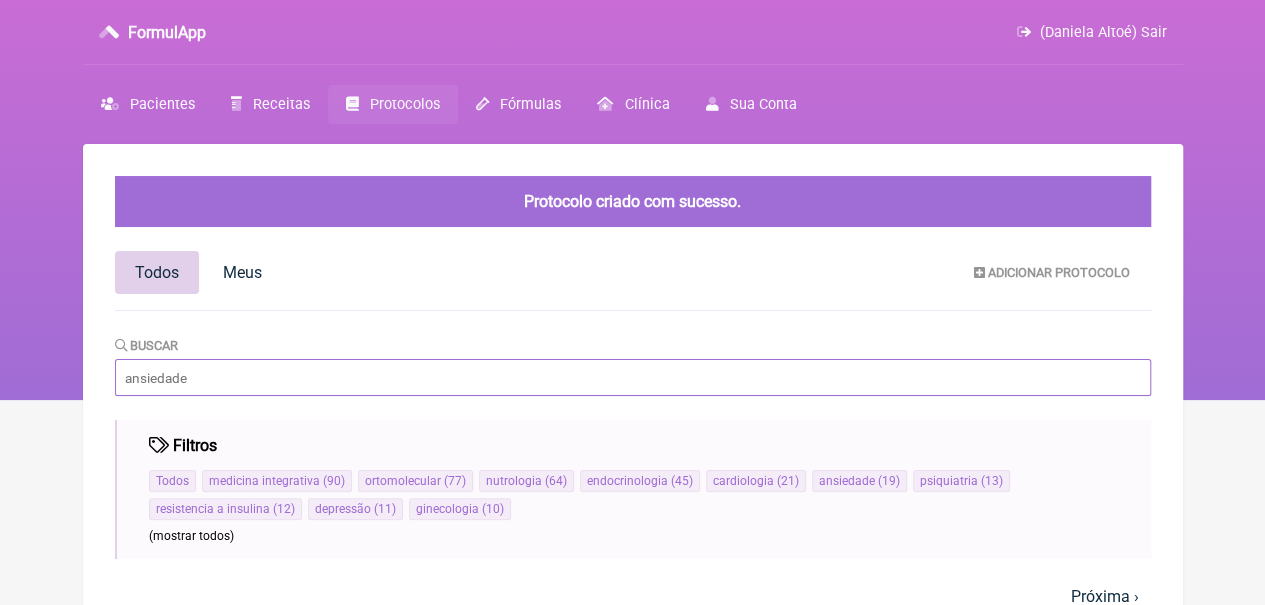 click on "Buscar" at bounding box center [633, 377] 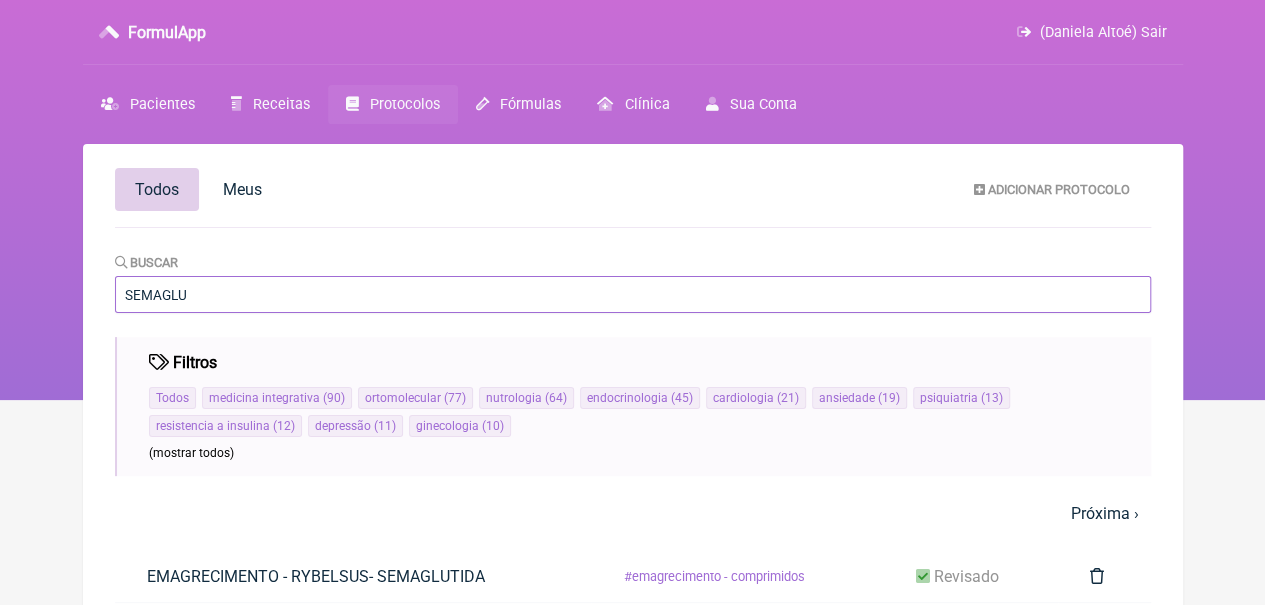 scroll, scrollTop: 144, scrollLeft: 0, axis: vertical 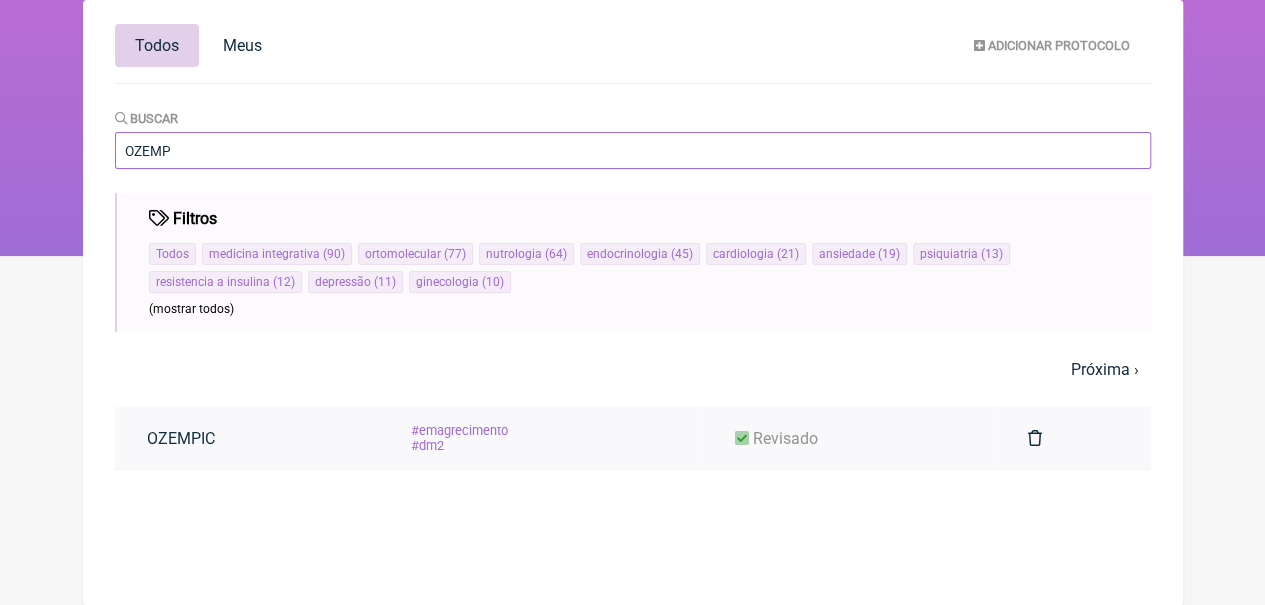 type on "OZEMP" 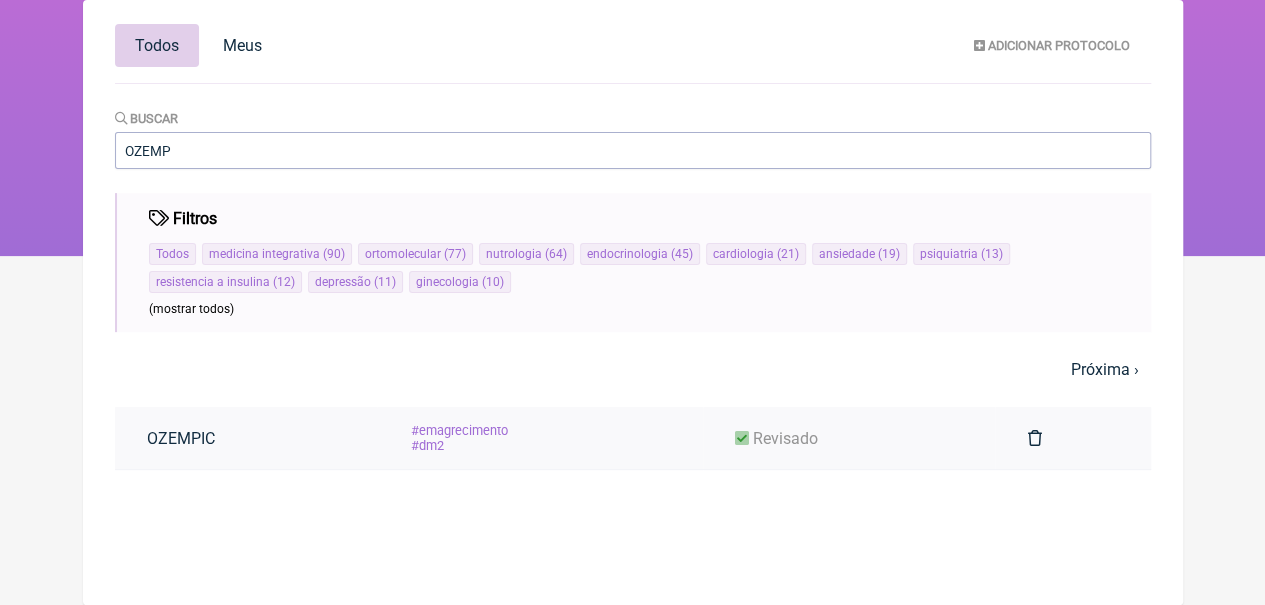 click on "OZEMPIC" at bounding box center [246, 438] 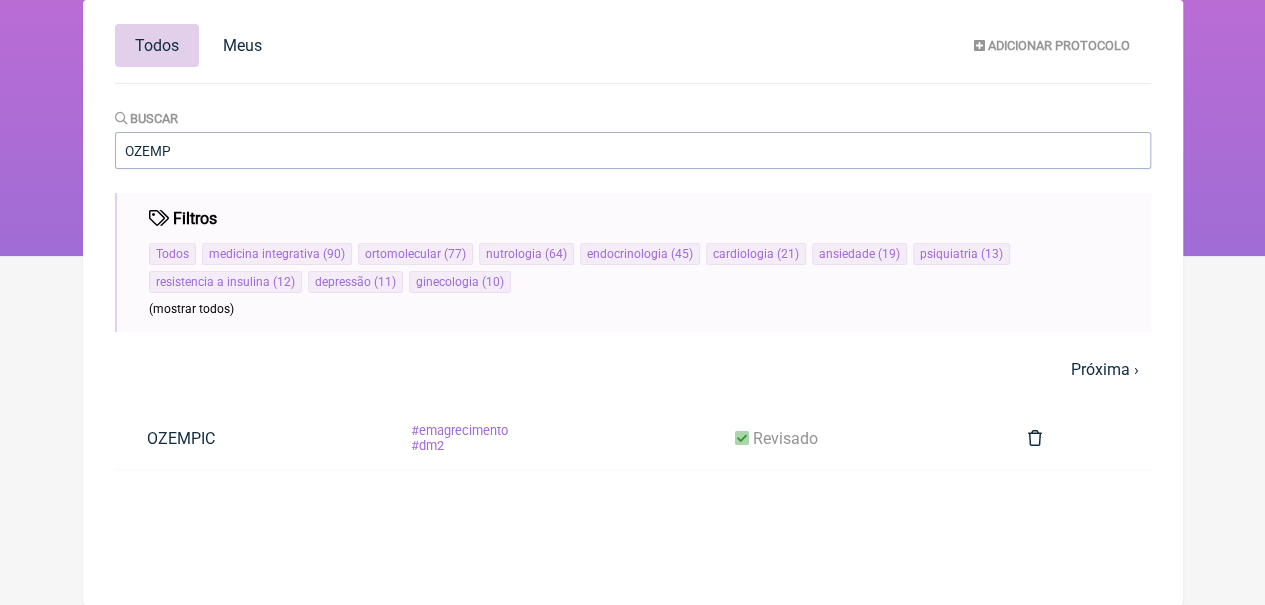 click on "OZEMPIC" at bounding box center (246, 438) 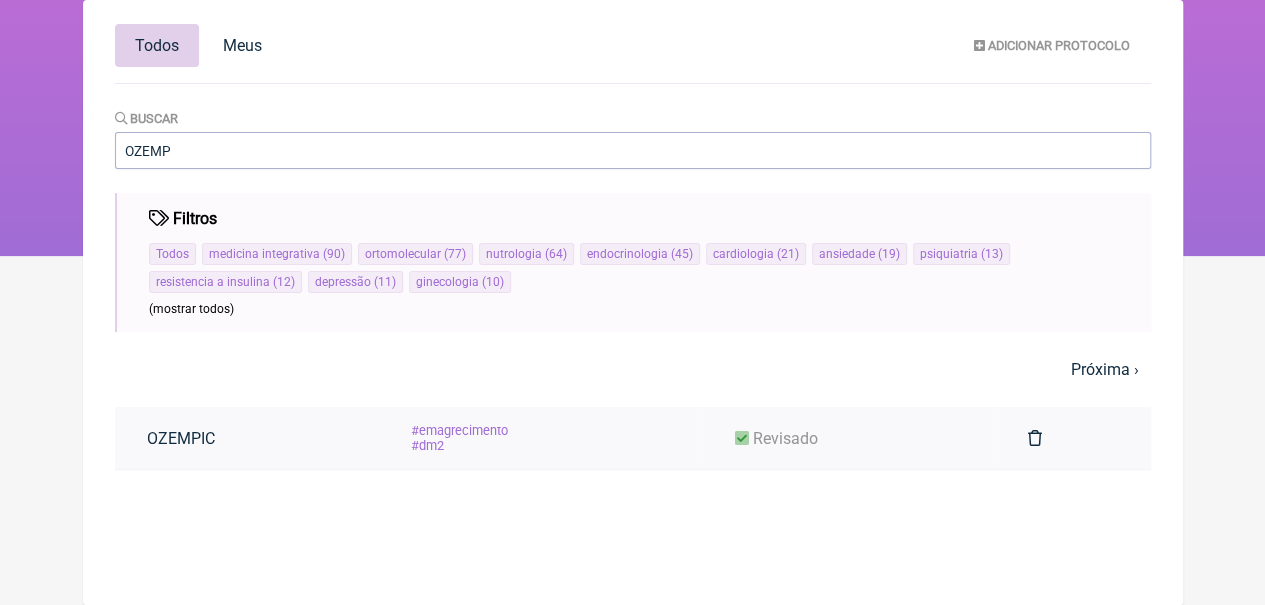 click on "OZEMPIC" at bounding box center [181, 438] 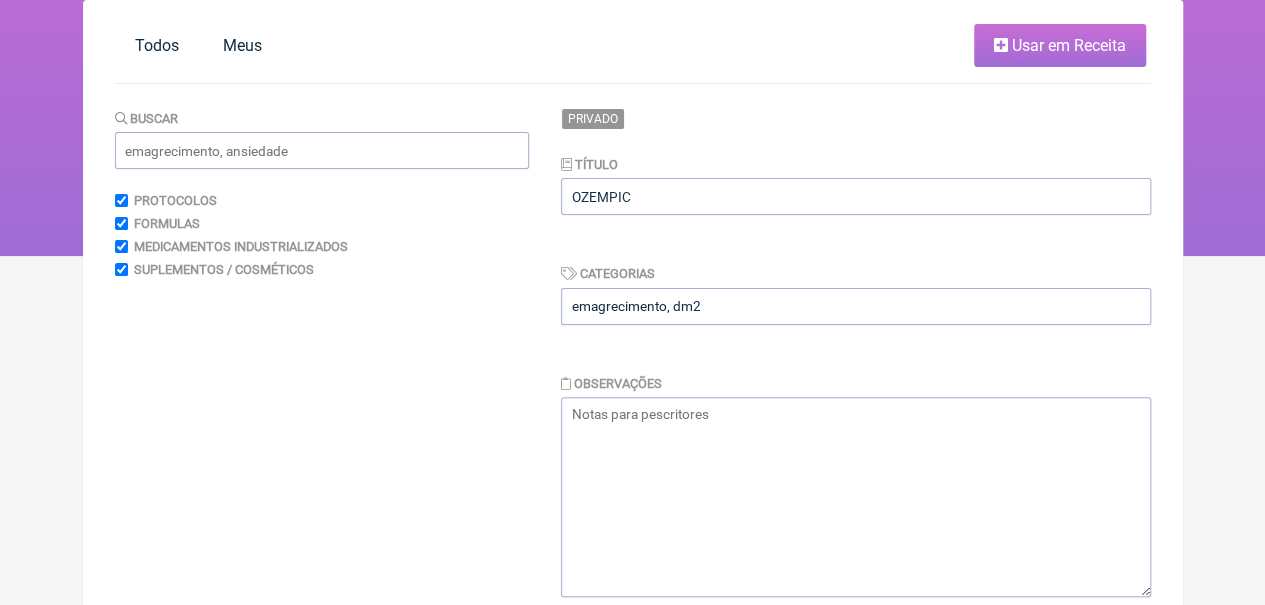 scroll, scrollTop: 0, scrollLeft: 0, axis: both 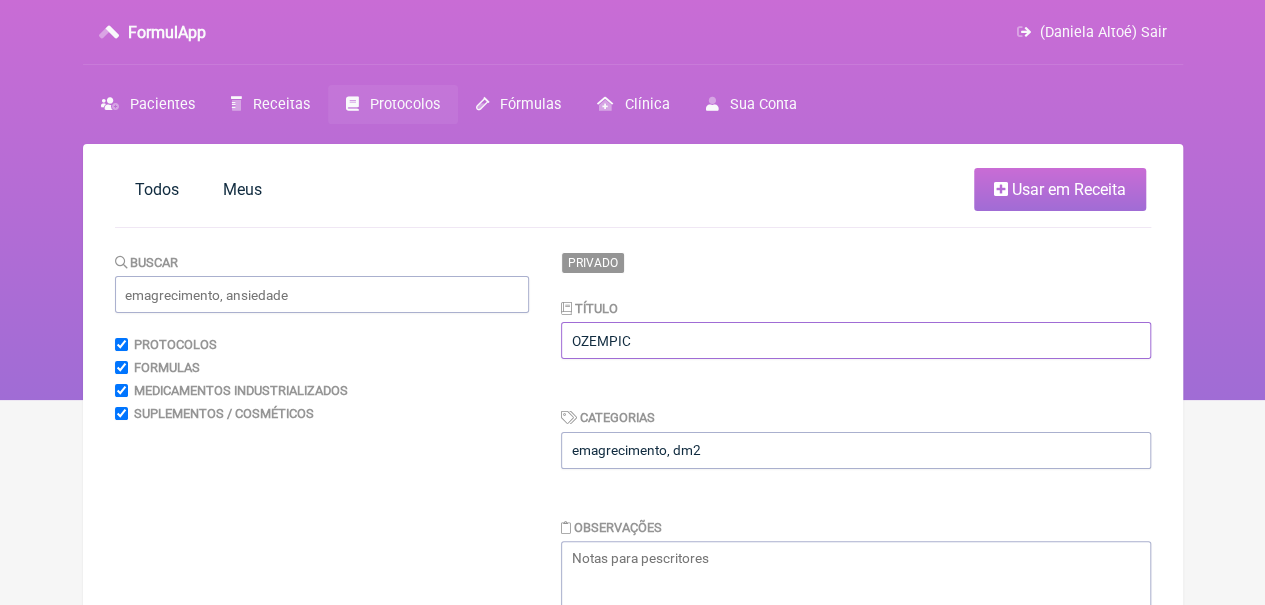 click on "OZEMPIC" at bounding box center (856, 340) 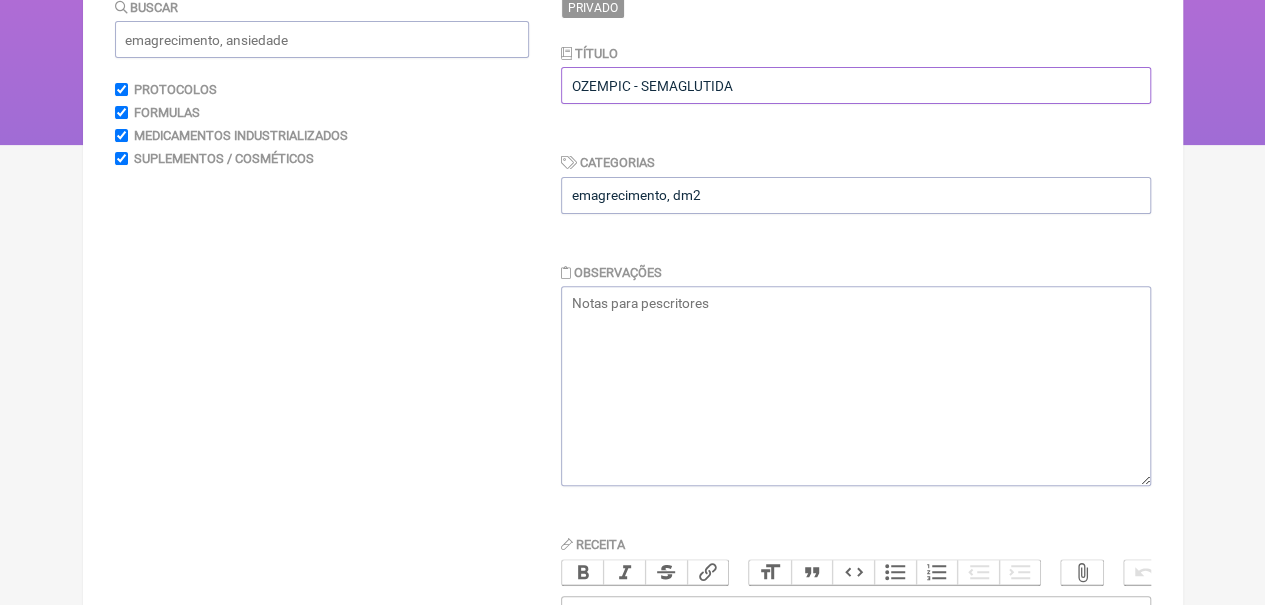 scroll, scrollTop: 588, scrollLeft: 0, axis: vertical 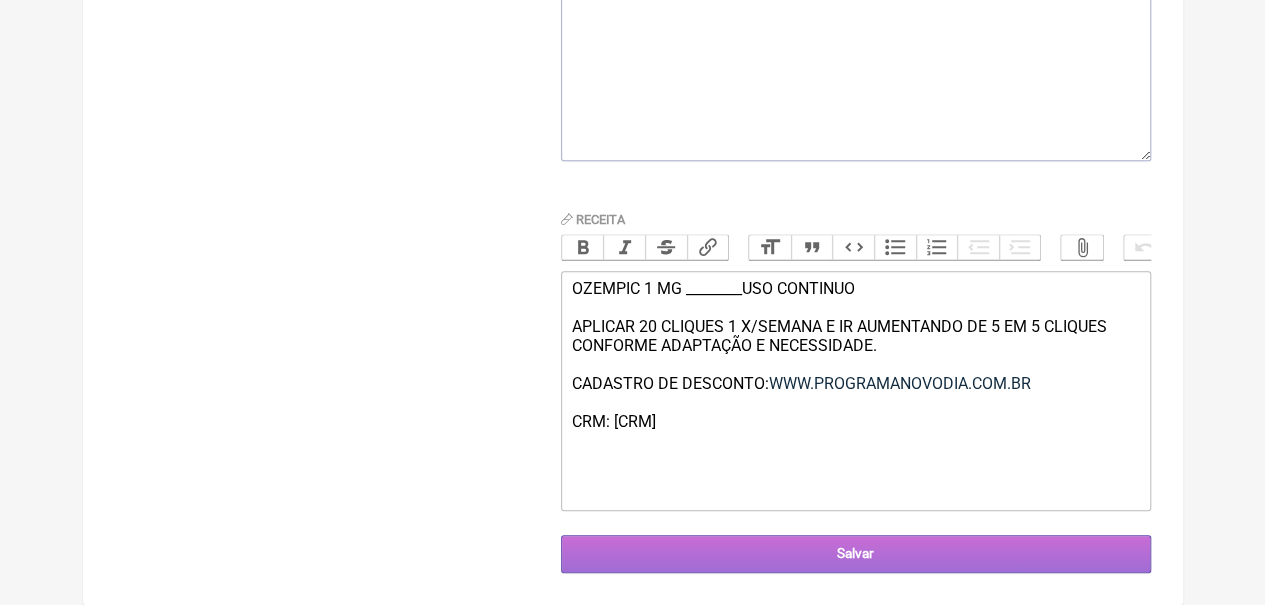 type on "OZEMPIC - SEMAGLUTIDA" 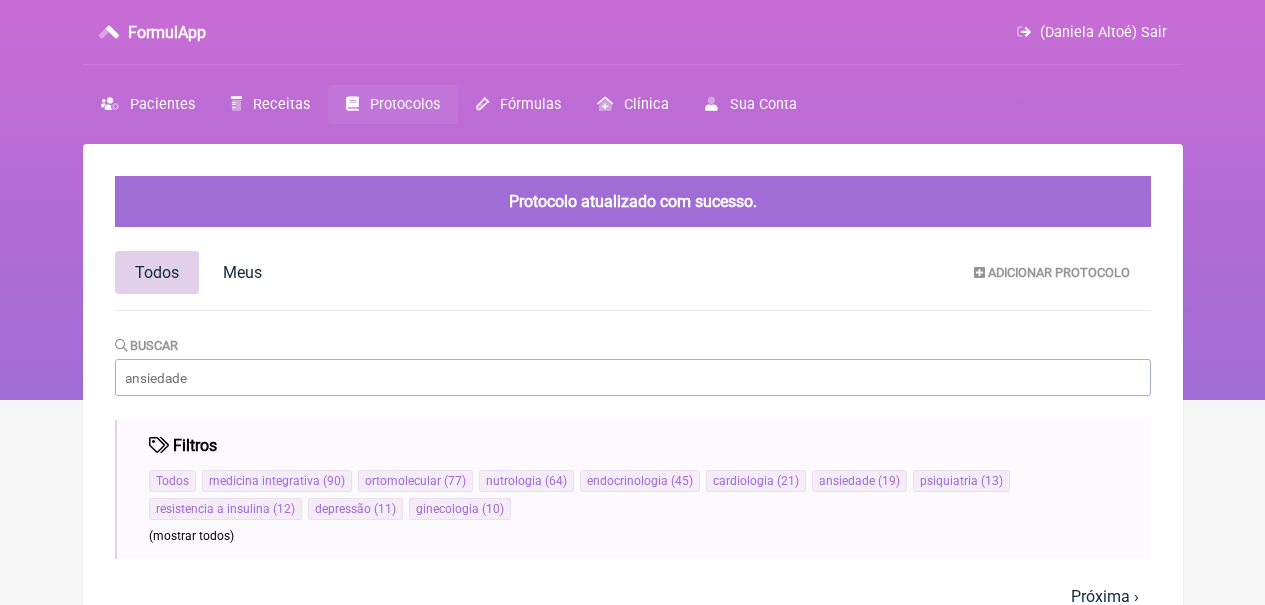 scroll, scrollTop: 0, scrollLeft: 0, axis: both 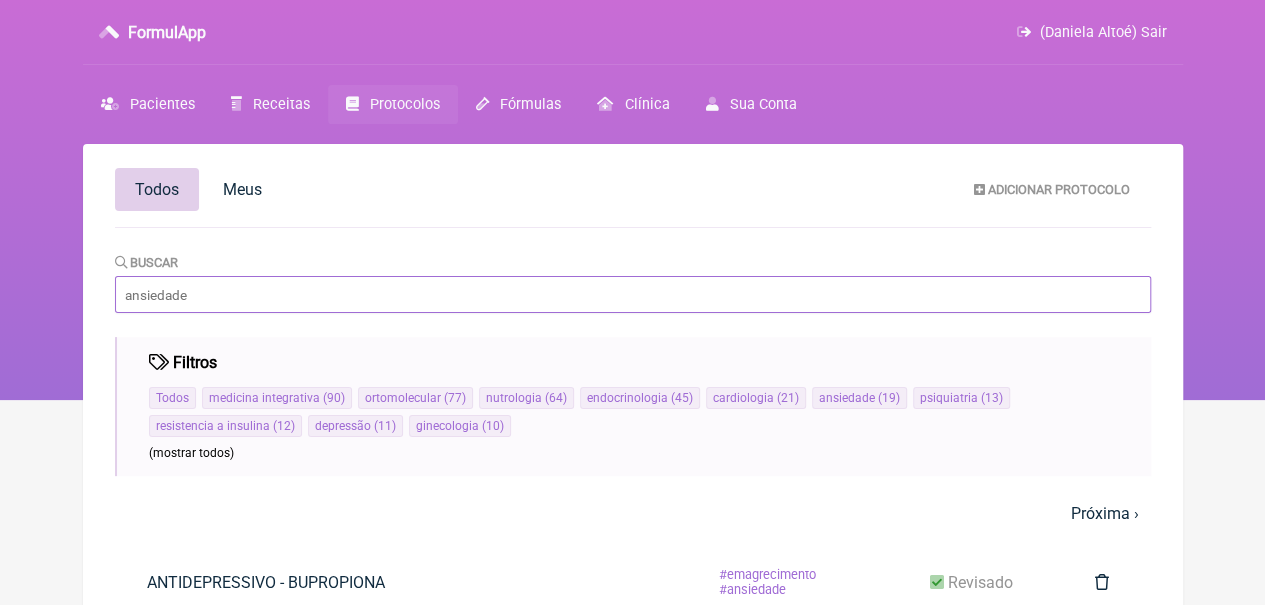 click on "Buscar" at bounding box center (633, 294) 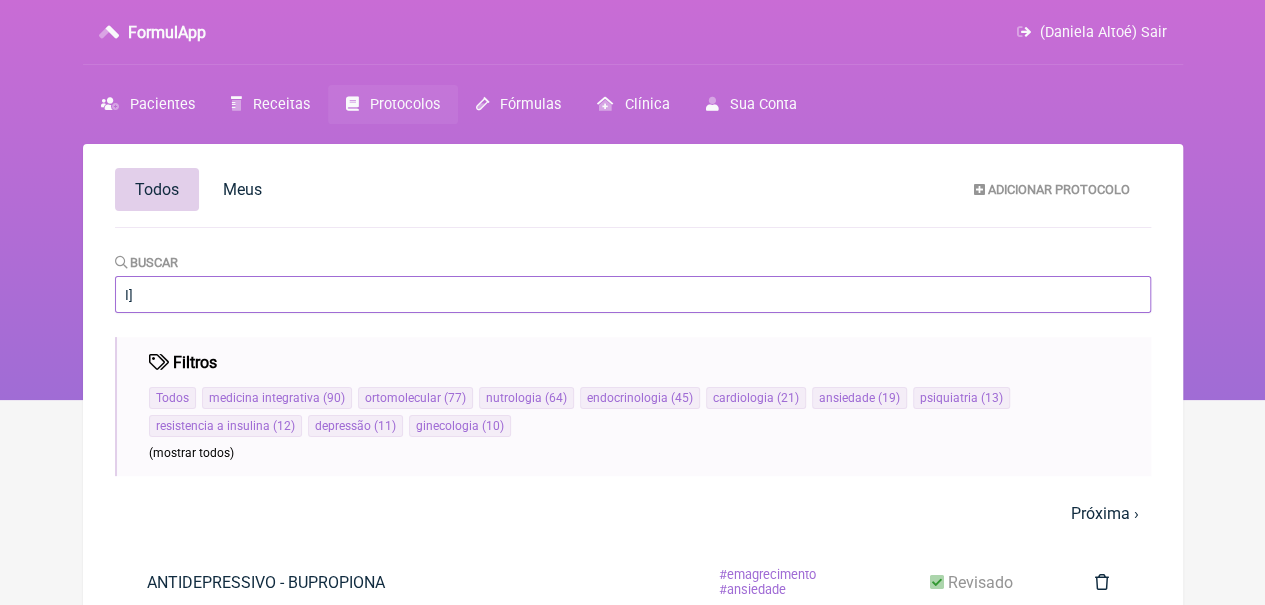 type on "I" 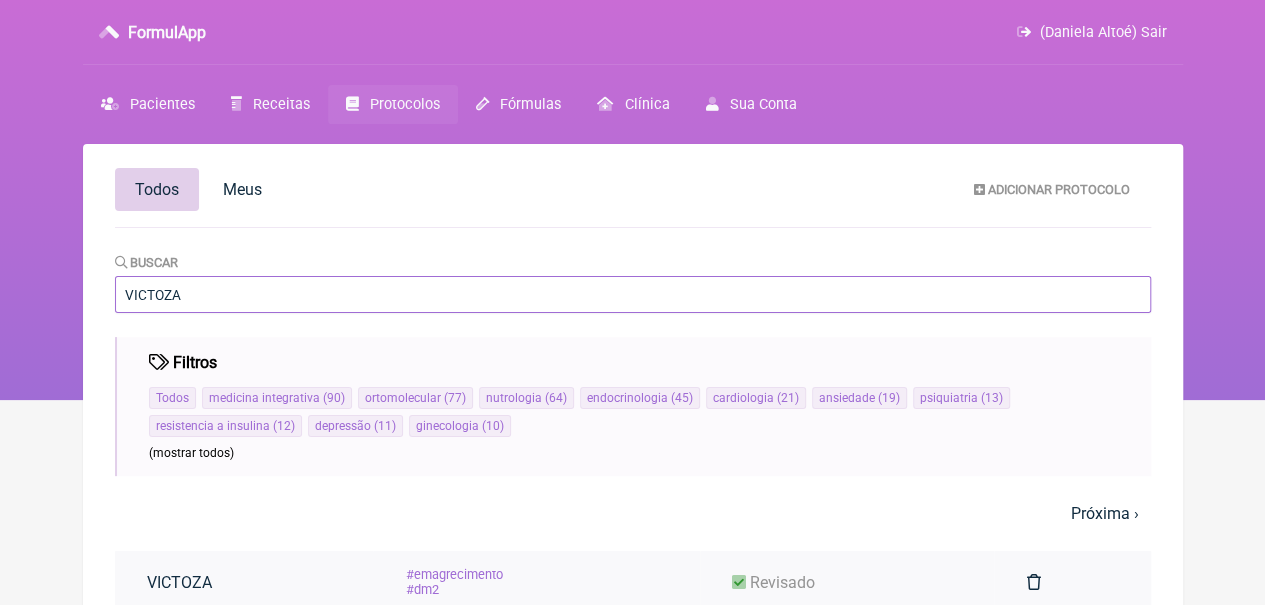 type on "VICTOZA" 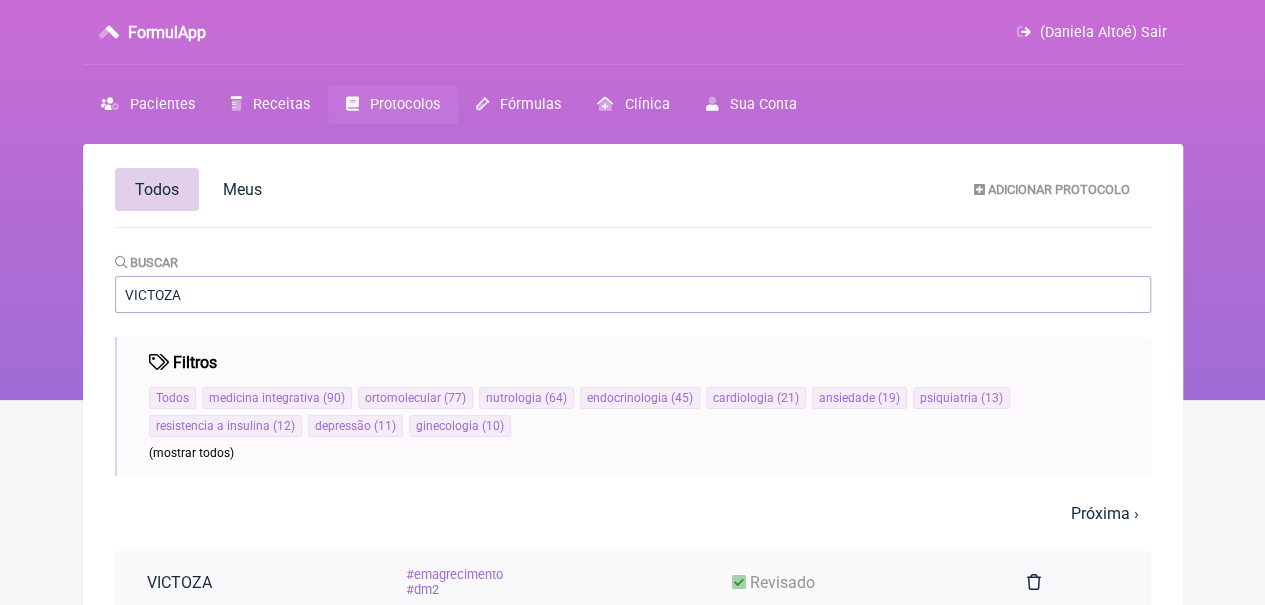 click on "VICTOZA" at bounding box center (179, 582) 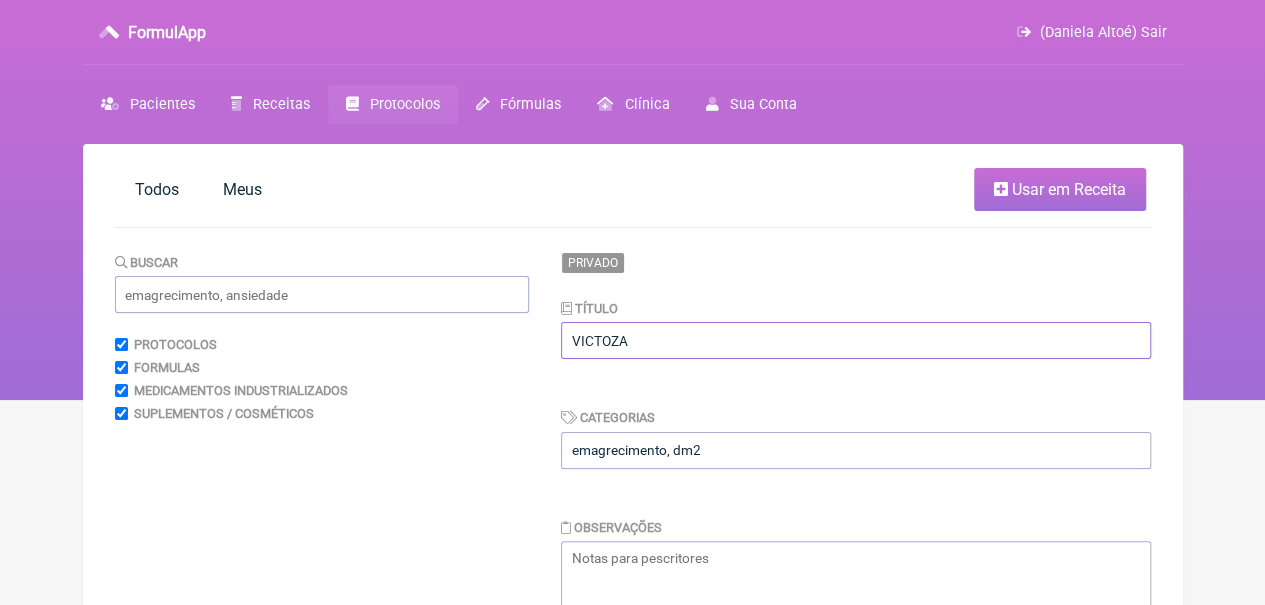 click on "VICTOZA" at bounding box center [856, 340] 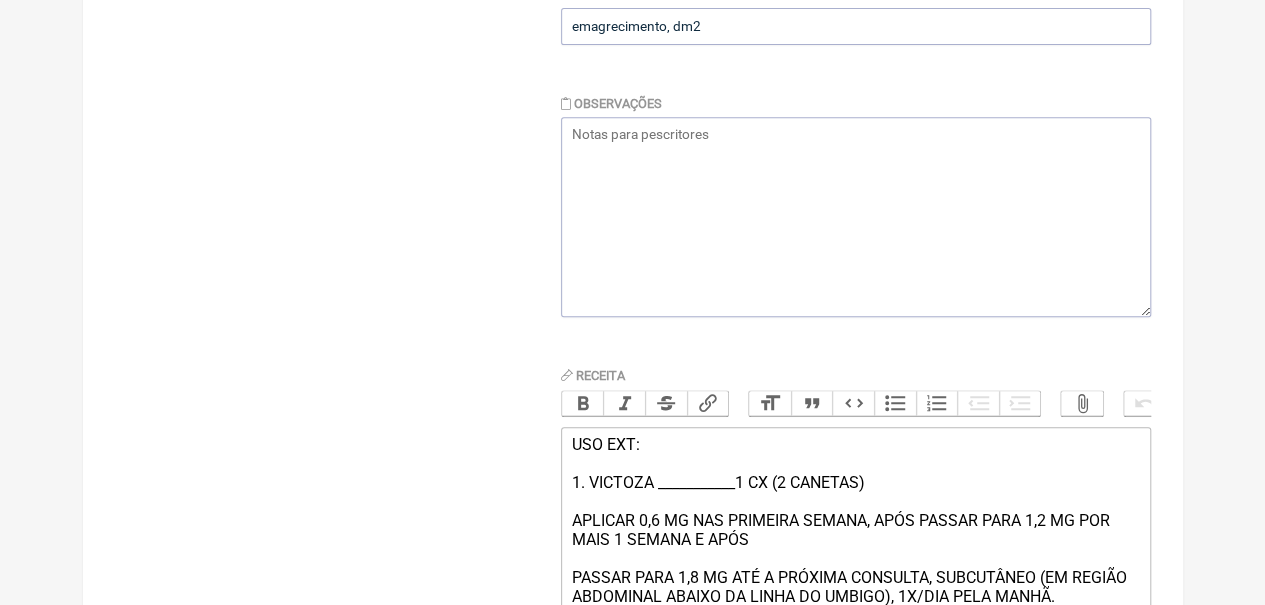 scroll, scrollTop: 776, scrollLeft: 0, axis: vertical 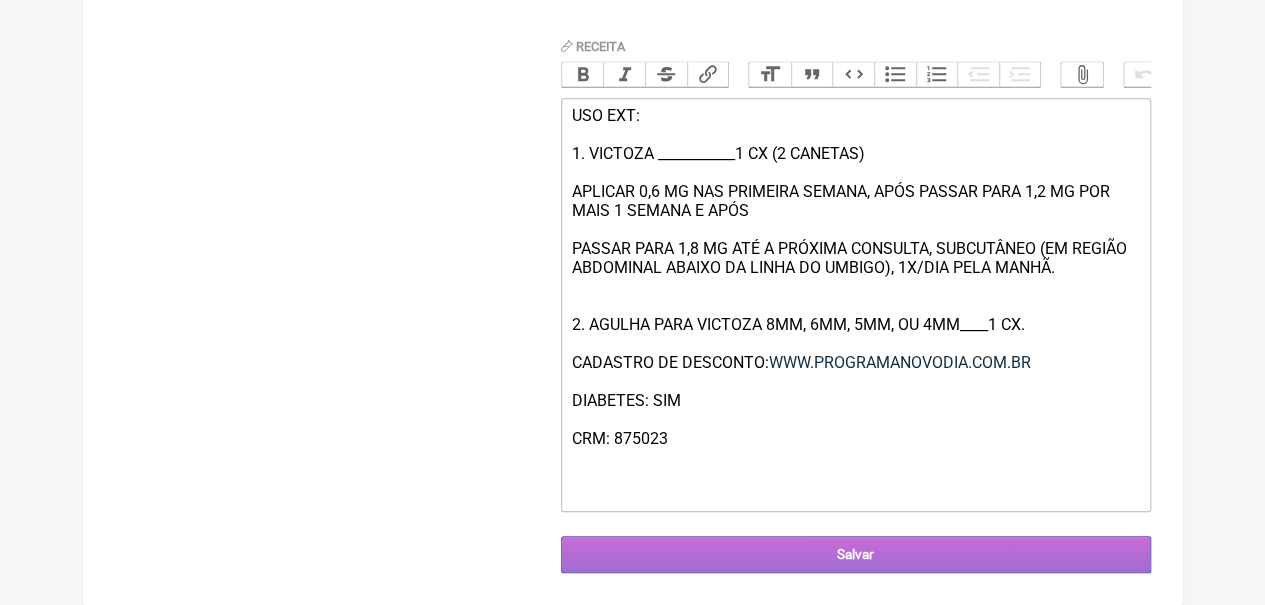 type on "VICTOZA - LIRAGLUTIDA" 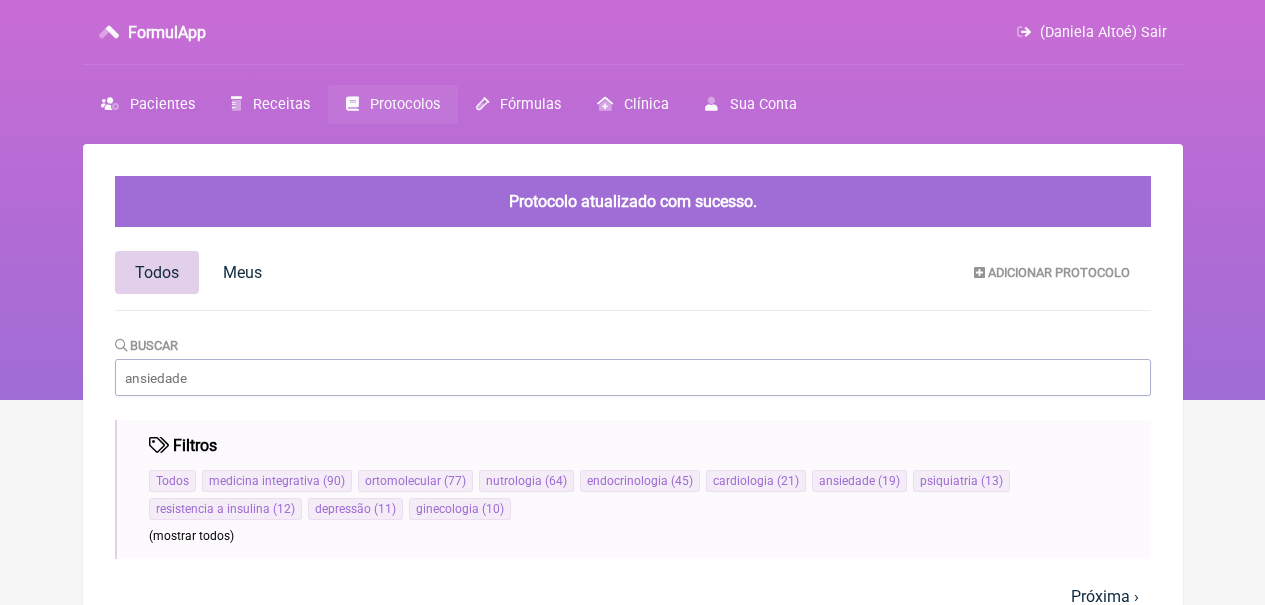 scroll, scrollTop: 0, scrollLeft: 0, axis: both 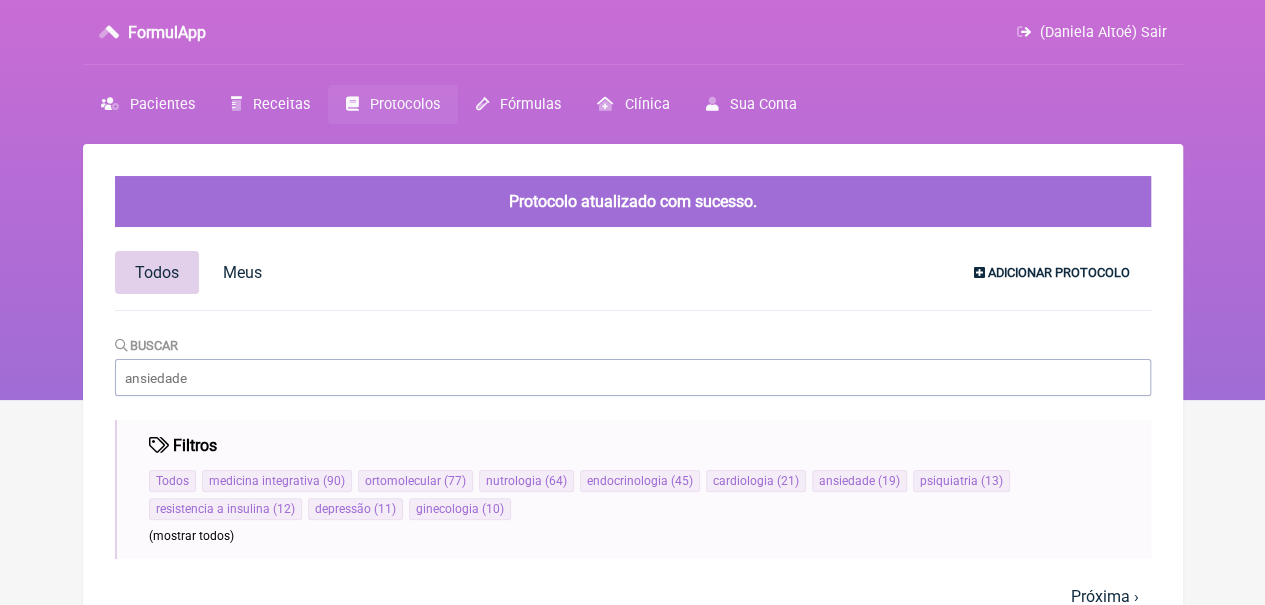 click on "Adicionar Protocolo" at bounding box center (1052, 272) 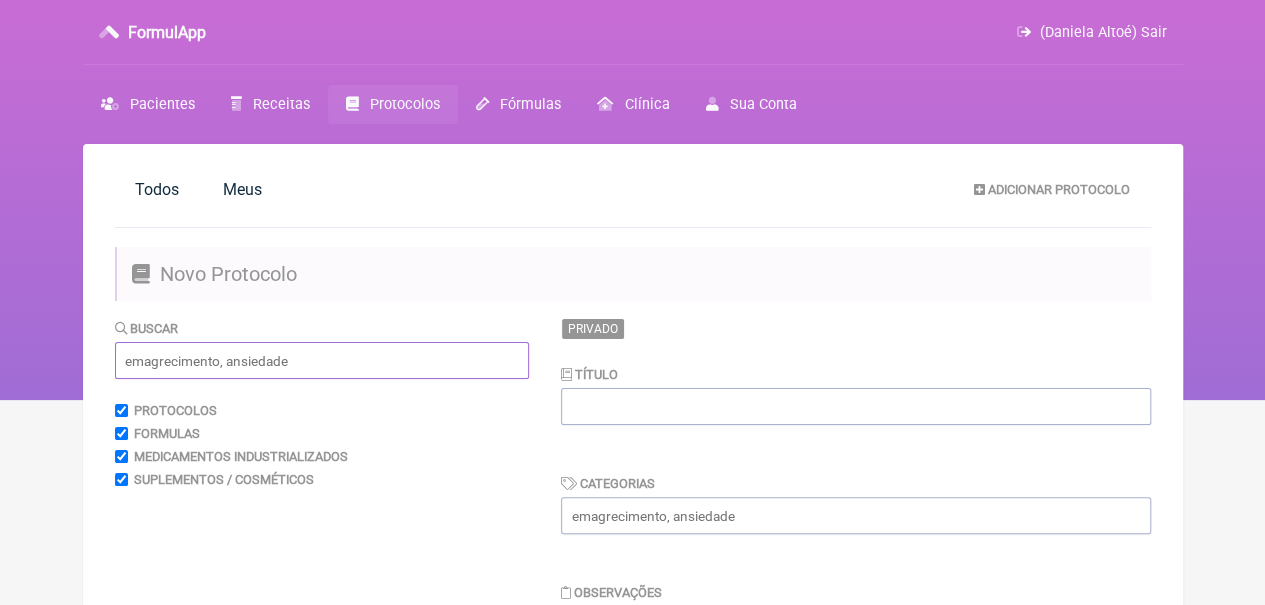click at bounding box center (322, 360) 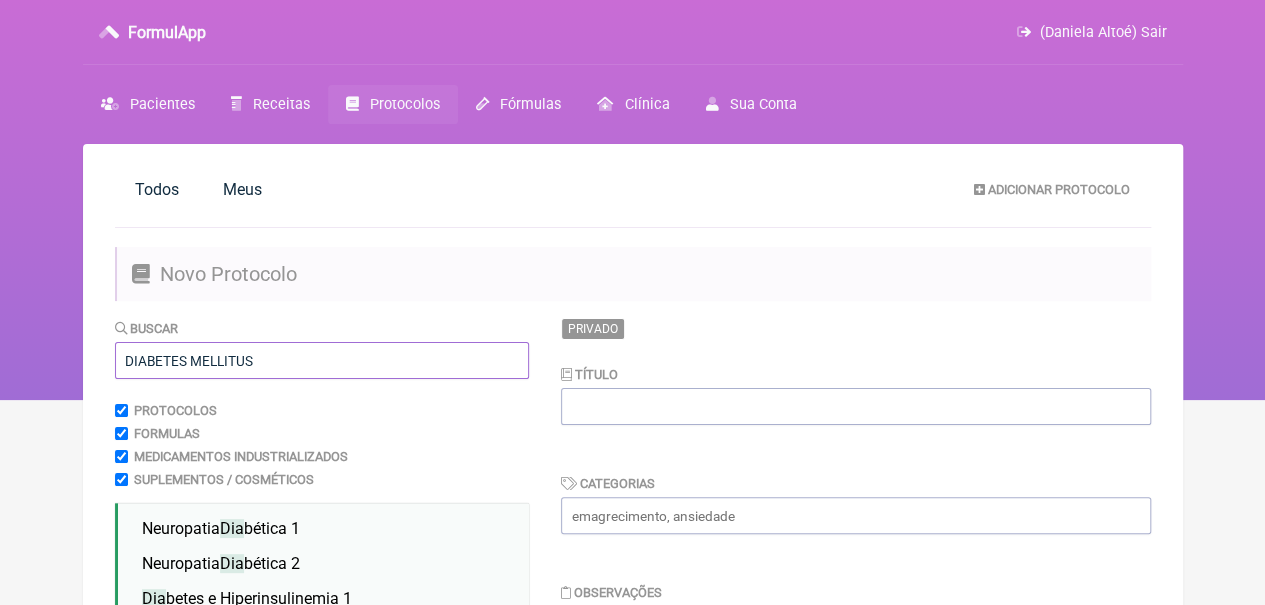 type on "DIABETES MELLITUS" 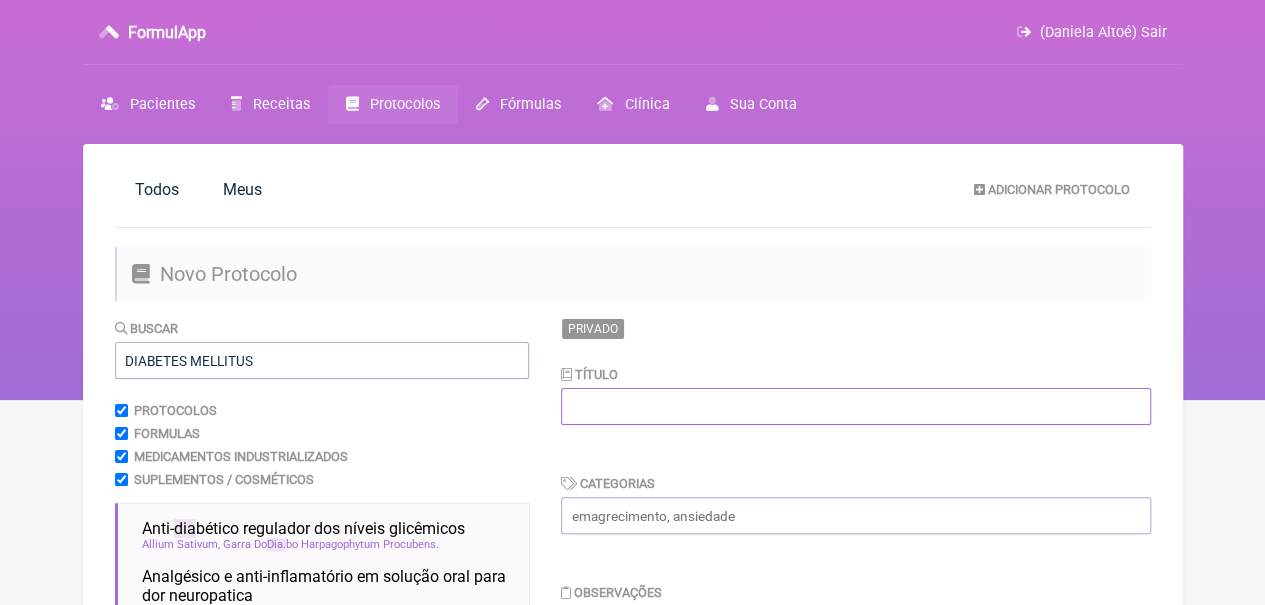 click at bounding box center (856, 406) 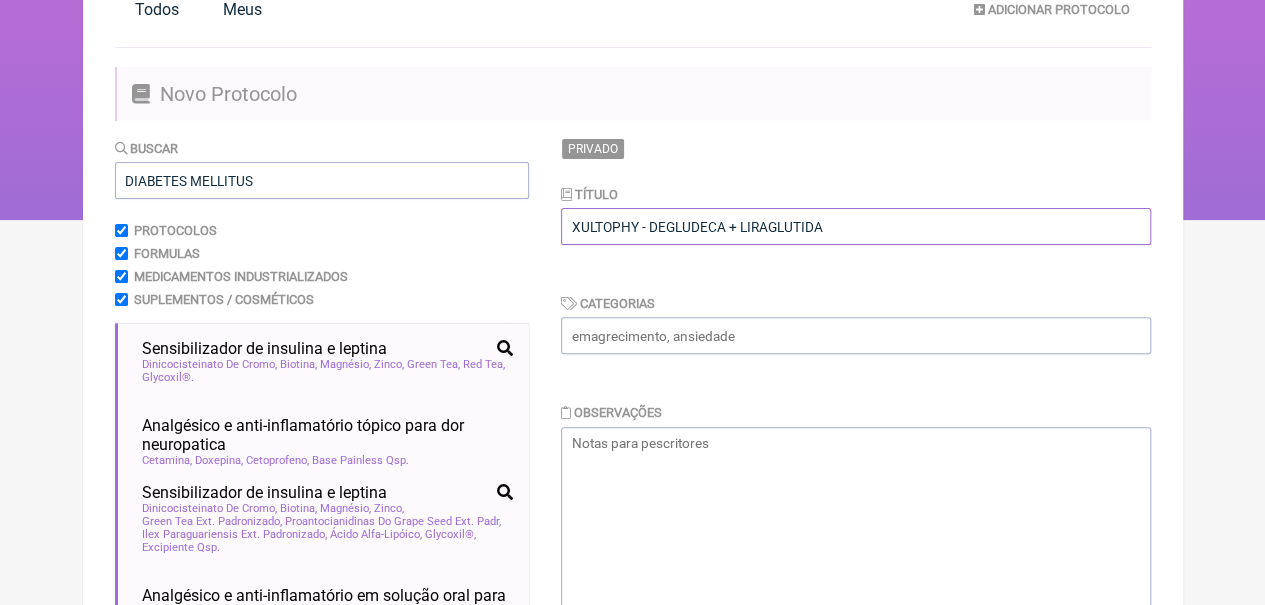scroll, scrollTop: 352, scrollLeft: 0, axis: vertical 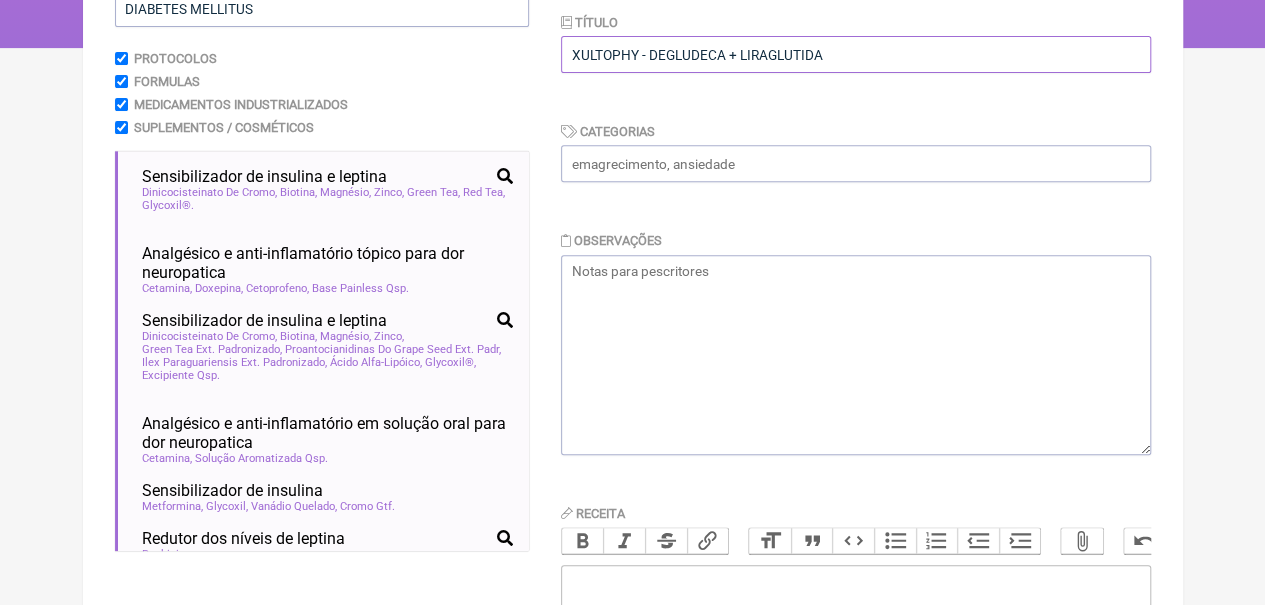 type on "XULTOPHY - DEGLUDECA + LIRAGLUTIDA" 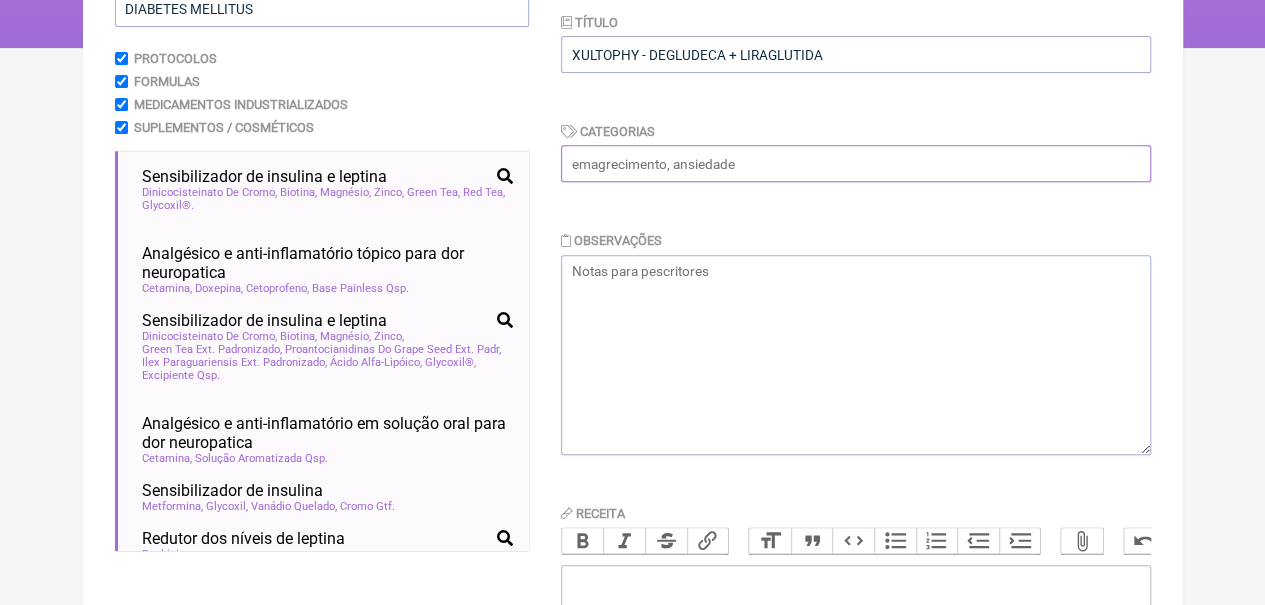 click at bounding box center [856, 163] 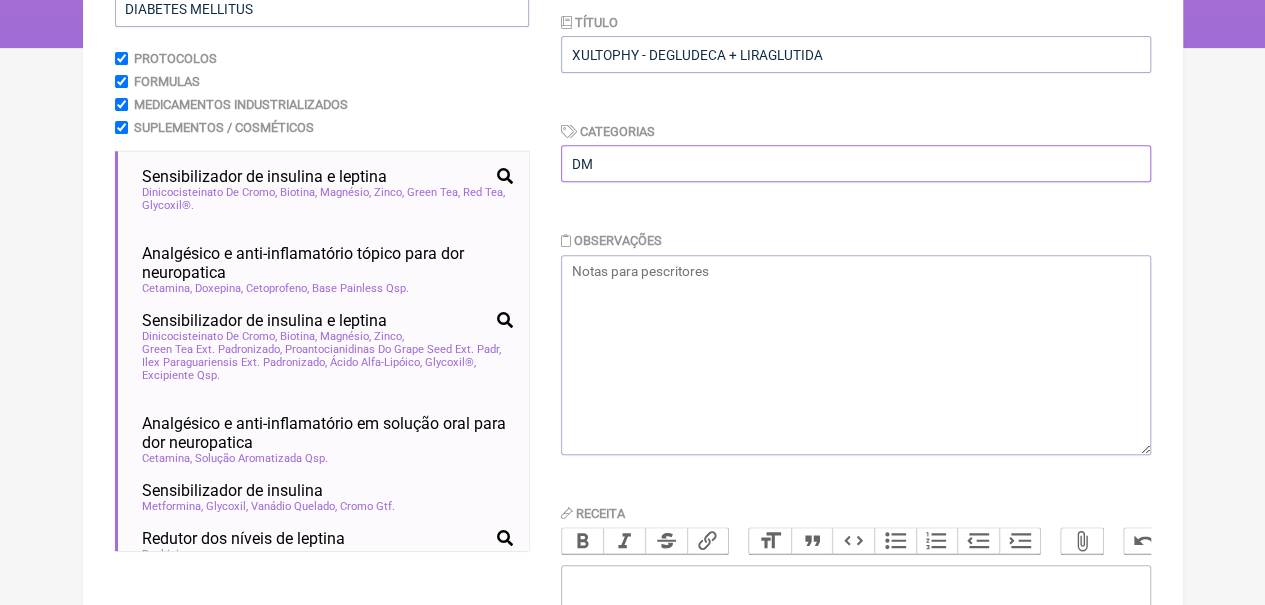 scroll, scrollTop: 662, scrollLeft: 0, axis: vertical 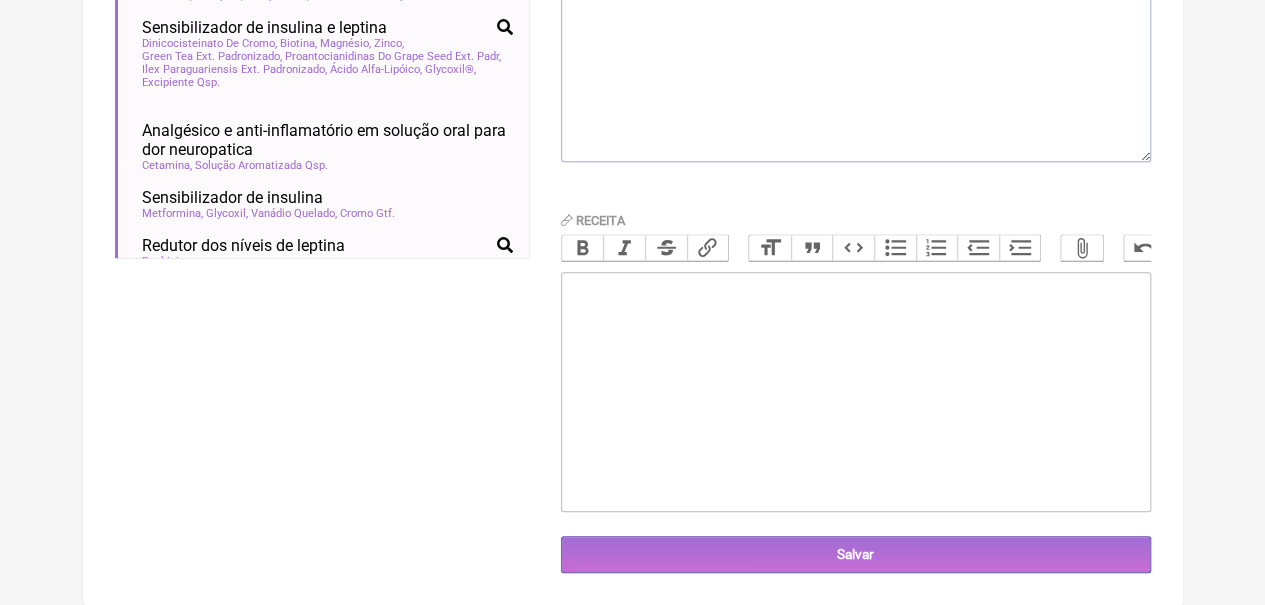type on "DM" 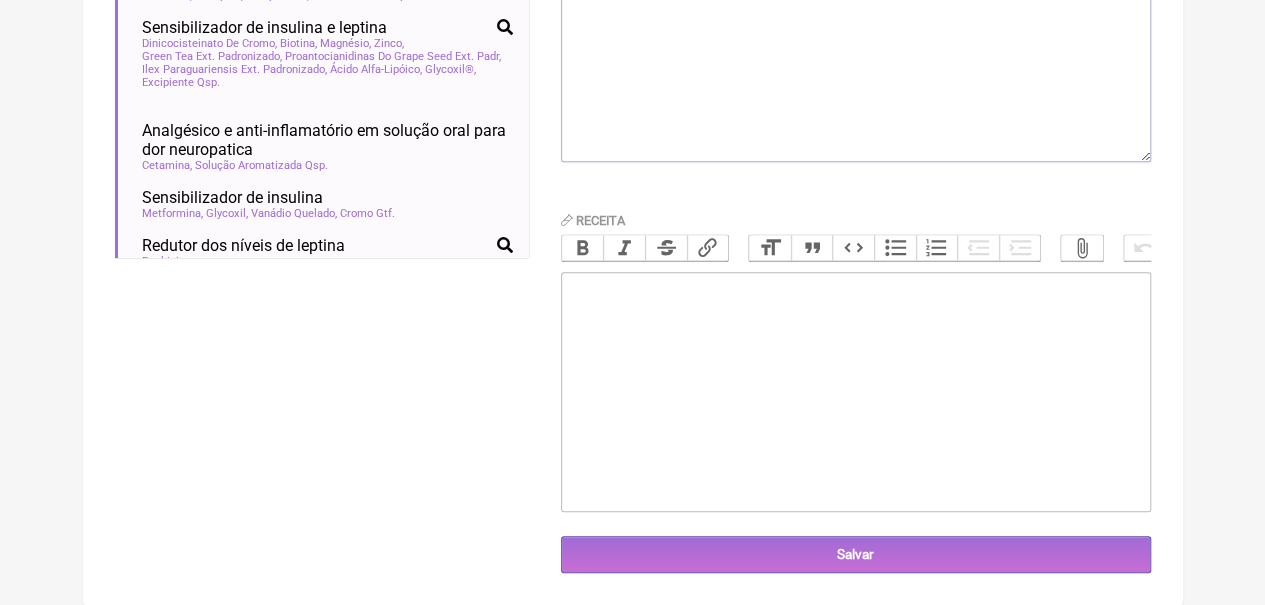 paste on "<div>XULTOPHY __________ USO CONTINUO<br><br></div><div>APLICAR UI DE MANHÃ.<br><br></div><div><br><br></div>" 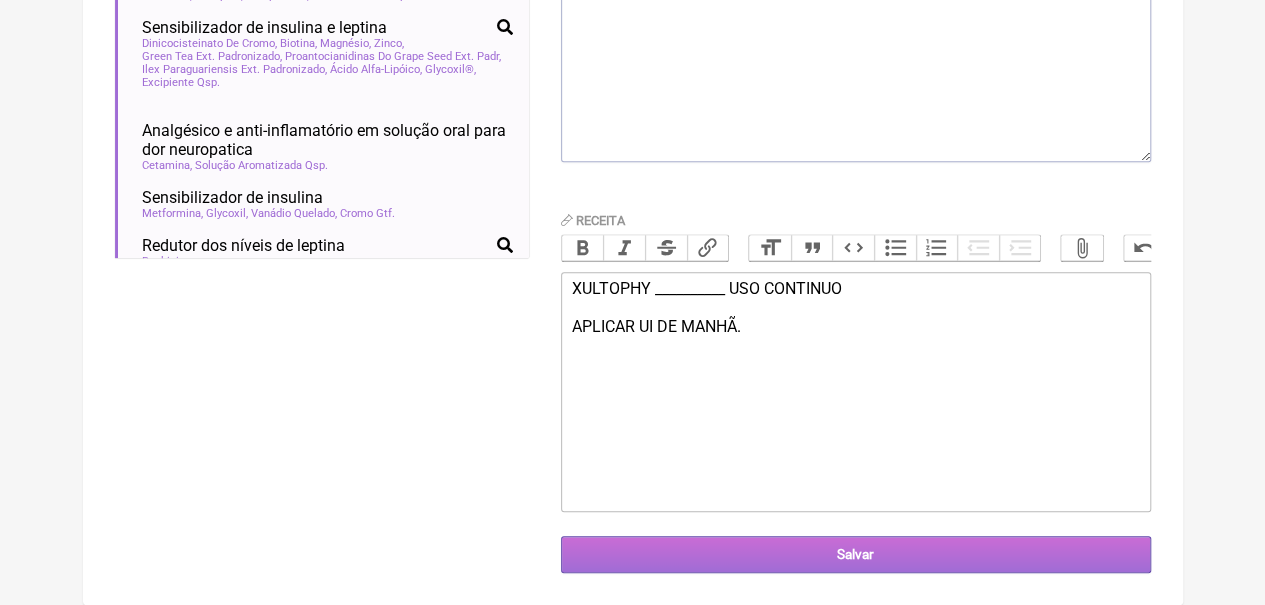click on "Salvar" at bounding box center [856, 554] 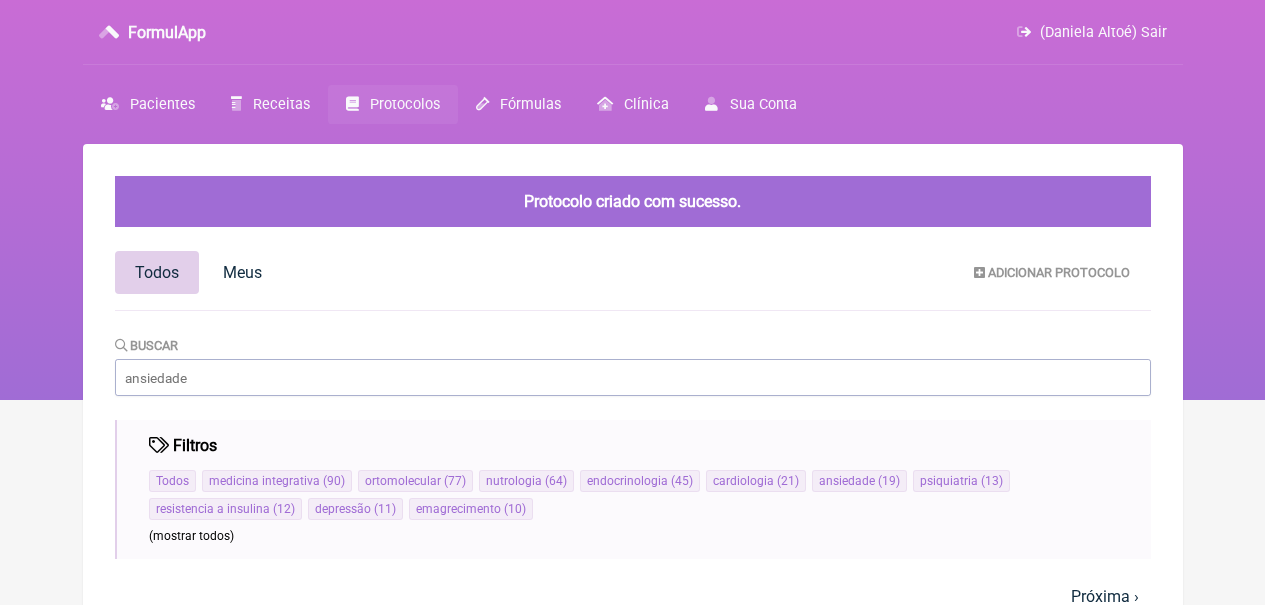 scroll, scrollTop: 0, scrollLeft: 0, axis: both 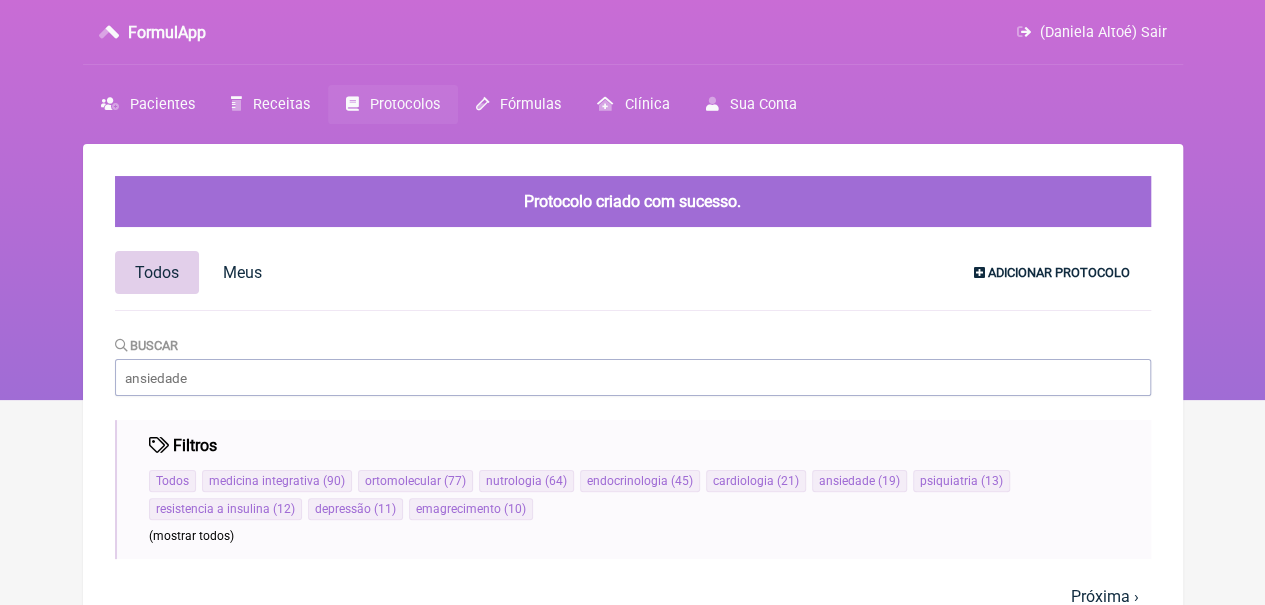 click on "Adicionar Protocolo" at bounding box center (1052, 272) 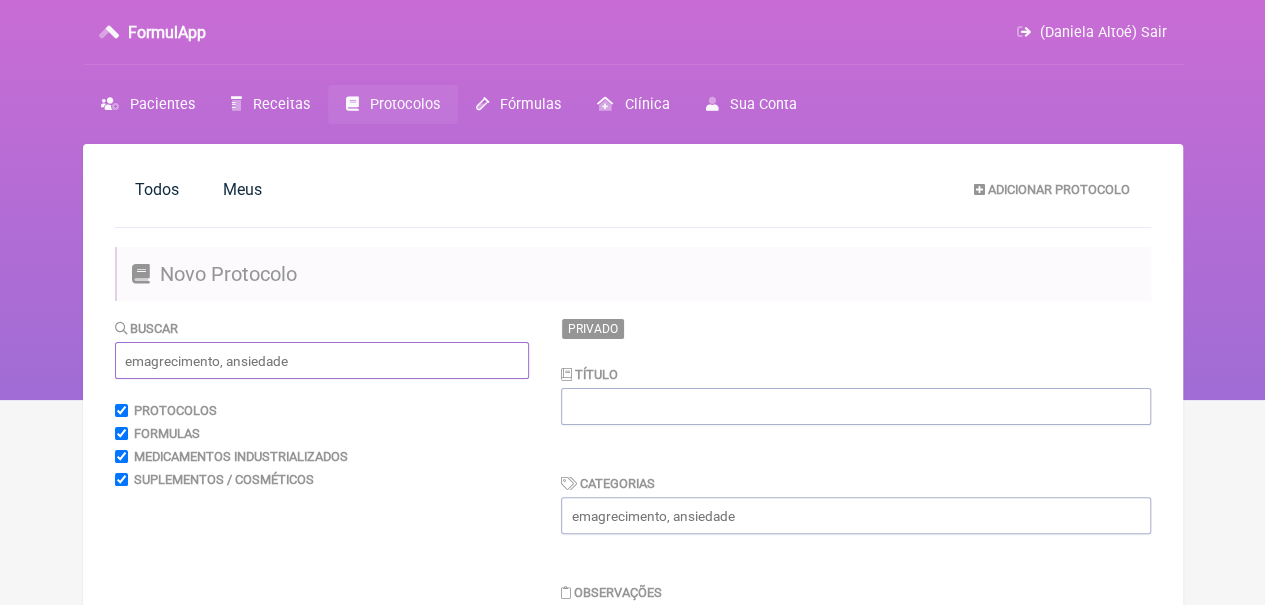 click at bounding box center (322, 360) 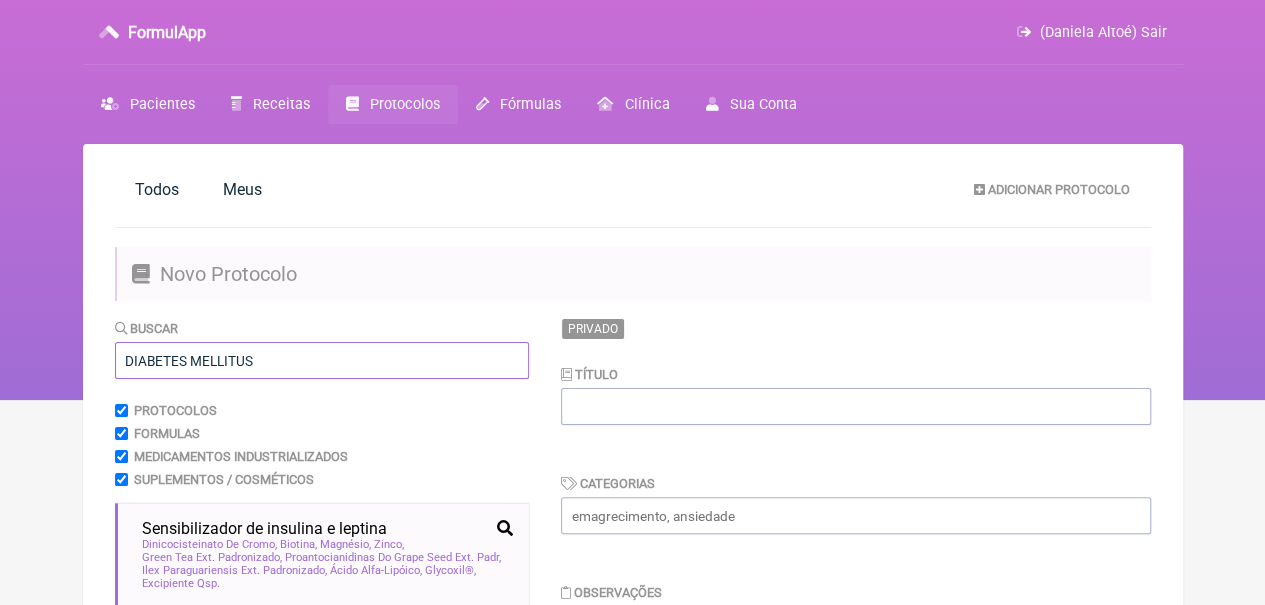 type on "DIABETES MELLITUS" 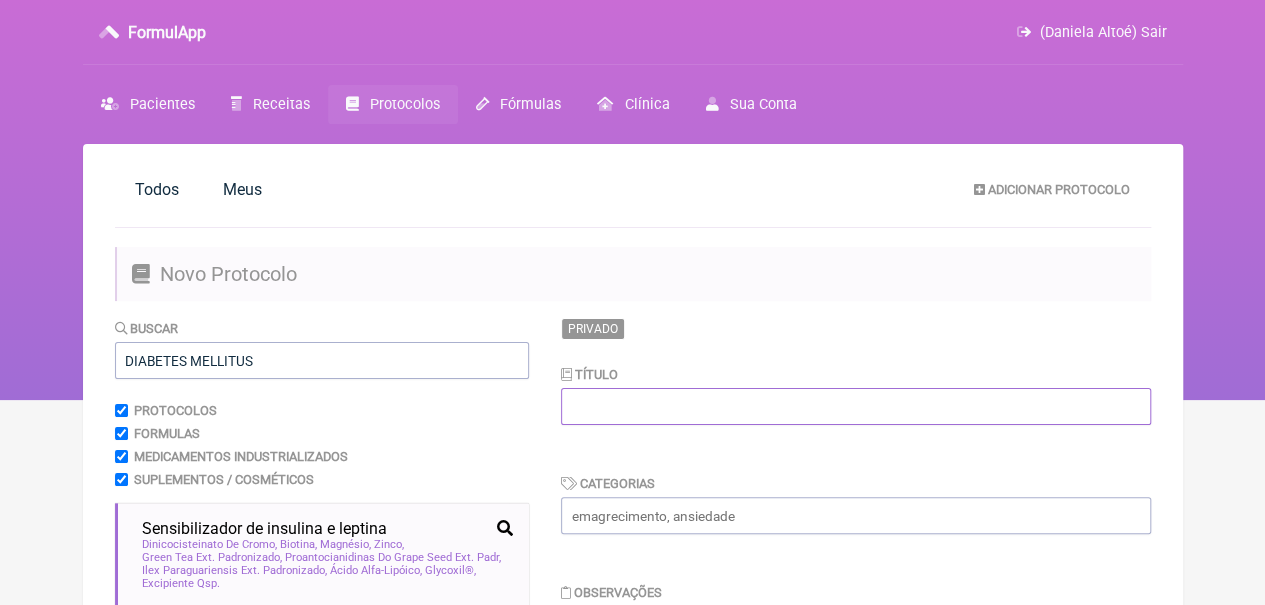 click at bounding box center (856, 406) 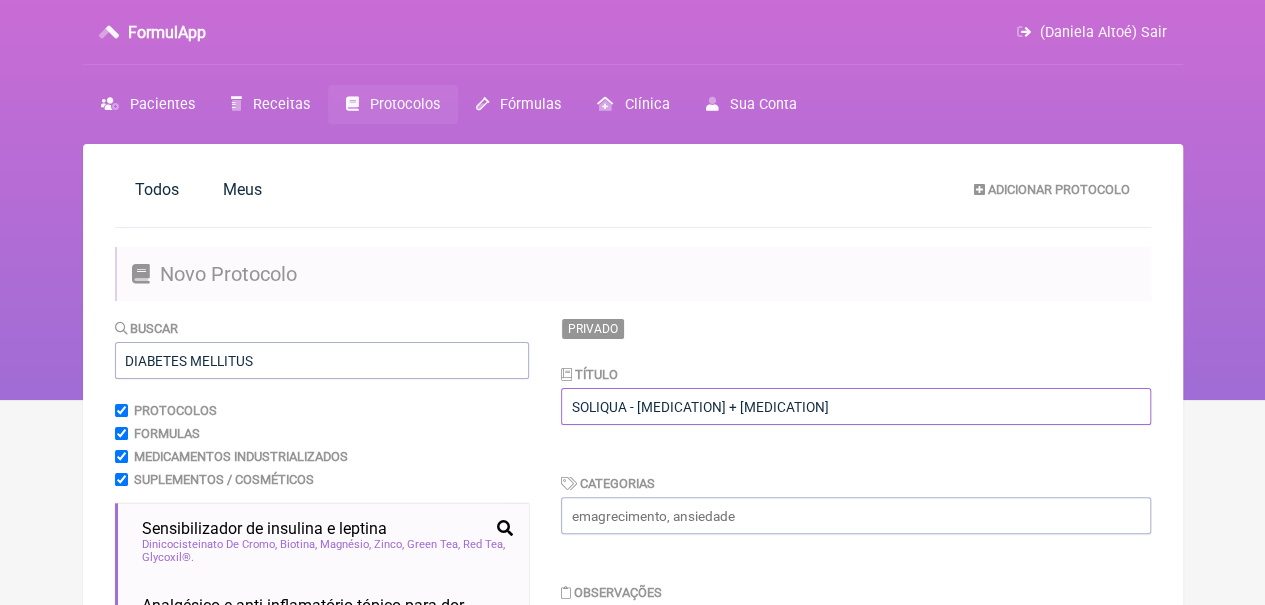 type on "SOLIQUA - GLARGINA + LIXISENATIDA" 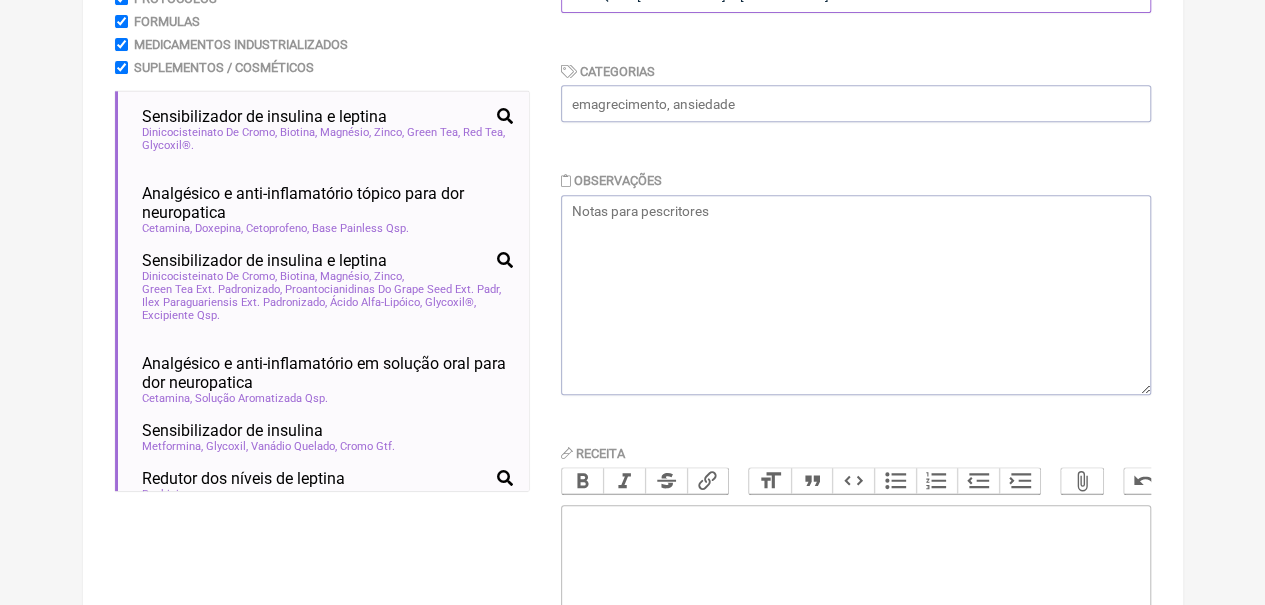scroll, scrollTop: 435, scrollLeft: 0, axis: vertical 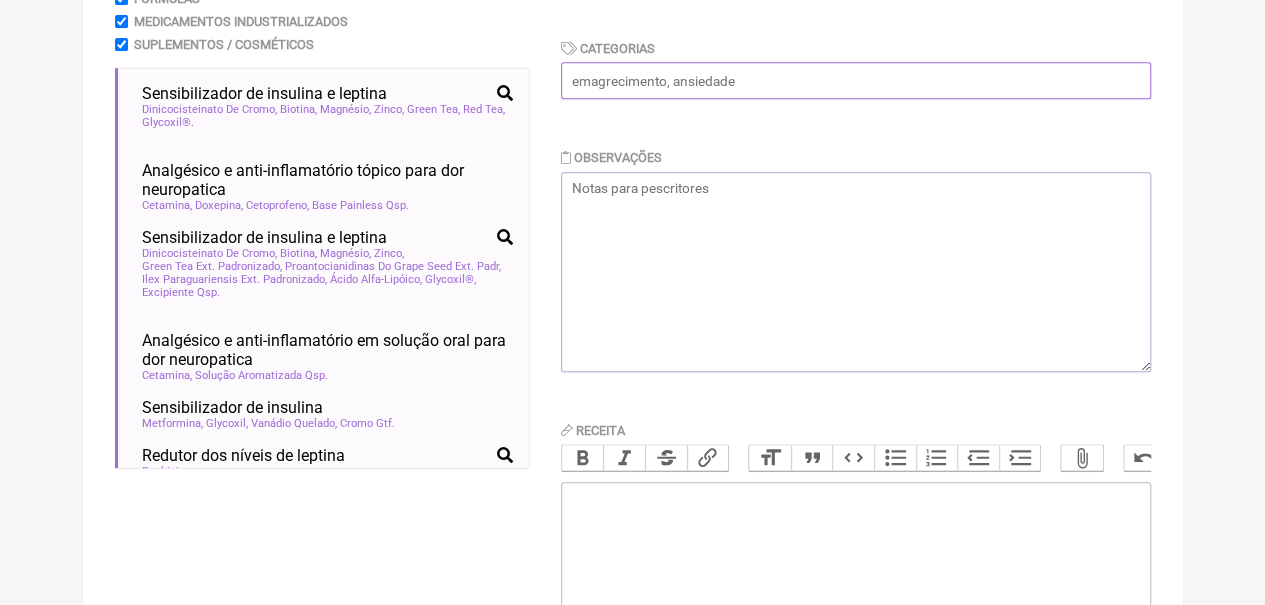 click at bounding box center [856, 80] 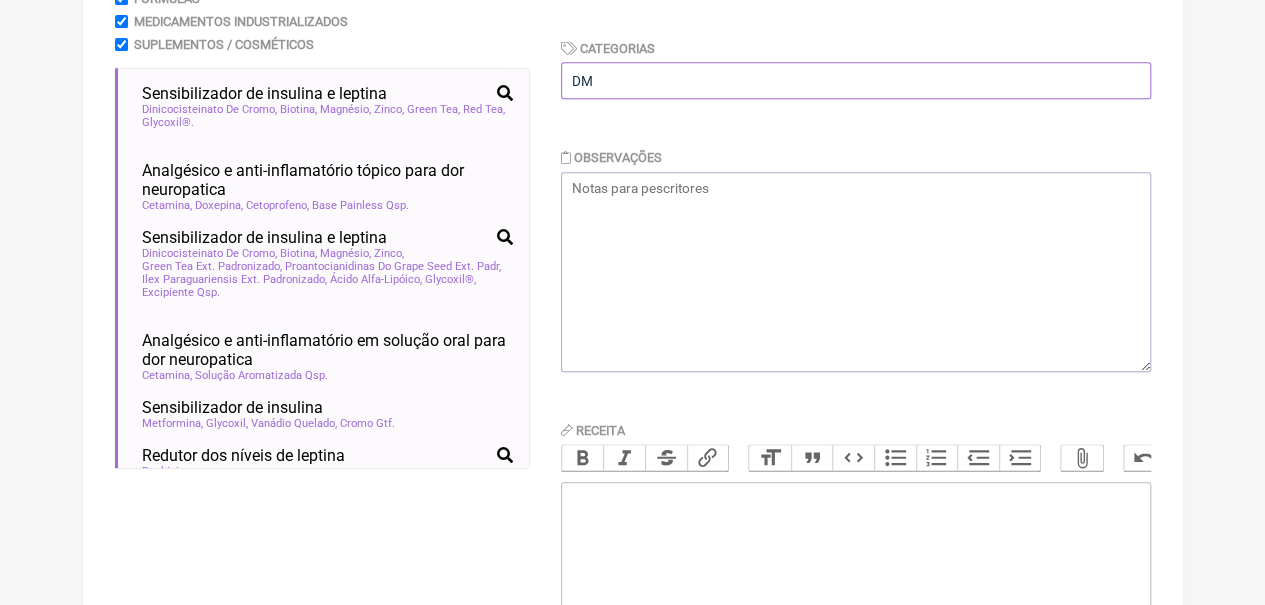 scroll, scrollTop: 614, scrollLeft: 0, axis: vertical 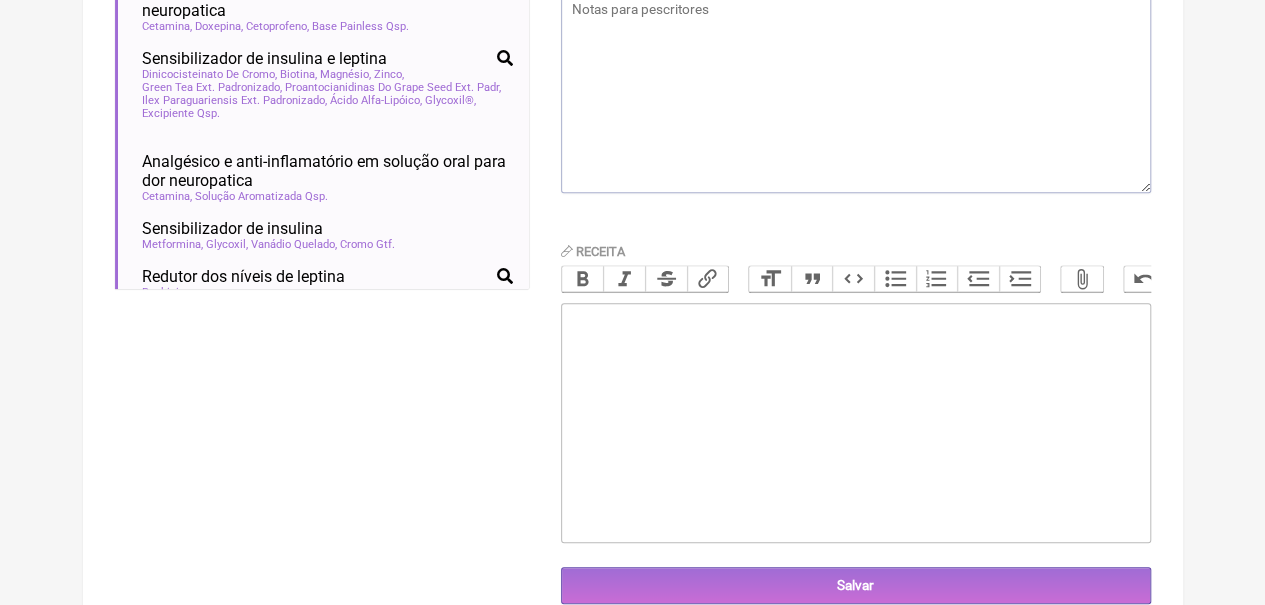 type on "DM" 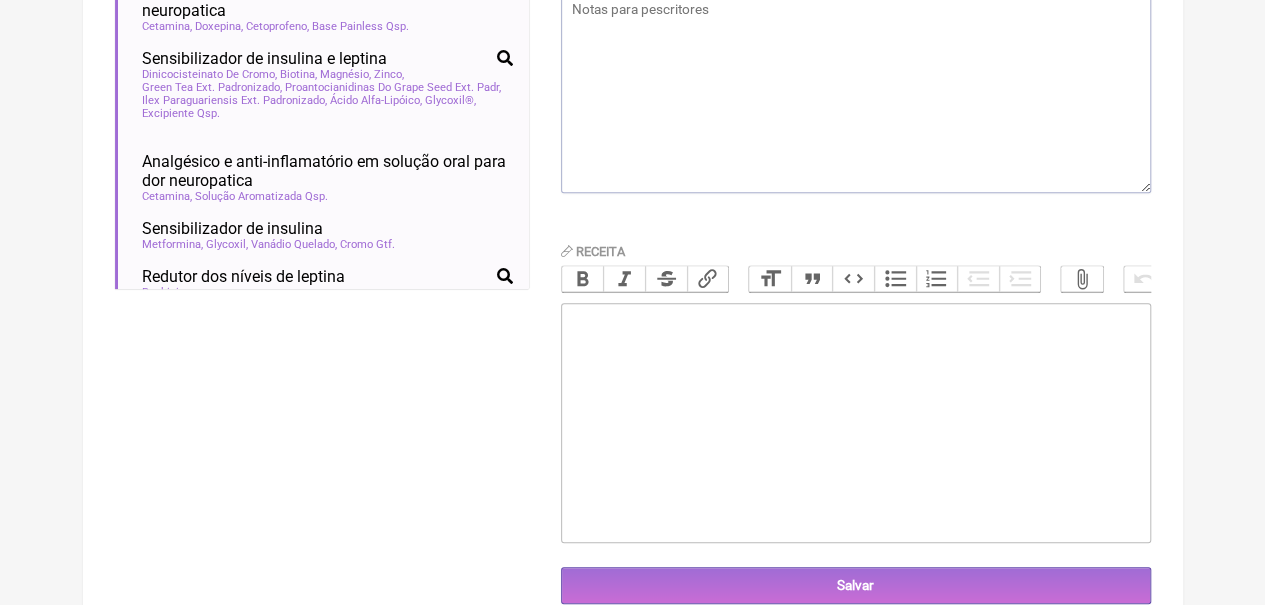 click at bounding box center (856, 423) 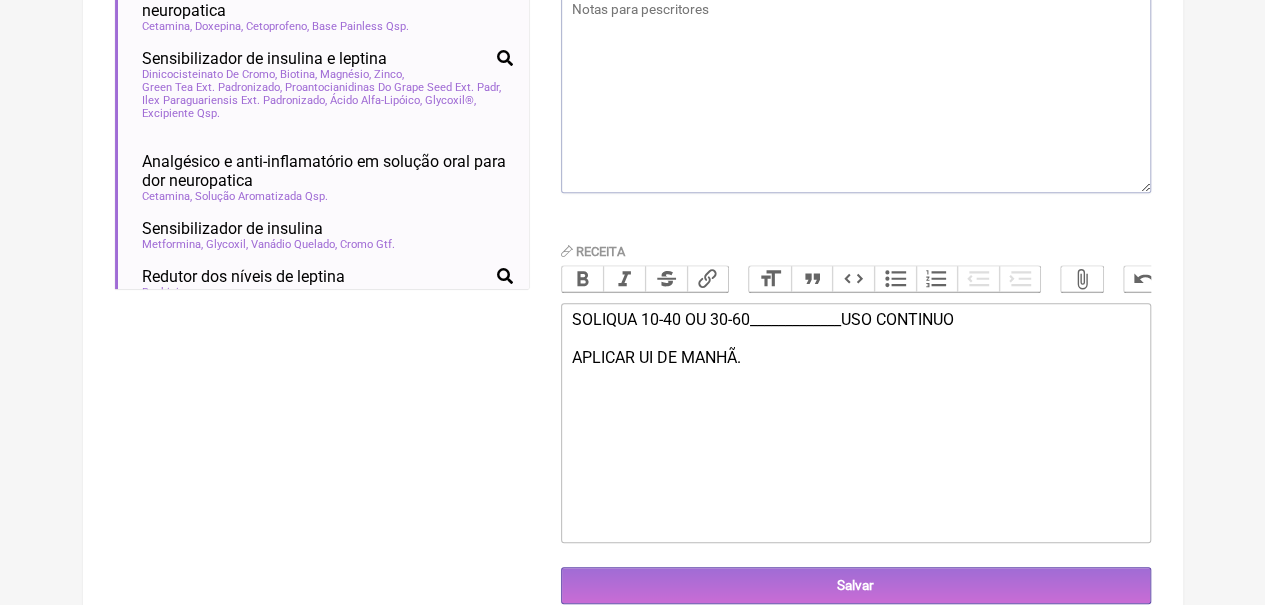 type on "<div>SOLIQUA 10-40 OU 30-60_____________USO CONTINUO<br><br></div><div>APLICAR UI DE MANHÃ.<br><br></div><div><br><br></div>" 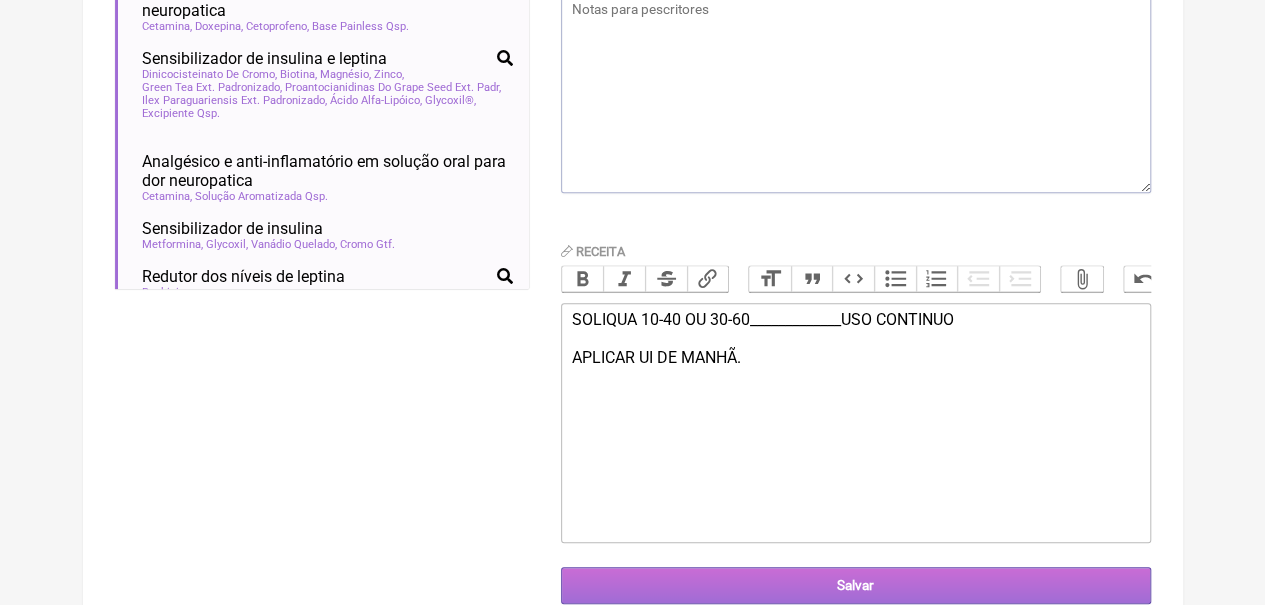 click on "Salvar" at bounding box center (856, 585) 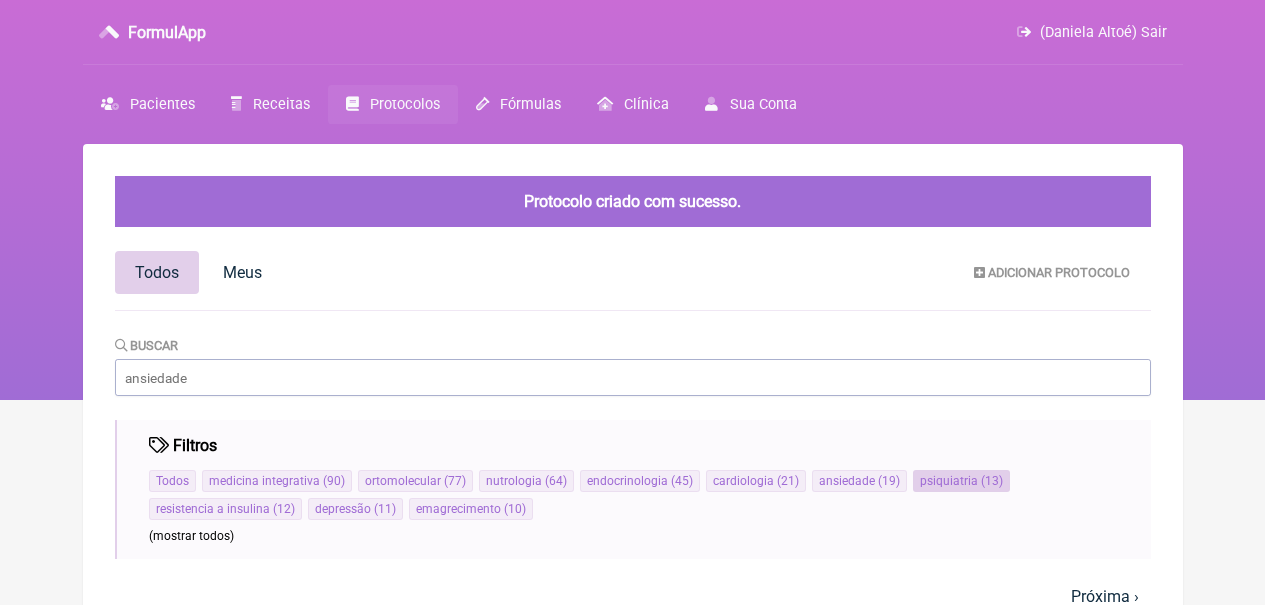 scroll, scrollTop: 0, scrollLeft: 0, axis: both 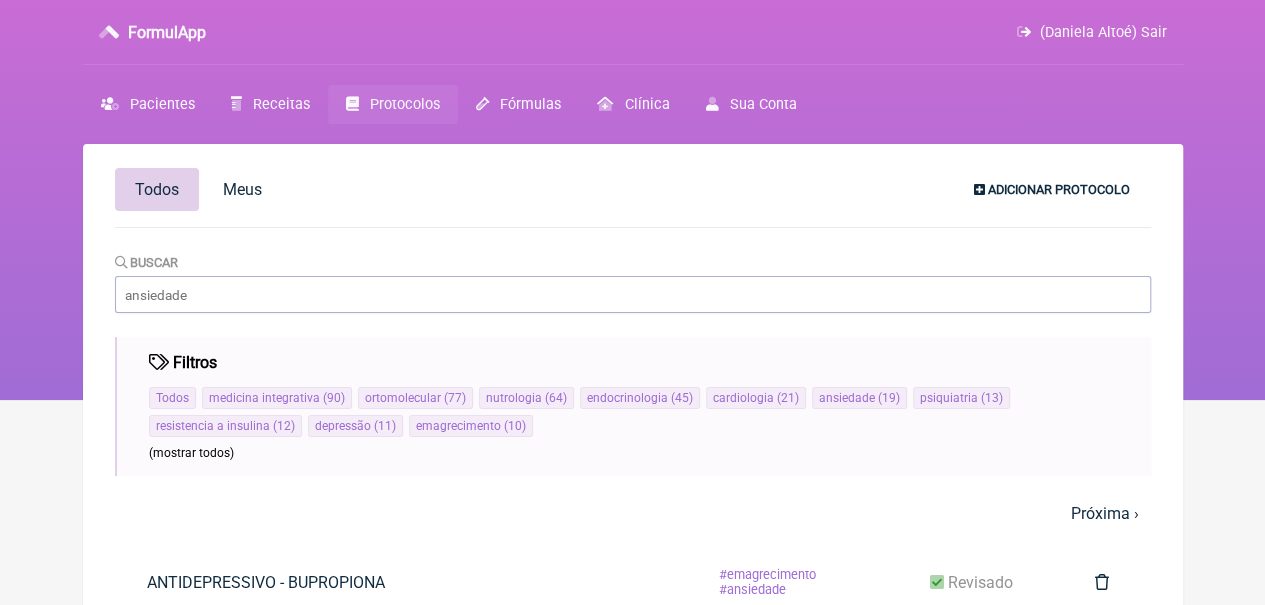 click on "Adicionar Protocolo" at bounding box center [1059, 189] 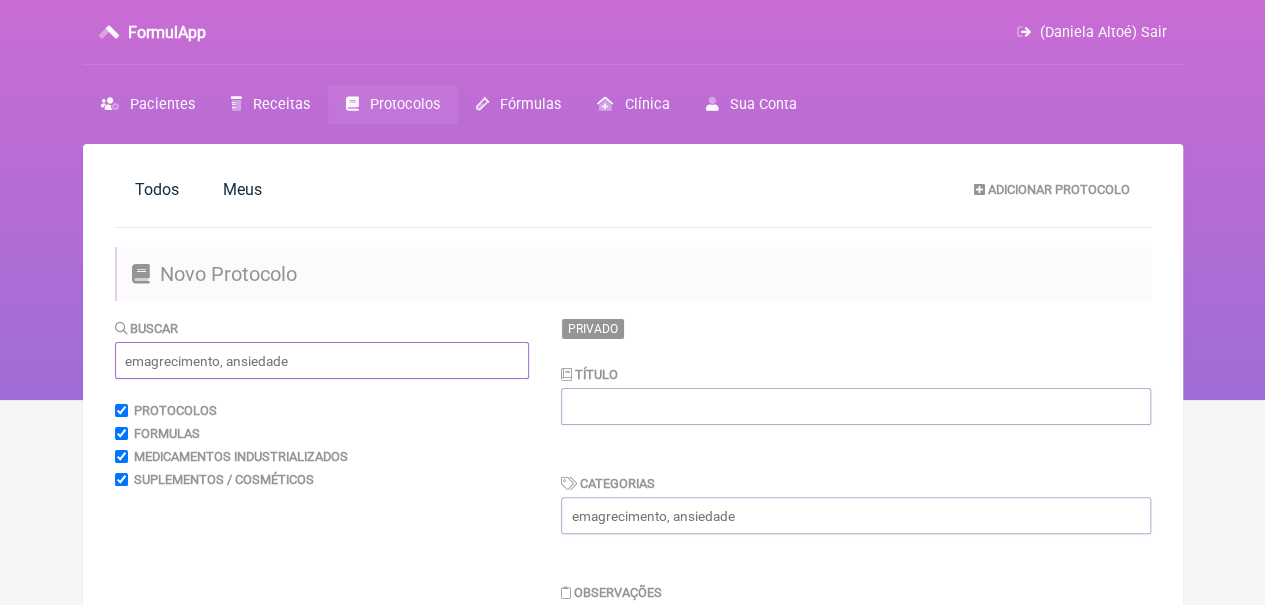 click at bounding box center (322, 360) 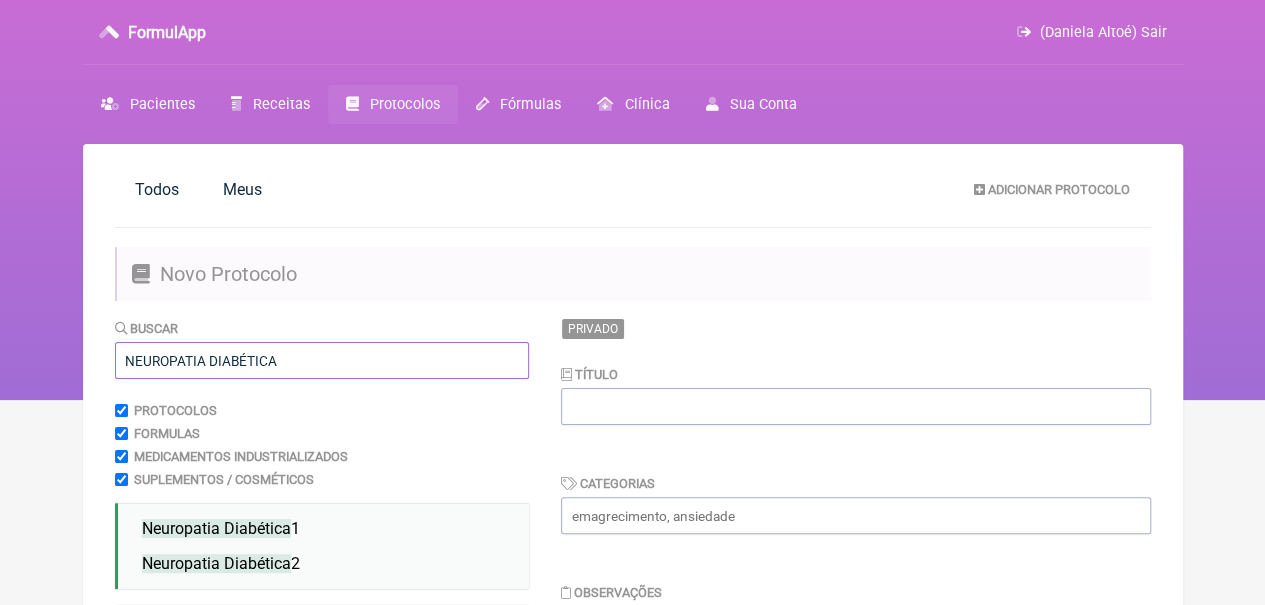 type on "NEUROPATIA DIABÉTICA" 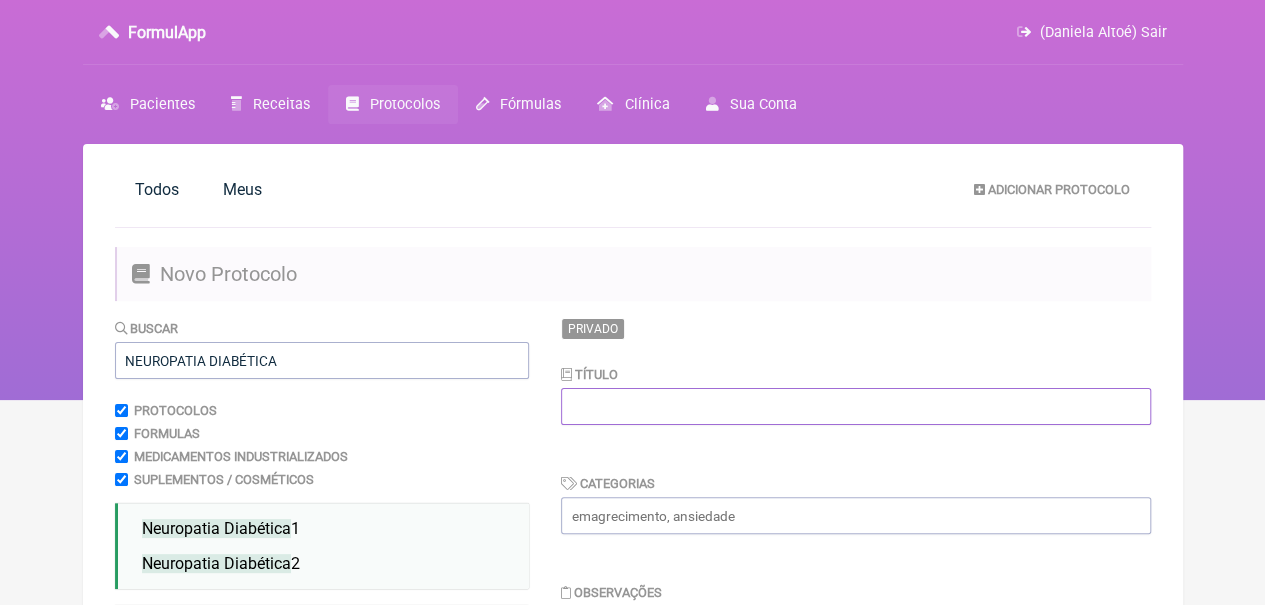 click at bounding box center (856, 406) 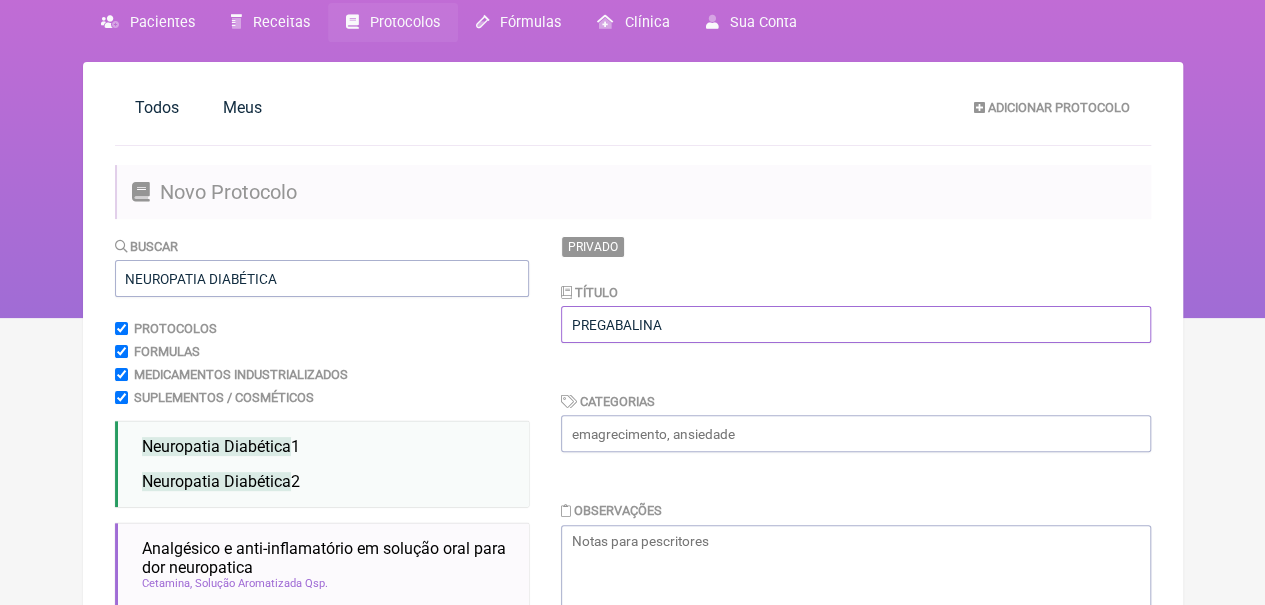 scroll, scrollTop: 144, scrollLeft: 0, axis: vertical 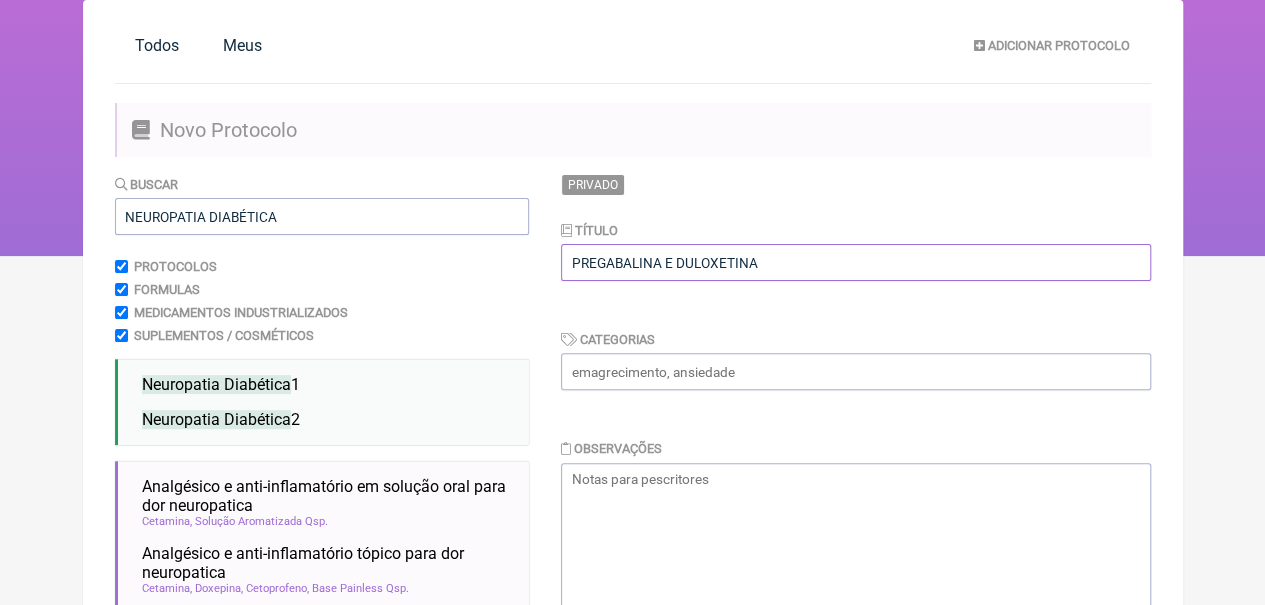 type on "PREGABALINA E DULOXETINA" 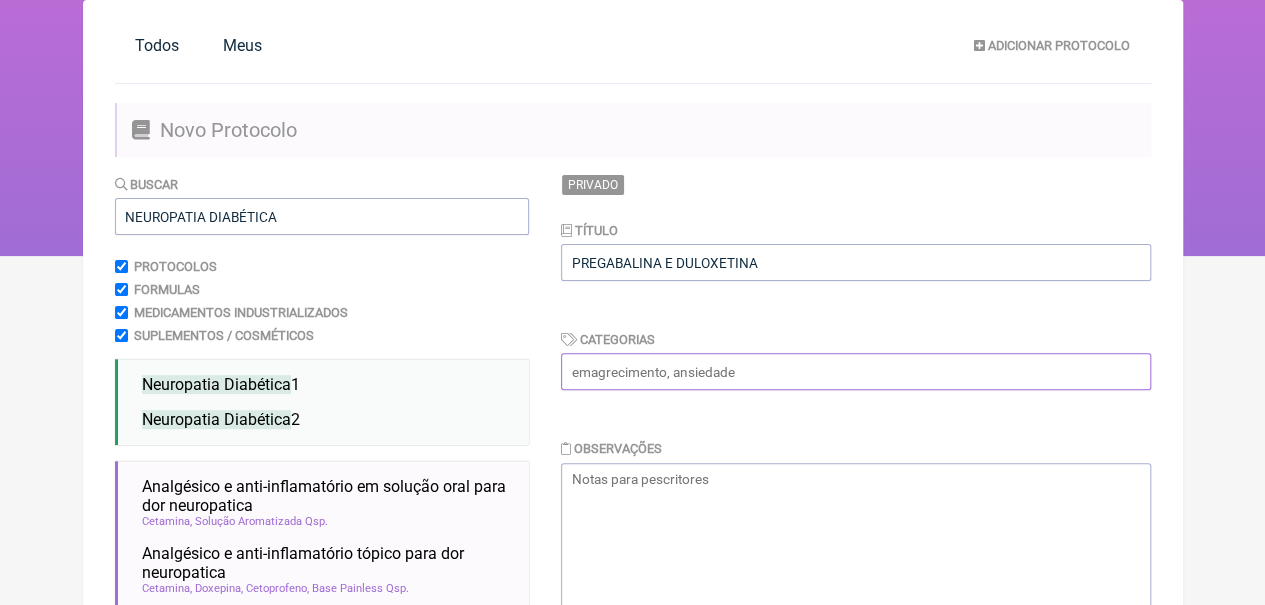 click at bounding box center (856, 371) 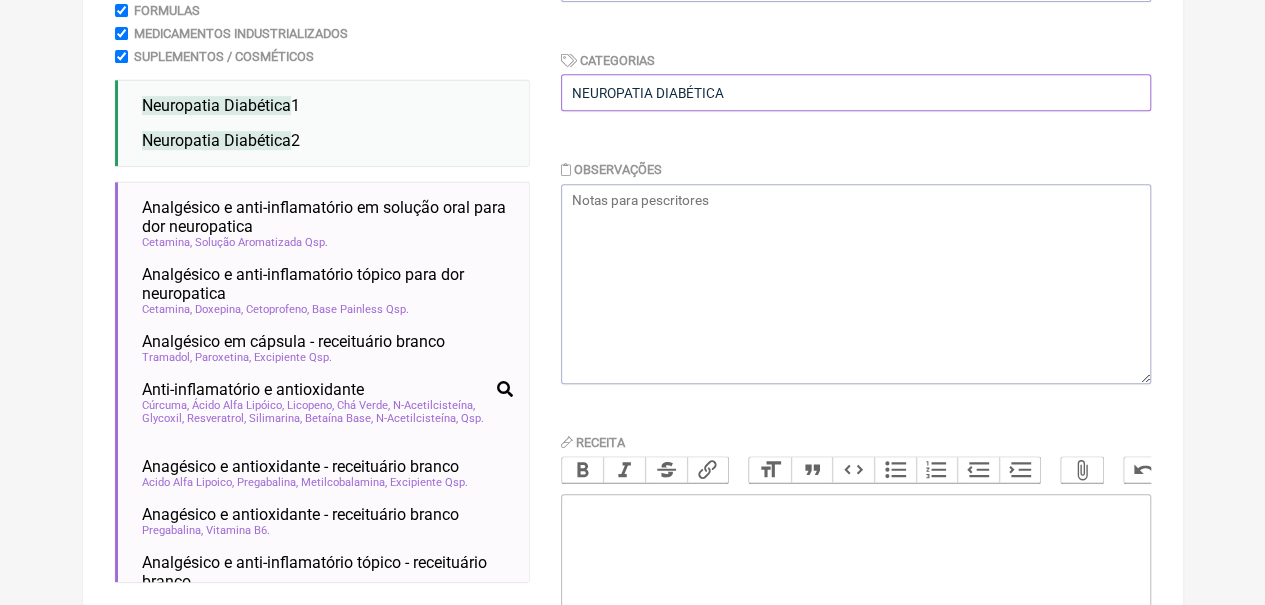 scroll, scrollTop: 457, scrollLeft: 0, axis: vertical 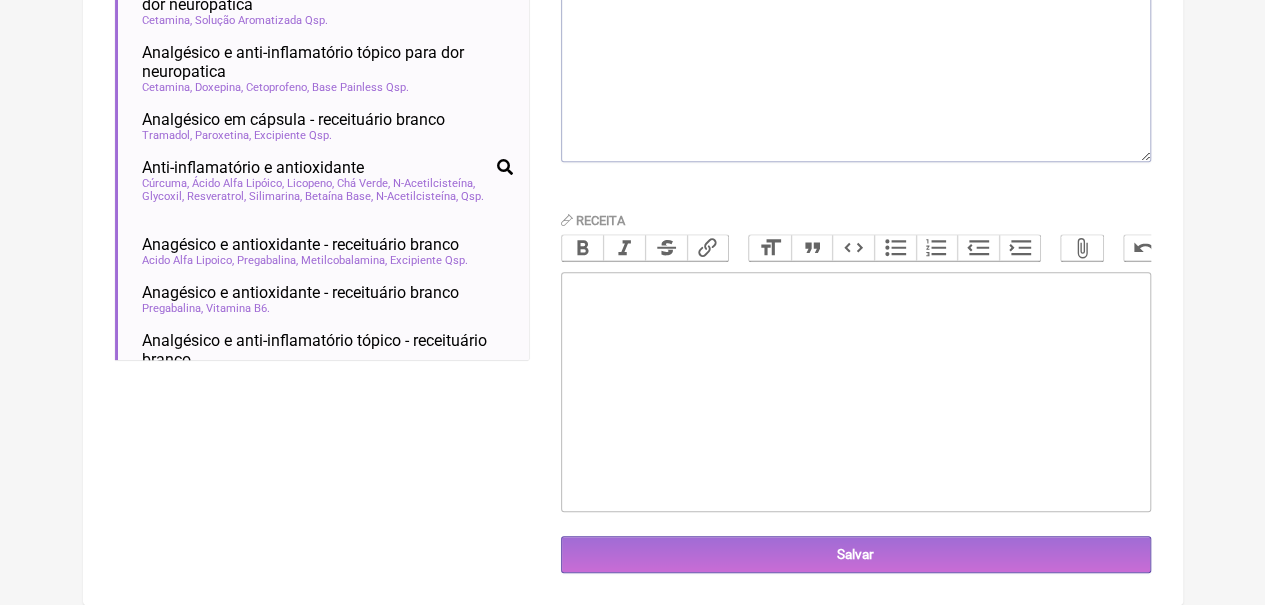 type on "NEUROPATIA DIABÉTICA" 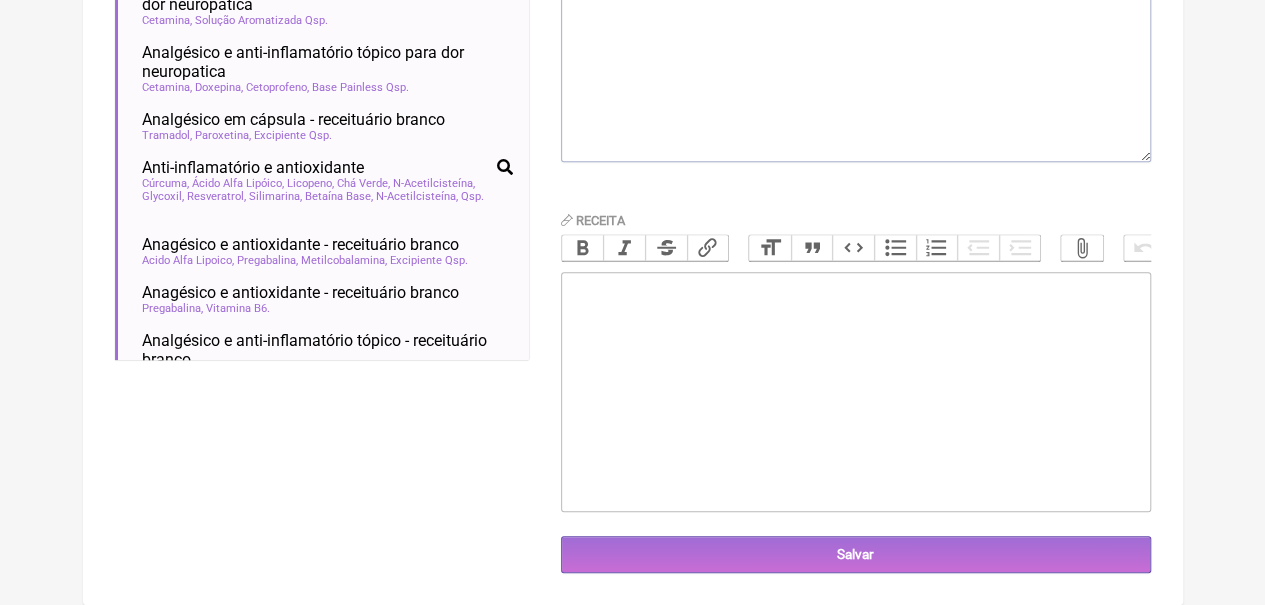 paste on "<div>PREGABALINA 75 MG (INSIT/ KONDUZ/ LIMIAR/ MOBALE)__________USO CONTÍNUO<br><br></div><div>TOMAR 1 CP 2X/DIA<br><br></div><div><br></div><div>DULOXETINA 60 MG 1 CP DE MANHÃ.&nbsp;<br><br></div><div><br><br></div>" 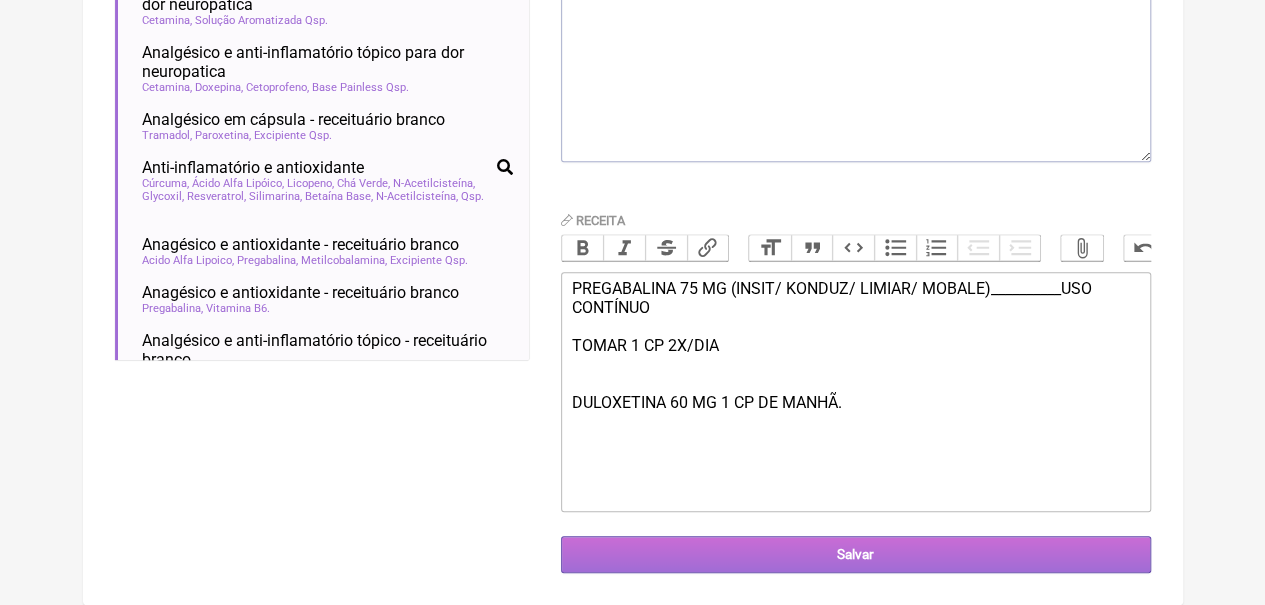 click on "Salvar" at bounding box center (856, 554) 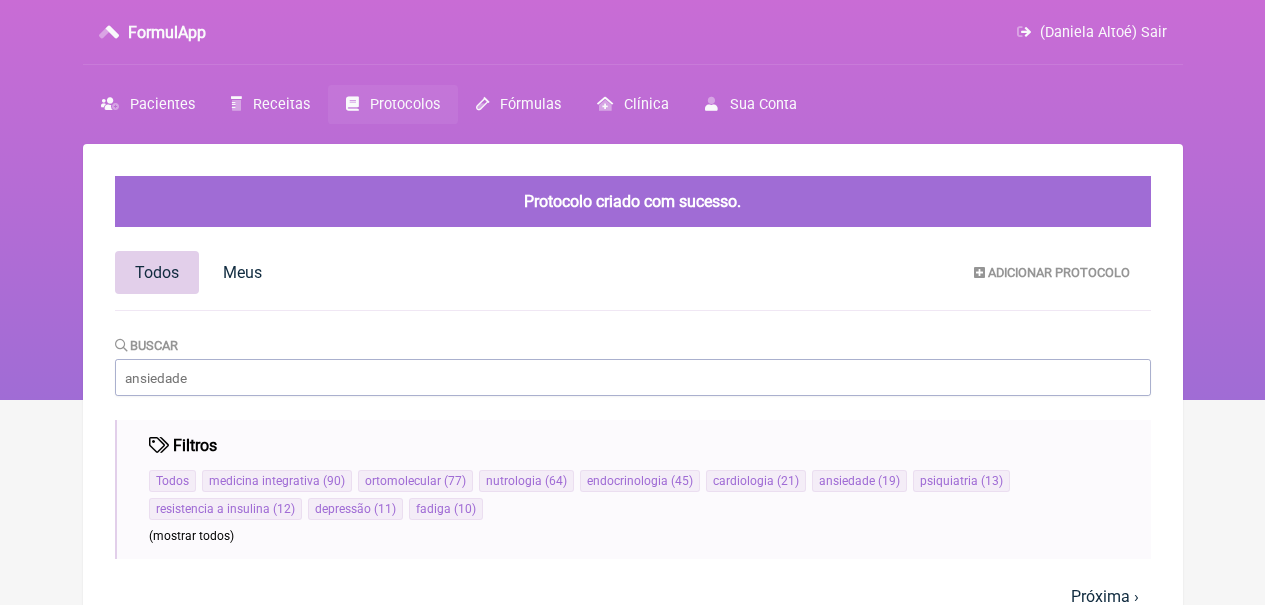 scroll, scrollTop: 0, scrollLeft: 0, axis: both 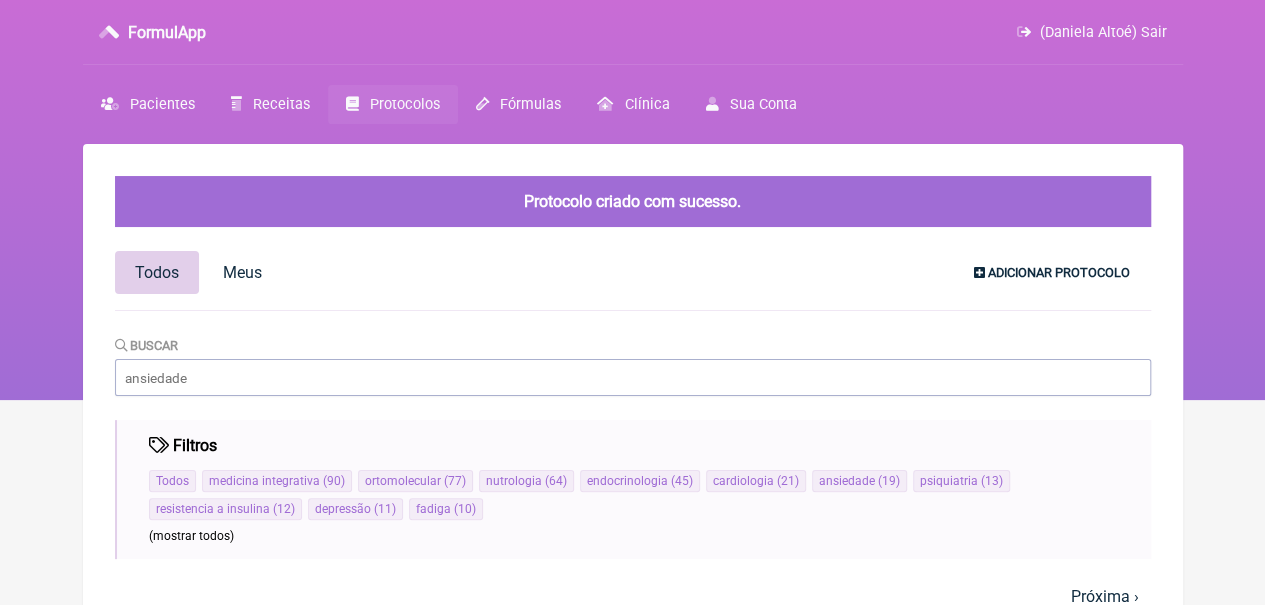 click on "Adicionar Protocolo" at bounding box center (1052, 272) 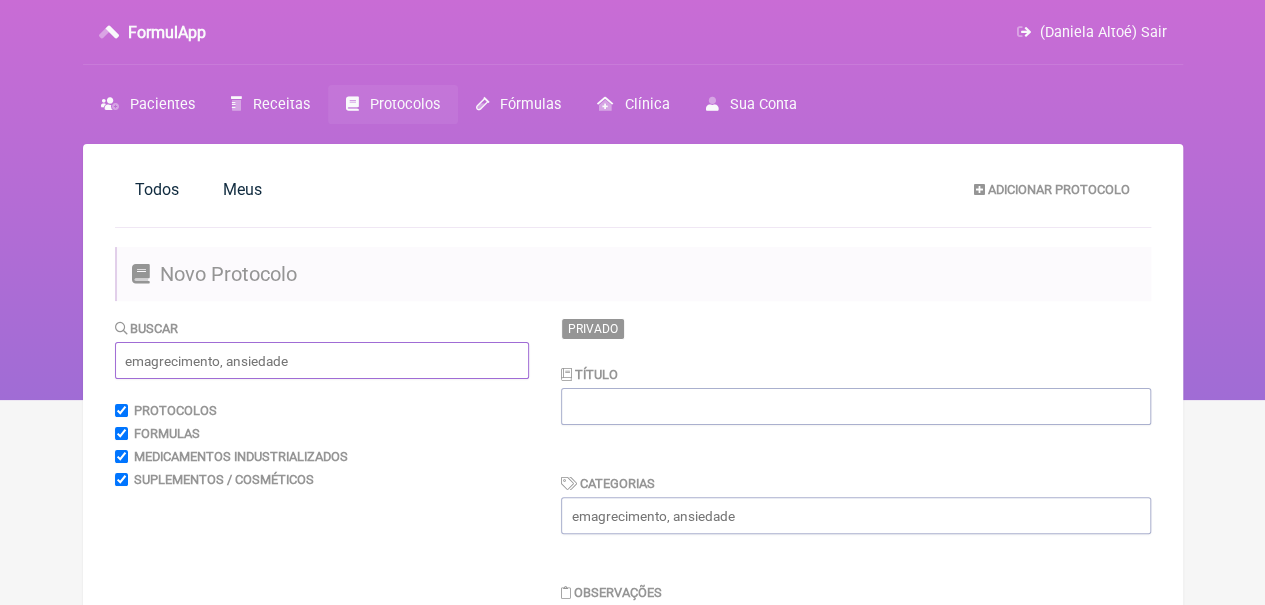 click at bounding box center [322, 360] 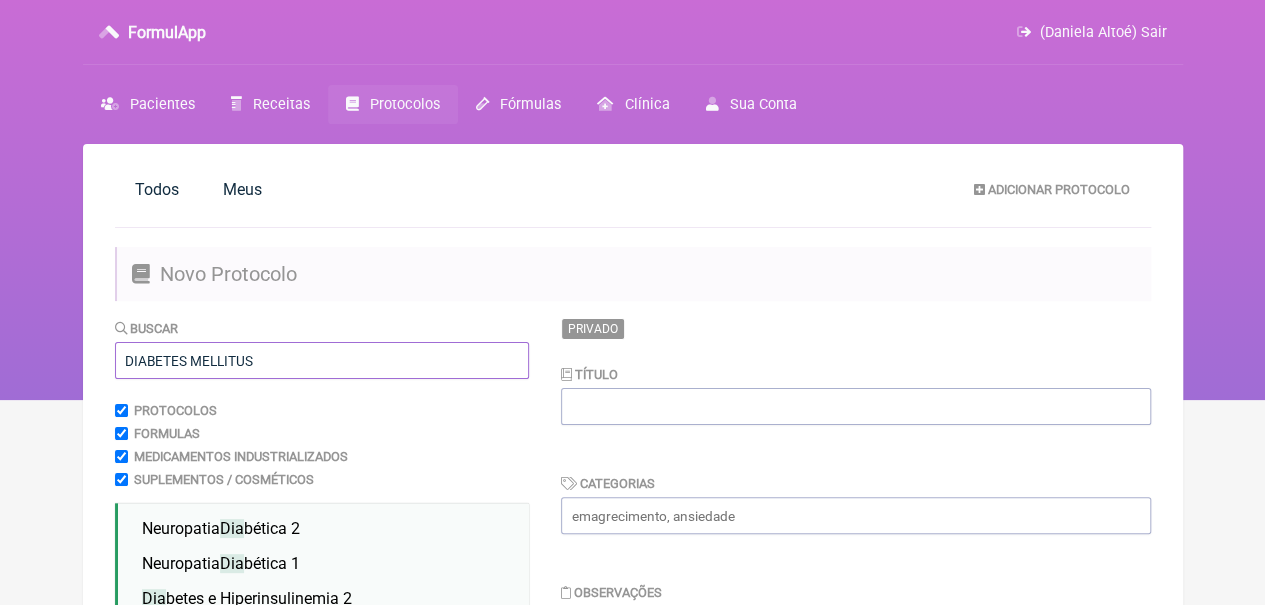 type on "DIABETES MELLITUS" 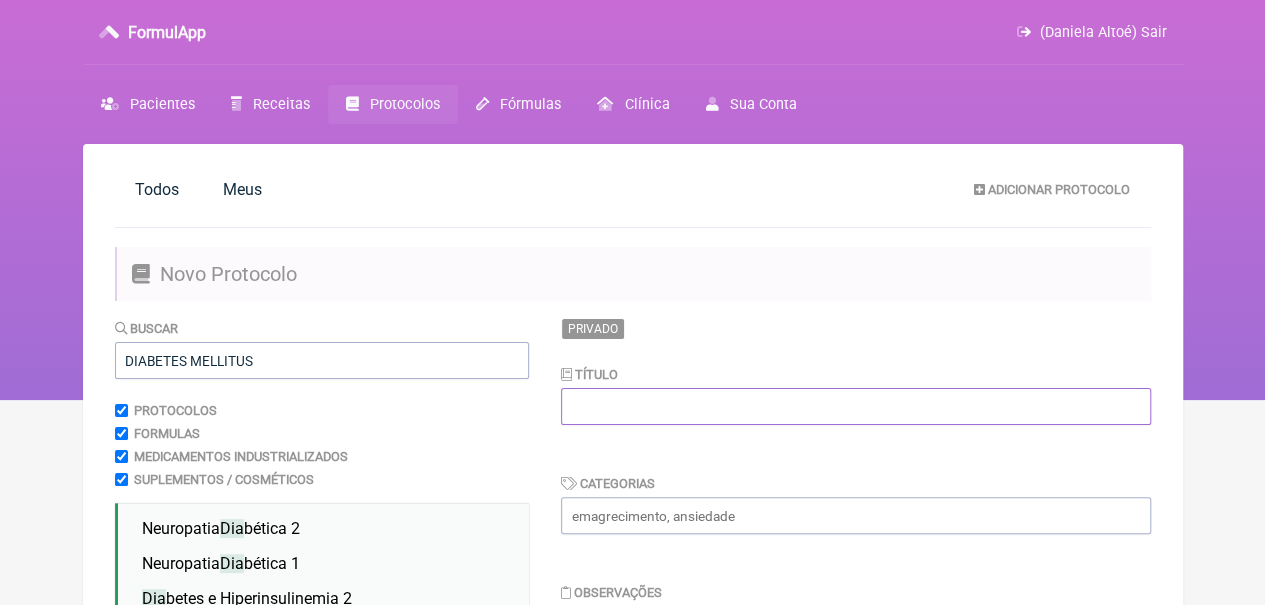 click at bounding box center (856, 406) 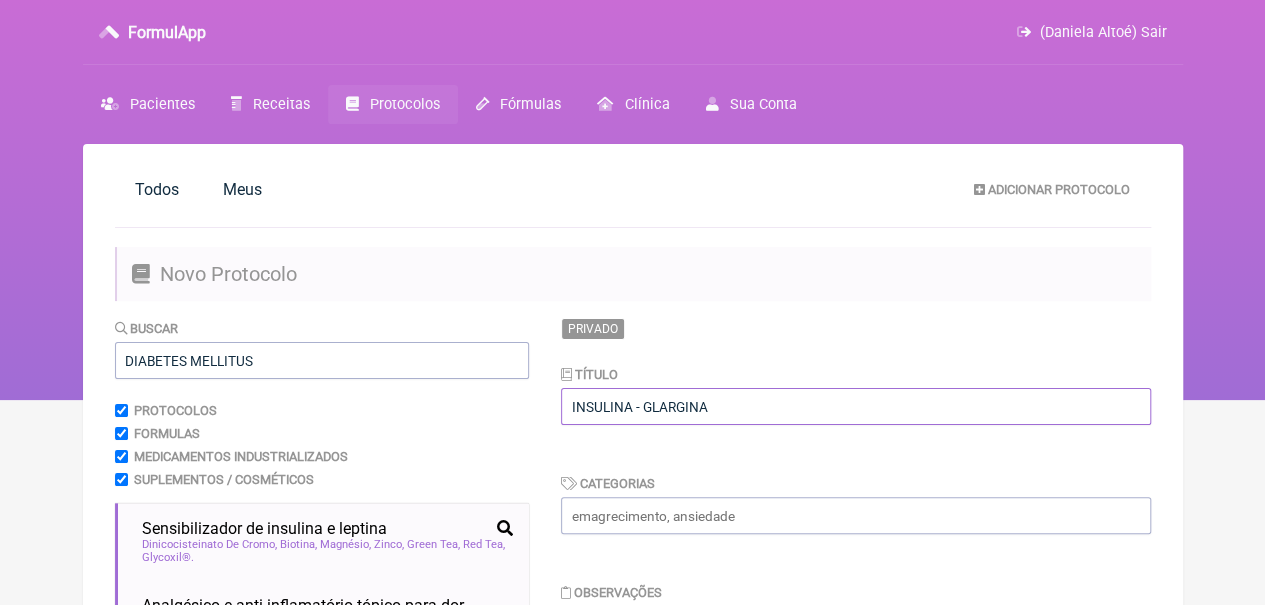 type on "INSULINA - GLARGINA" 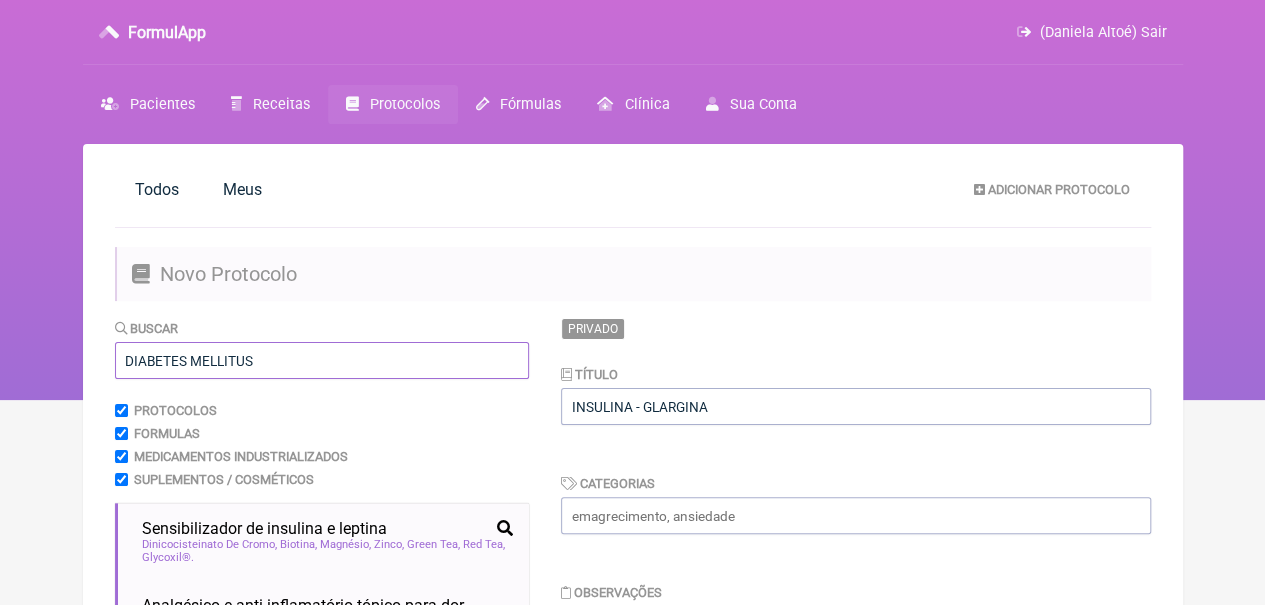 click on "DIABETES MELLITUS" at bounding box center (322, 360) 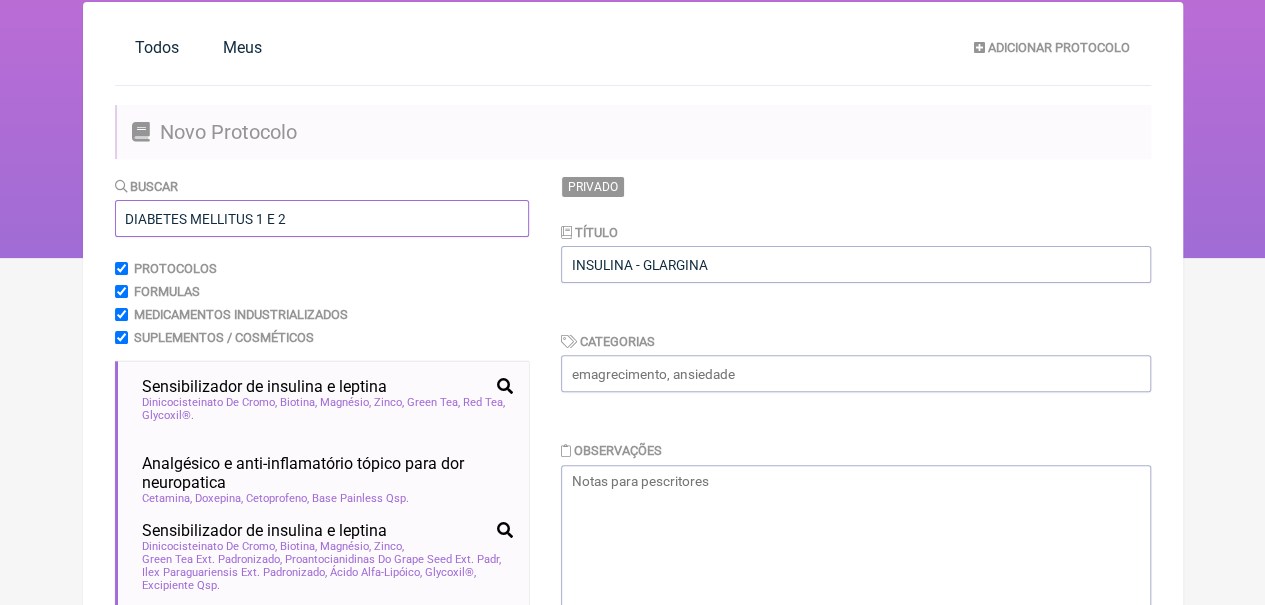 scroll, scrollTop: 400, scrollLeft: 0, axis: vertical 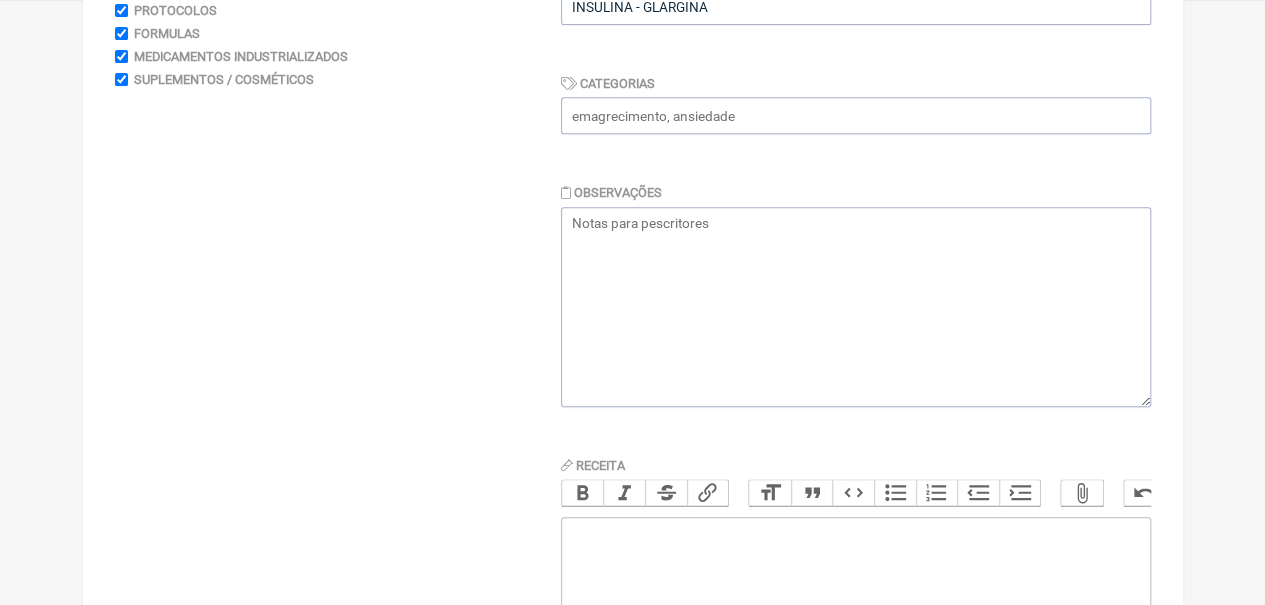 type on "DIABETES MELLITUS 1 E 2" 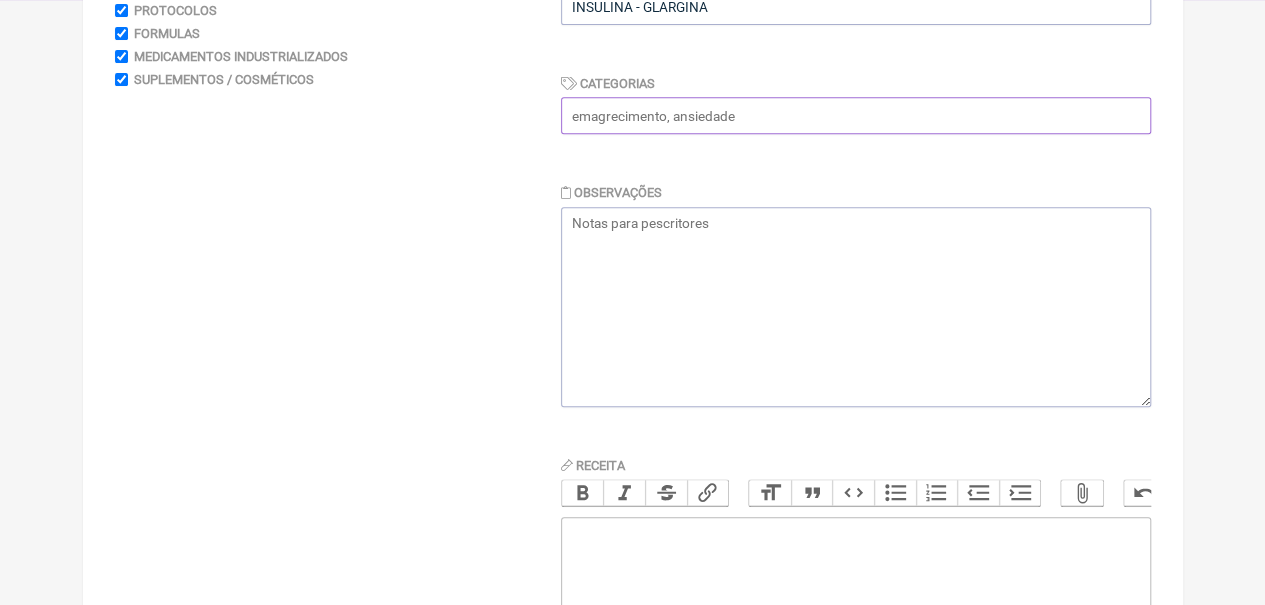 click at bounding box center (856, 115) 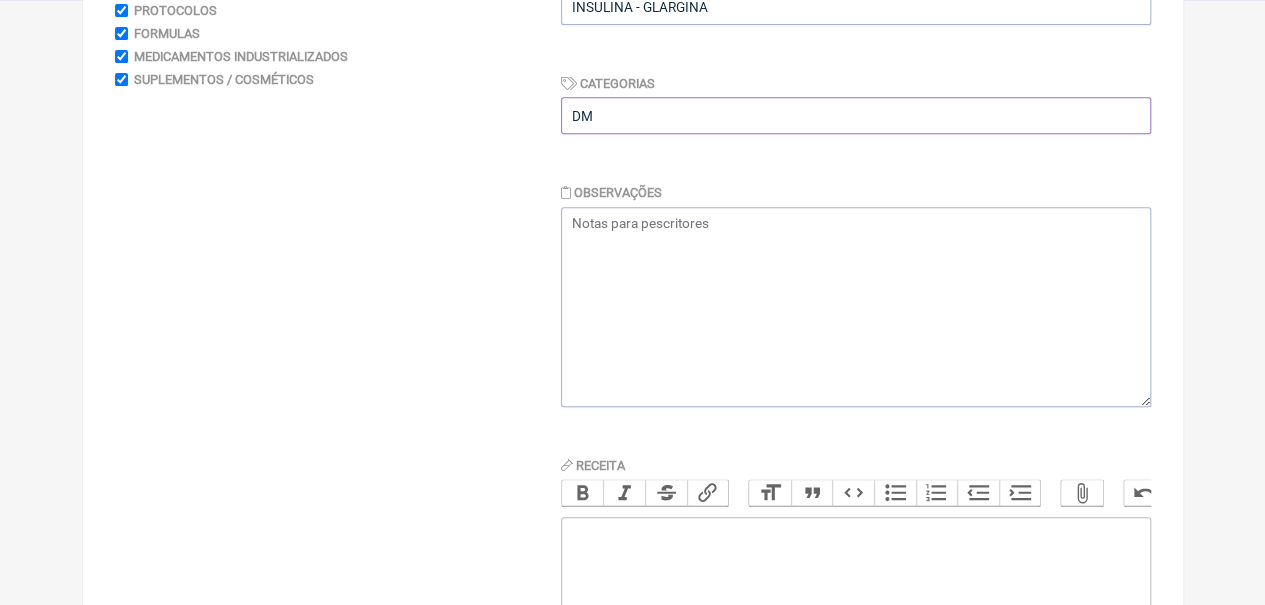 type on "DM" 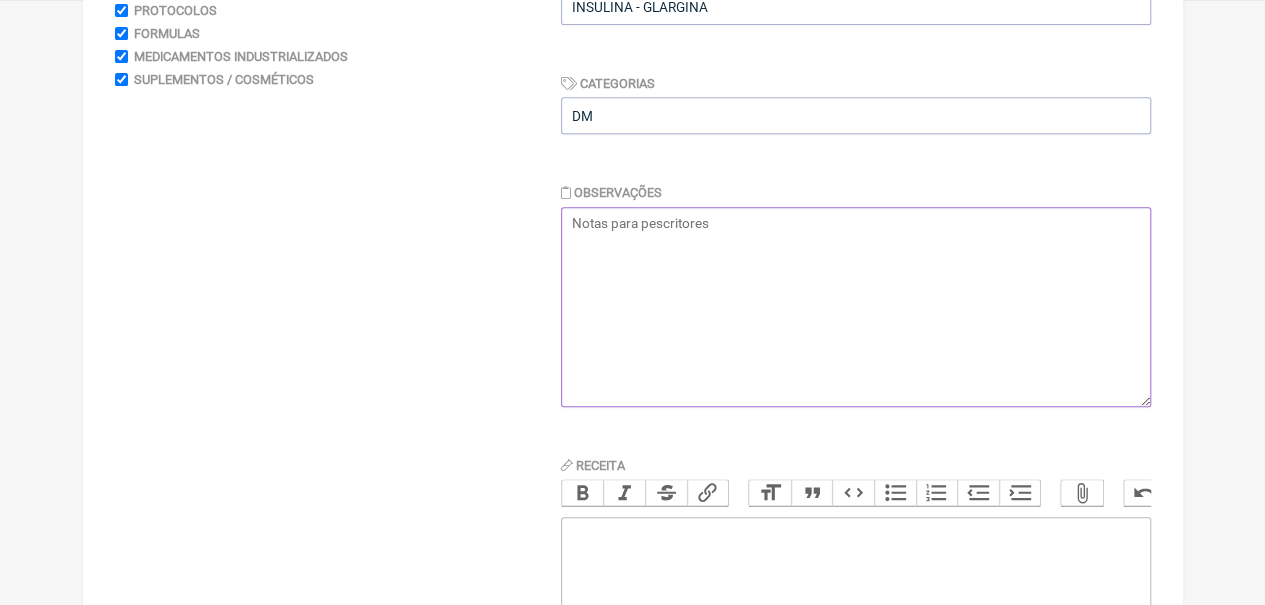 click at bounding box center [856, 307] 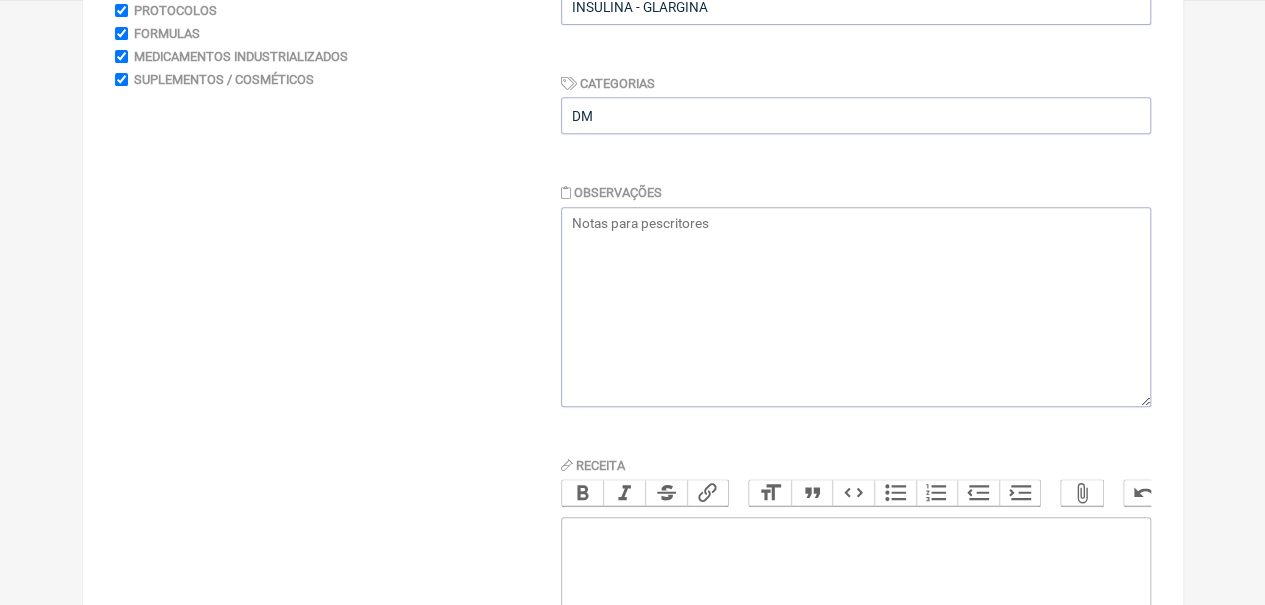 click at bounding box center [856, 637] 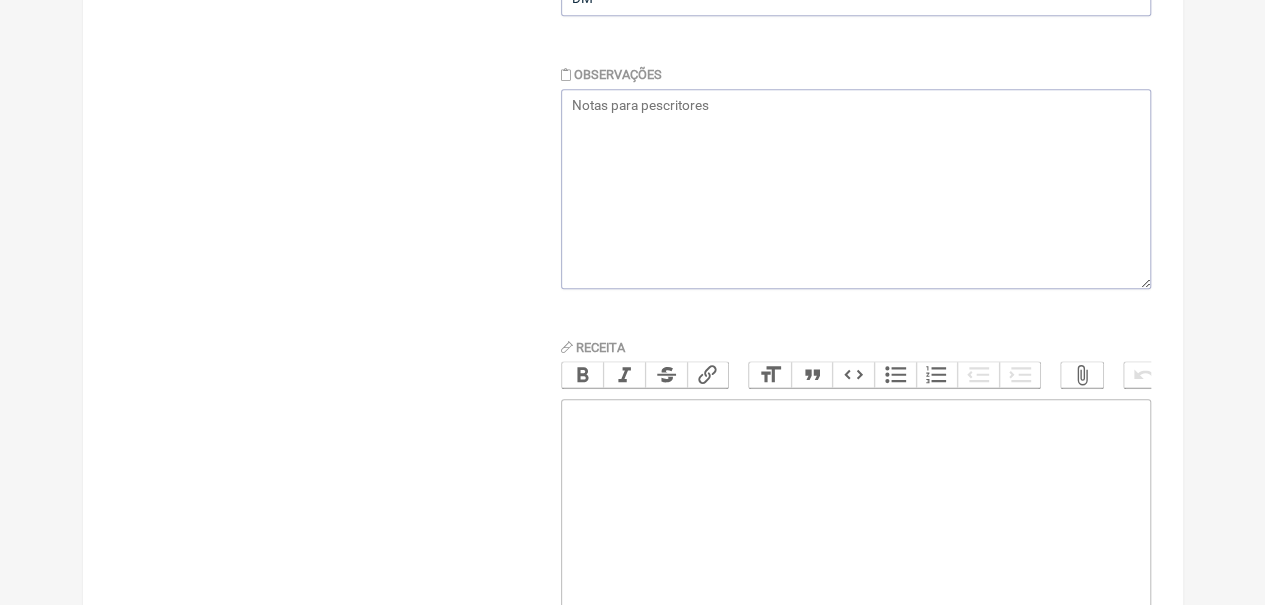 scroll, scrollTop: 610, scrollLeft: 0, axis: vertical 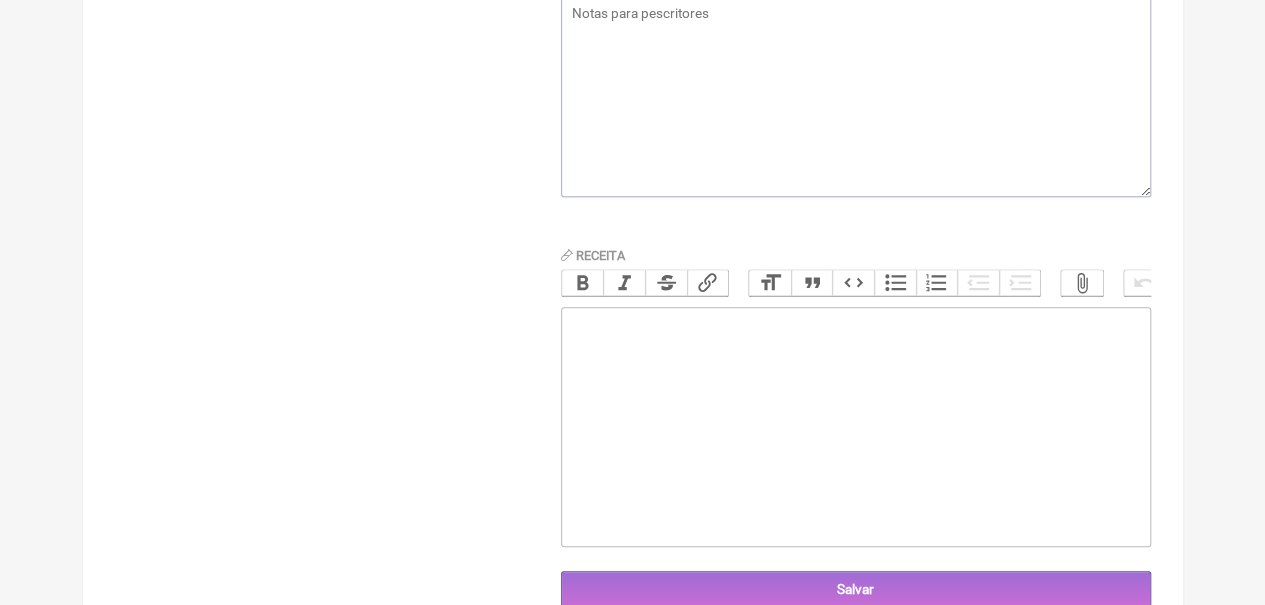 paste on "<div>LANTUS SOLOSTAR 100 UI/ML (CANETA COM 3 ML) _____USO CONTINUO<br><br></div><div>APLICAR UI PELA MANHÃ. (ANTES OU APÓS CAFÉ).<br><br></div><div><br><br></div>" 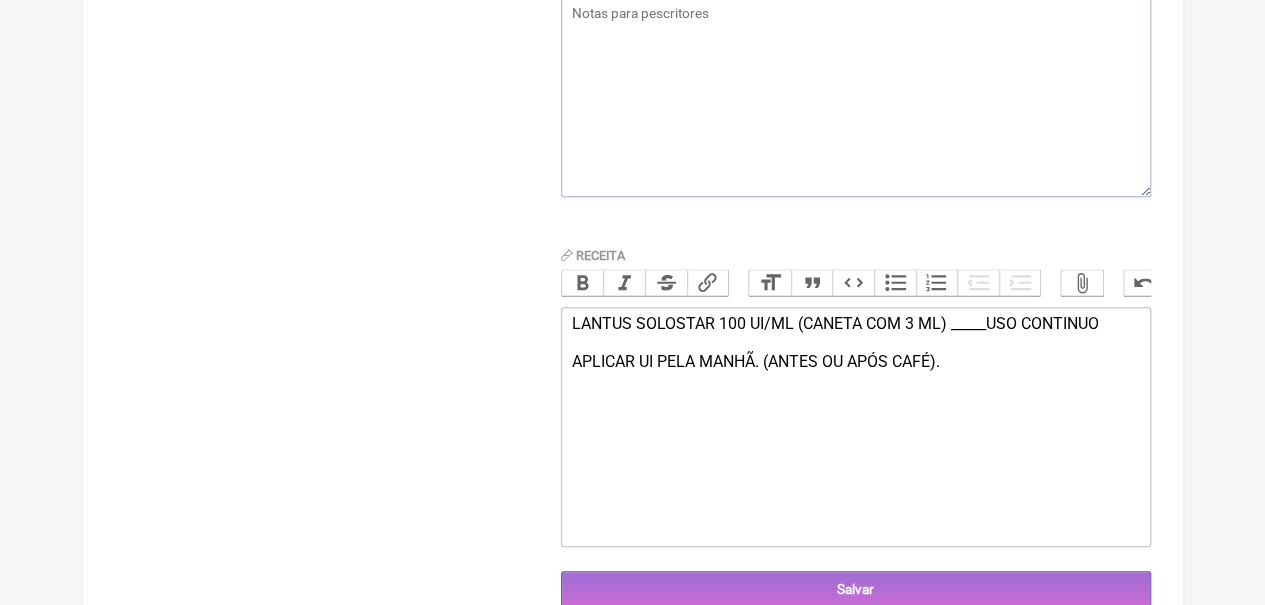 type on "<div>LANTUS SOLOSTAR 100 UI/ML (CANETA COM 3 ML) _____USO CONTINUO<br><br></div><div>APLICAR UI PELA MANHÃ. (ANTES OU APÓS CAFÉ).<br><br></div><div><br><br></div>" 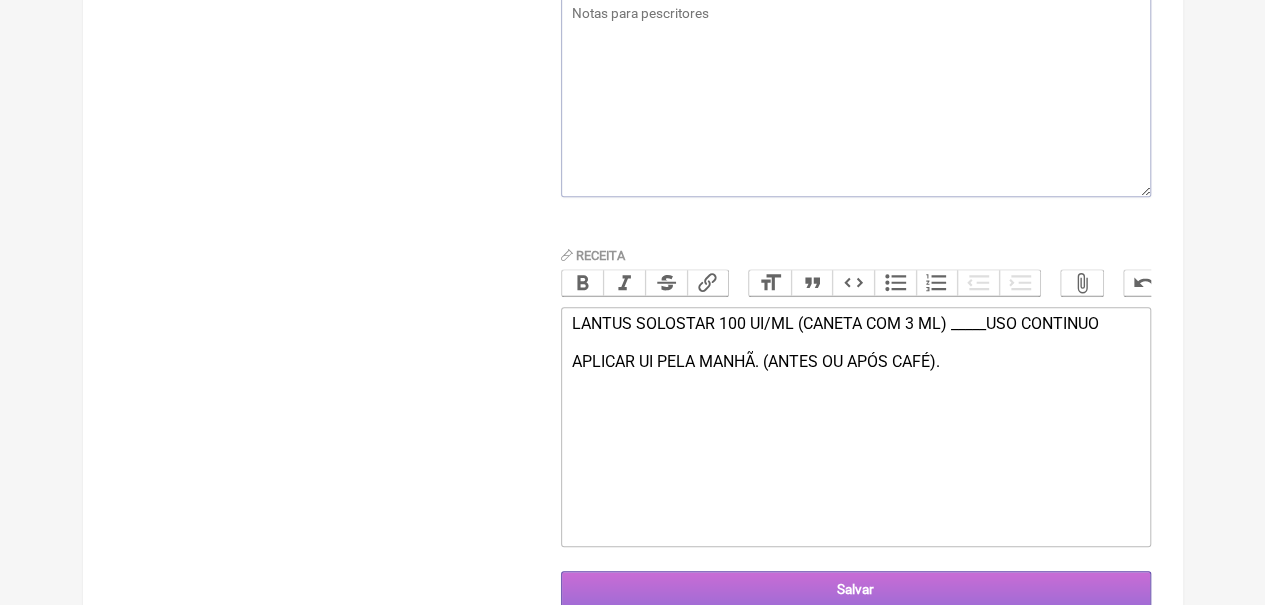 click on "Salvar" at bounding box center (856, 589) 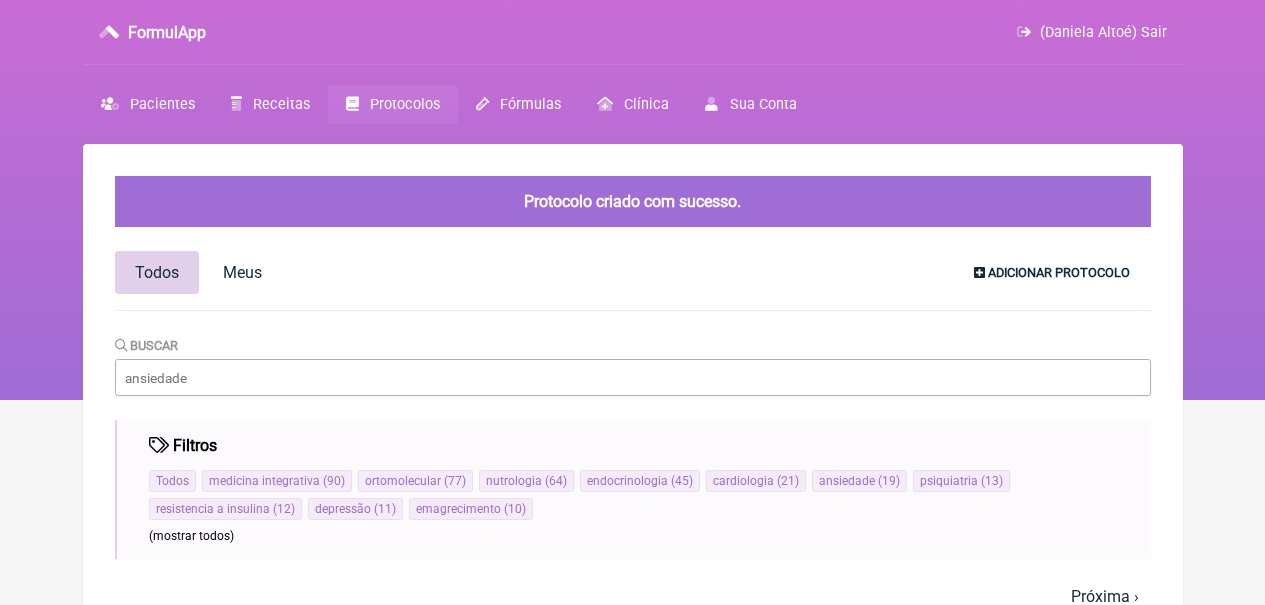 scroll, scrollTop: 0, scrollLeft: 0, axis: both 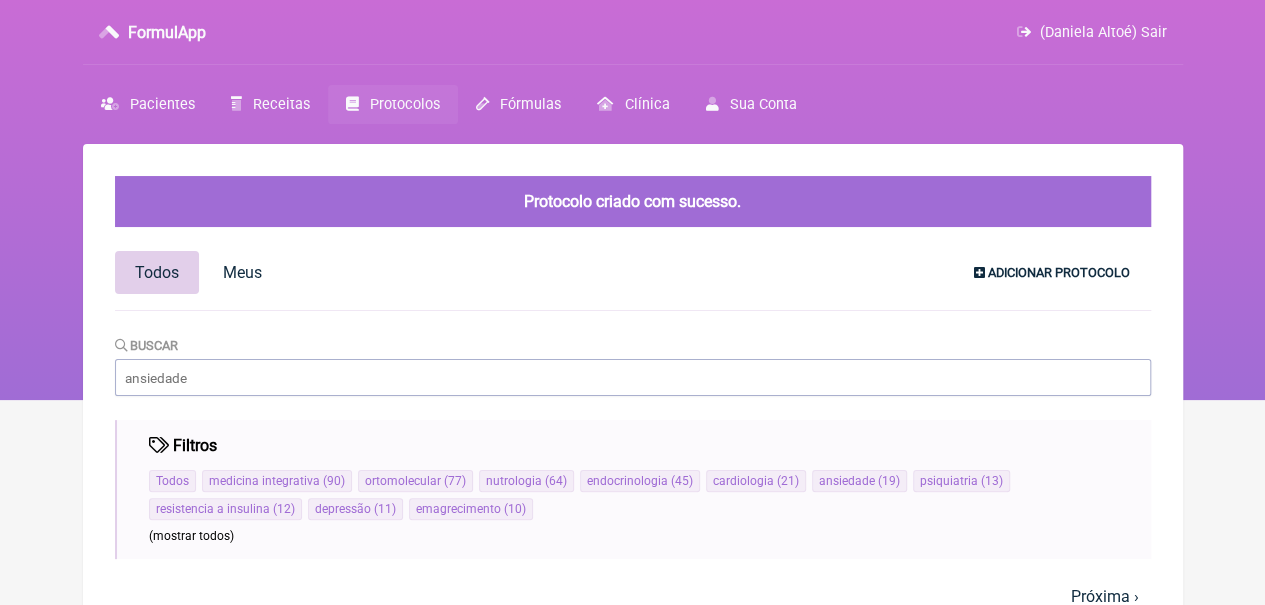 click on "Adicionar Protocolo" at bounding box center [1059, 272] 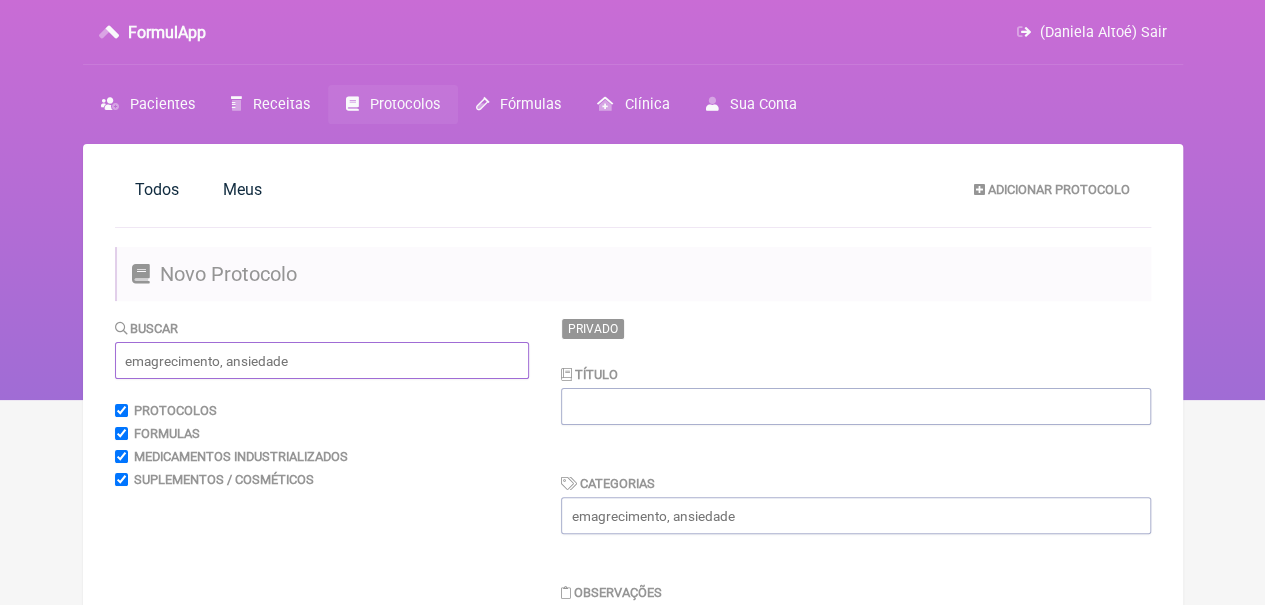 click at bounding box center [322, 360] 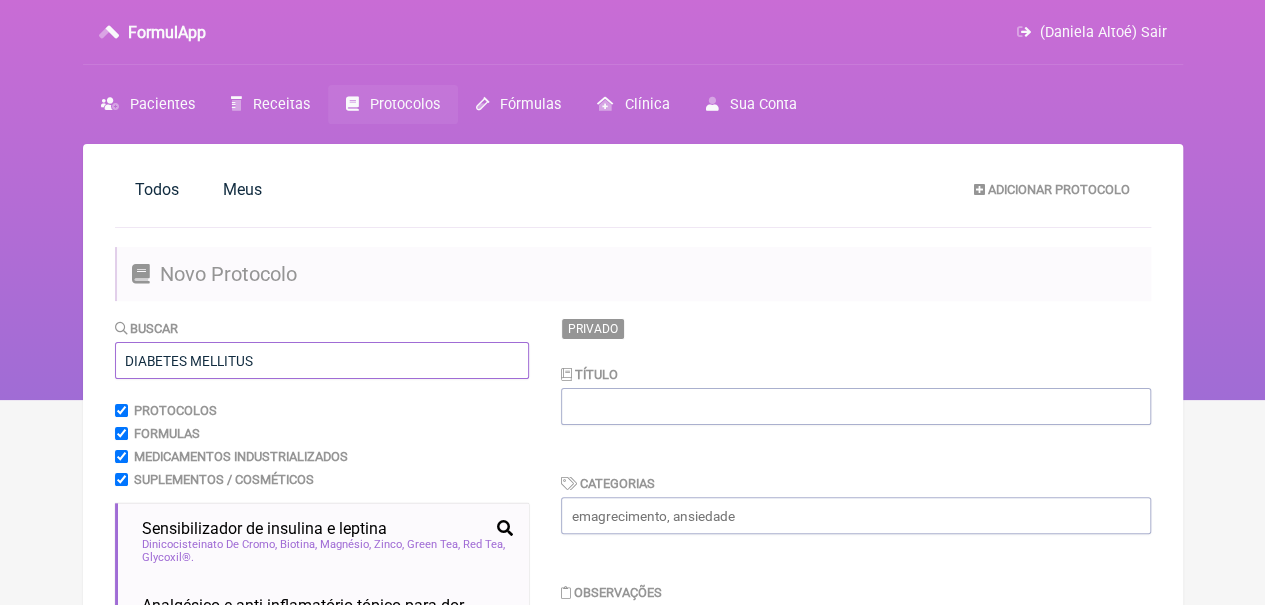 type on "DIABETES MELLITUS" 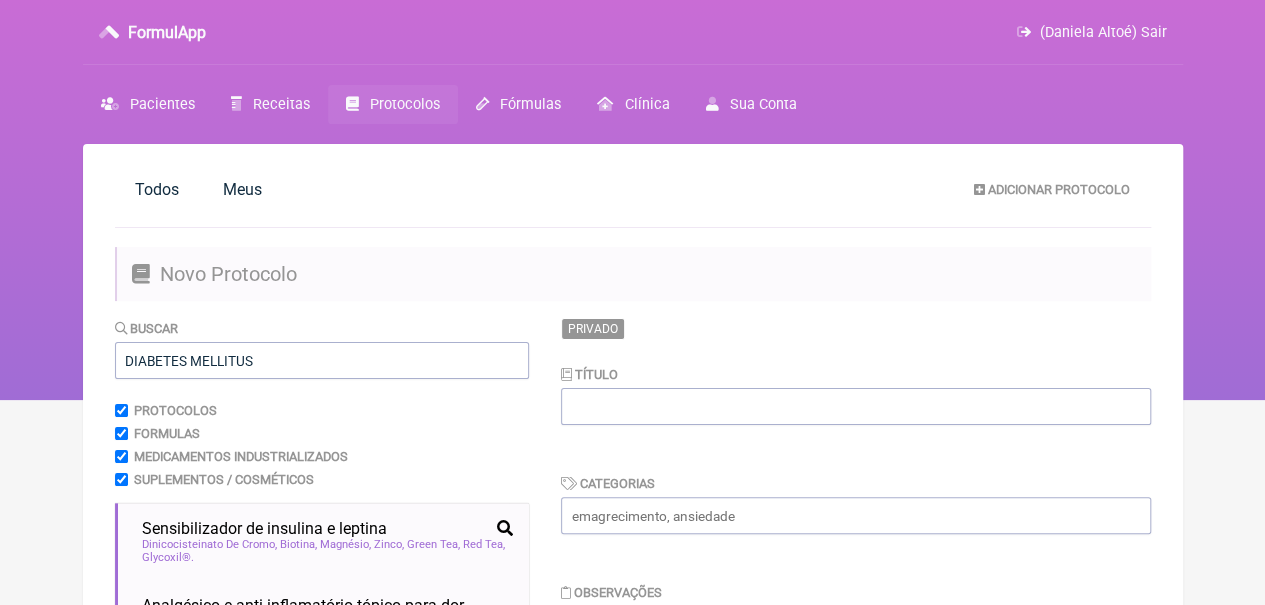 click on "Título" at bounding box center (856, 394) 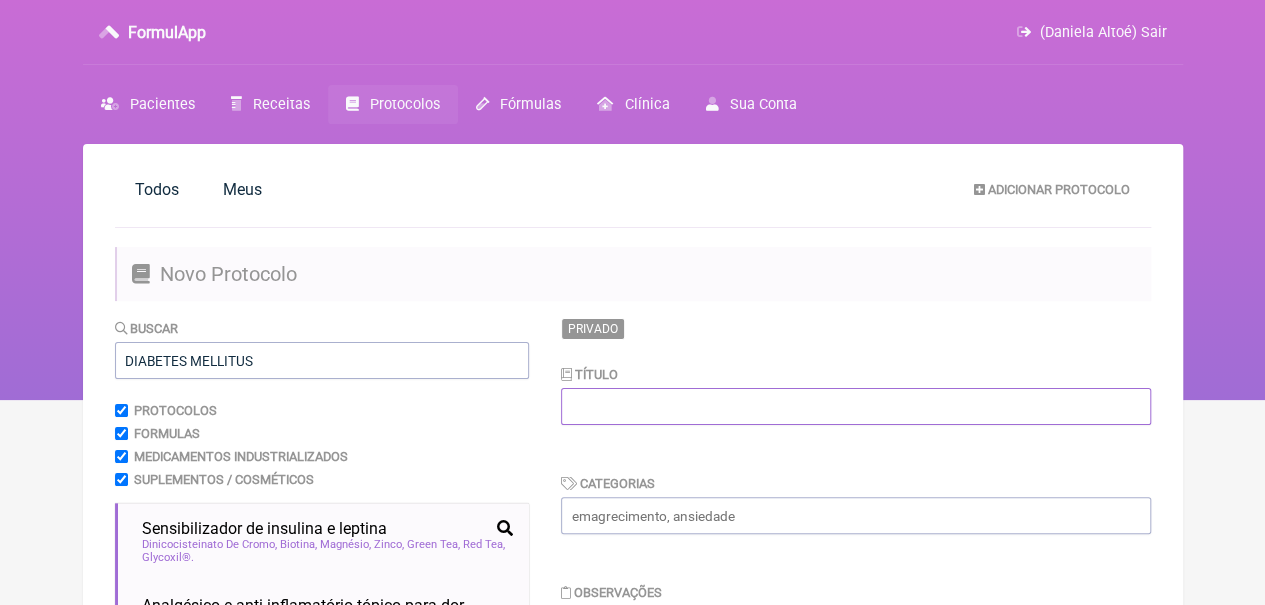 click at bounding box center [856, 406] 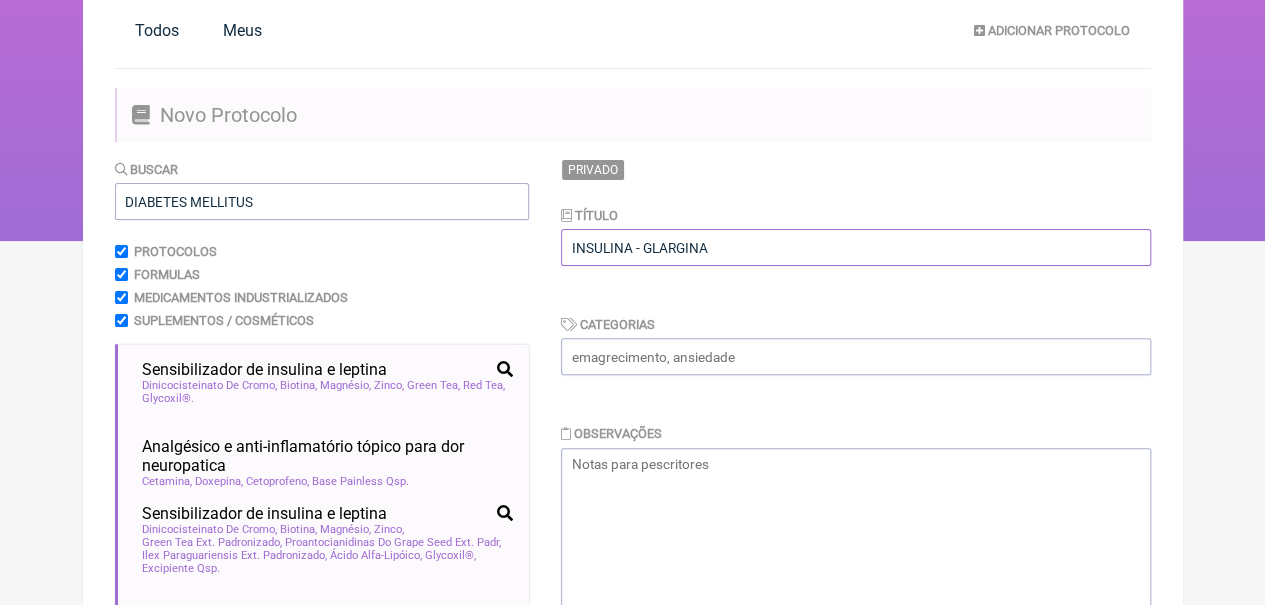 scroll, scrollTop: 166, scrollLeft: 0, axis: vertical 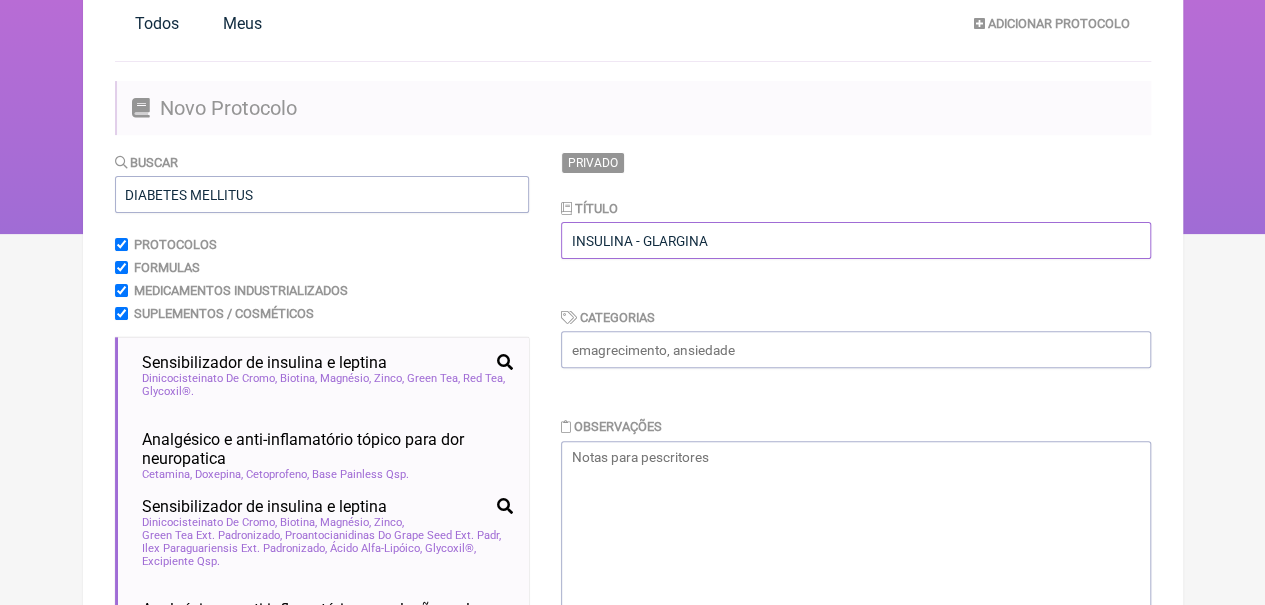 type on "INSULINA - GLARGINA" 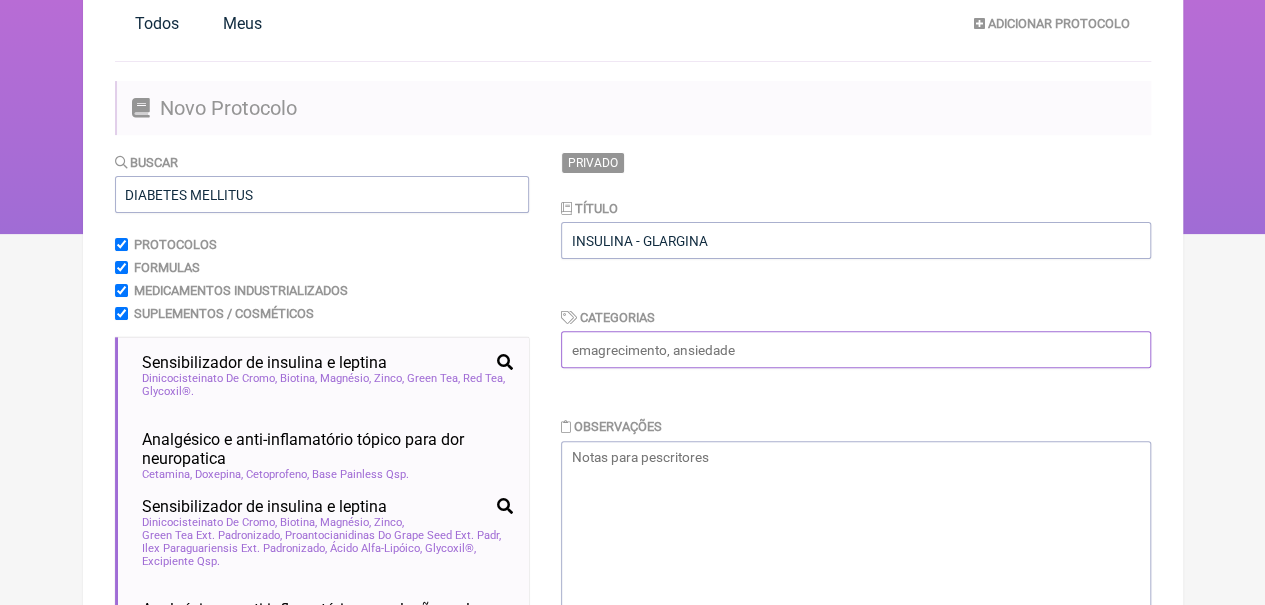 click at bounding box center [856, 349] 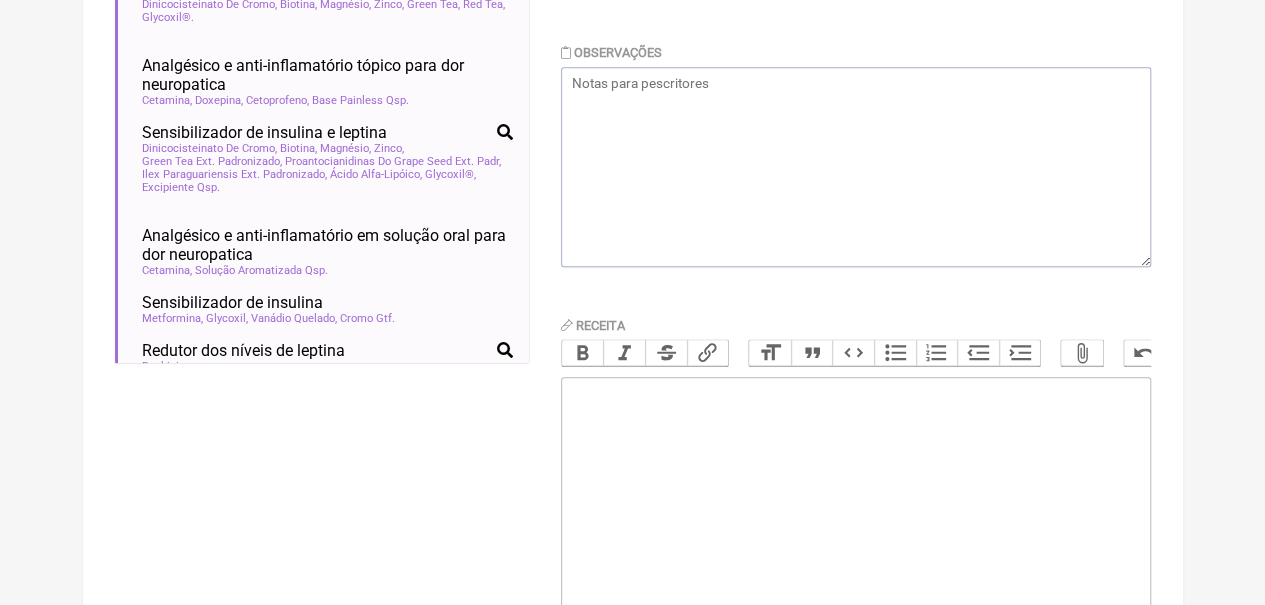 scroll, scrollTop: 662, scrollLeft: 0, axis: vertical 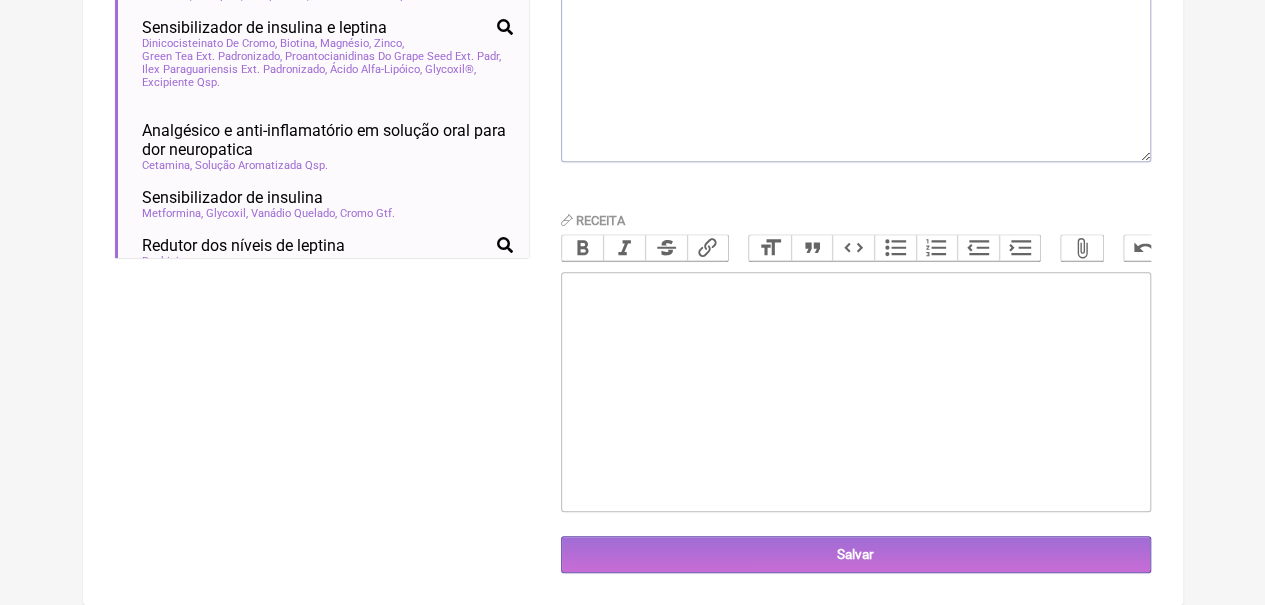 type on "DM 1 E 2" 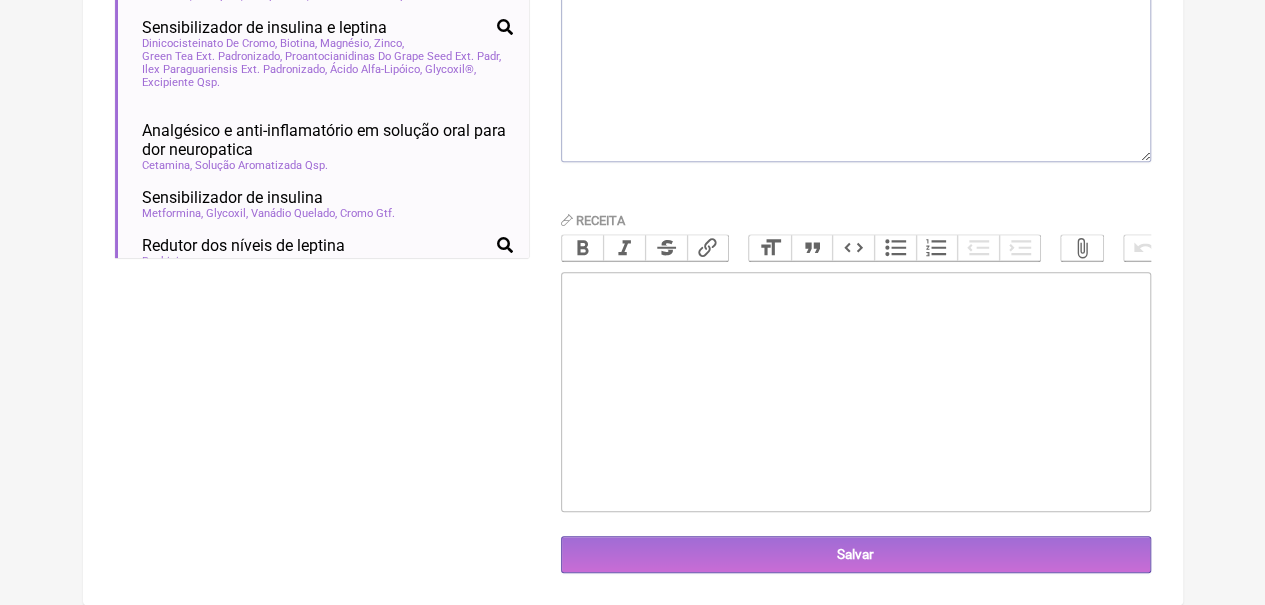 click at bounding box center [856, 392] 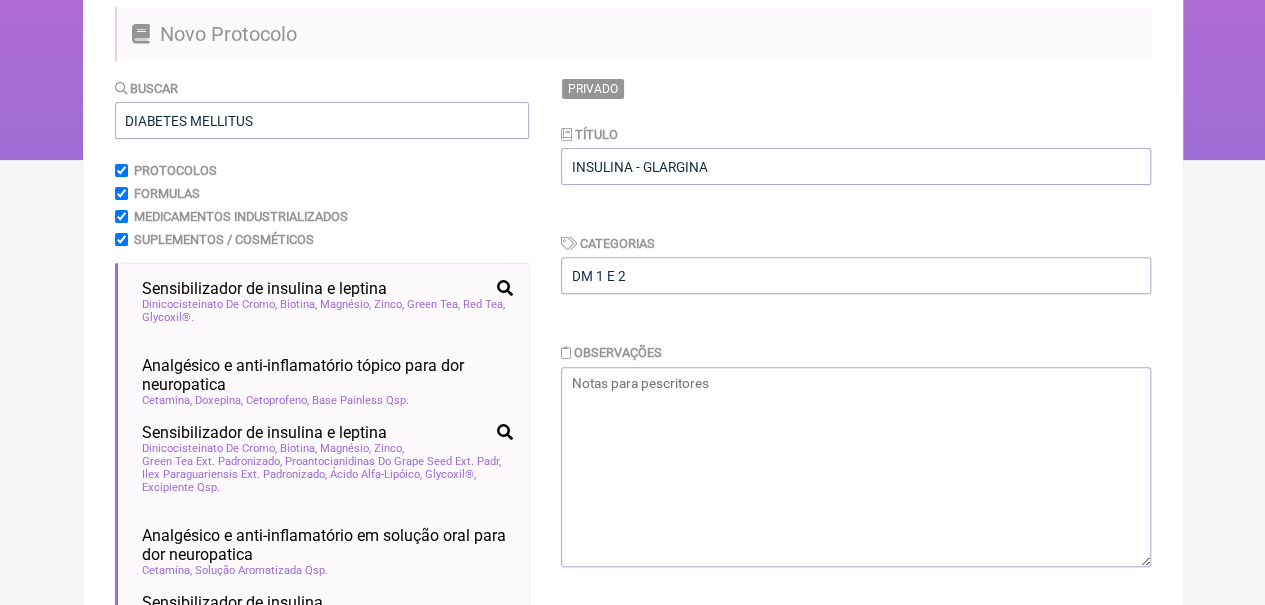 scroll, scrollTop: 236, scrollLeft: 0, axis: vertical 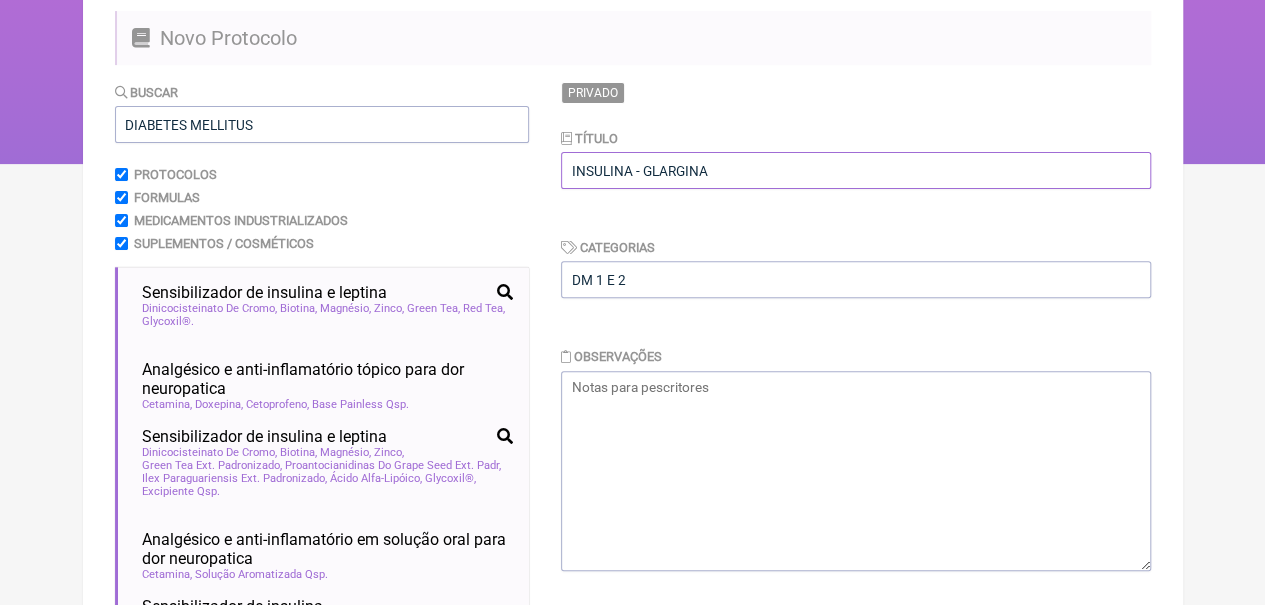 click on "INSULINA - GLARGINA" at bounding box center (856, 170) 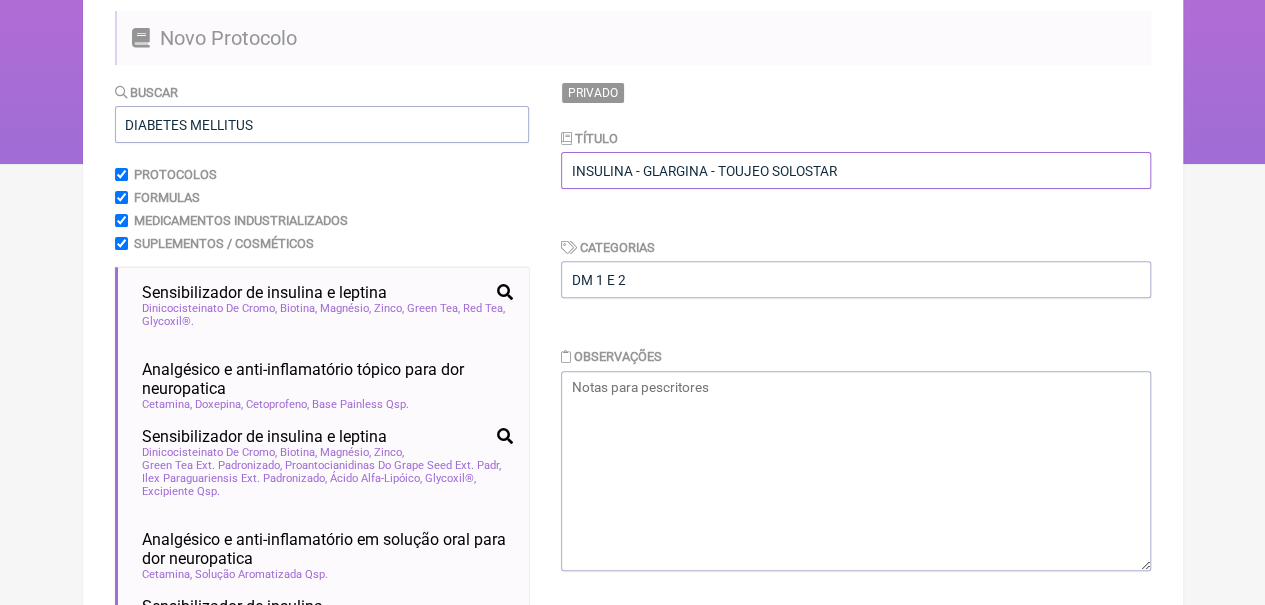 scroll, scrollTop: 16, scrollLeft: 0, axis: vertical 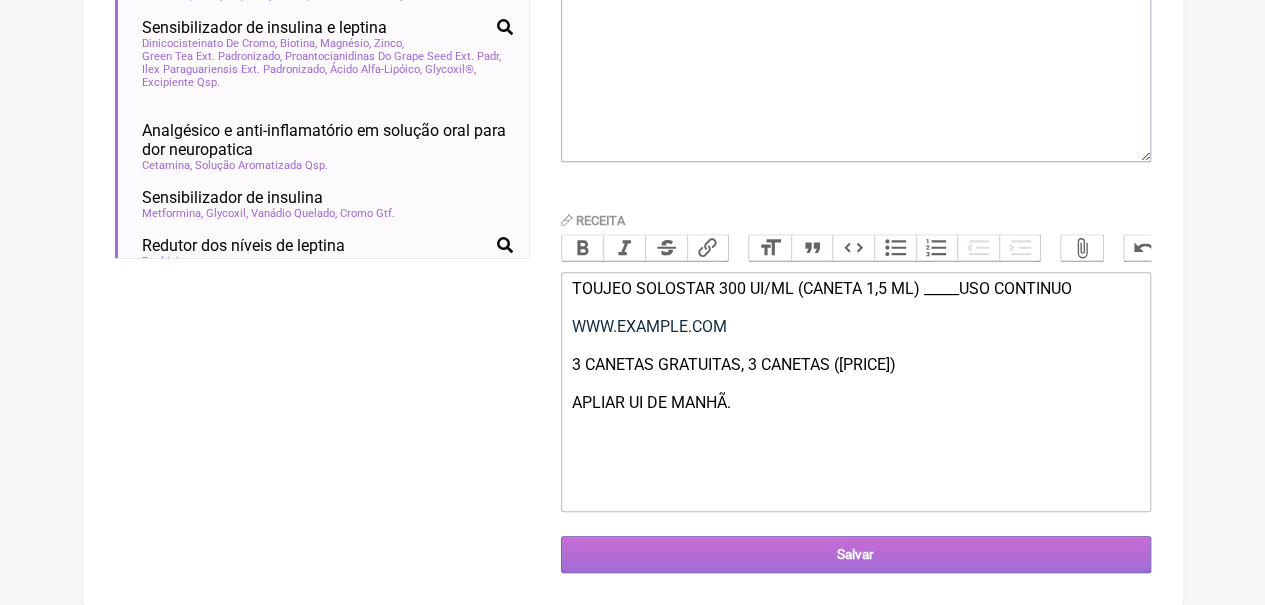 type on "INSULINA - GLARGINA - TOUJEO SOLOSTAR" 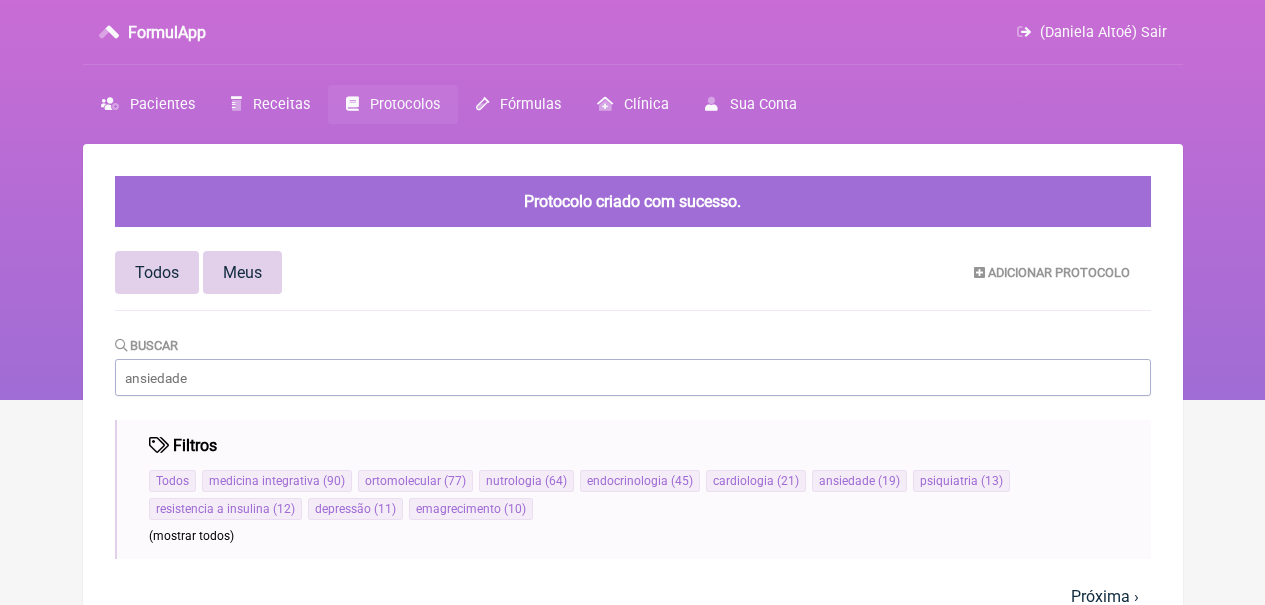 scroll, scrollTop: 0, scrollLeft: 0, axis: both 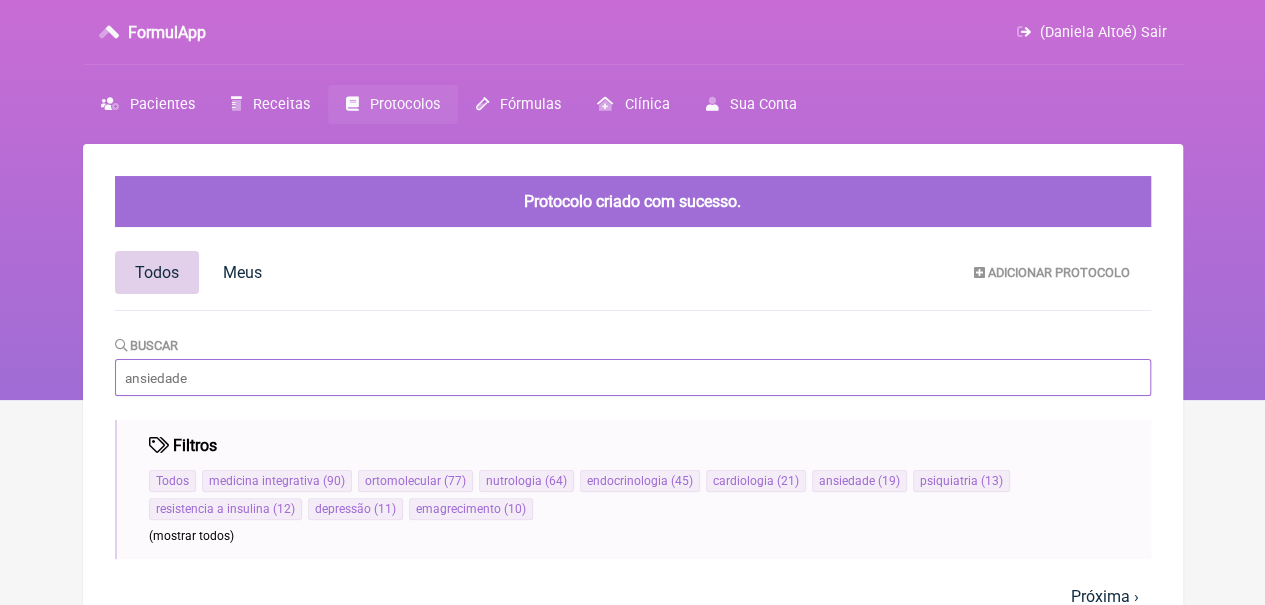 click on "Buscar" at bounding box center (633, 377) 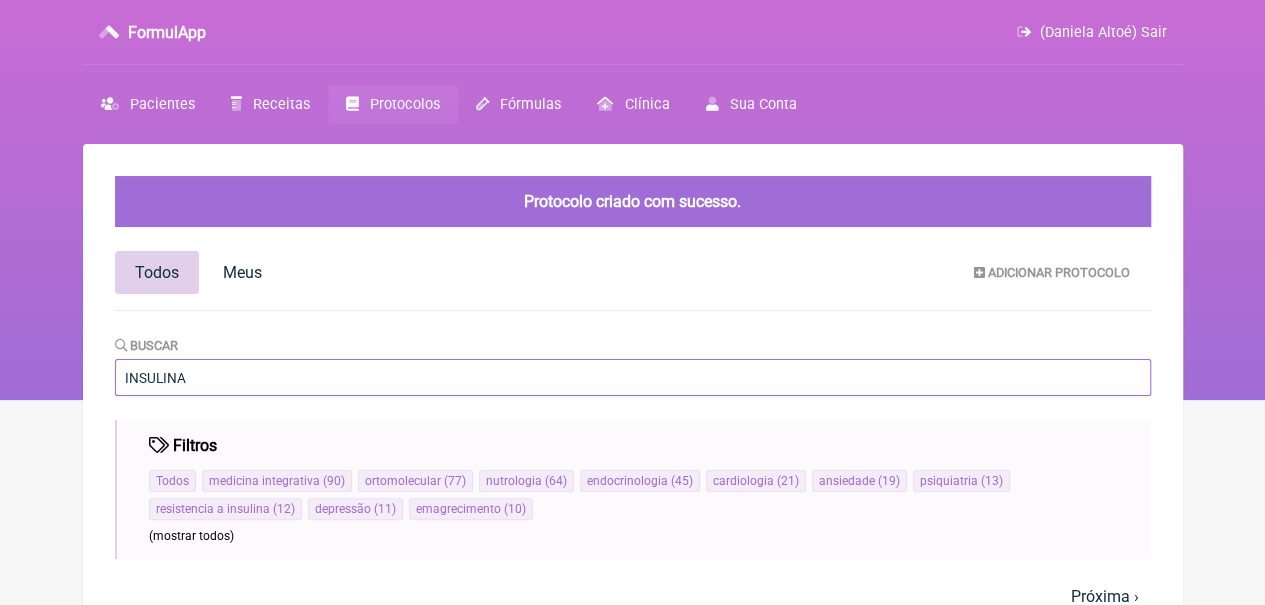 type on "INSULINA" 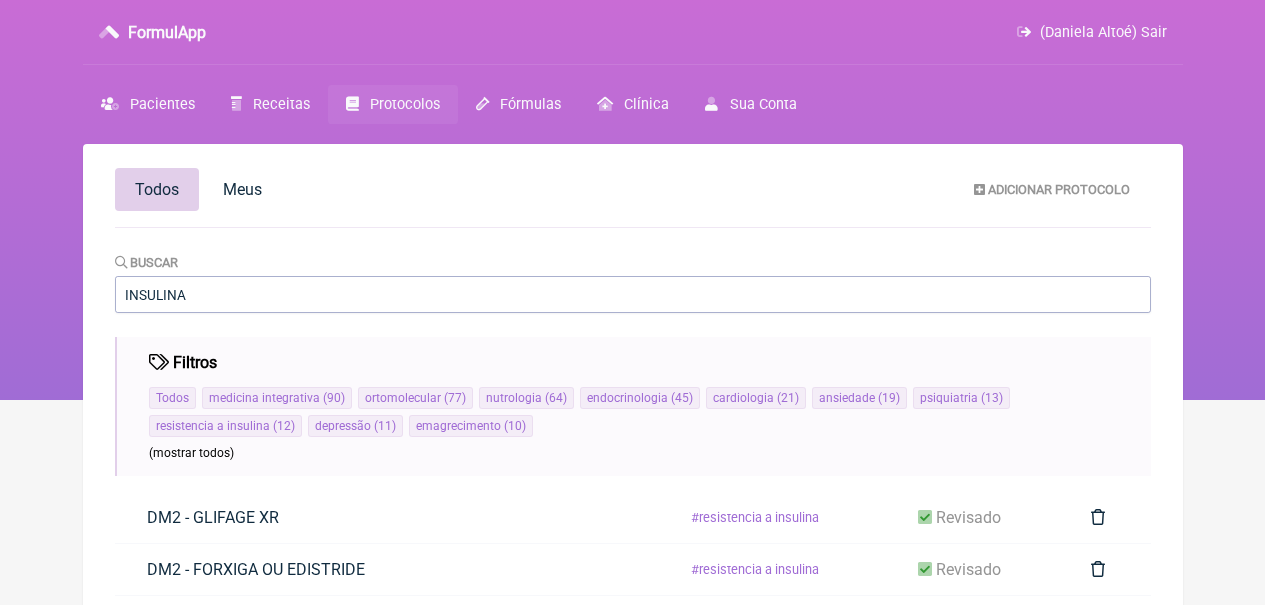 scroll, scrollTop: 0, scrollLeft: 0, axis: both 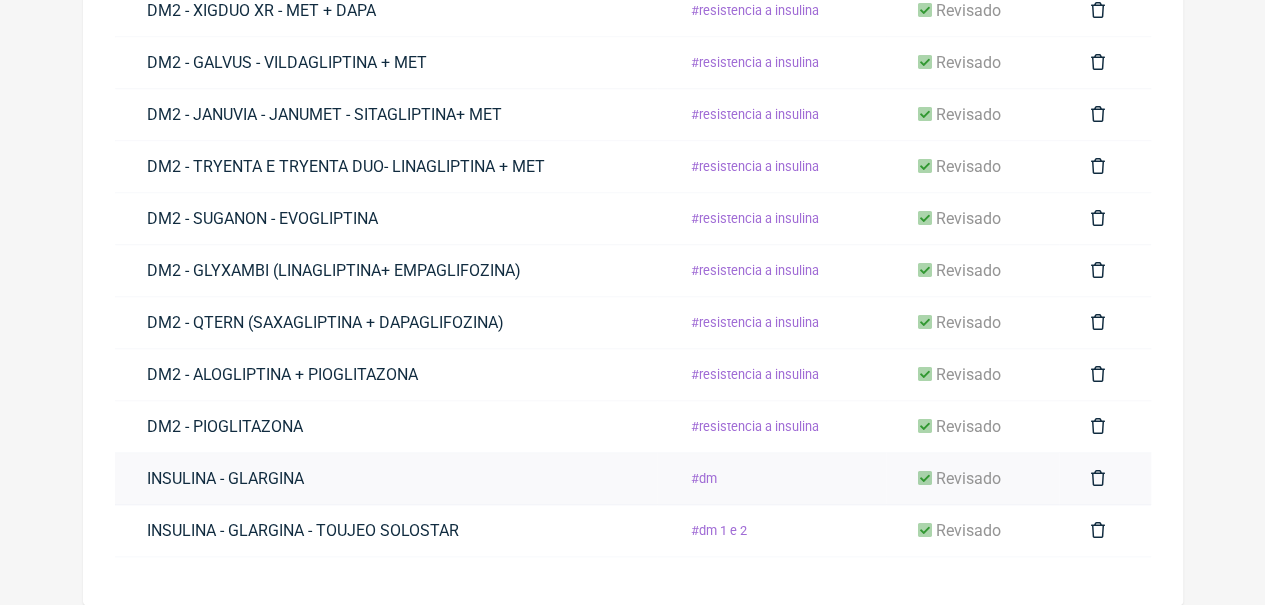 click on "INSULINA - GLARGINA" at bounding box center (225, 478) 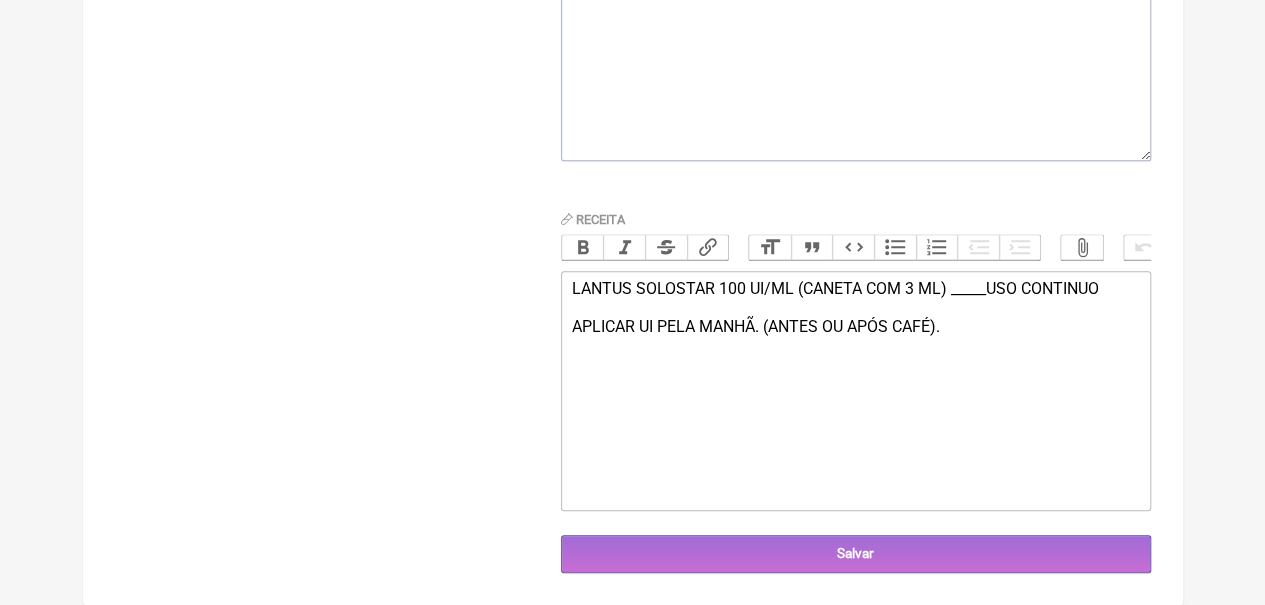 scroll, scrollTop: 0, scrollLeft: 0, axis: both 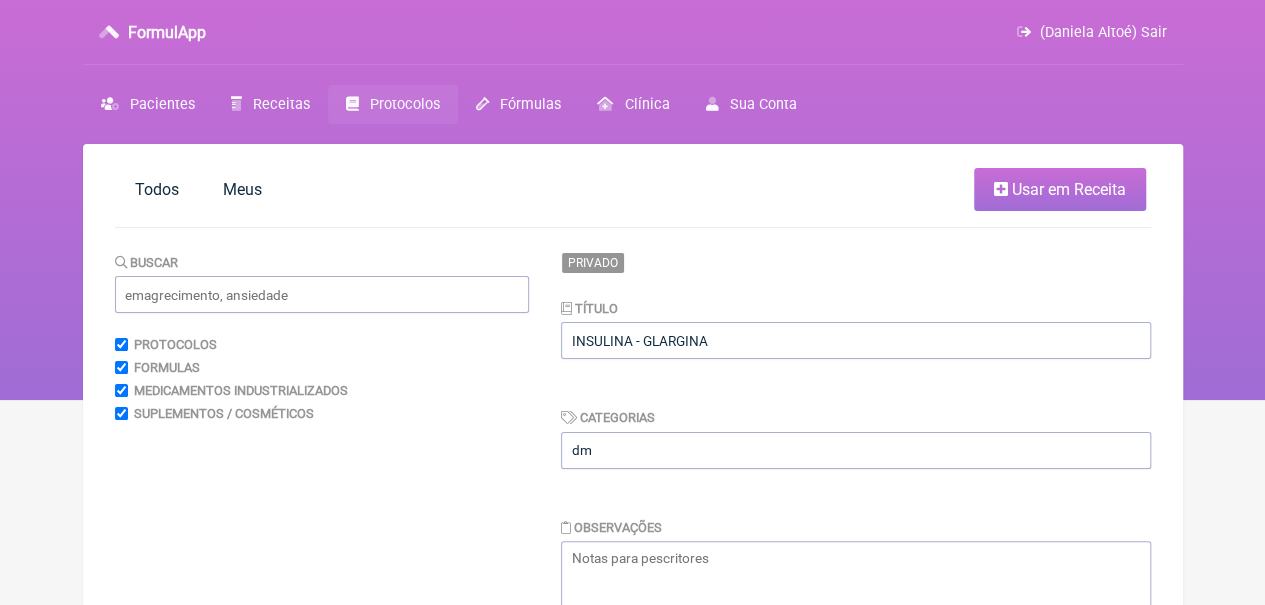 click on "Privado
Título
INSULINA - GLARGINA
Categorias
dm
Observações
Receita
Bold
Italic
Strikethrough
Link
Heading
Quote
Code
Bullets
Numbers
Decrease Level
Increase Level
Attach Files
Undo
Redo
Link
Unlink
LANTUS SOLOSTAR 100 UI/ML (CANETA COM 3 ML) _____USO CONTINUO APLICAR UI PELA MANHÃ. (ANTES OU APÓS CAFÉ).
Salvar" at bounding box center [856, 702] 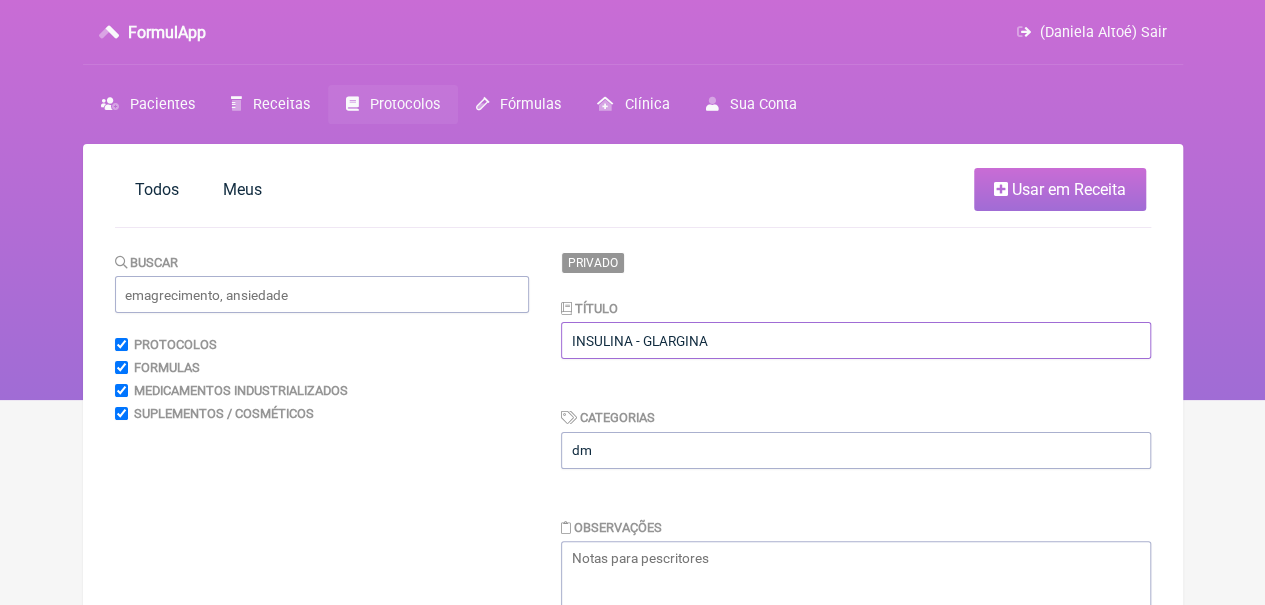 click on "INSULINA - GLARGINA" at bounding box center [856, 340] 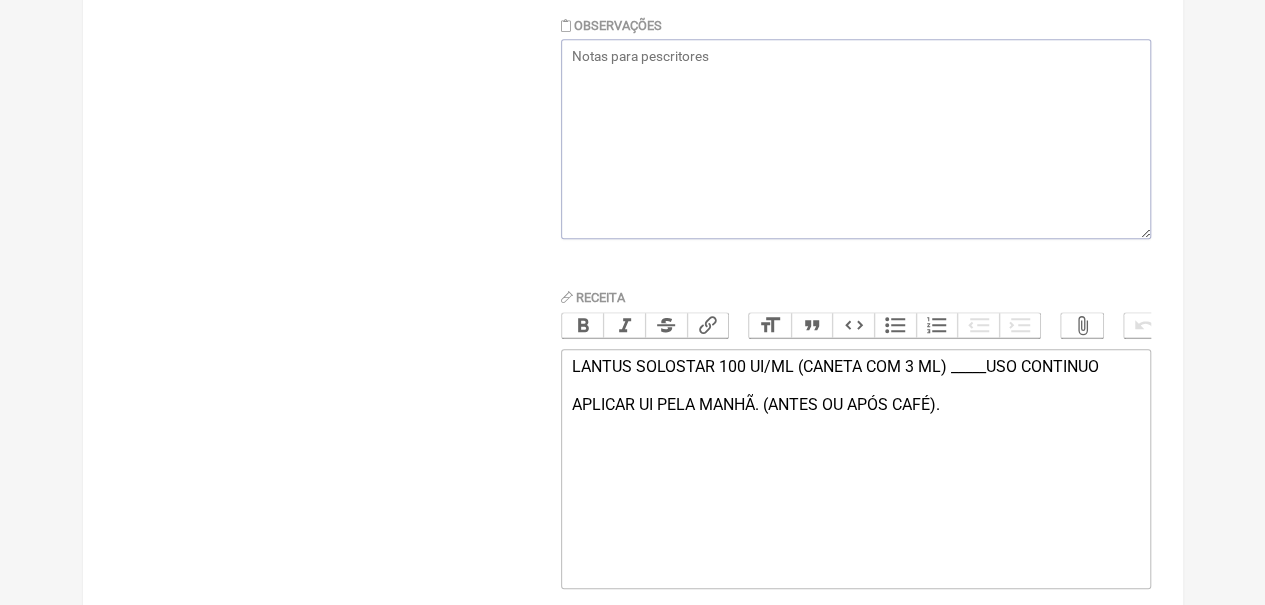 scroll, scrollTop: 0, scrollLeft: 0, axis: both 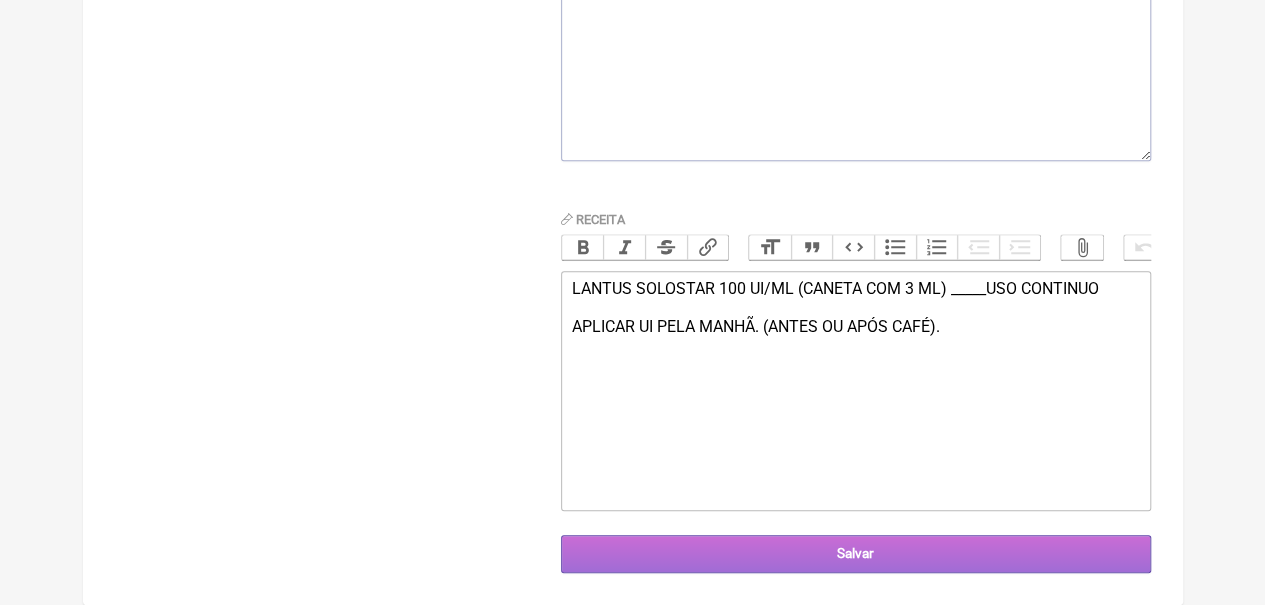 type on "INSULINA - GLARGINA - LANTUS SOLOSTAR" 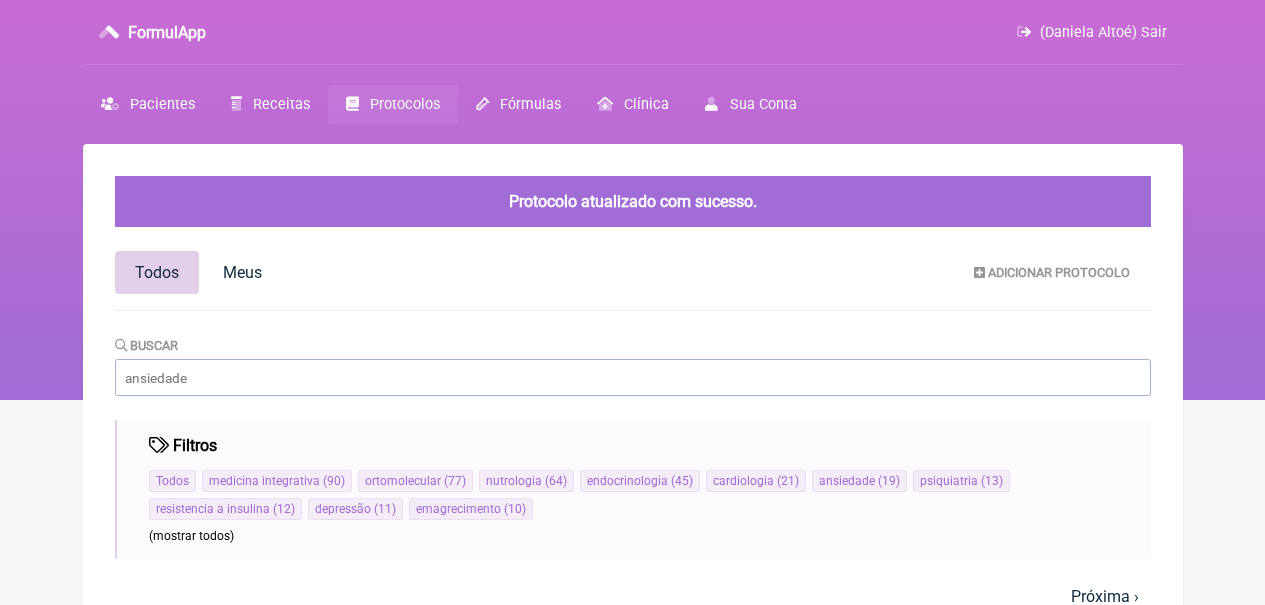 scroll, scrollTop: 0, scrollLeft: 0, axis: both 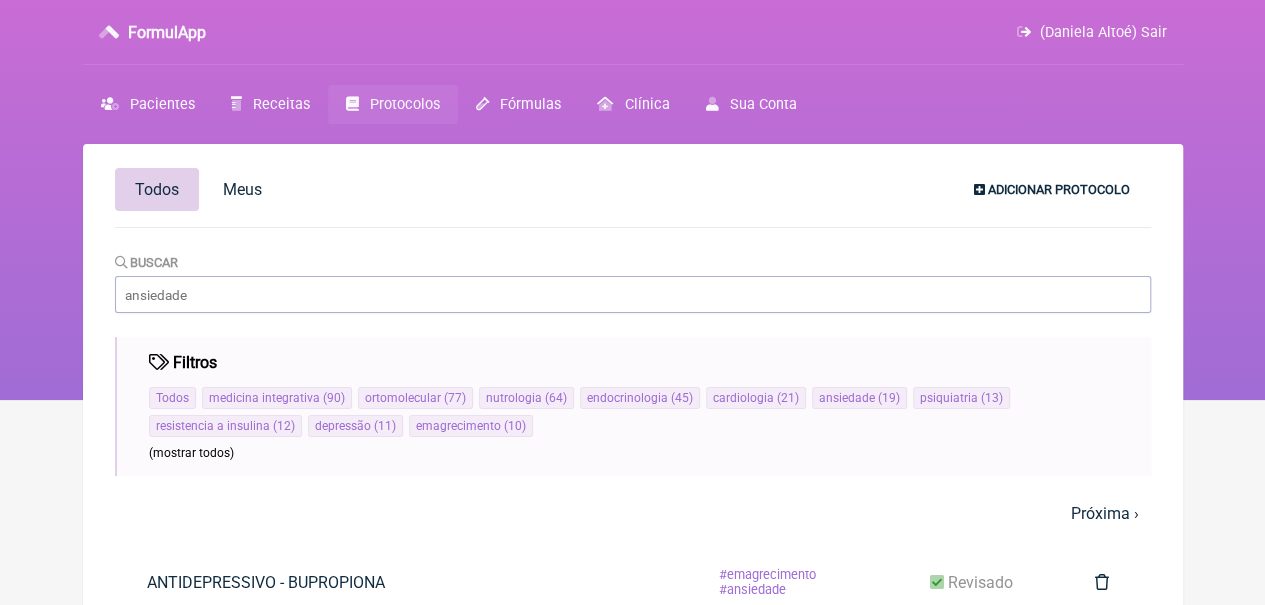 click on "Adicionar Protocolo" at bounding box center [1059, 189] 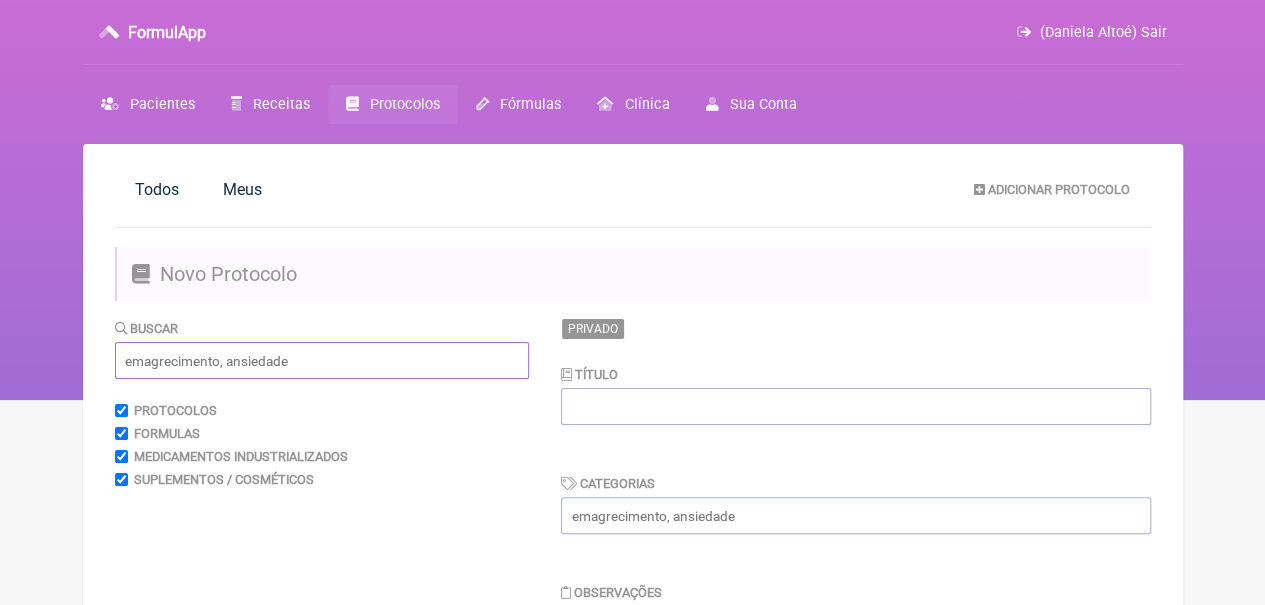 click at bounding box center (322, 360) 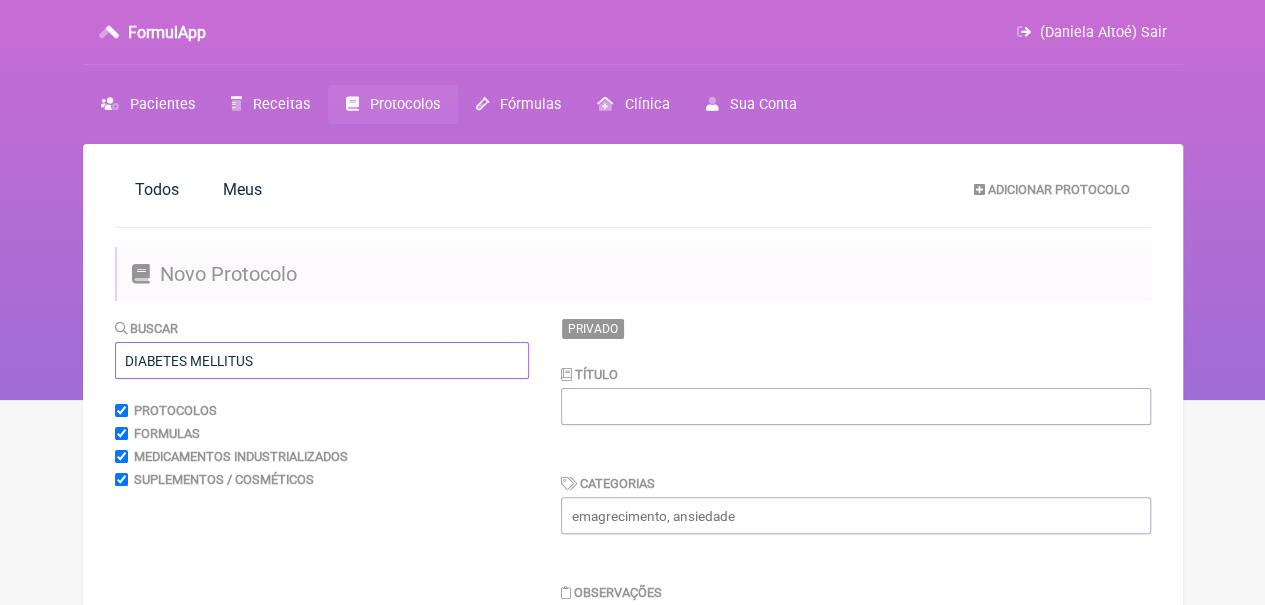 type on "DIABETES MELLITUS" 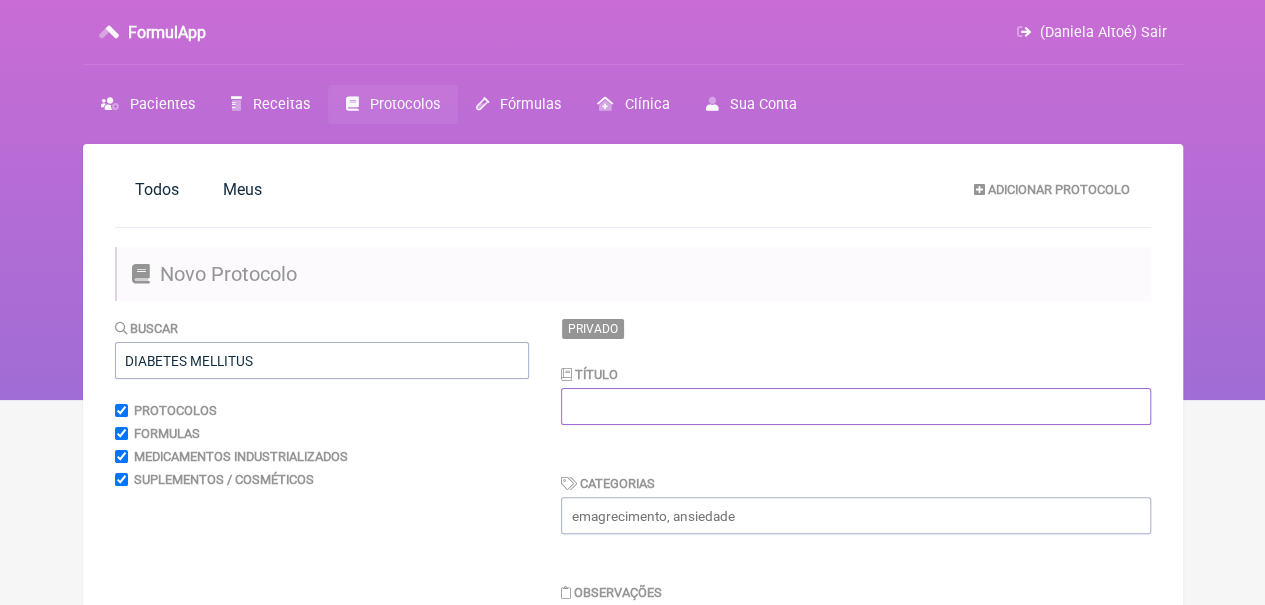 click at bounding box center [856, 406] 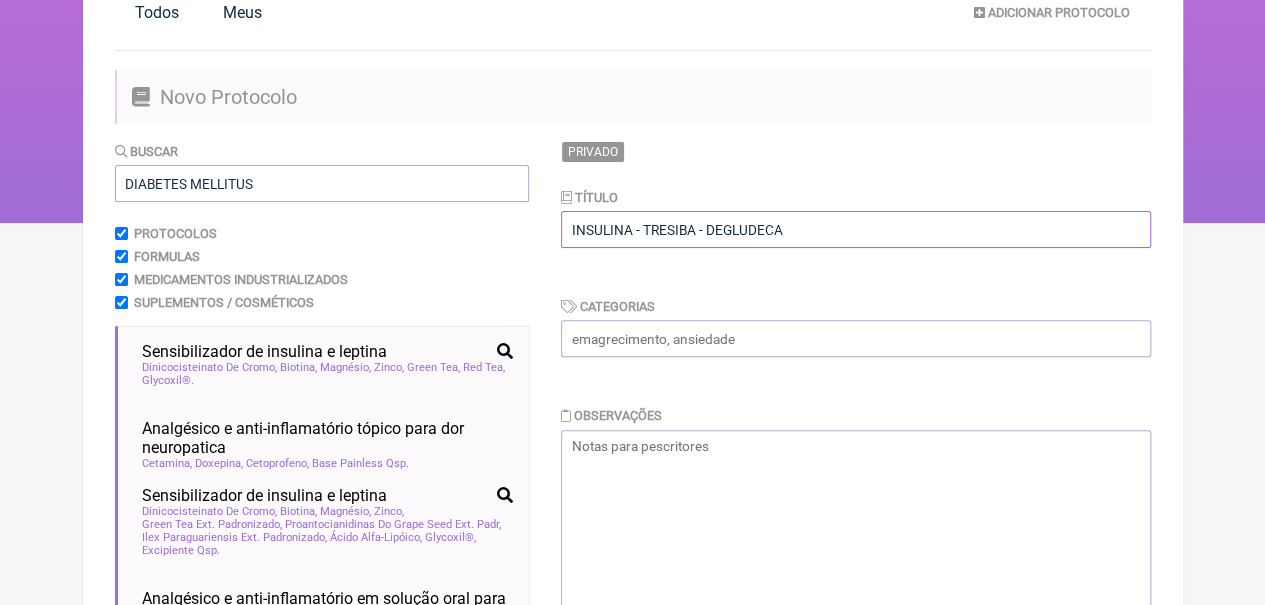 scroll, scrollTop: 391, scrollLeft: 0, axis: vertical 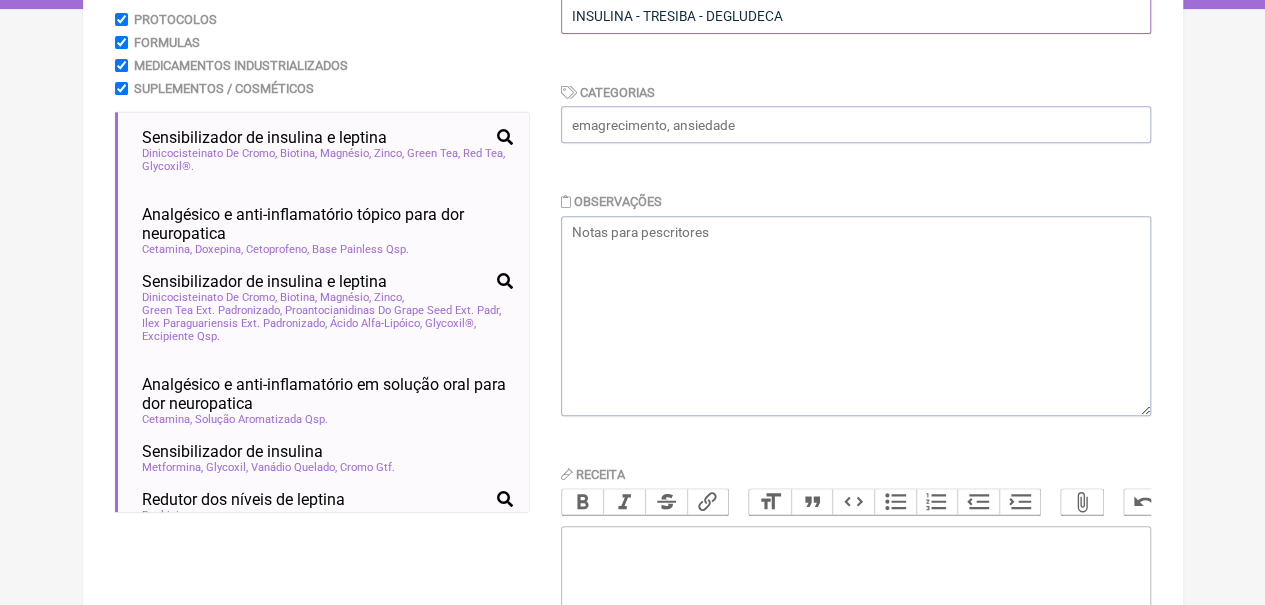 type on "INSULINA - TRESIBA - DEGLUDECA" 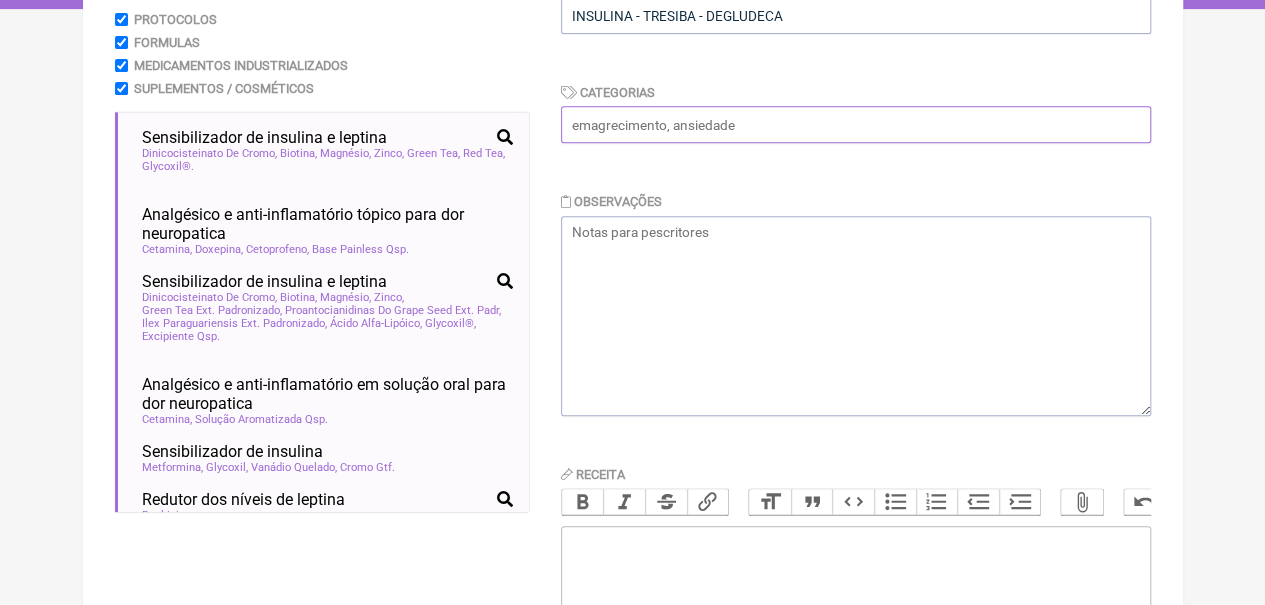 click at bounding box center (856, 124) 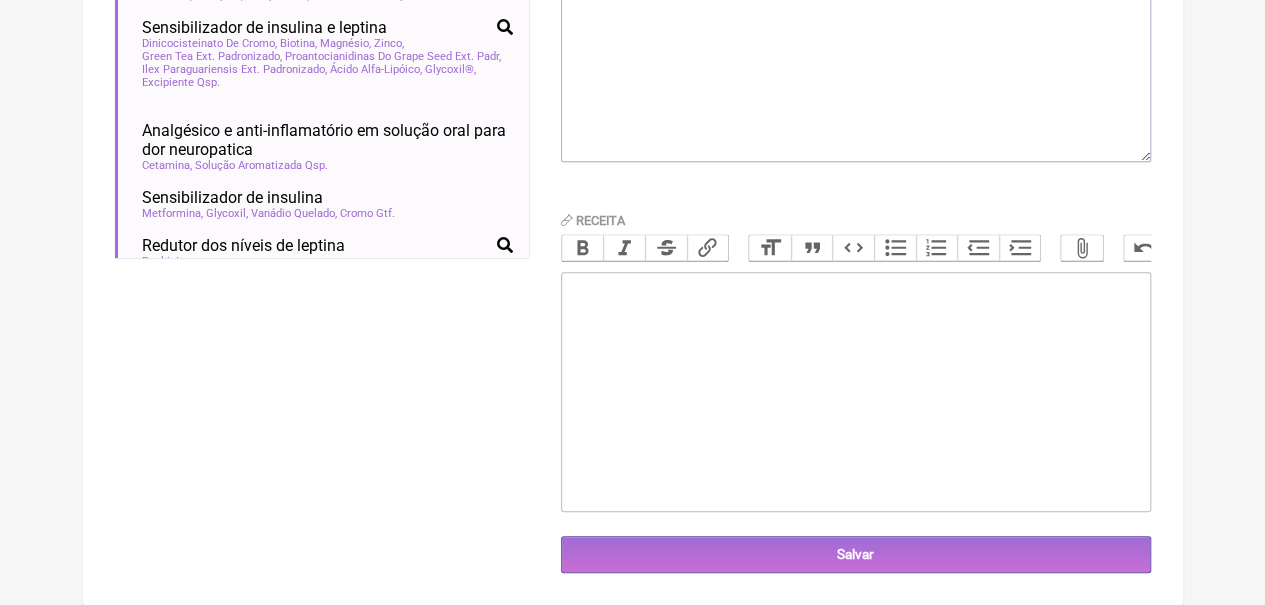 scroll, scrollTop: 662, scrollLeft: 0, axis: vertical 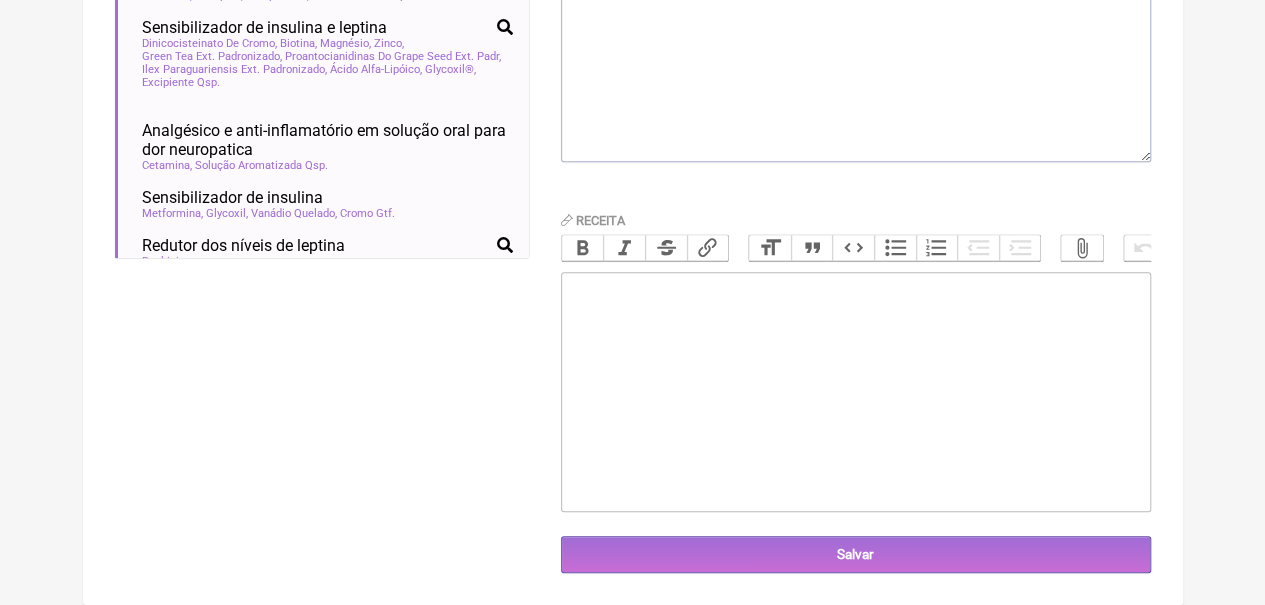 paste on "<div>TRESIBA FLEXTOUCH 100UI/ML (CANETA 3ML) ____USO CONTÍNUO<br><br></div><div>APLICAR UI PELA MANHÃ.<br><br></div><div><br><br></div>" 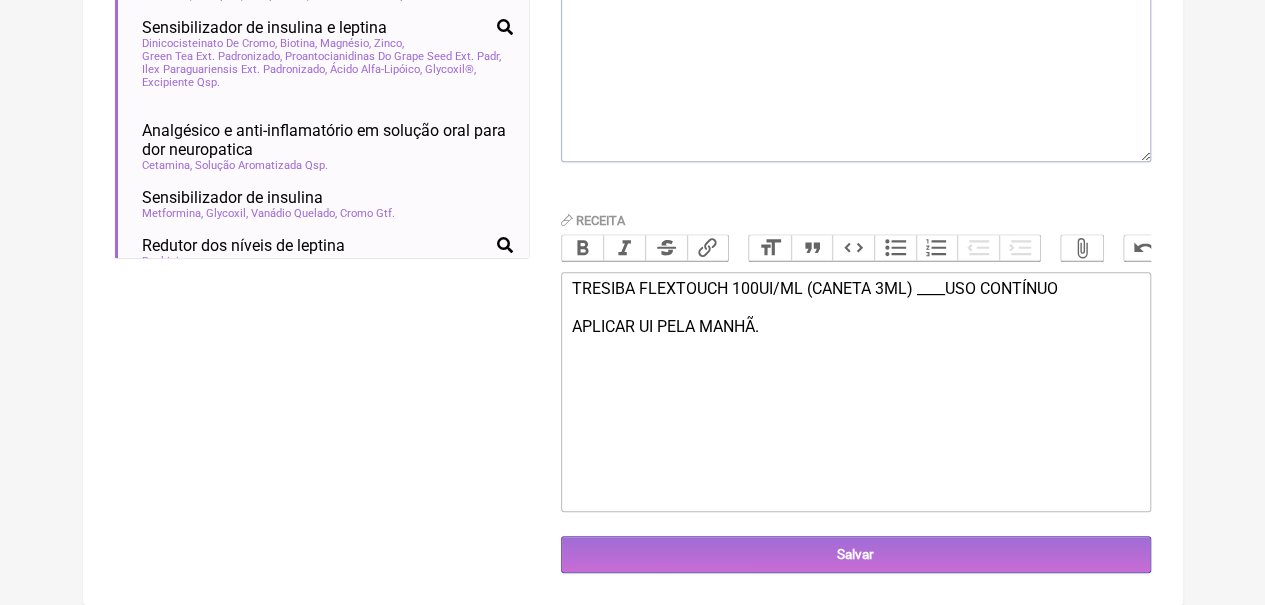 type on "<div>TRESIBA FLEXTOUCH 100UI/ML (CANETA 3ML) ____USO CONTÍNUO<br><br></div><div>APLICAR UI PELA MANHÃ.<br><br></div><div><br><br></div>" 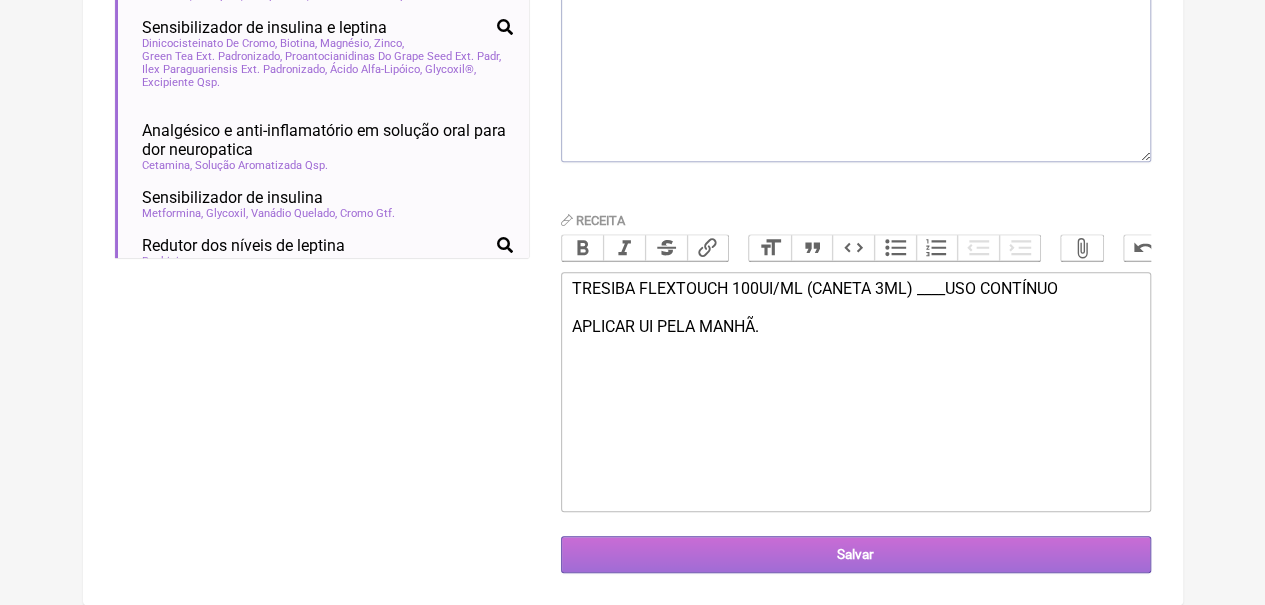 click on "Salvar" at bounding box center (856, 554) 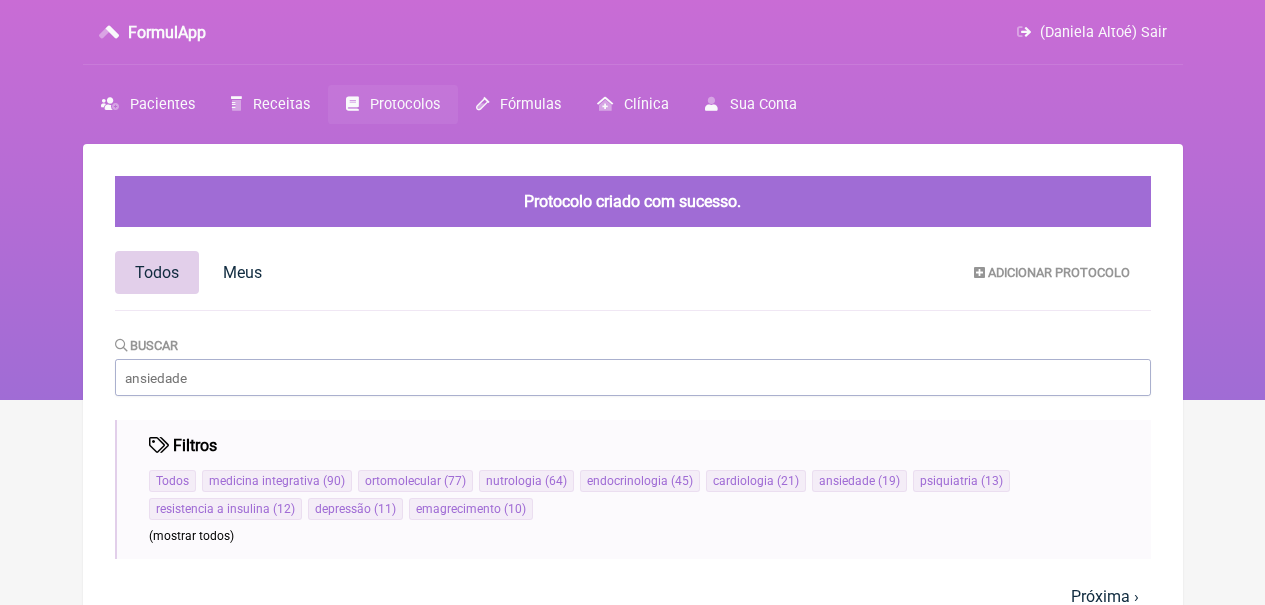 scroll, scrollTop: 0, scrollLeft: 0, axis: both 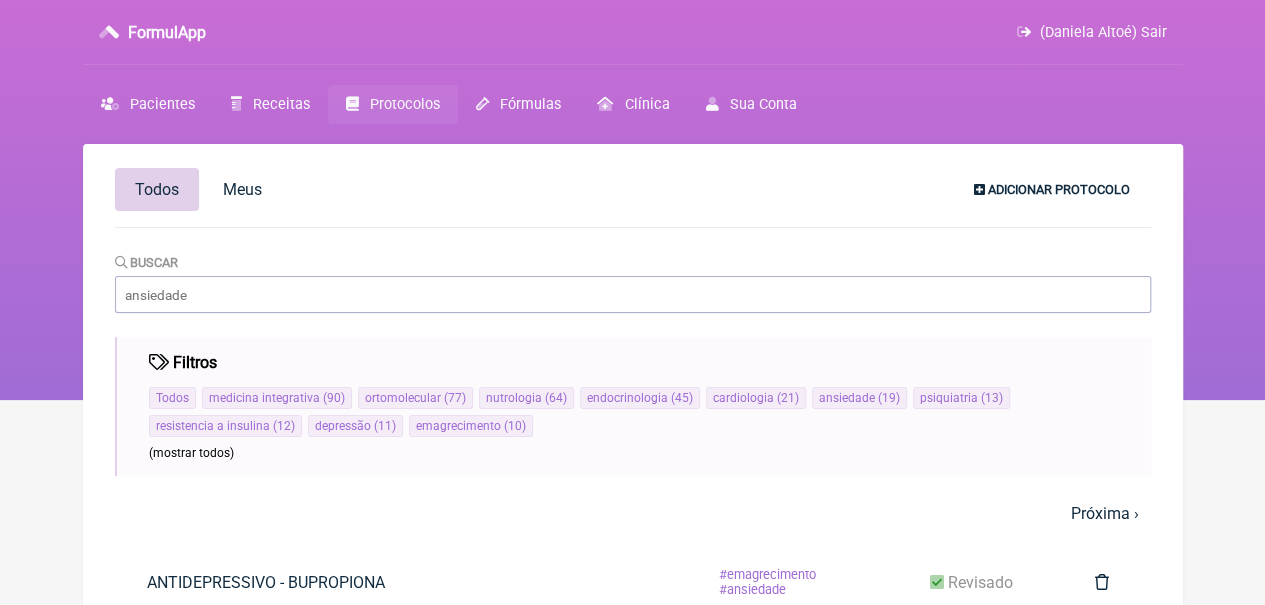 click on "Adicionar Protocolo" at bounding box center [1059, 189] 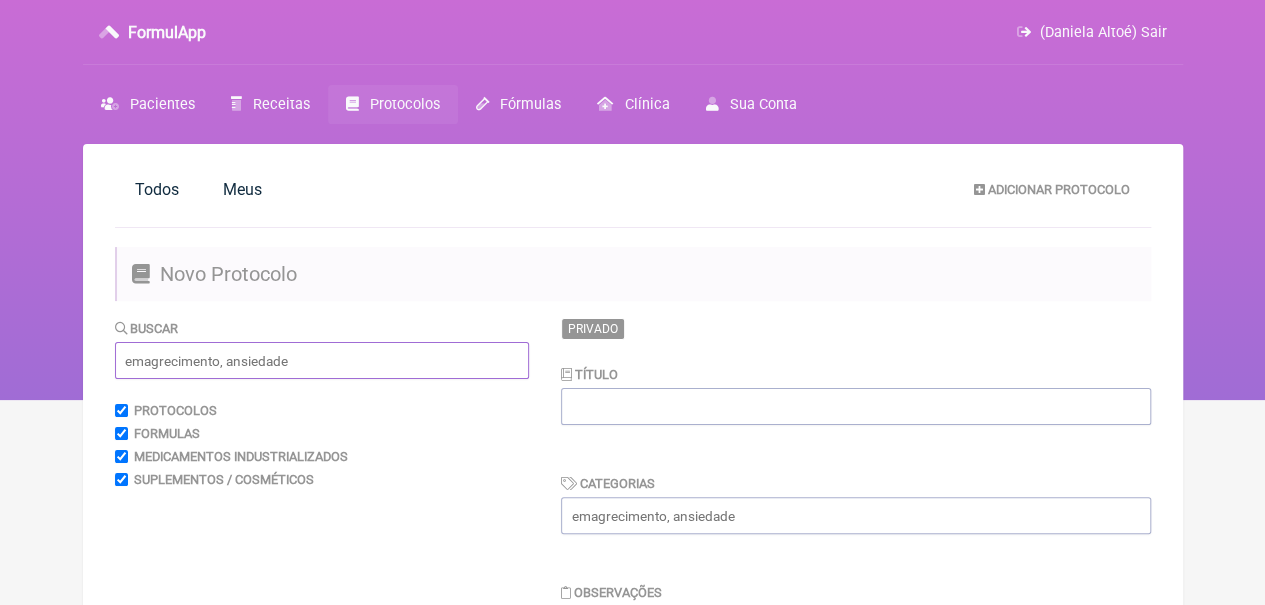 click at bounding box center [322, 360] 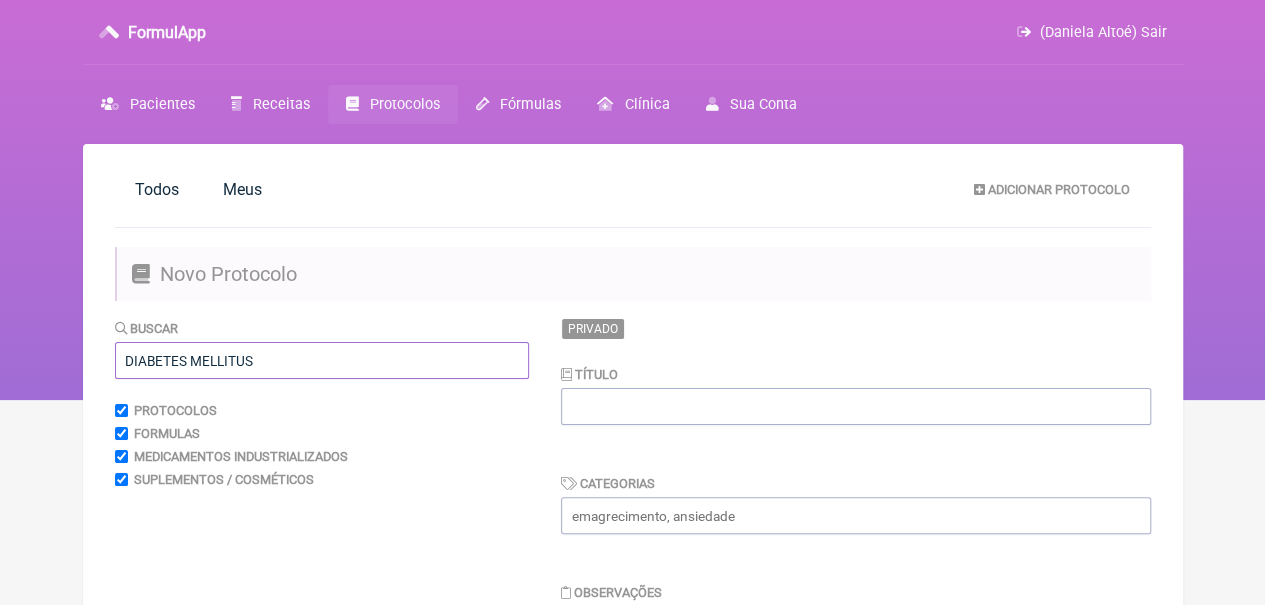 type on "DIABETES MELLITUS" 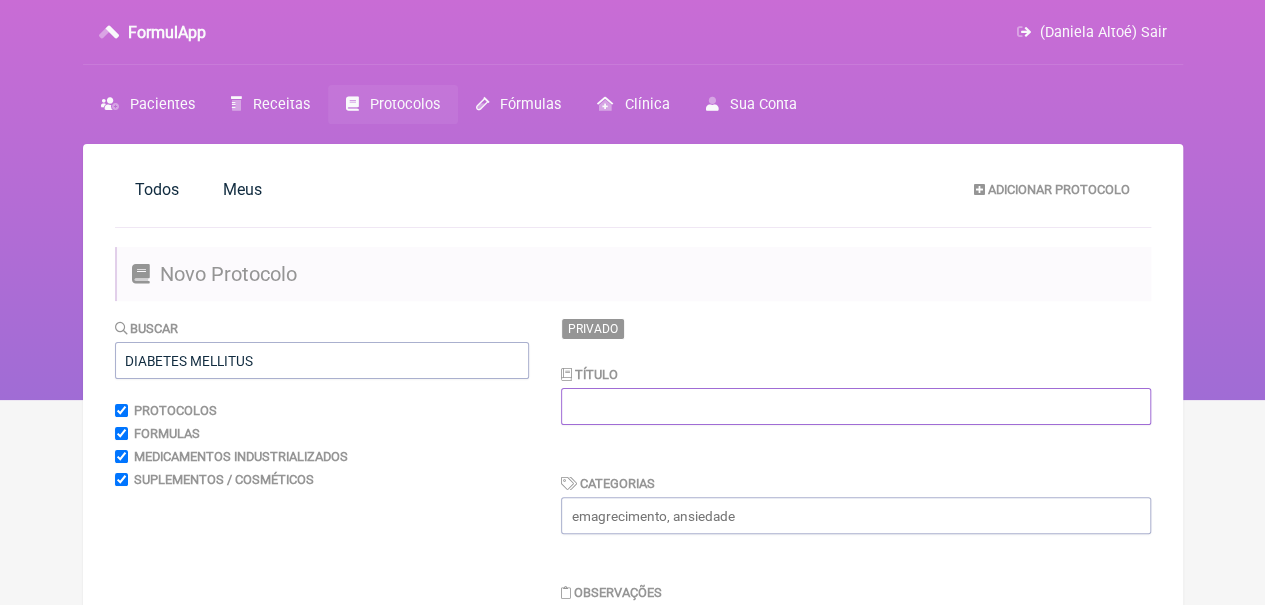 click at bounding box center [856, 406] 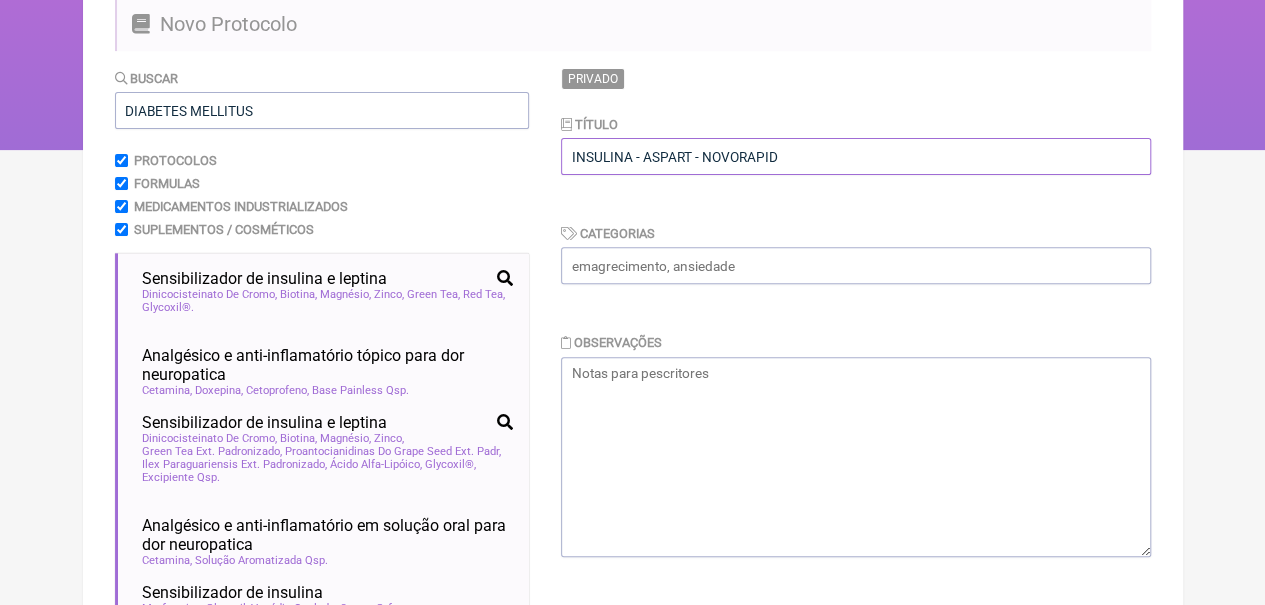 scroll, scrollTop: 625, scrollLeft: 0, axis: vertical 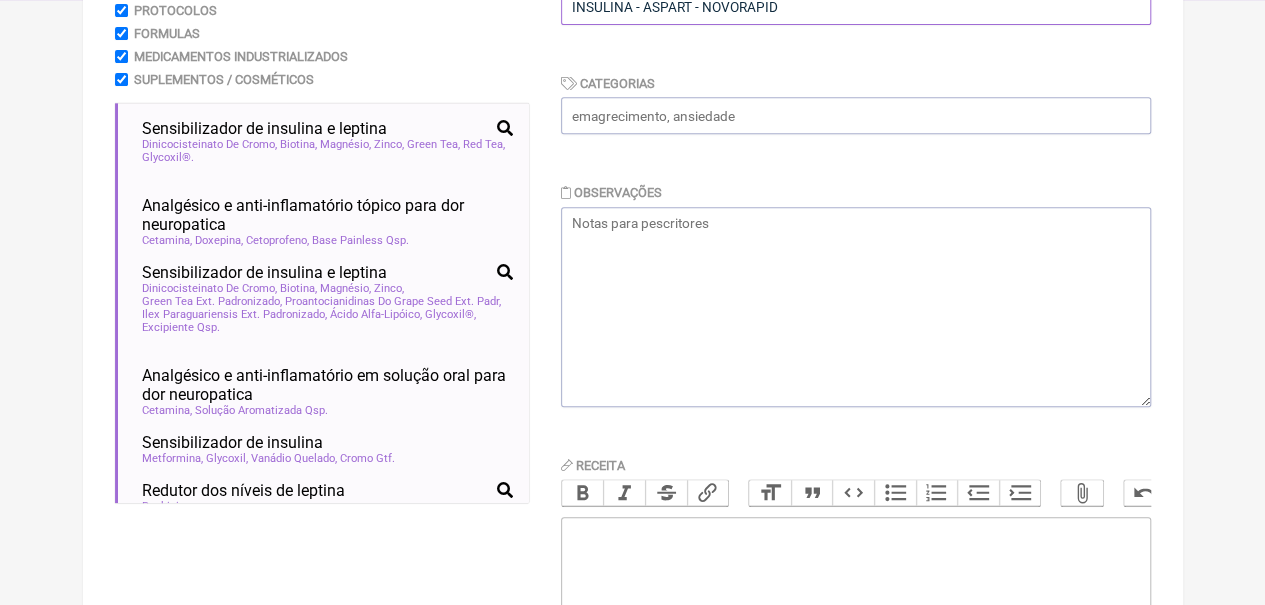 type on "INSULINA - ASPART - NOVORAPID" 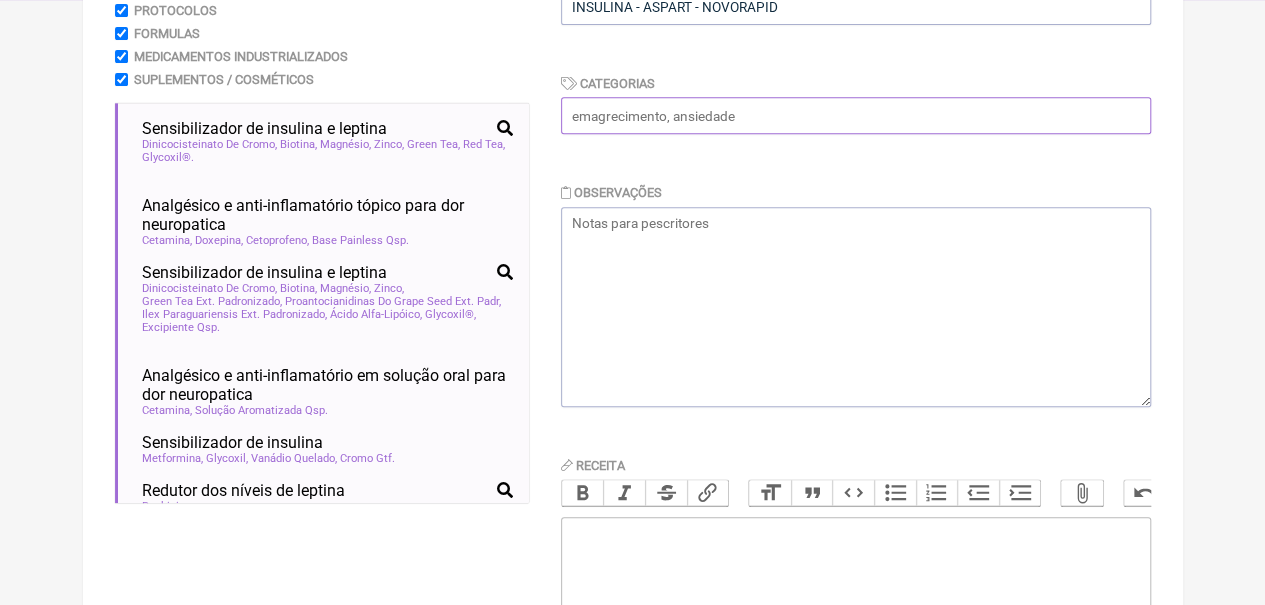 click at bounding box center [856, 115] 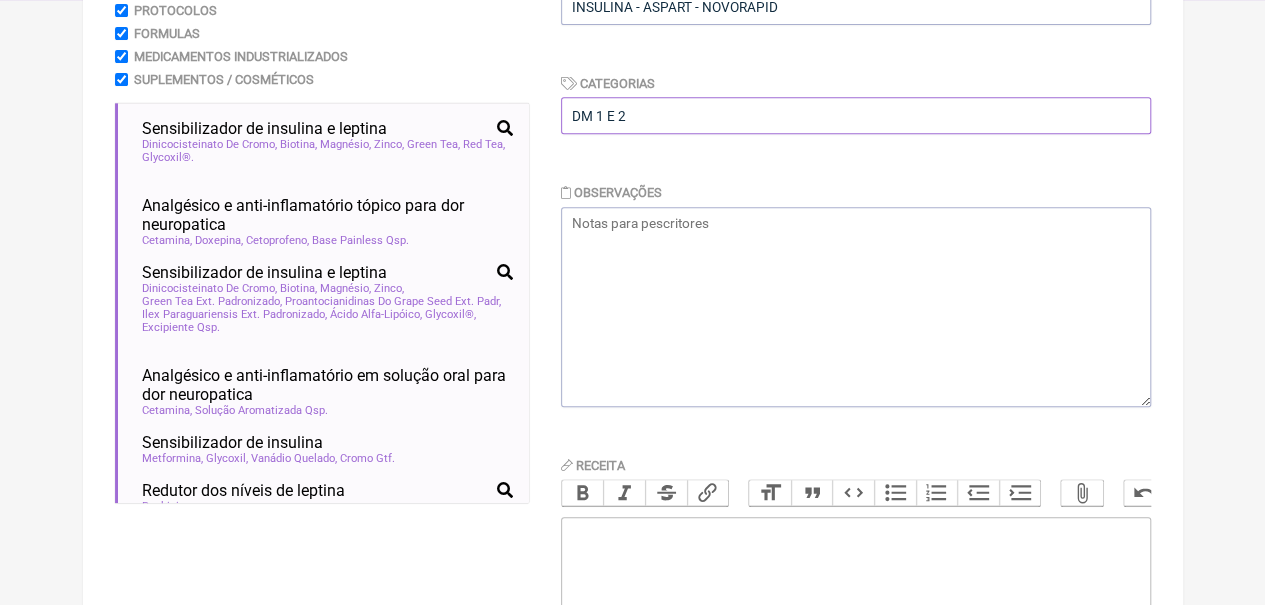 type on "DM 1 E 2" 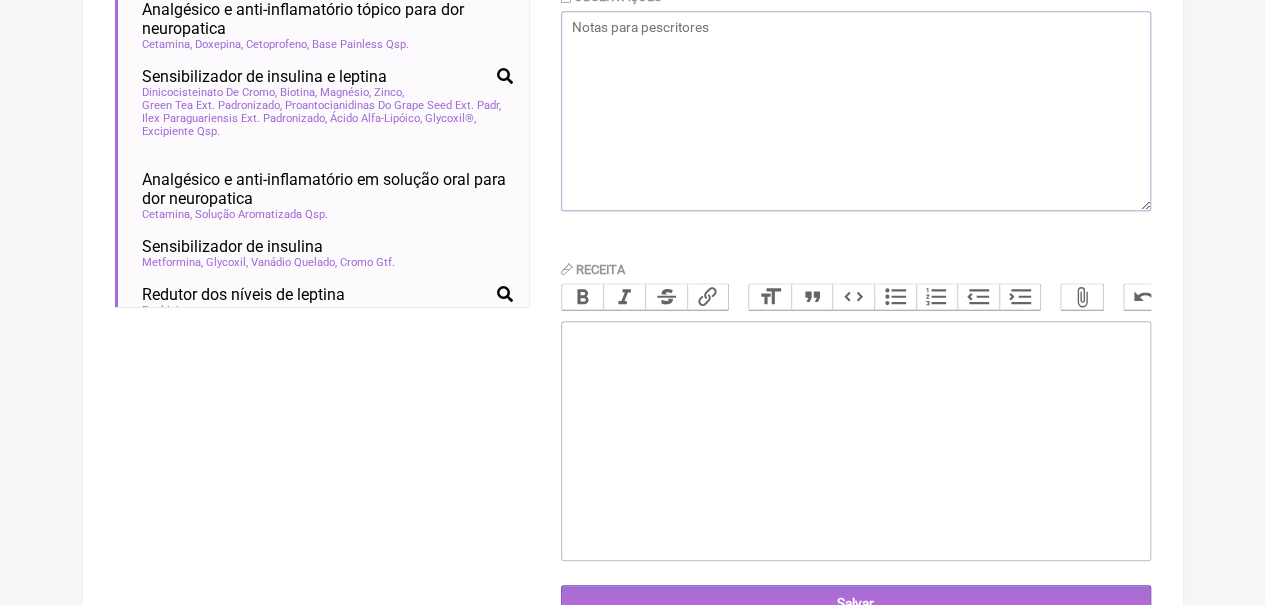 scroll, scrollTop: 662, scrollLeft: 0, axis: vertical 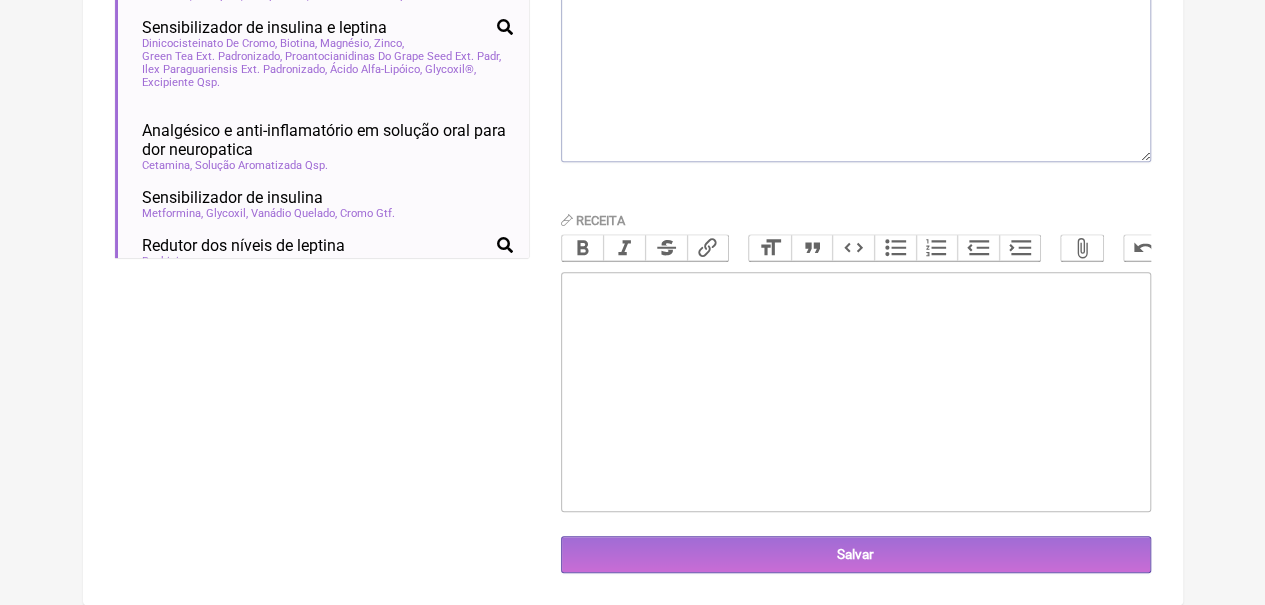 click at bounding box center [856, 392] 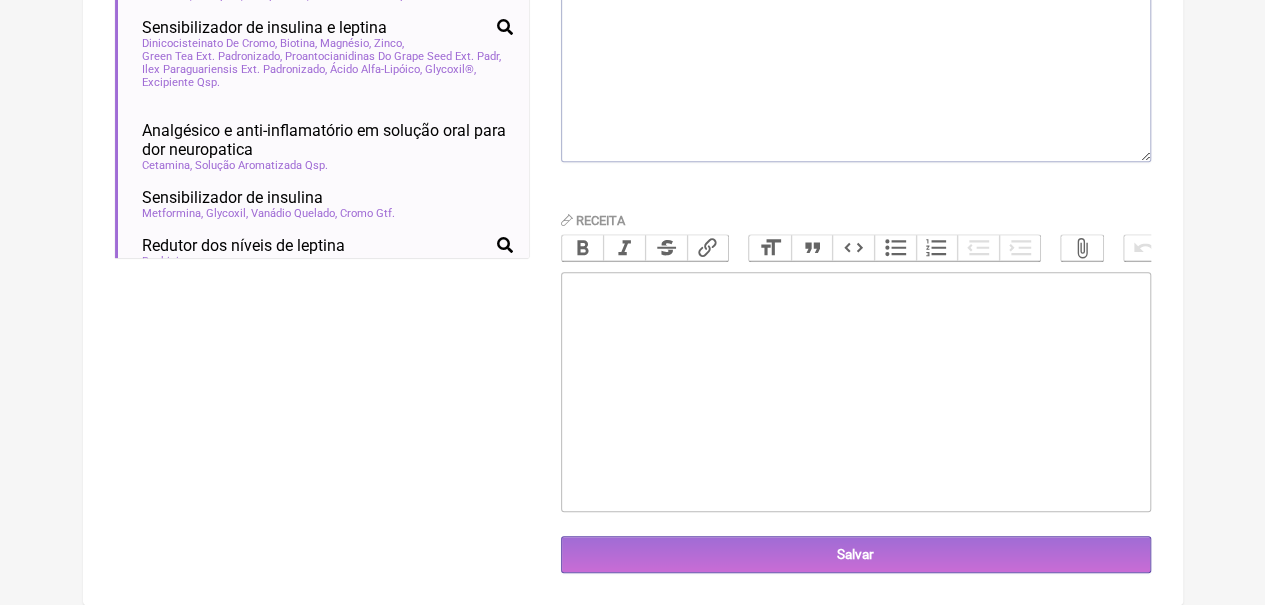 click at bounding box center (856, 392) 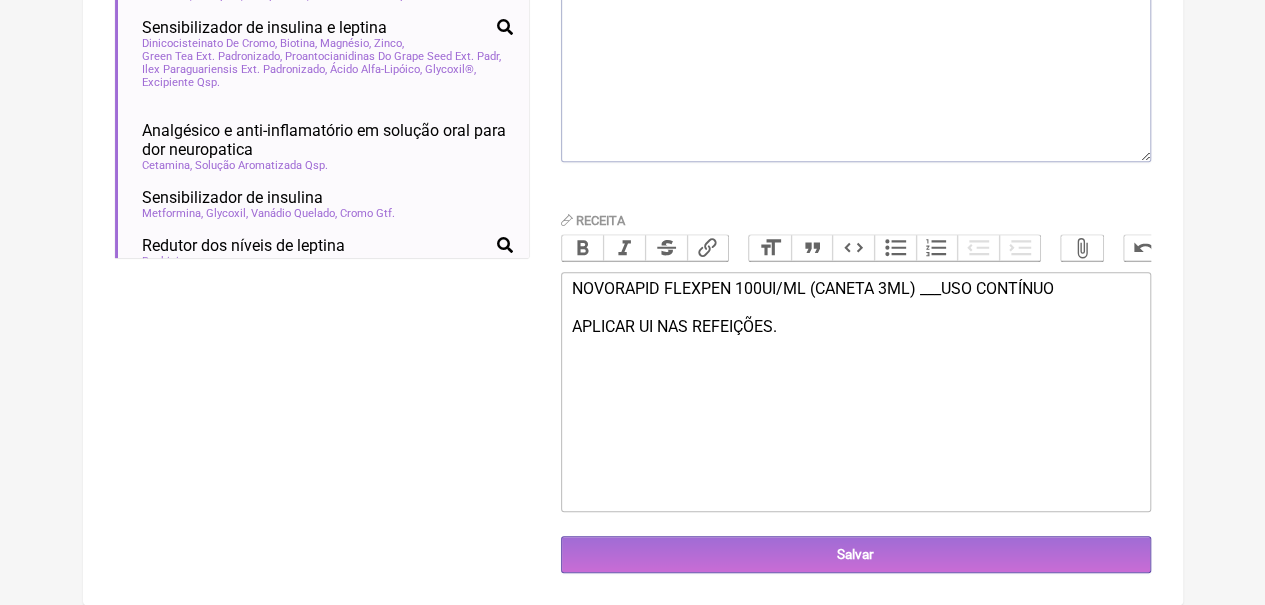 type on "<div>NOVORAPID FLEXPEN 100UI/ML (CANETA 3ML) ___USO CONTÍNUO<br><br></div><div>APLICAR UI NAS REFEIÇÕES.<br><br></div><div><br><br></div>" 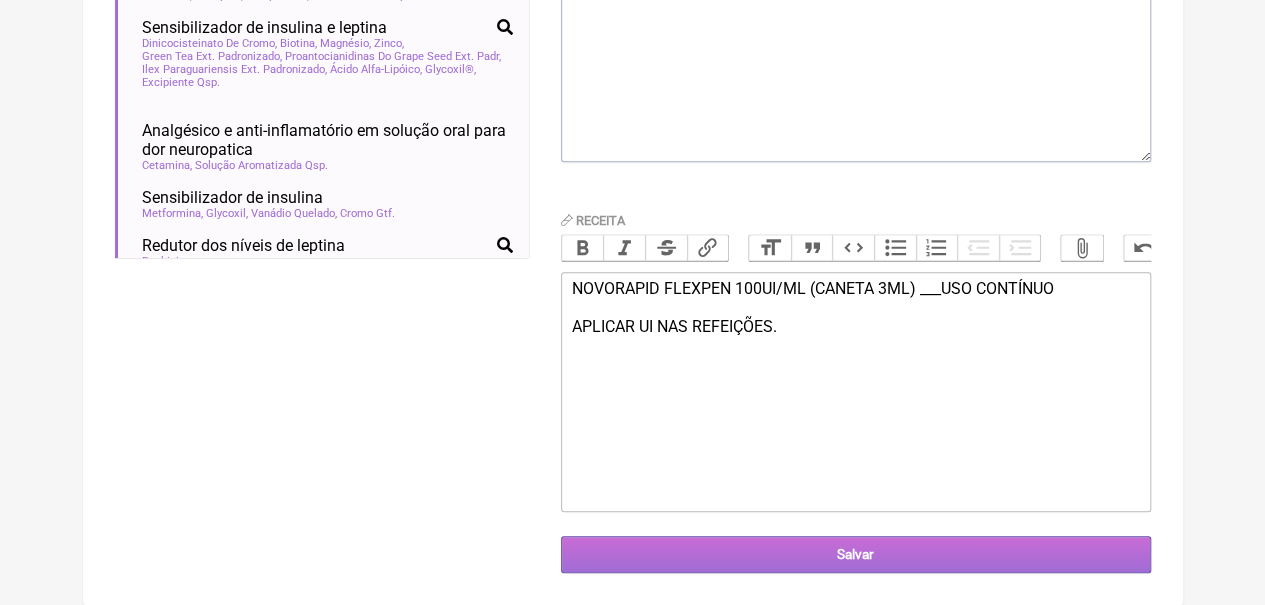 click on "Salvar" at bounding box center [856, 554] 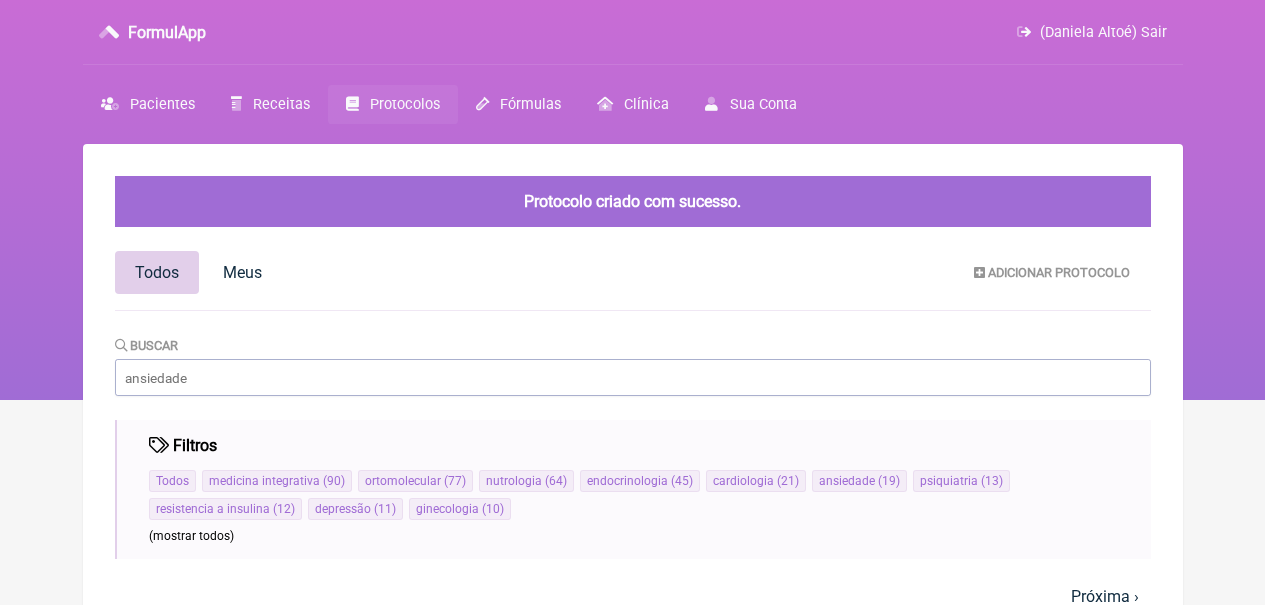 scroll, scrollTop: 0, scrollLeft: 0, axis: both 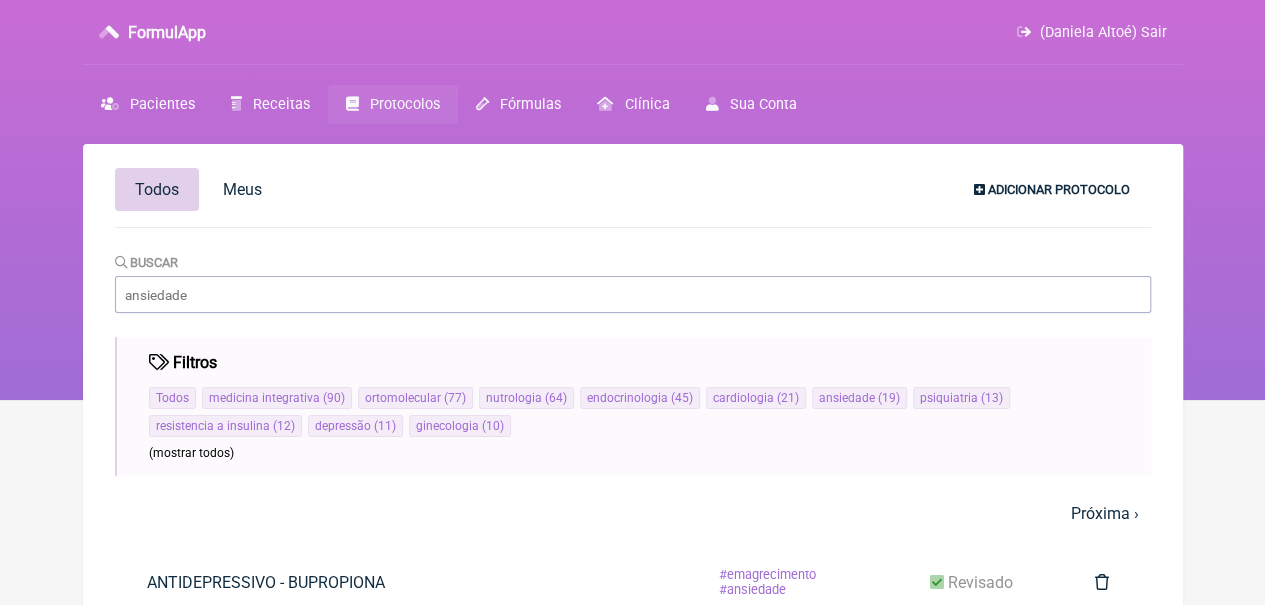 click on "Adicionar Protocolo" at bounding box center (1052, 189) 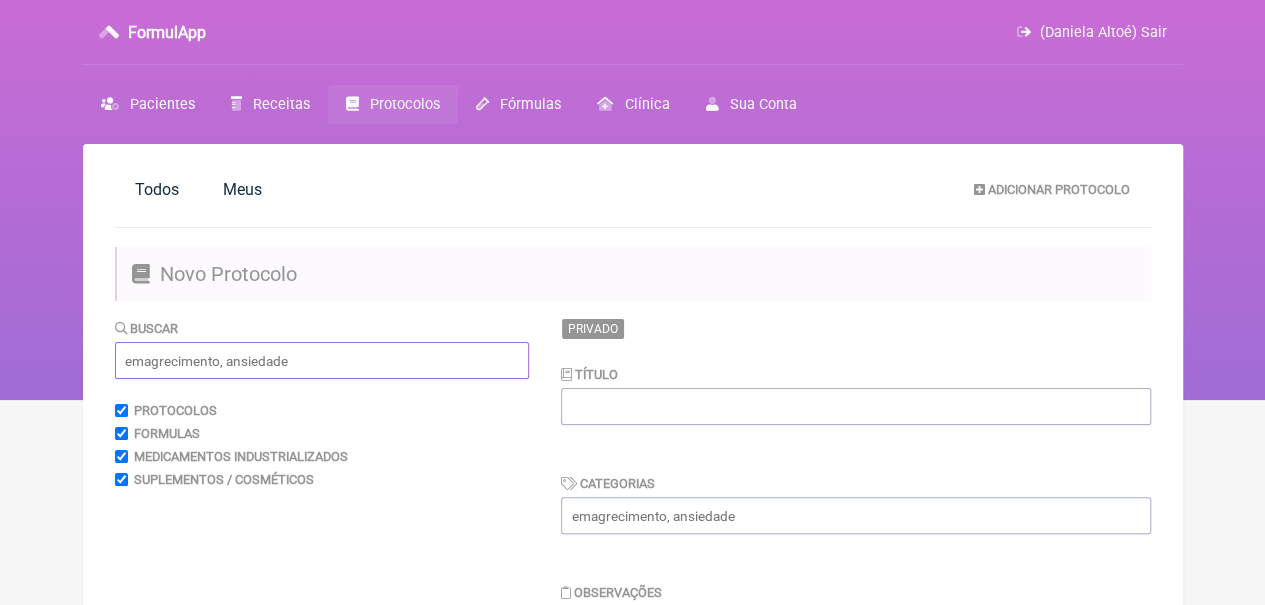 click at bounding box center (322, 360) 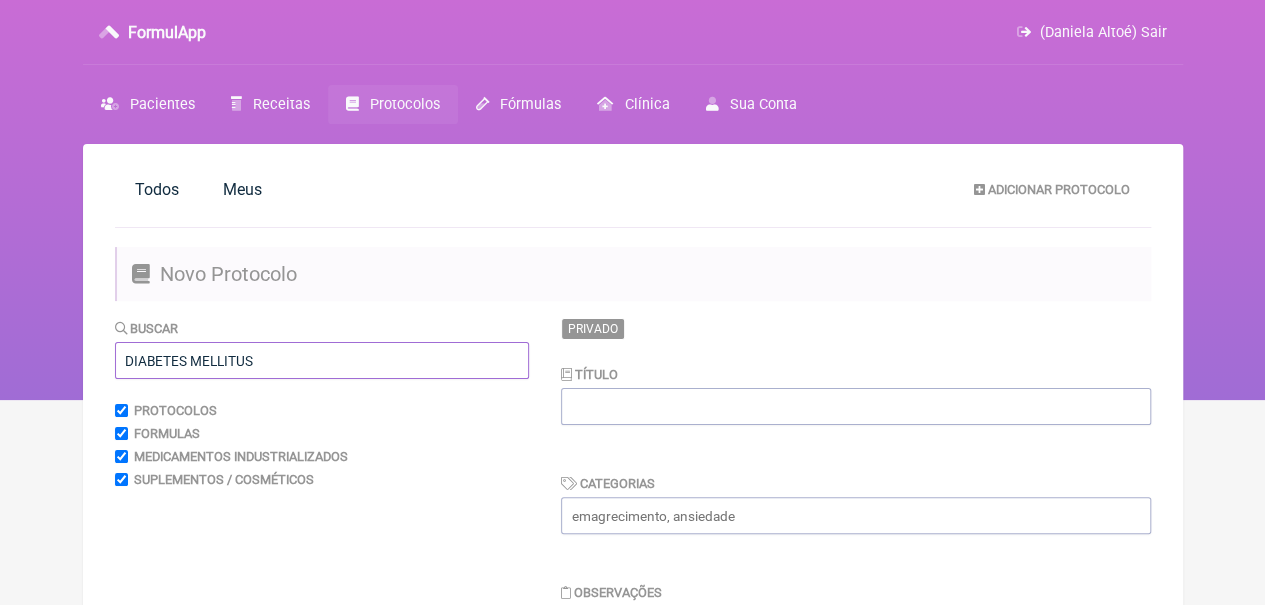 type on "DIABETES MELLITUS" 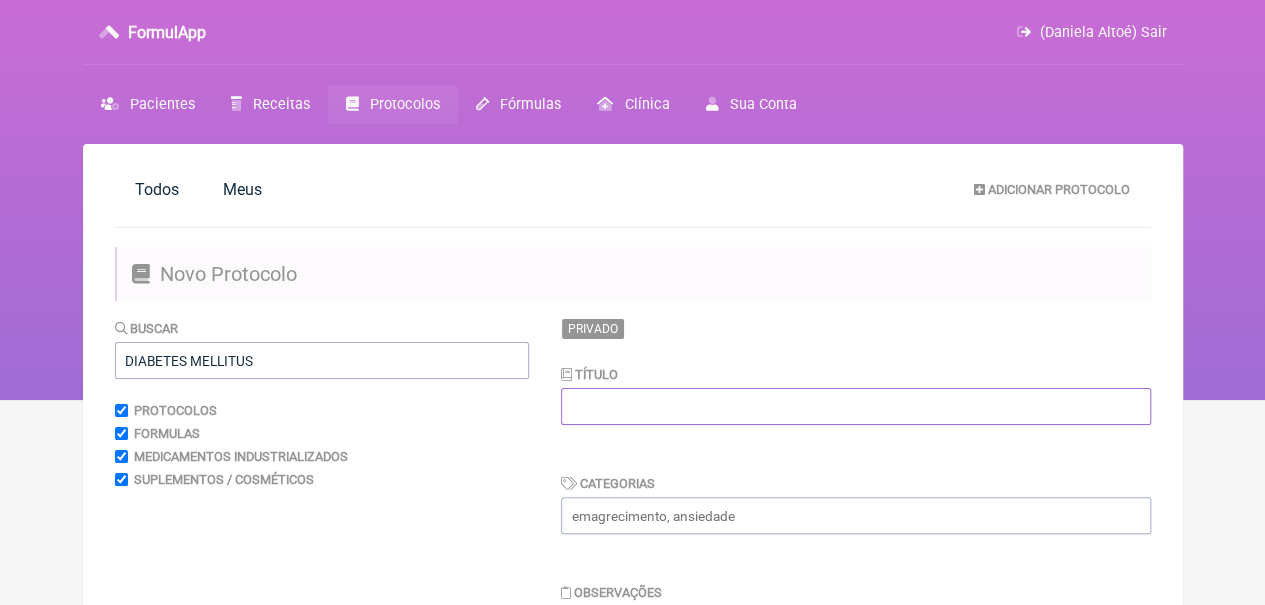 click at bounding box center (856, 406) 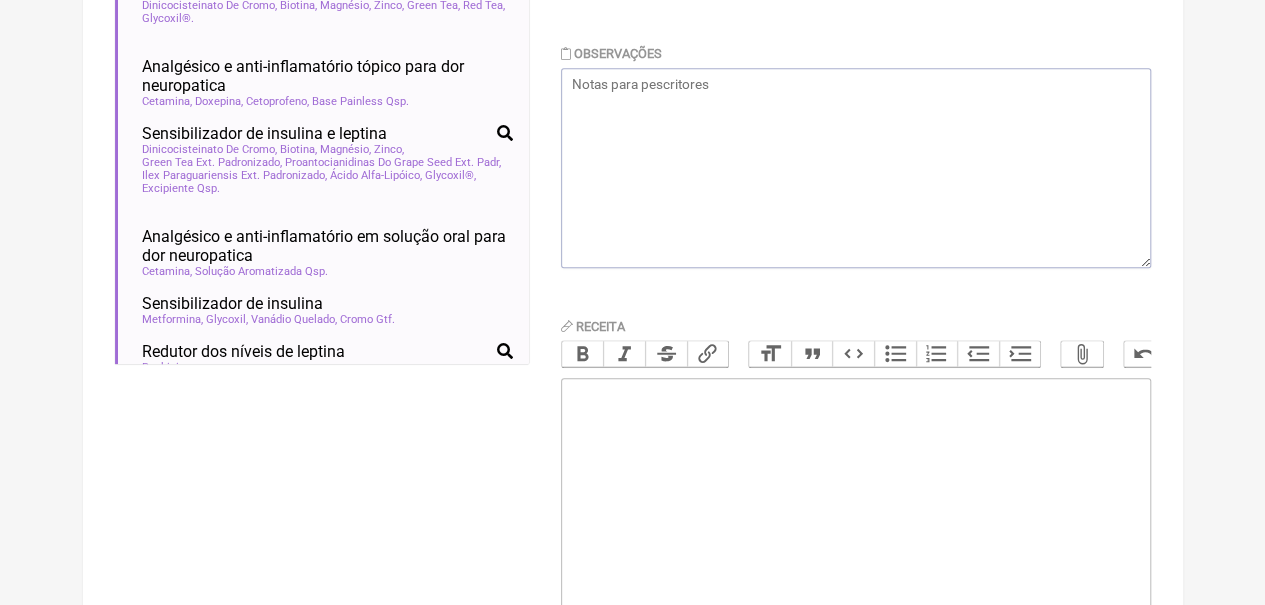 scroll, scrollTop: 636, scrollLeft: 0, axis: vertical 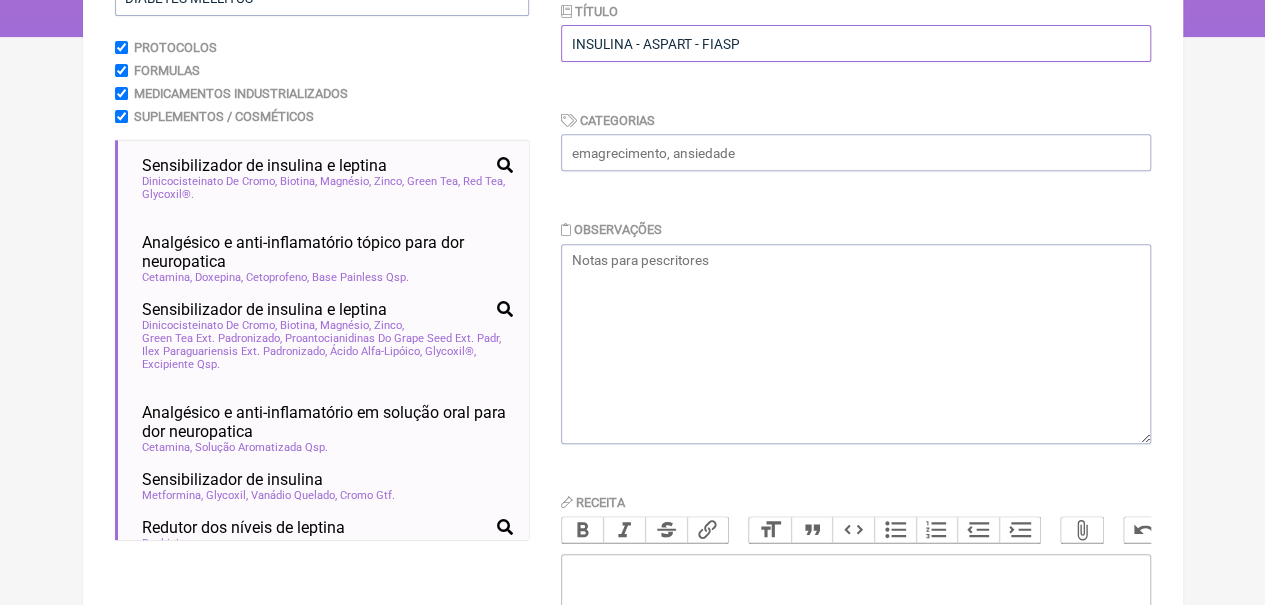 type on "INSULINA - ASPART - FIASP" 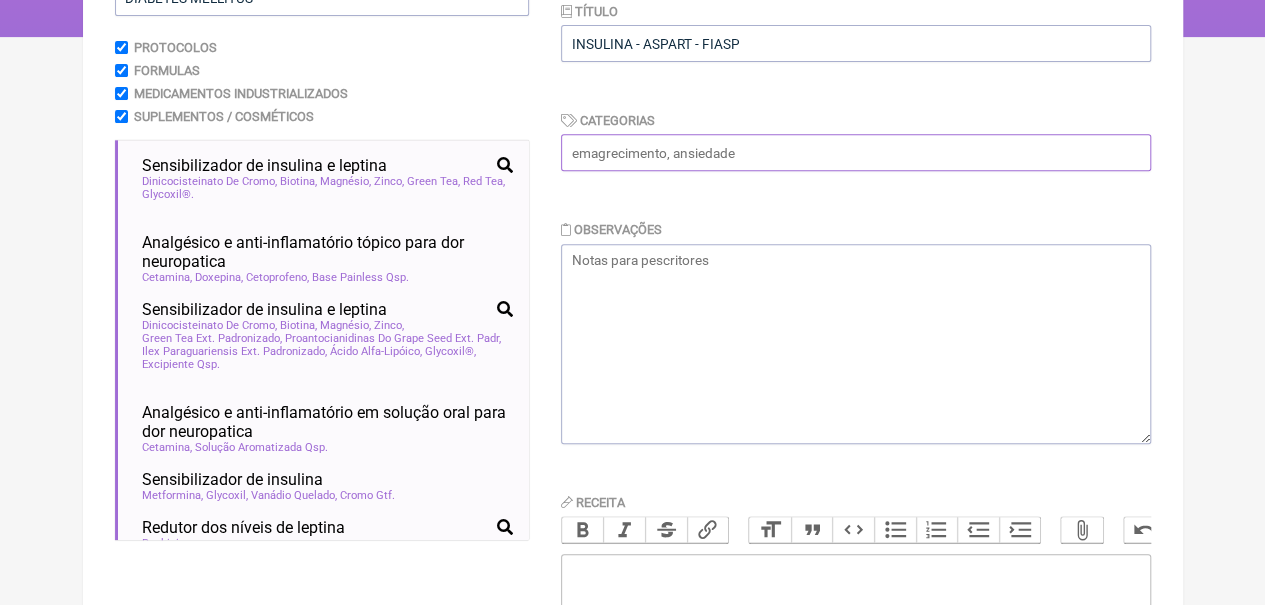 click at bounding box center (856, 152) 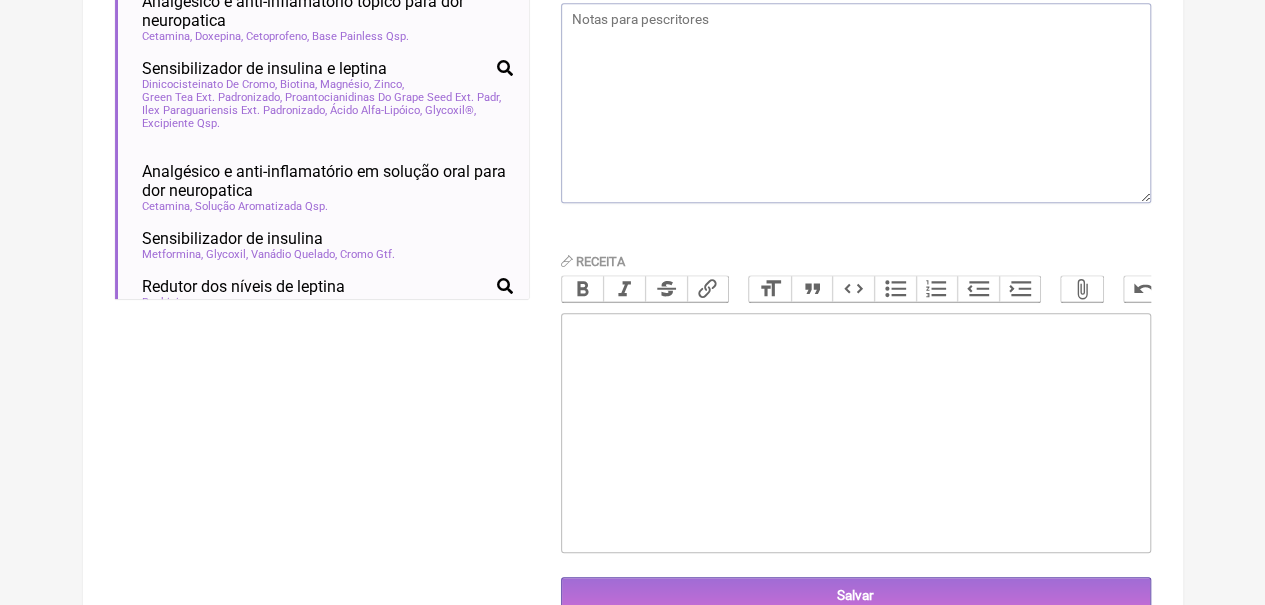 scroll, scrollTop: 662, scrollLeft: 0, axis: vertical 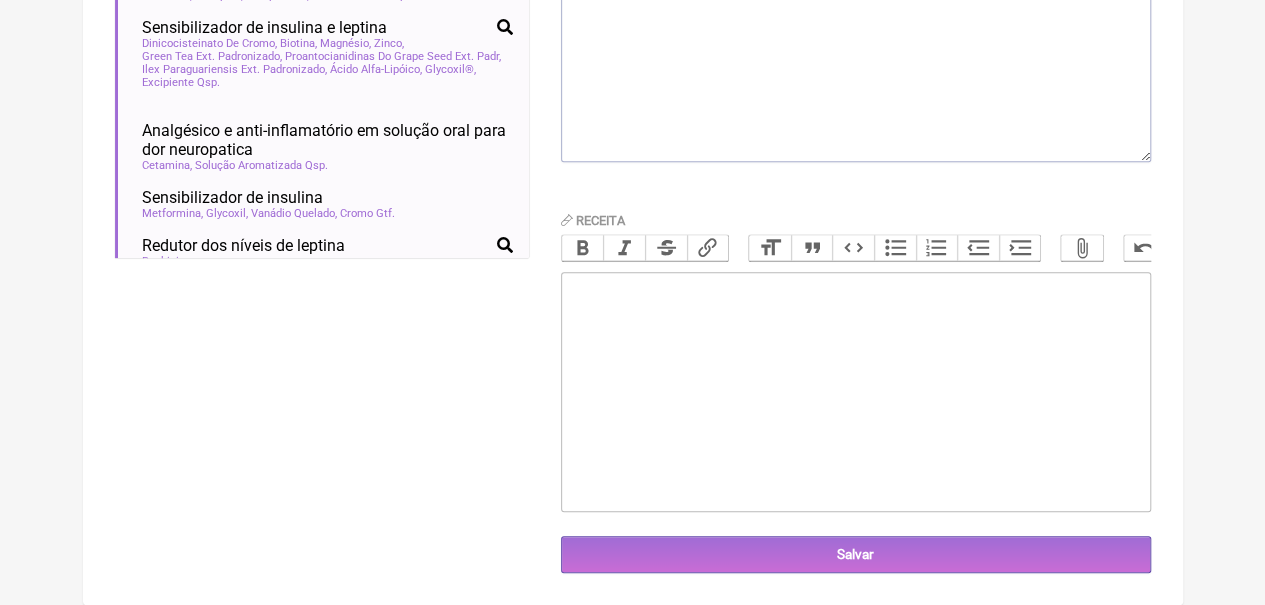 type on "DM 1 E 2" 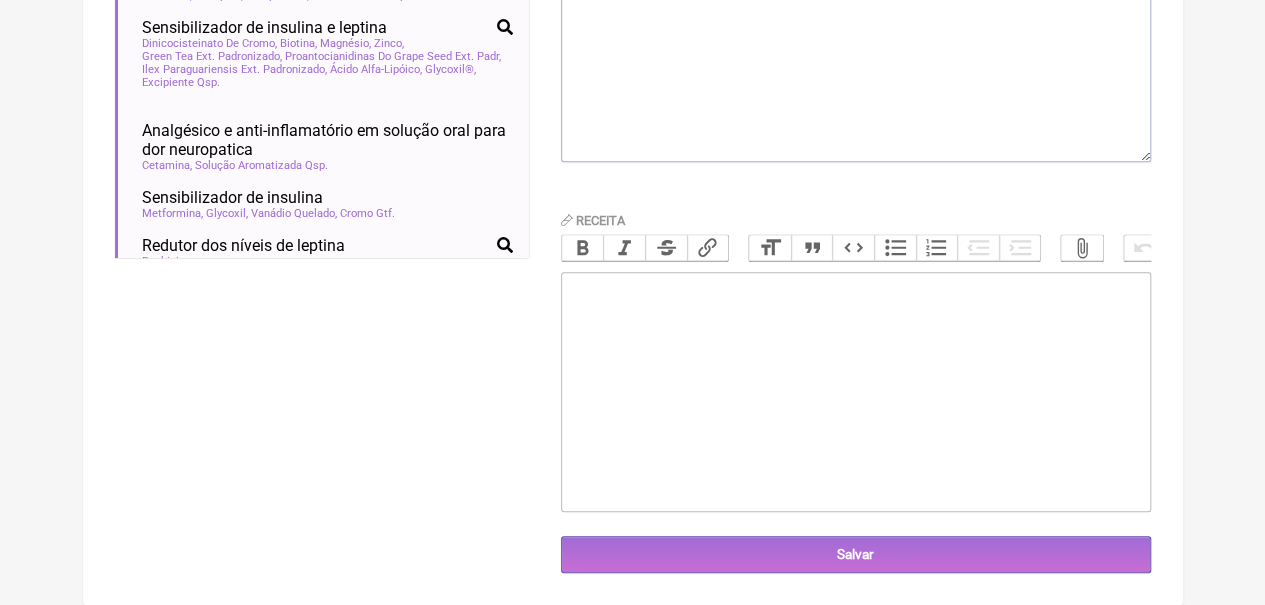 paste on "<div>FIASP FLEXTOUCH 100 UI/ML (CANETA 3ML) _____USO CONTÍNUO<br><br></div><div>APLICAR UI NAS REFEIÇÕES.<br><br></div><div><br><br></div>" 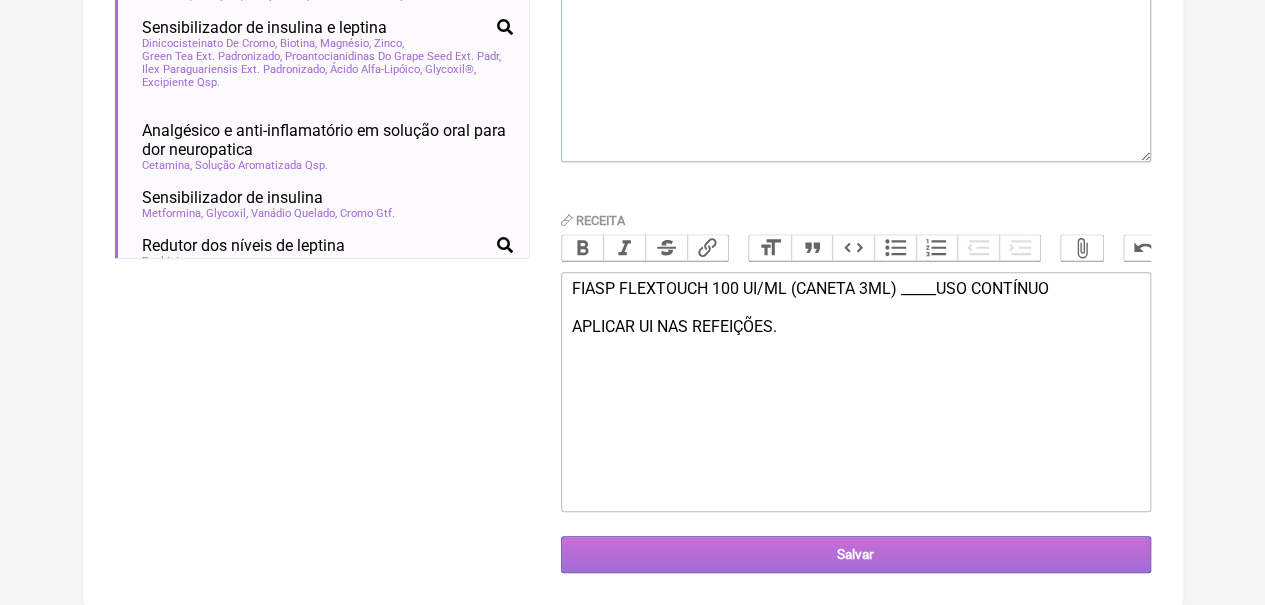 click on "Salvar" at bounding box center (856, 554) 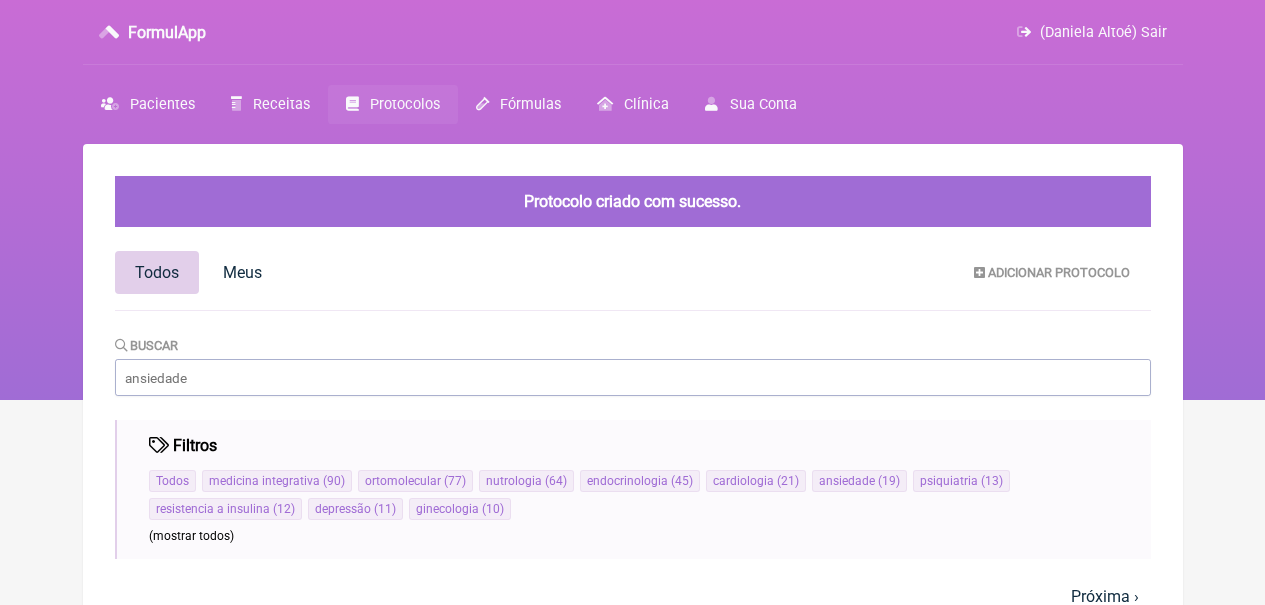 scroll, scrollTop: 0, scrollLeft: 0, axis: both 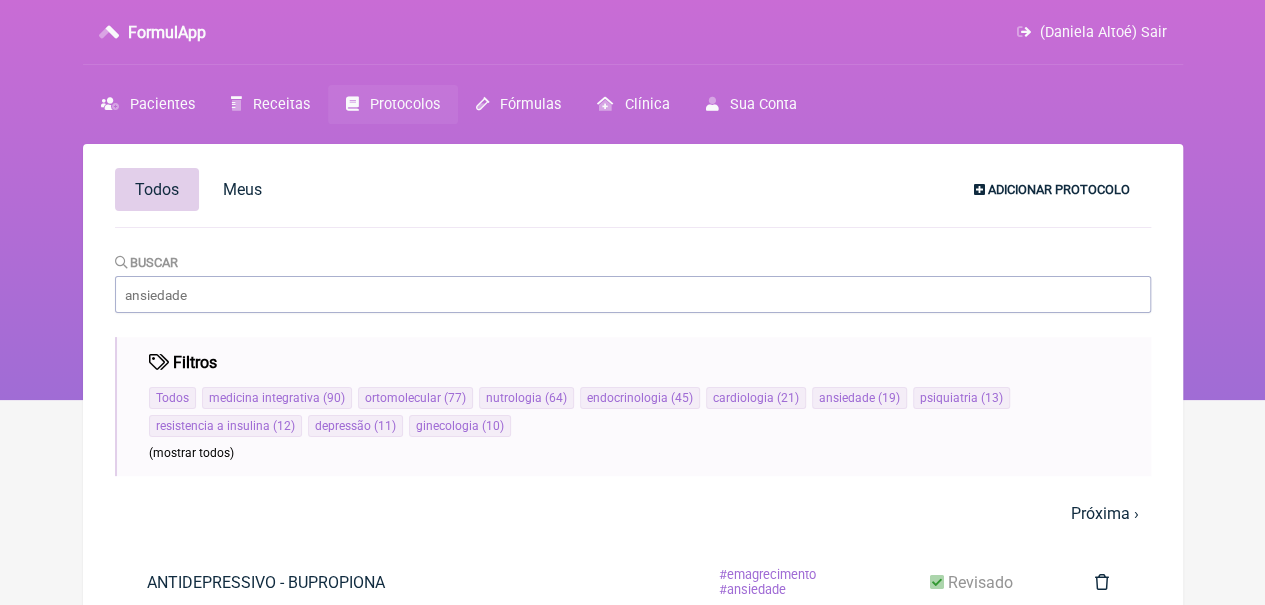 click on "Adicionar Protocolo" at bounding box center [1059, 189] 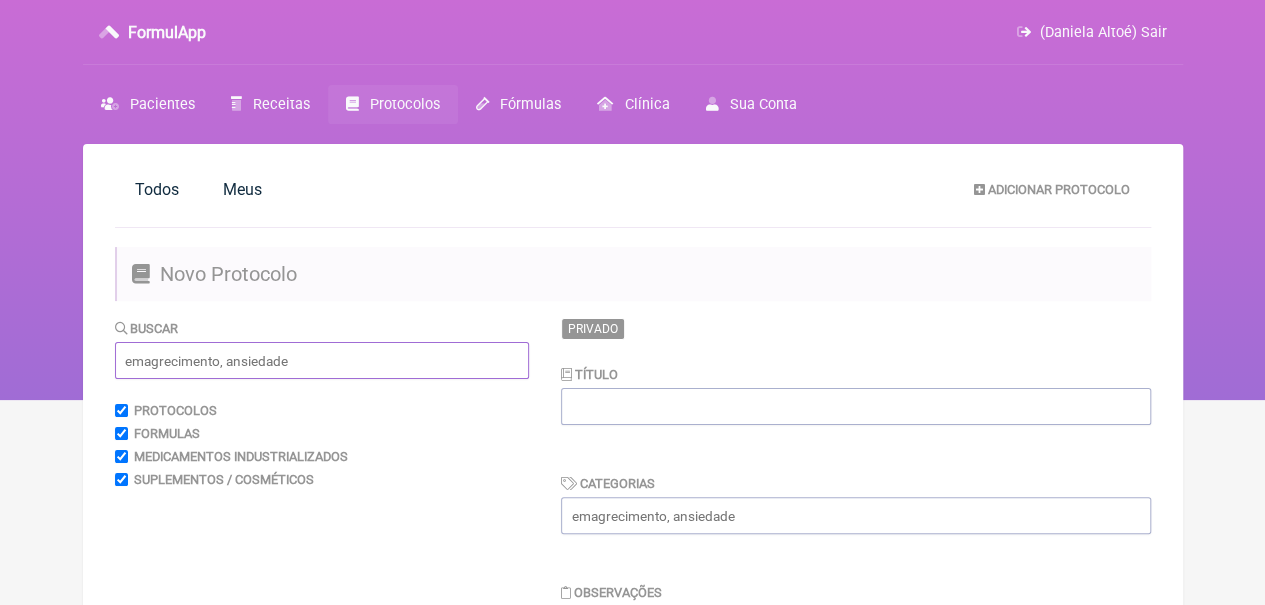 click at bounding box center [322, 360] 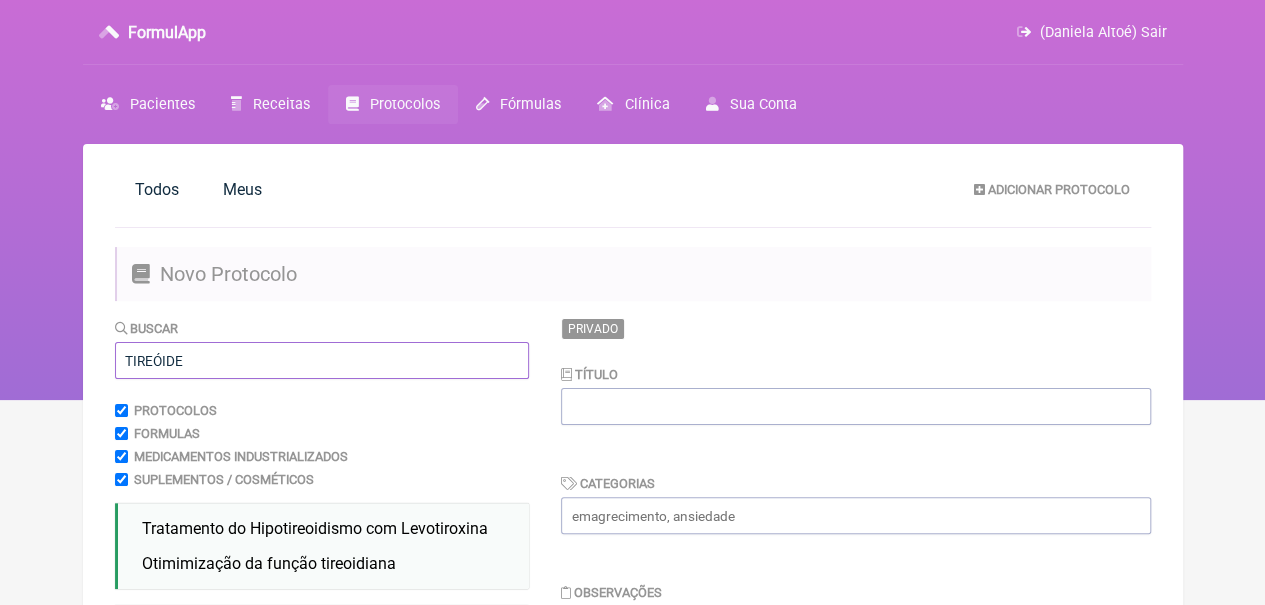 type on "TIREÓIDE" 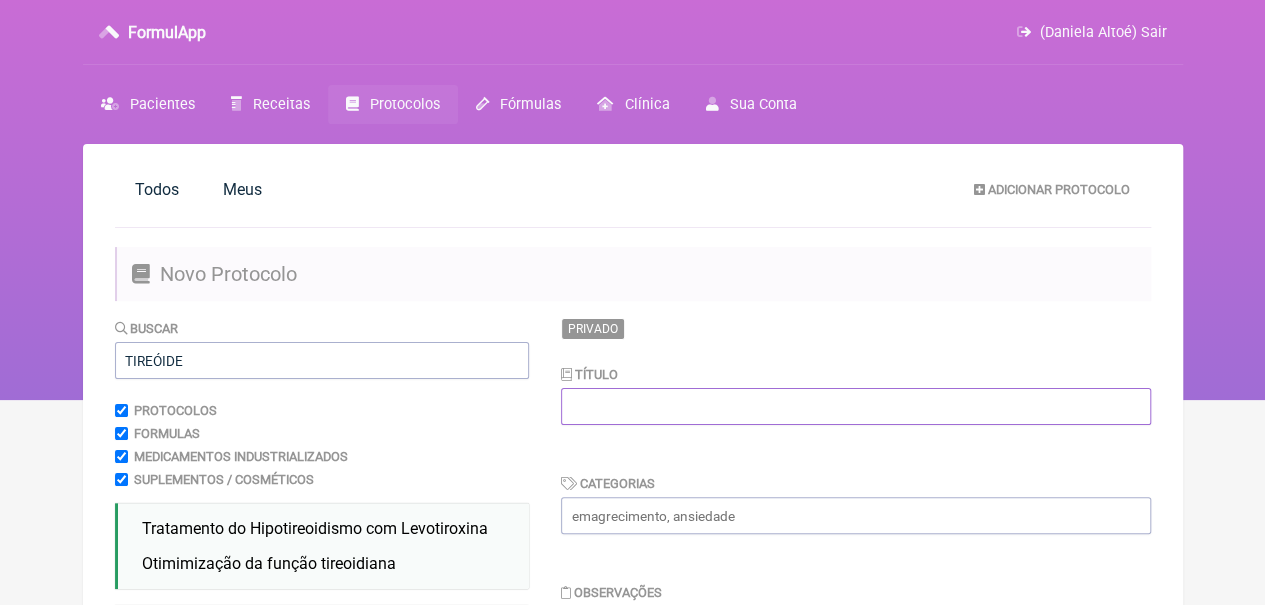 click at bounding box center (856, 406) 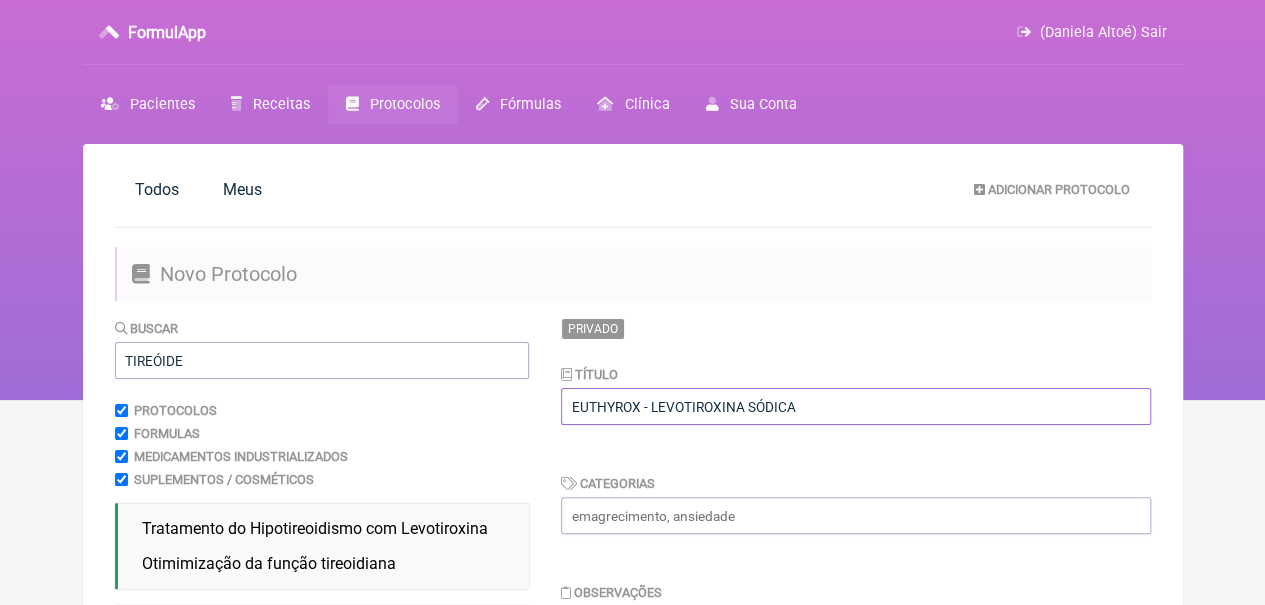 type on "EUTHYROX - LEVOTIROXINA SÓDICA" 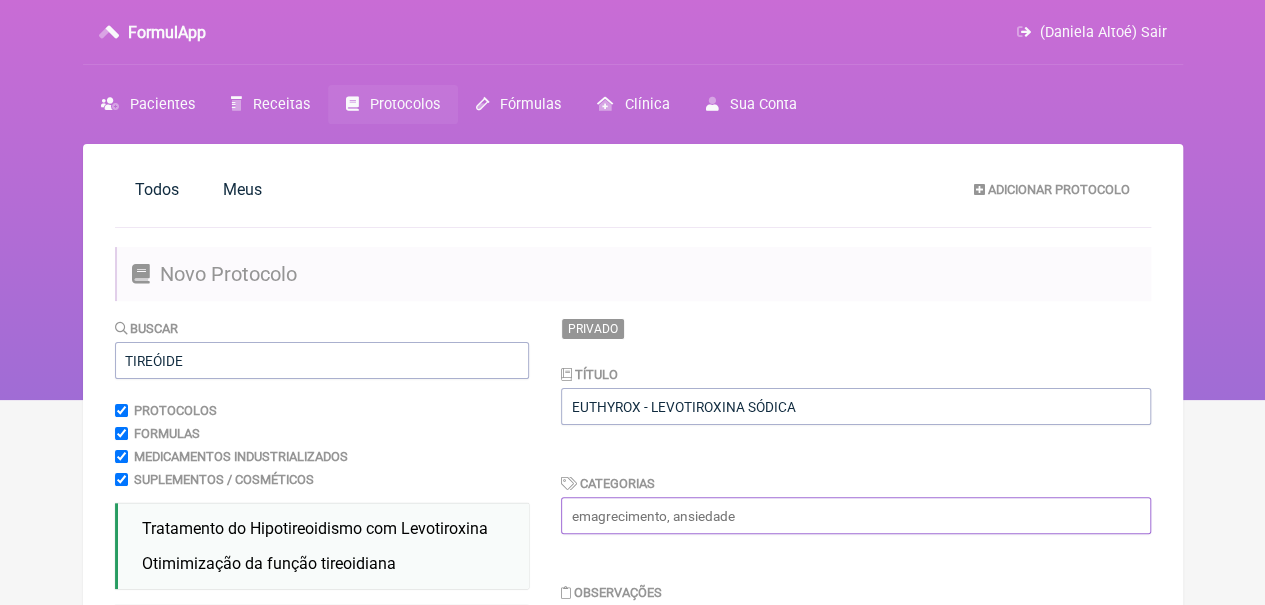 click at bounding box center [856, 515] 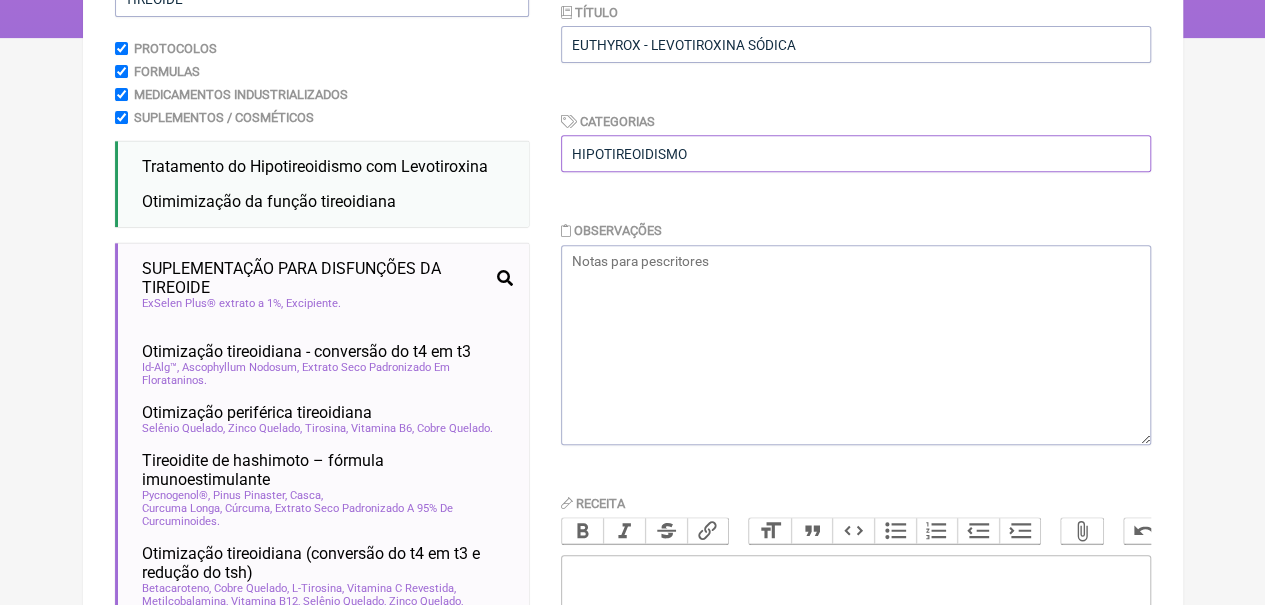 scroll, scrollTop: 576, scrollLeft: 0, axis: vertical 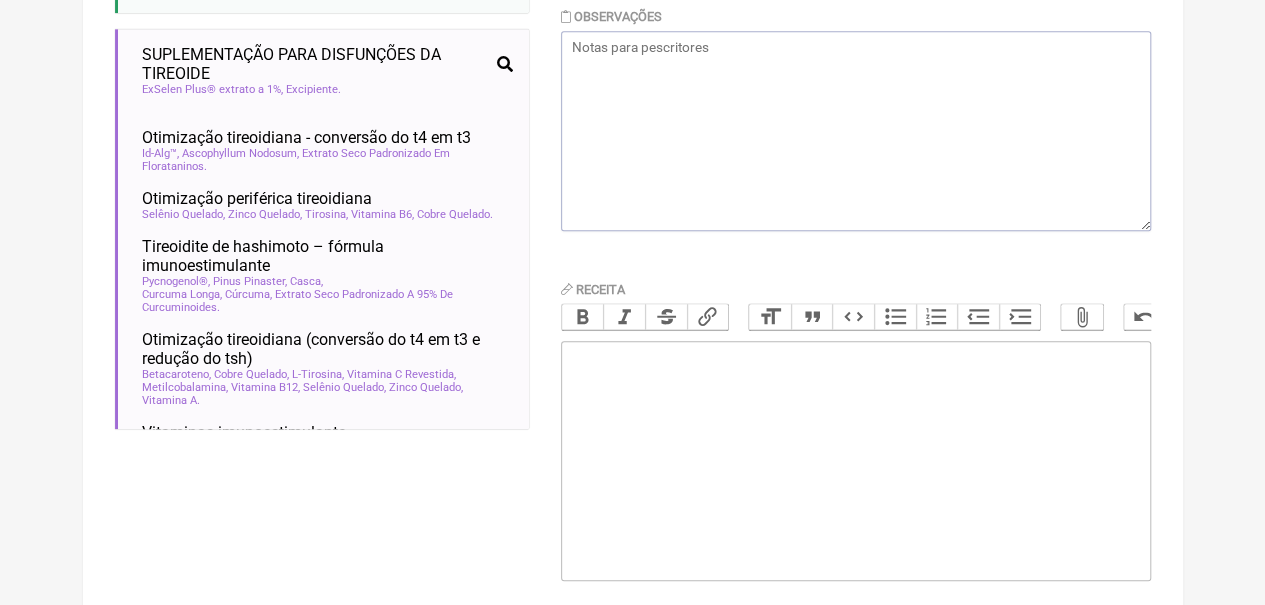 type on "[BRAND]" 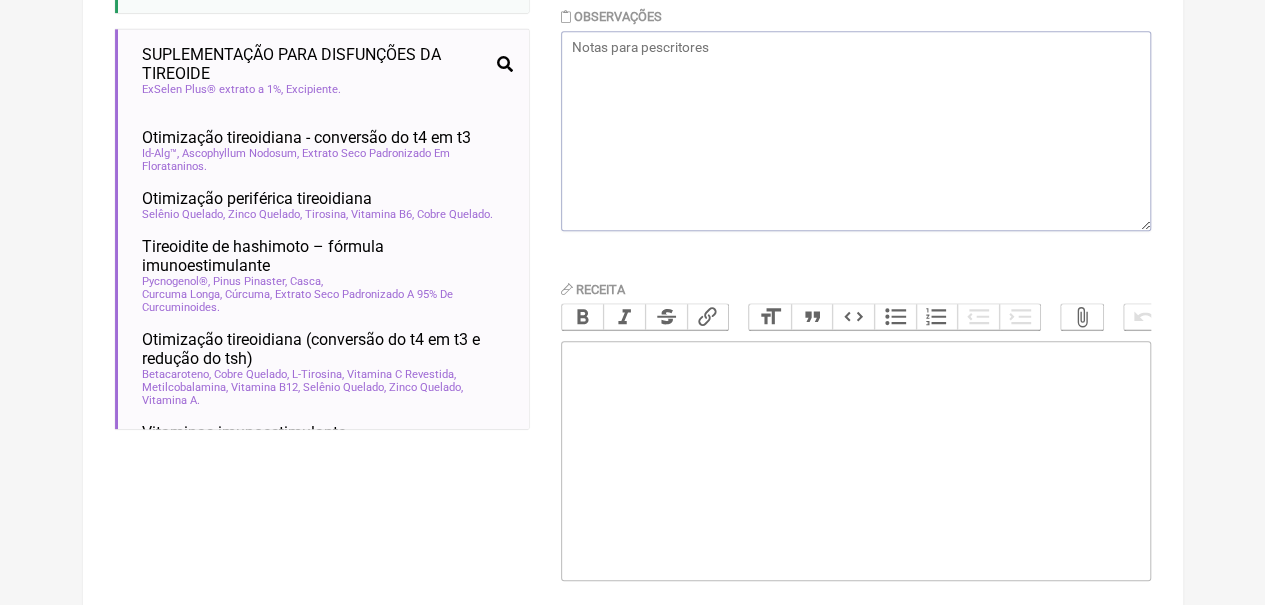 click at bounding box center [856, 461] 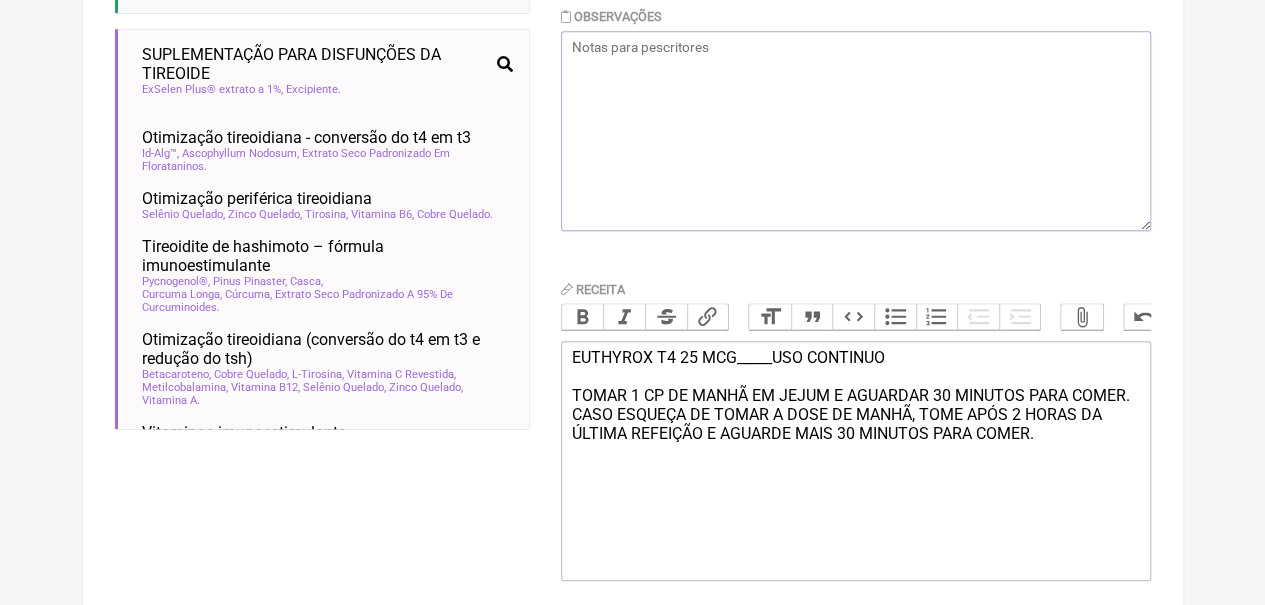 scroll, scrollTop: 662, scrollLeft: 0, axis: vertical 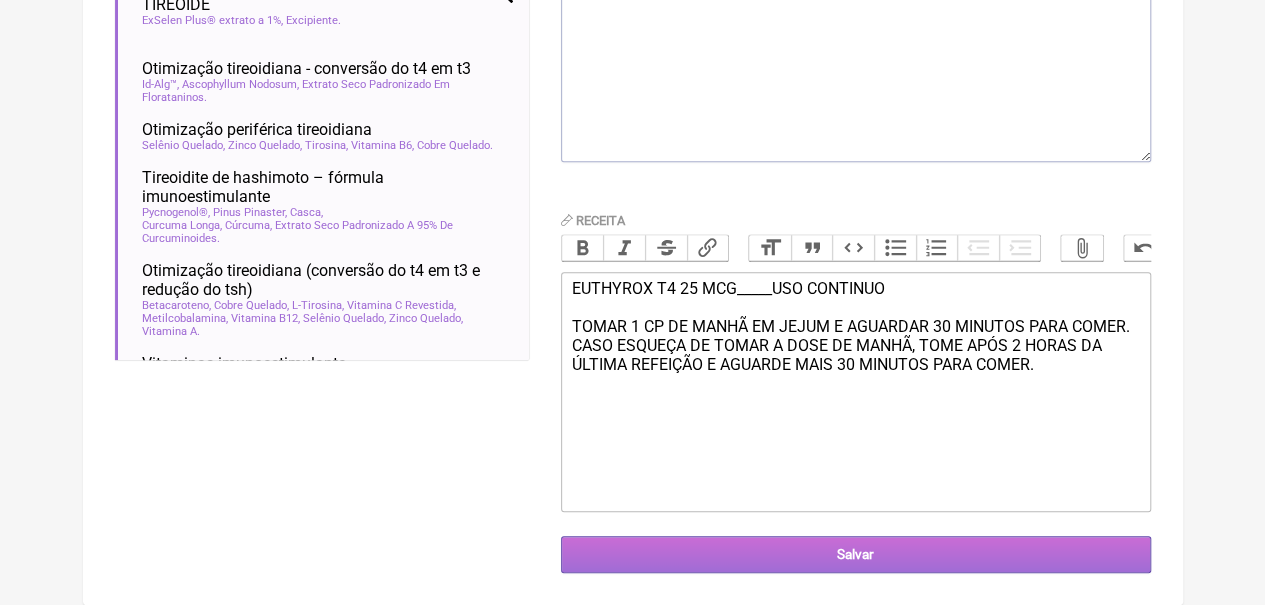 click on "Salvar" at bounding box center [856, 554] 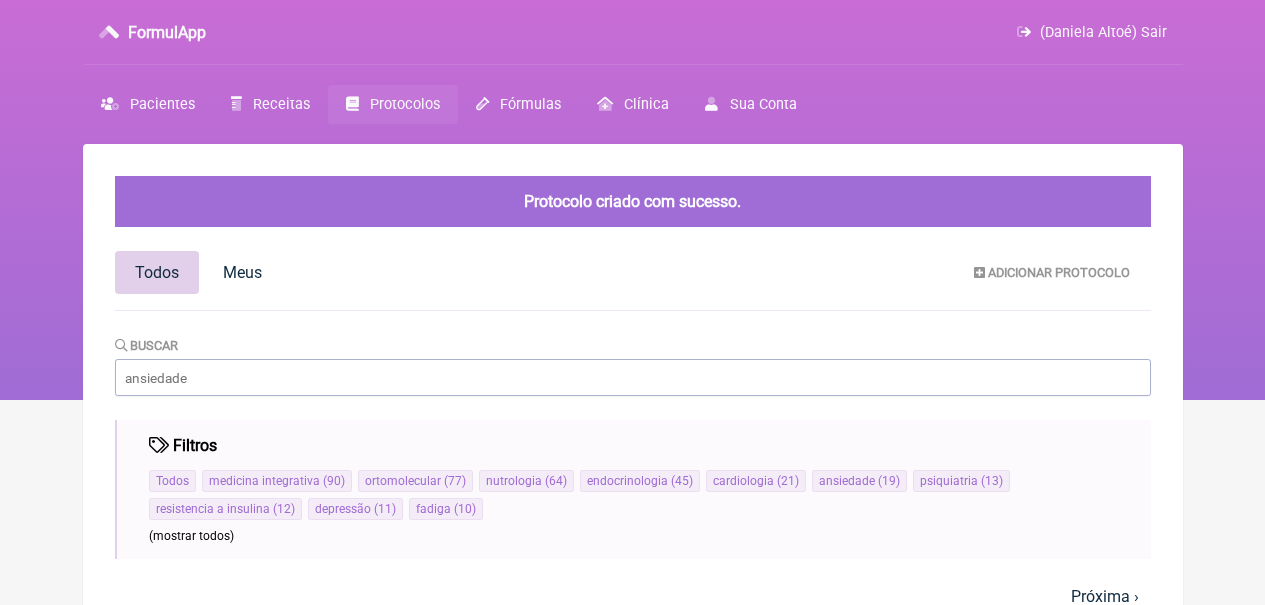 scroll, scrollTop: 0, scrollLeft: 0, axis: both 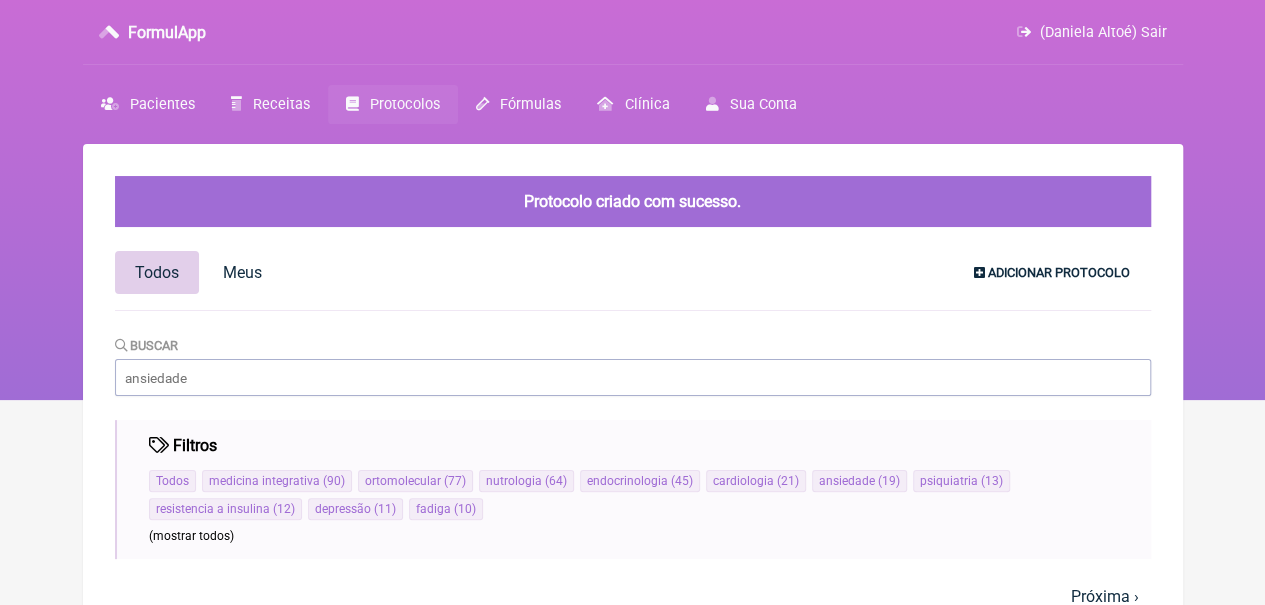click on "Adicionar Protocolo" at bounding box center [1052, 272] 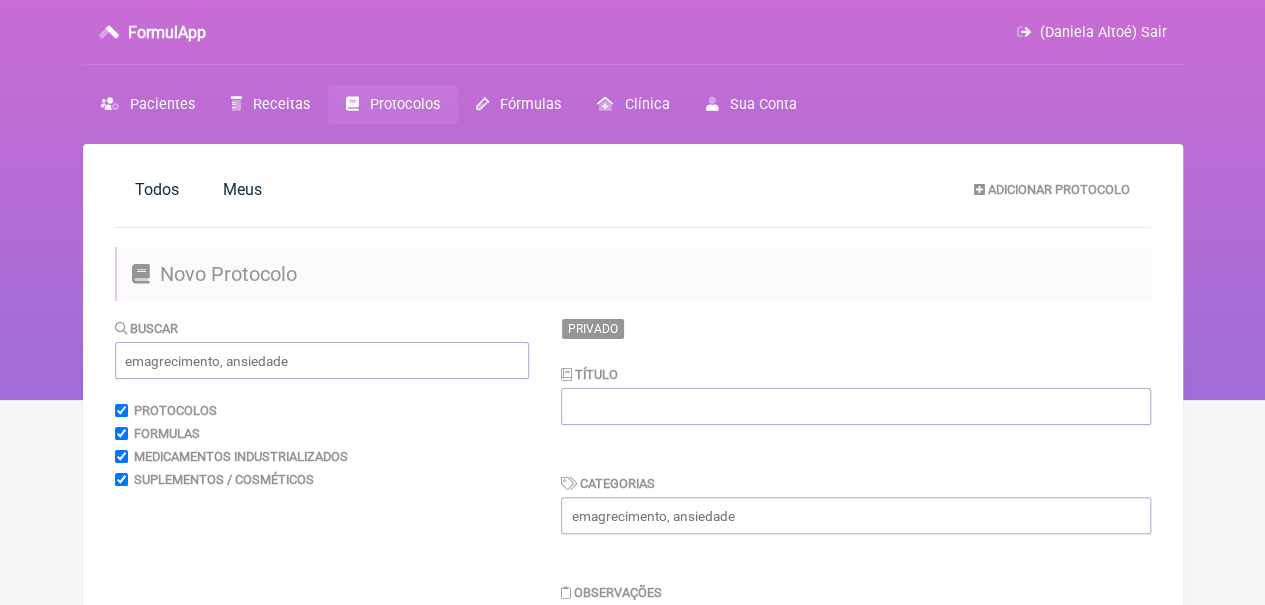 click on "Buscar" at bounding box center [322, 348] 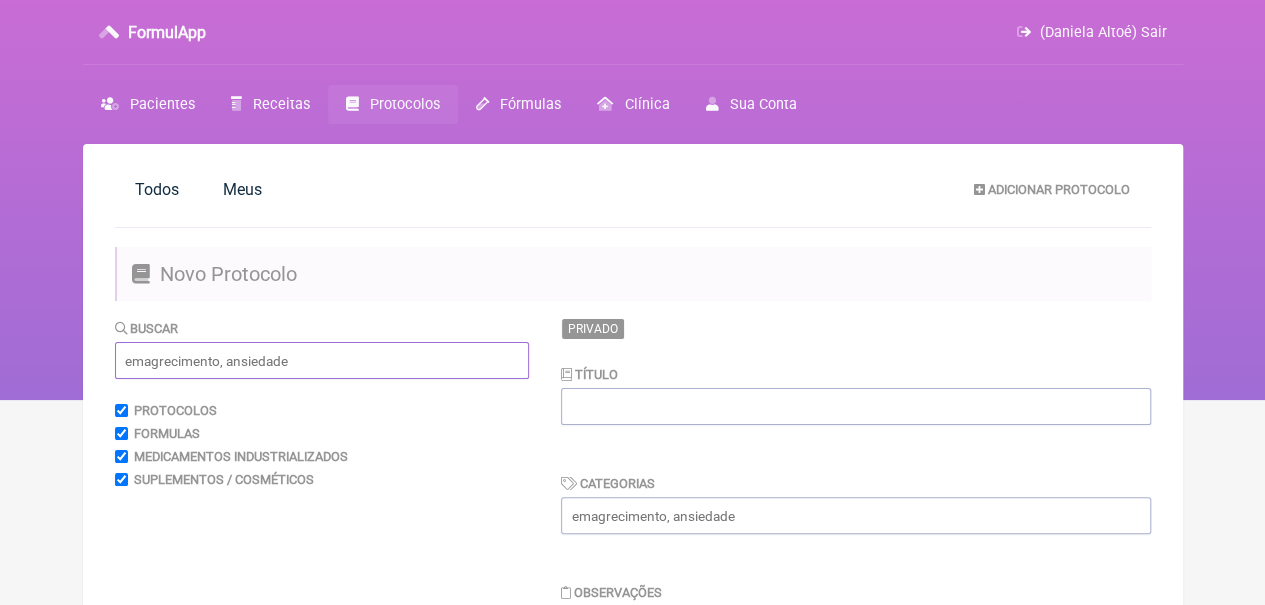click at bounding box center [322, 360] 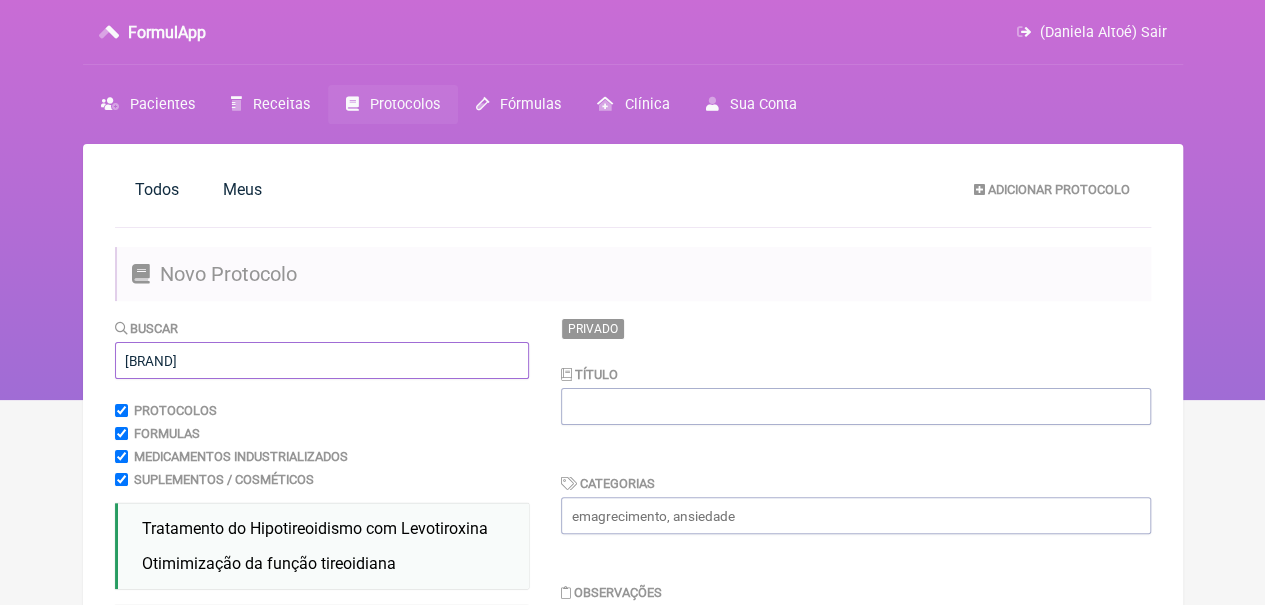 type on "[BRAND]" 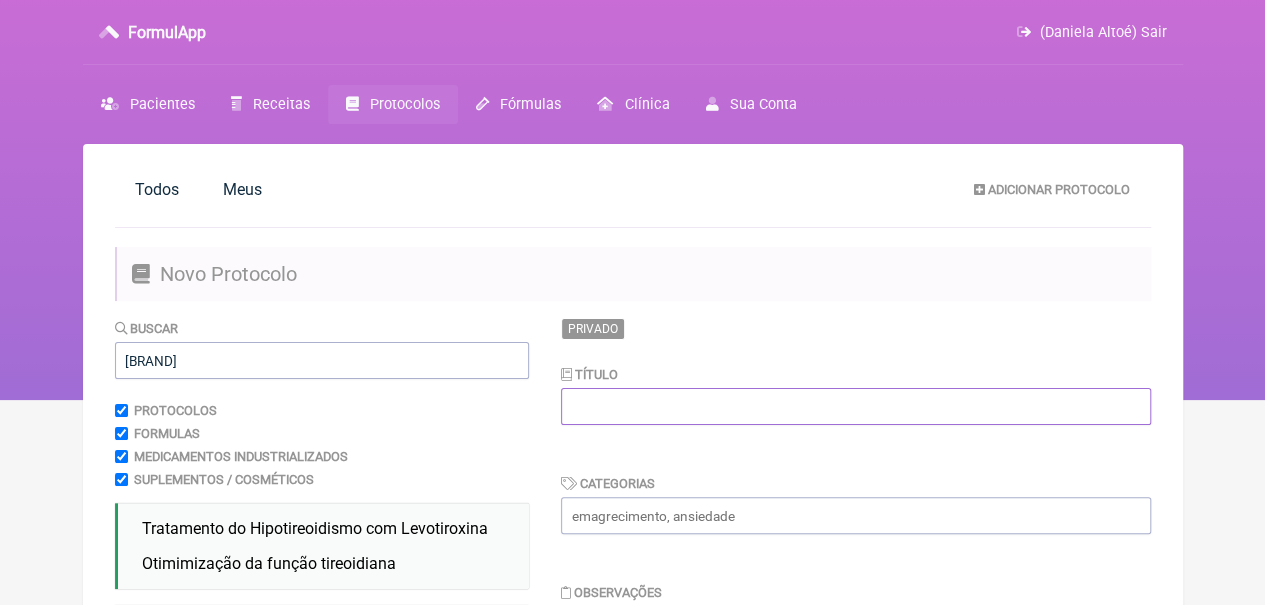 click at bounding box center (856, 406) 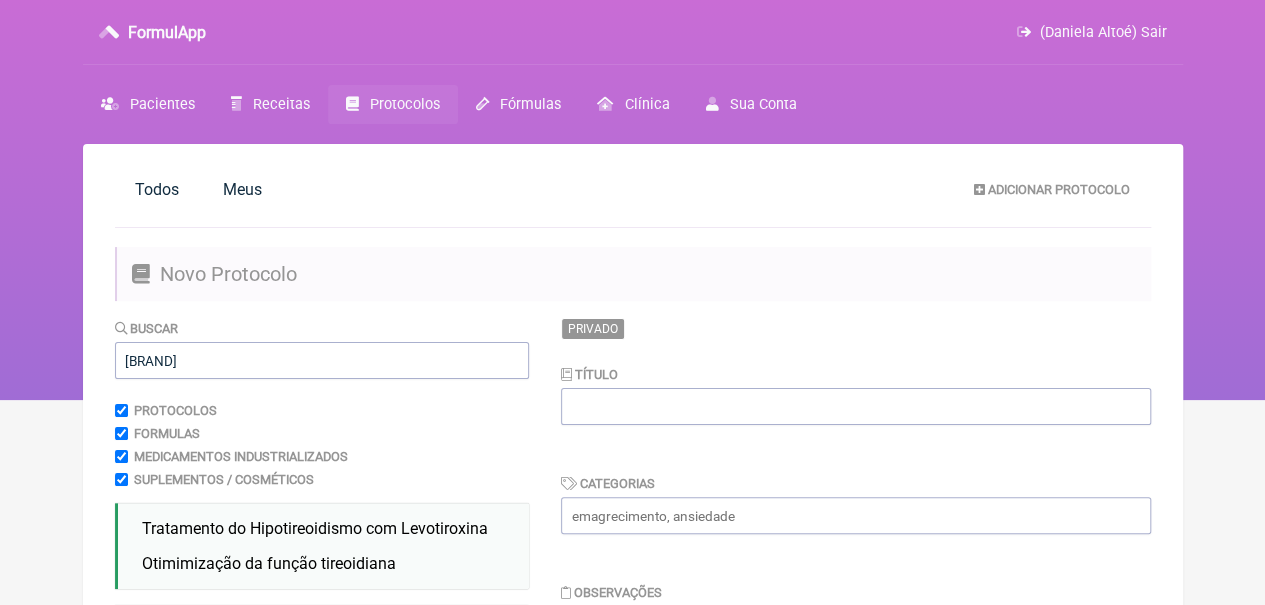 click on "(Daniela Altoé) Sair" at bounding box center [633, 32] 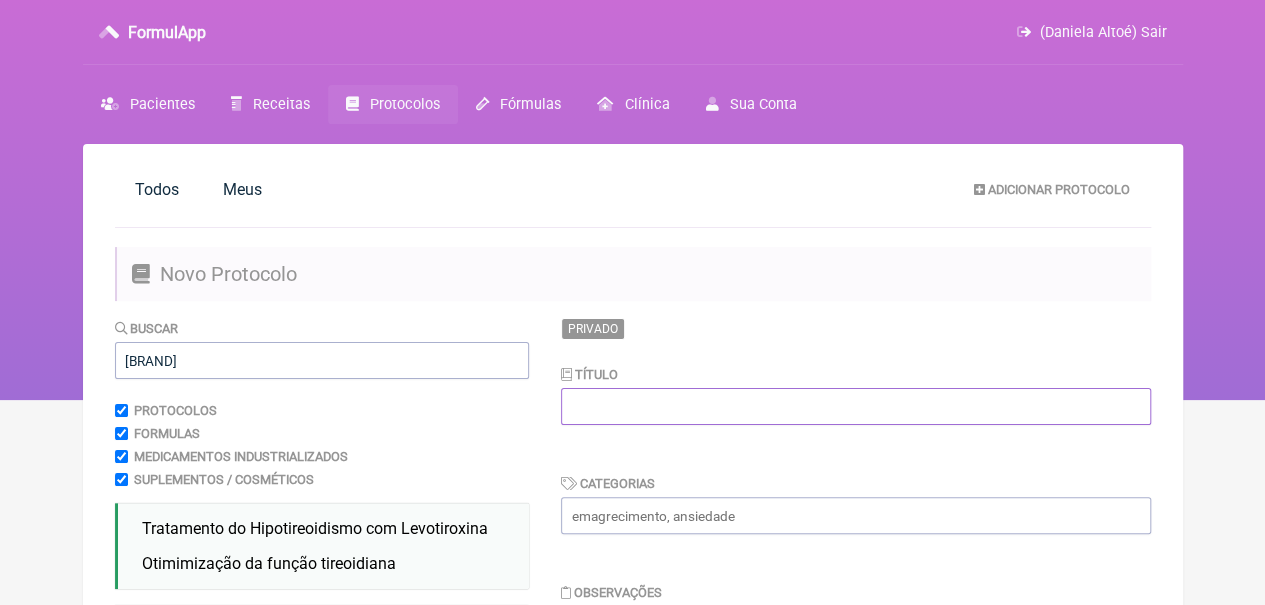 click at bounding box center (856, 406) 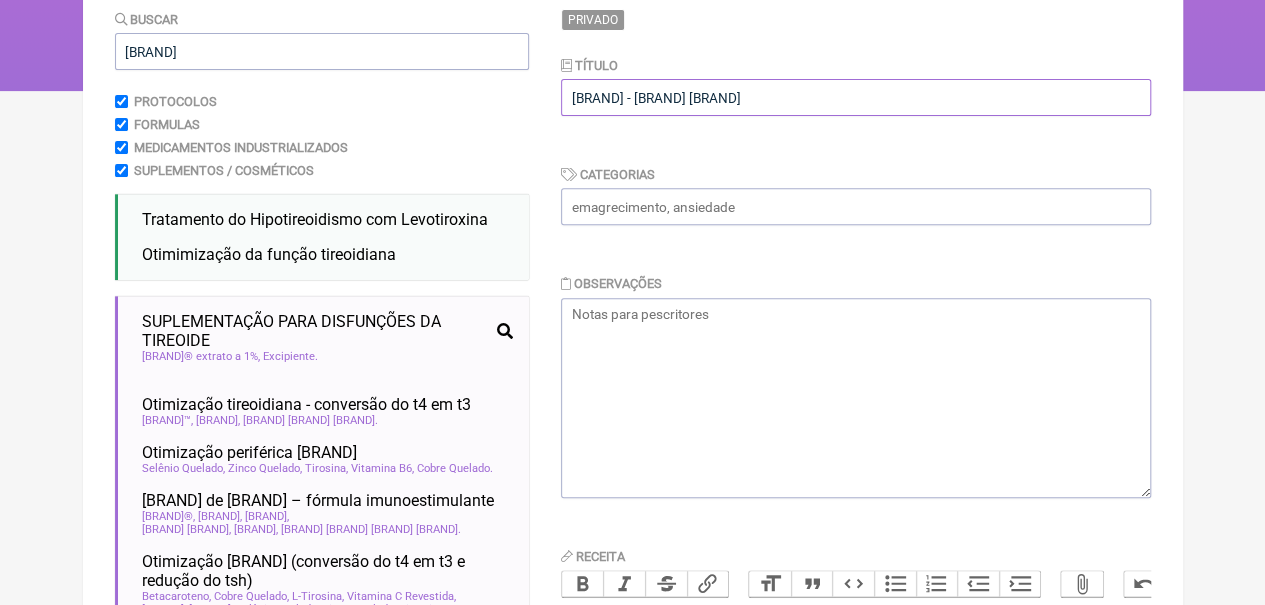 scroll, scrollTop: 312, scrollLeft: 0, axis: vertical 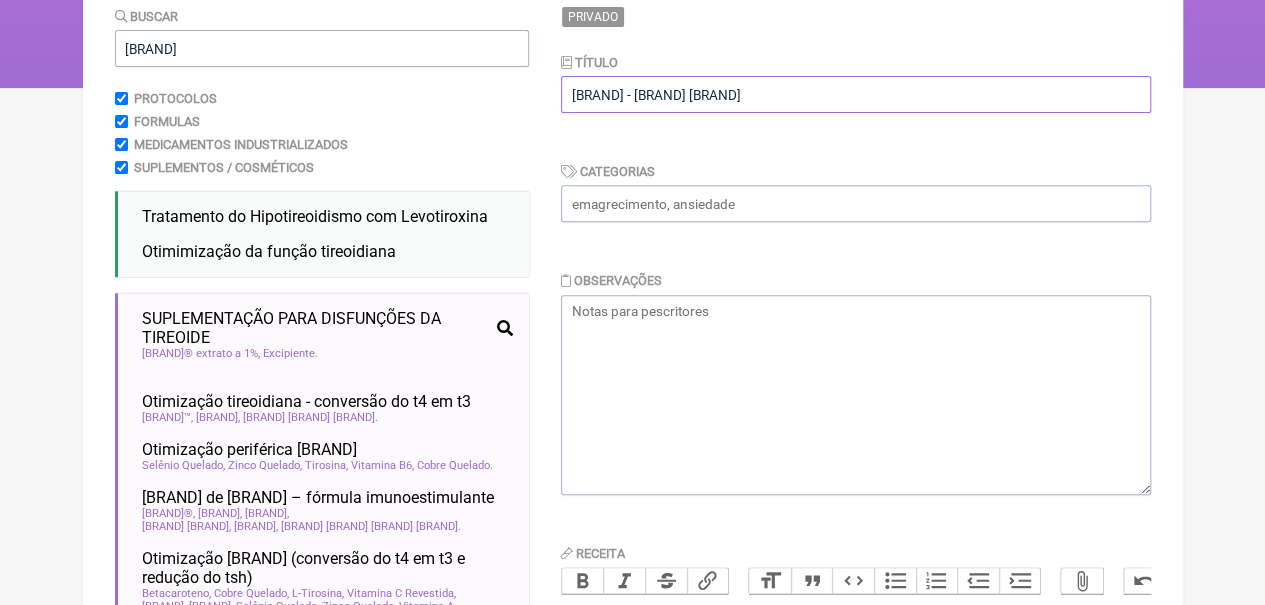 type on "[BRAND] - [BRAND] [BRAND]" 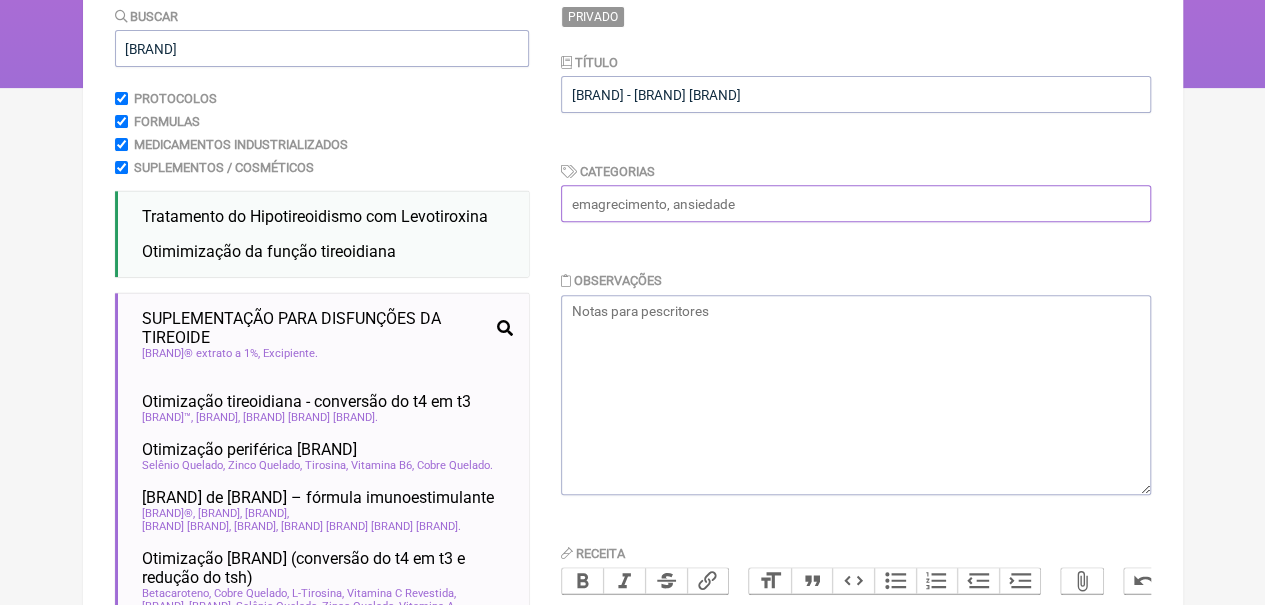 click at bounding box center [856, 203] 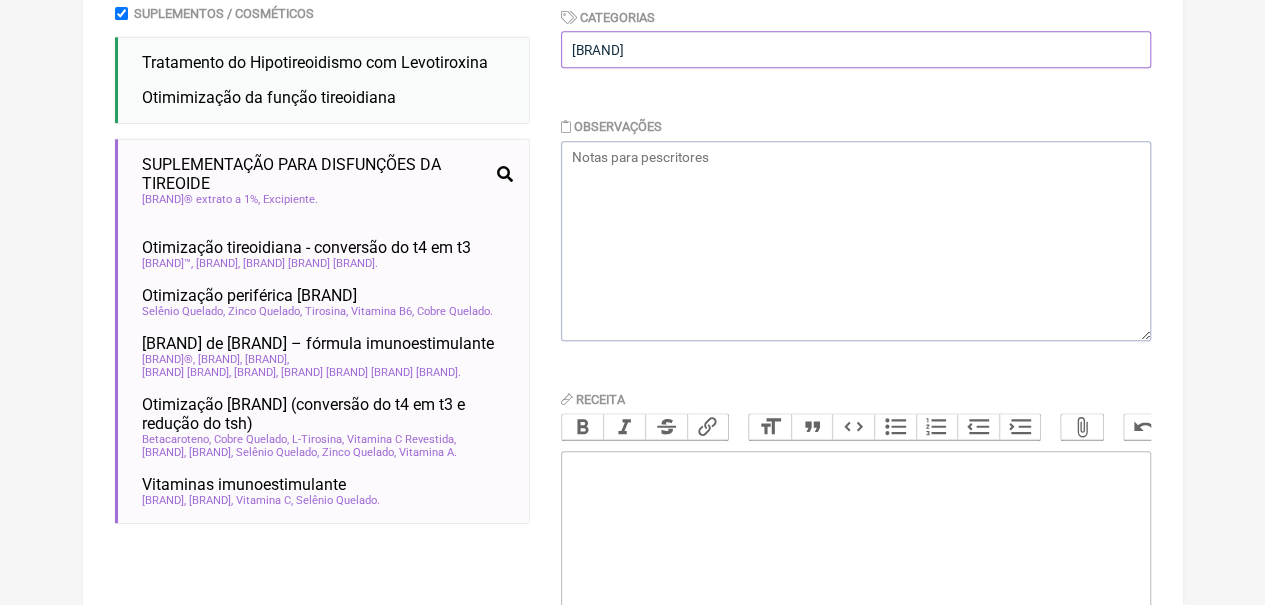 scroll, scrollTop: 662, scrollLeft: 0, axis: vertical 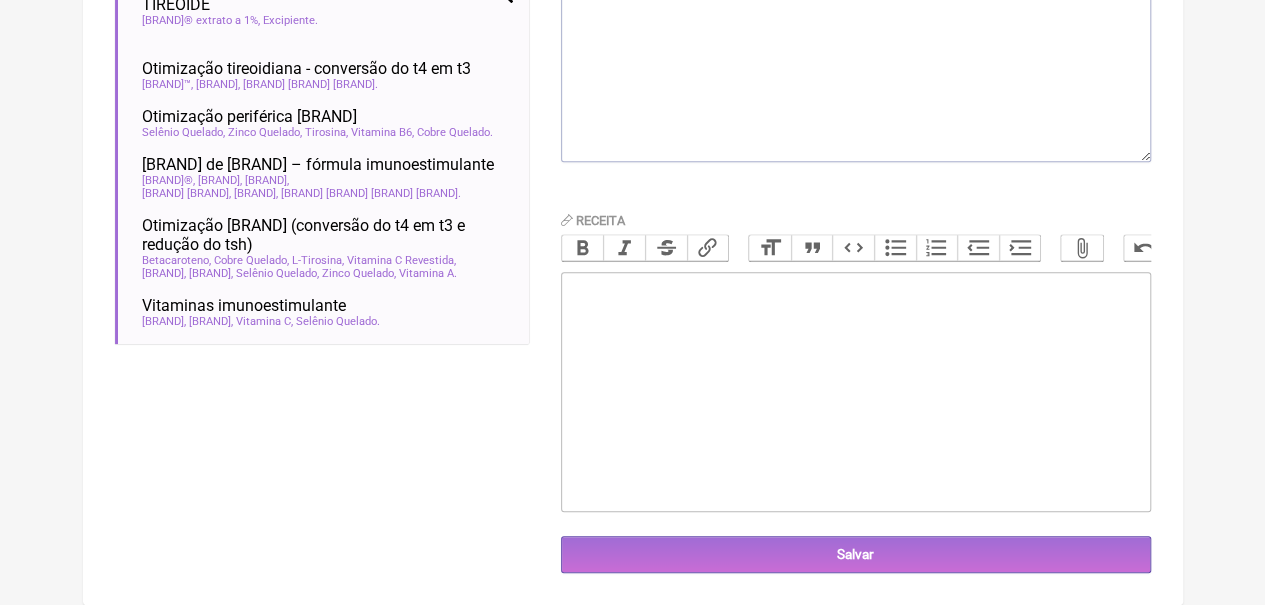 type on "HIPOTIREOIDISMO" 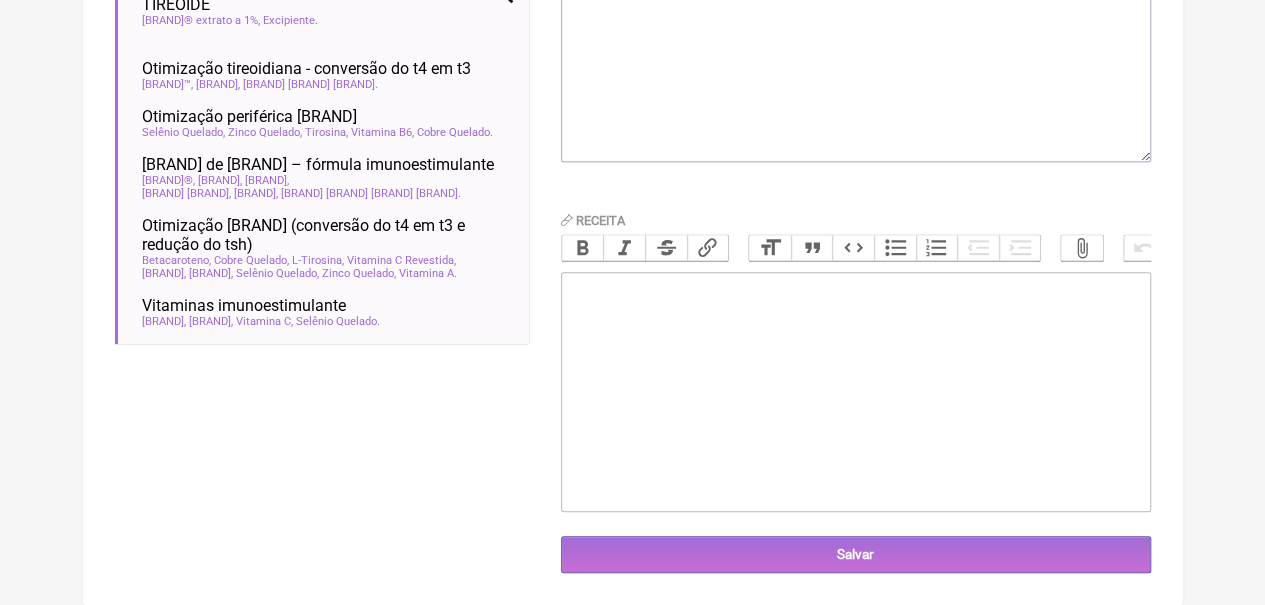 paste on "<div>LEVOID&nbsp; 25 MCG_____USO CONTINUO<br><br></div><div>TOMAR 1 CP DE MANHÃ EM JEJUM E AGUARDAR 30 MINUTOS PARA COMER. CASO ESQUEÇA DE TOMAR A DOSE DE MANHÃ, TOME APÓS 2 HORAS DA ÚLTIMA REFEIÇÃO E AGUARDE MAIS 30 MINUTOS PARA COMER.<br><br></div><div><br><br></div>" 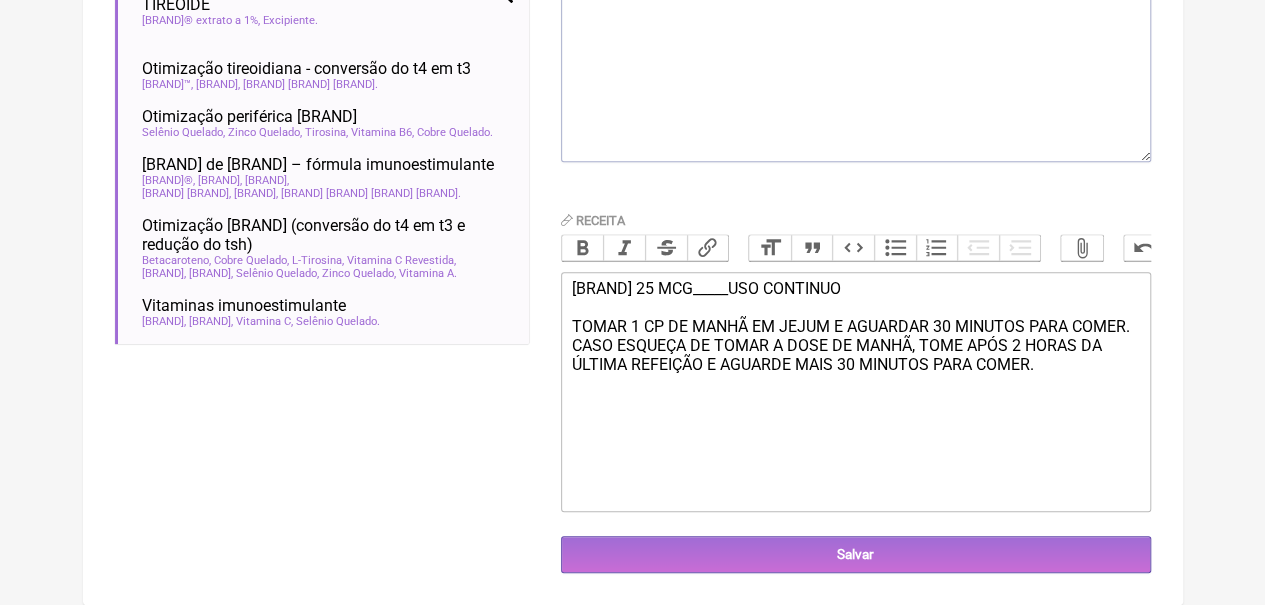 type on "<div>LEVOID&nbsp; 25 MCG_____USO CONTINUO<br><br></div><div>TOMAR 1 CP DE MANHÃ EM JEJUM E AGUARDAR 30 MINUTOS PARA COMER. CASO ESQUEÇA DE TOMAR A DOSE DE MANHÃ, TOME APÓS 2 HORAS DA ÚLTIMA REFEIÇÃO E AGUARDE MAIS 30 MINUTOS PARA COMER.<br><br></div><div><br><br></div>" 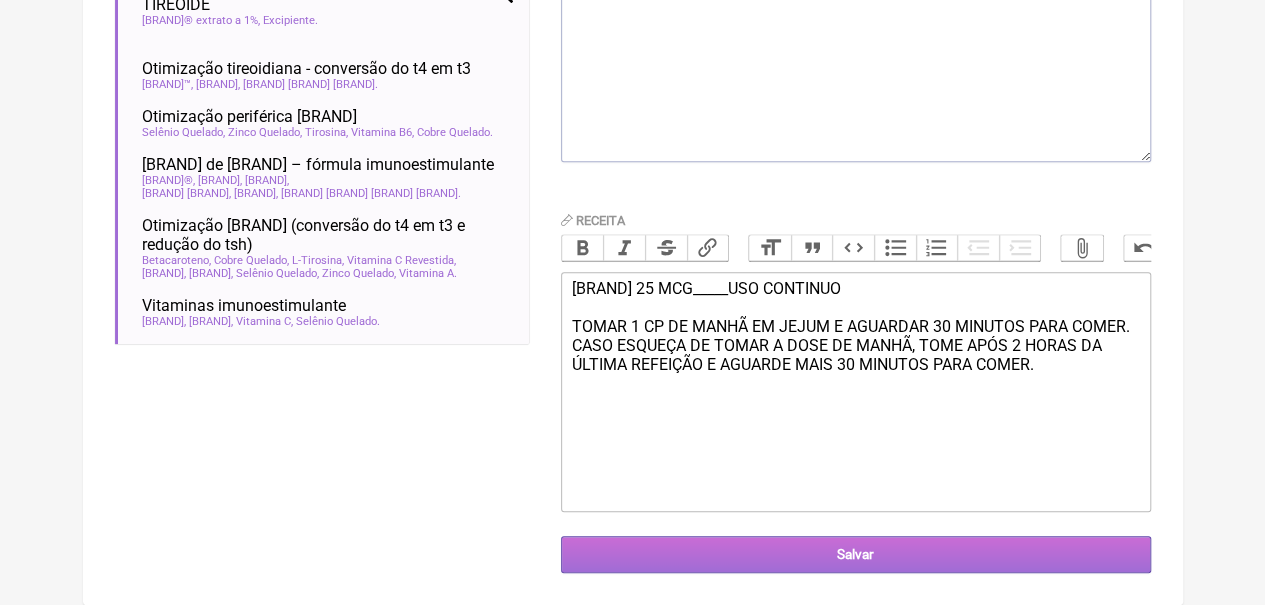 click on "Salvar" at bounding box center [856, 554] 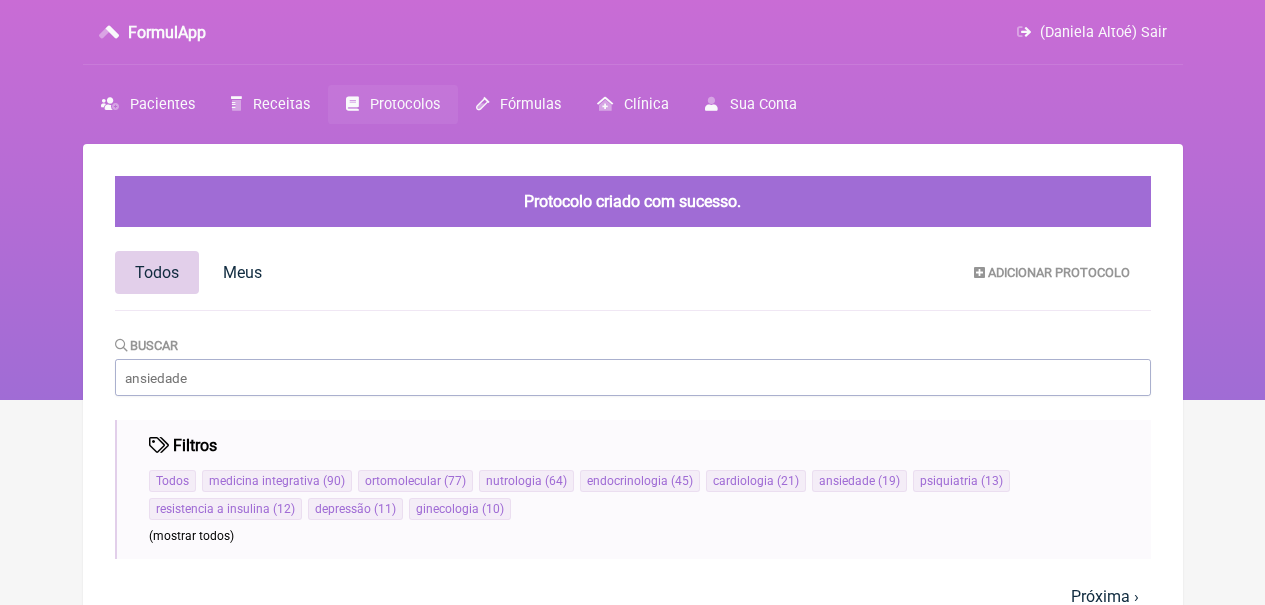 scroll, scrollTop: 0, scrollLeft: 0, axis: both 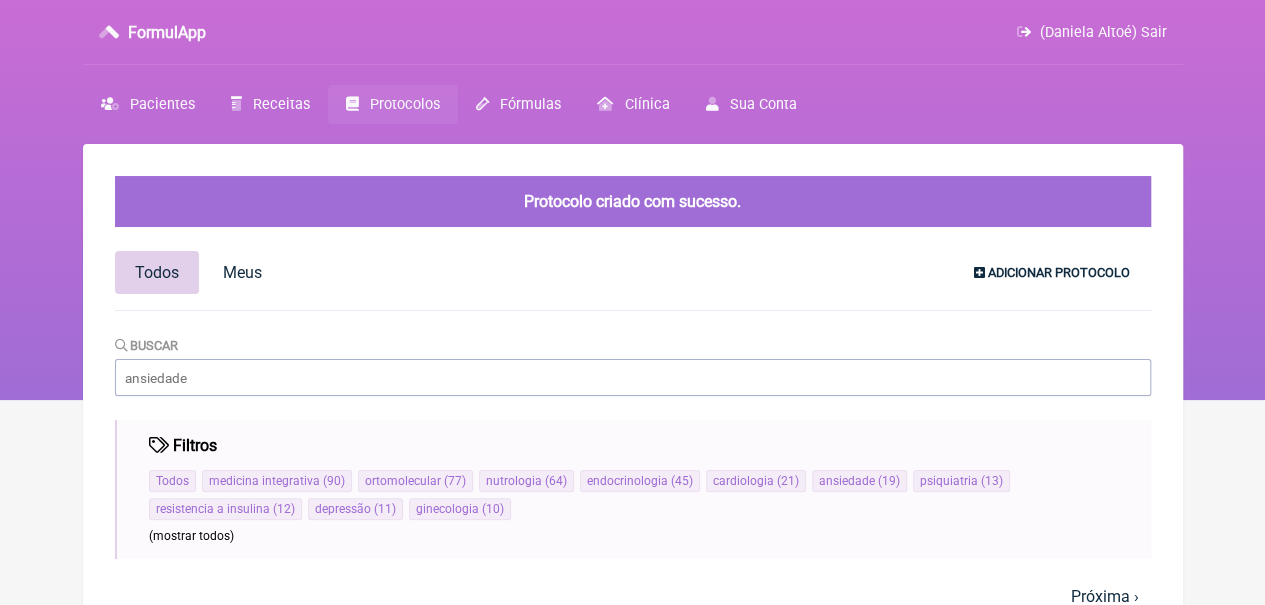 click on "Adicionar Protocolo" at bounding box center (1059, 272) 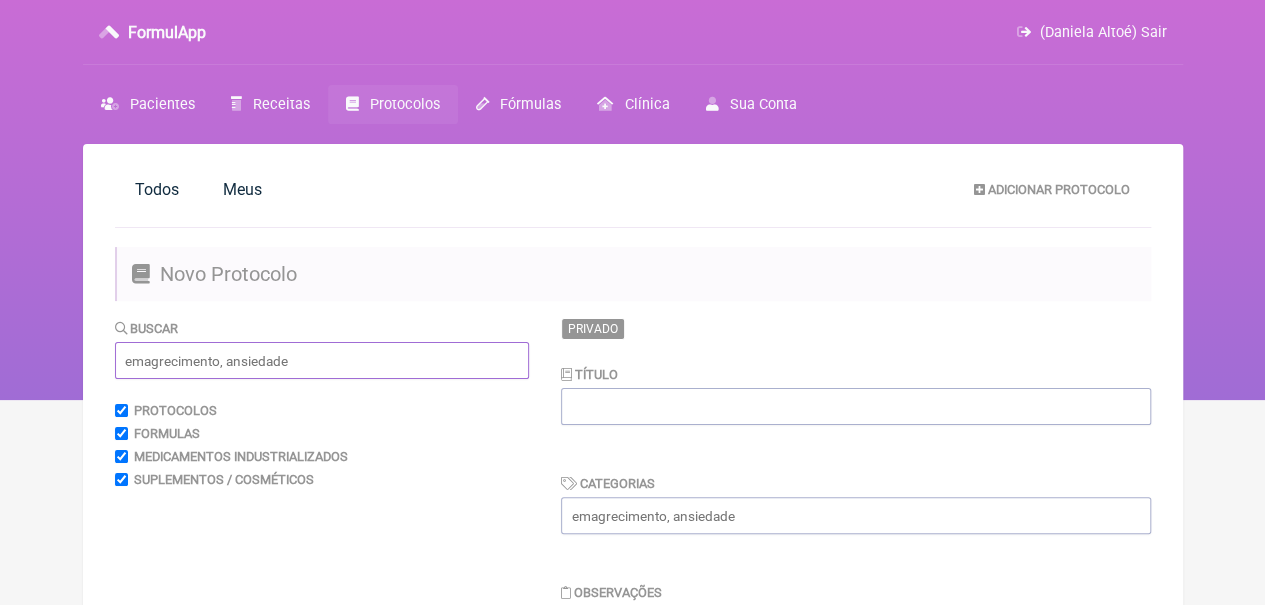 click at bounding box center (322, 360) 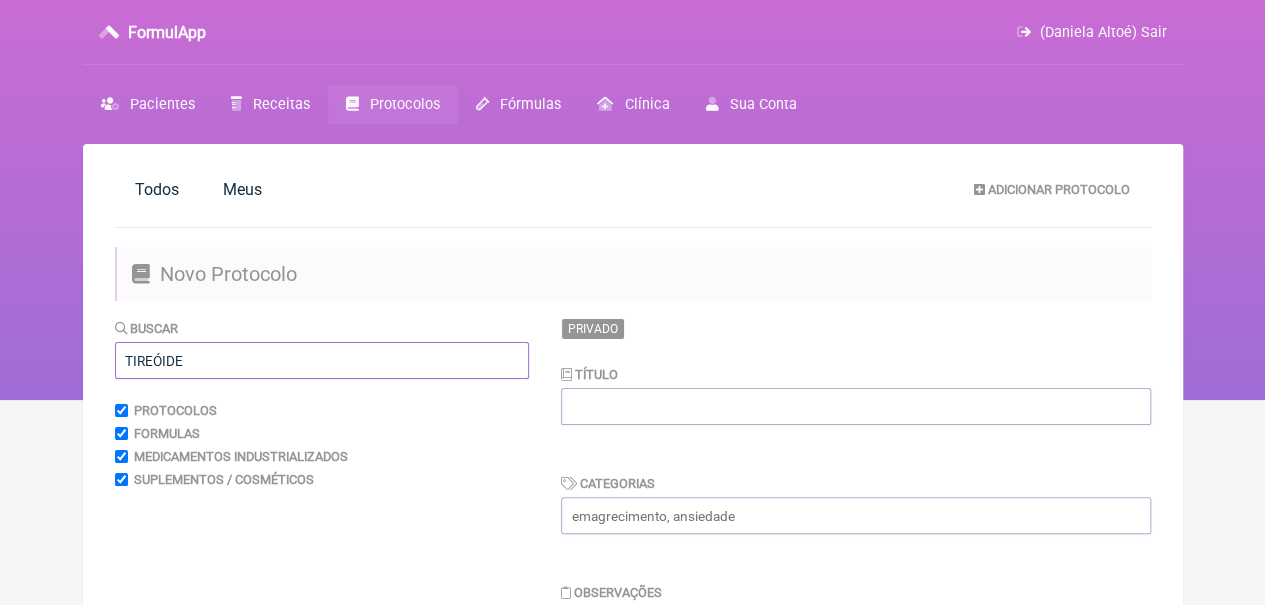 type on "[BRAND]" 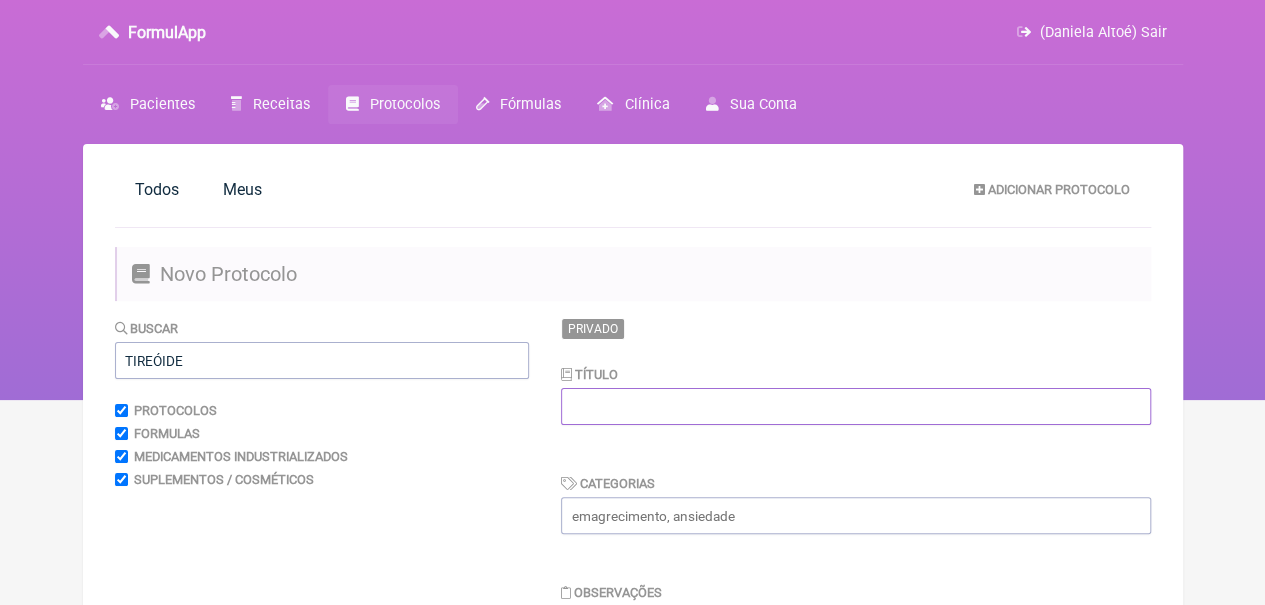 click at bounding box center [856, 406] 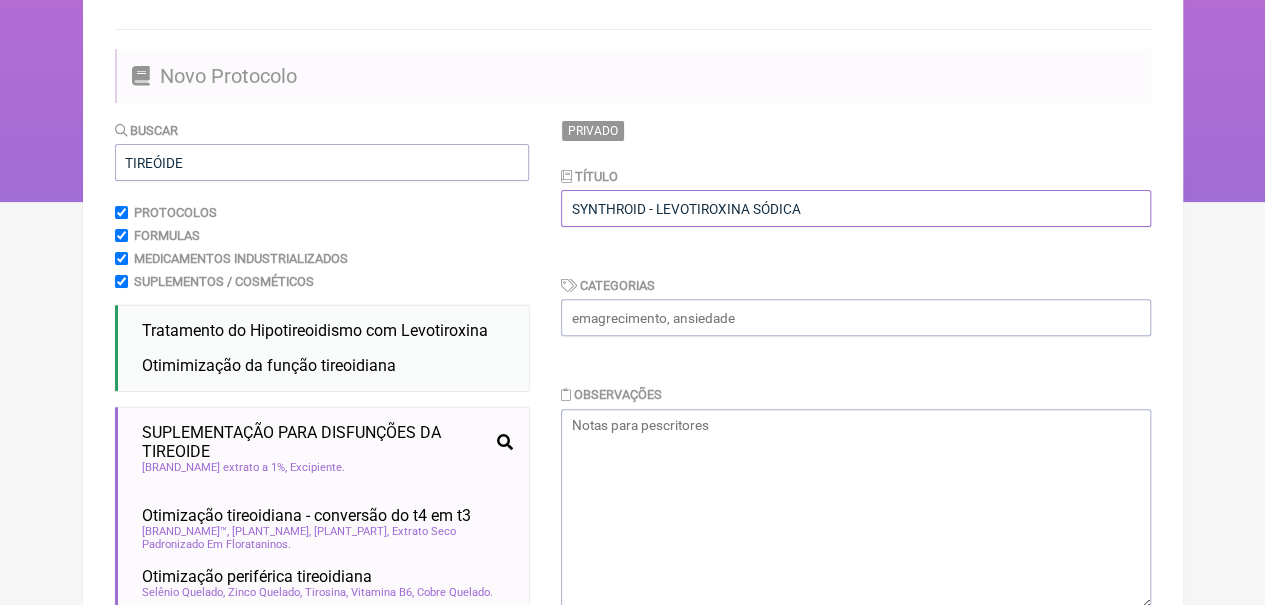 scroll, scrollTop: 214, scrollLeft: 0, axis: vertical 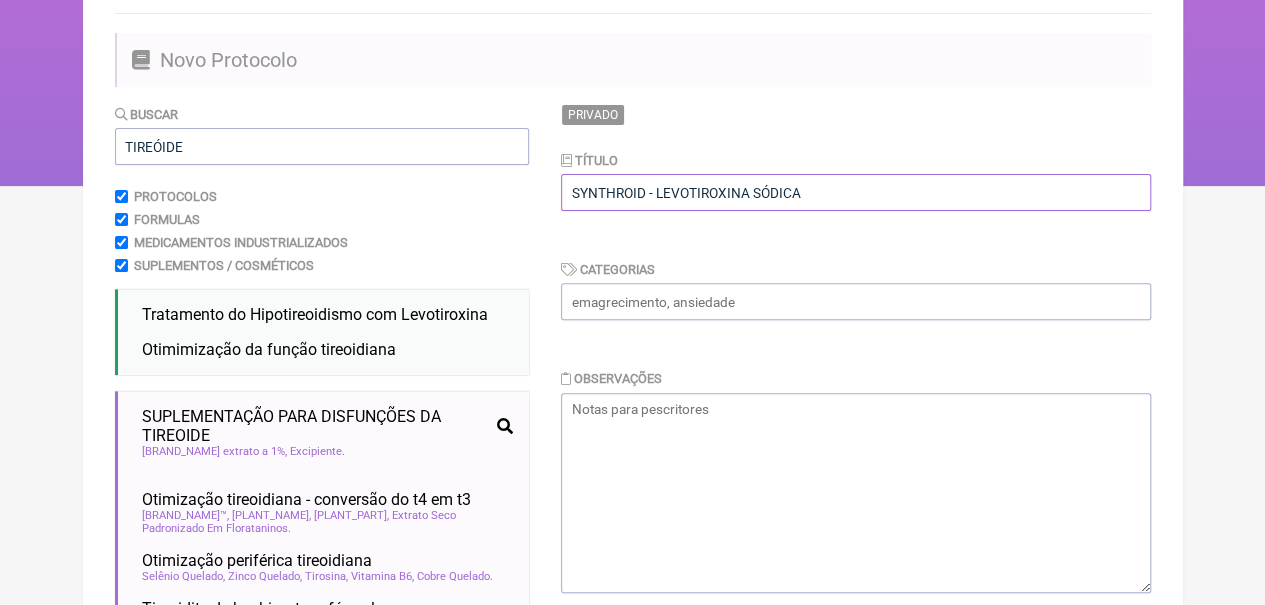 type on "SYNTHROID - LEVOTIROXINA SÓDICA" 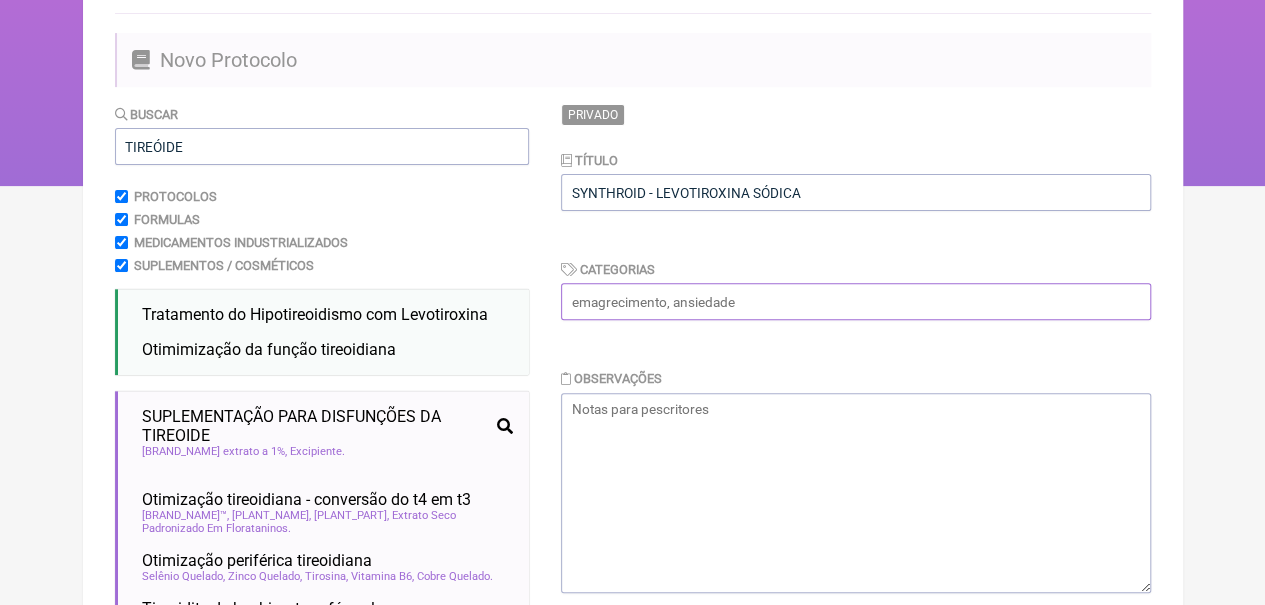 click at bounding box center (856, 301) 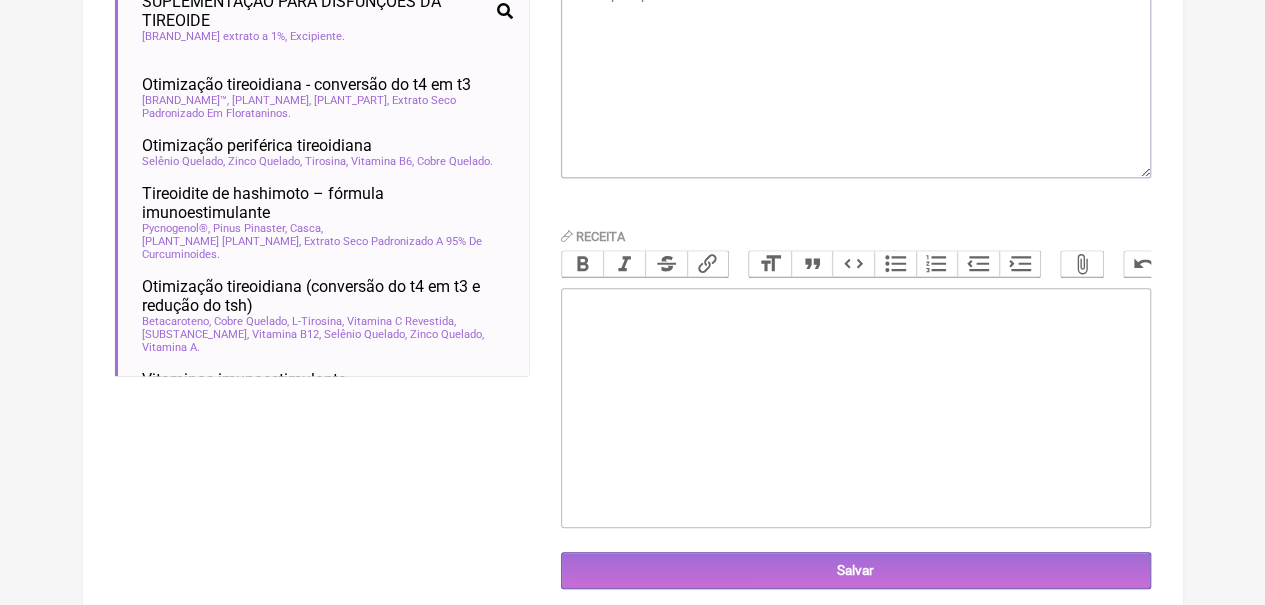 scroll, scrollTop: 636, scrollLeft: 0, axis: vertical 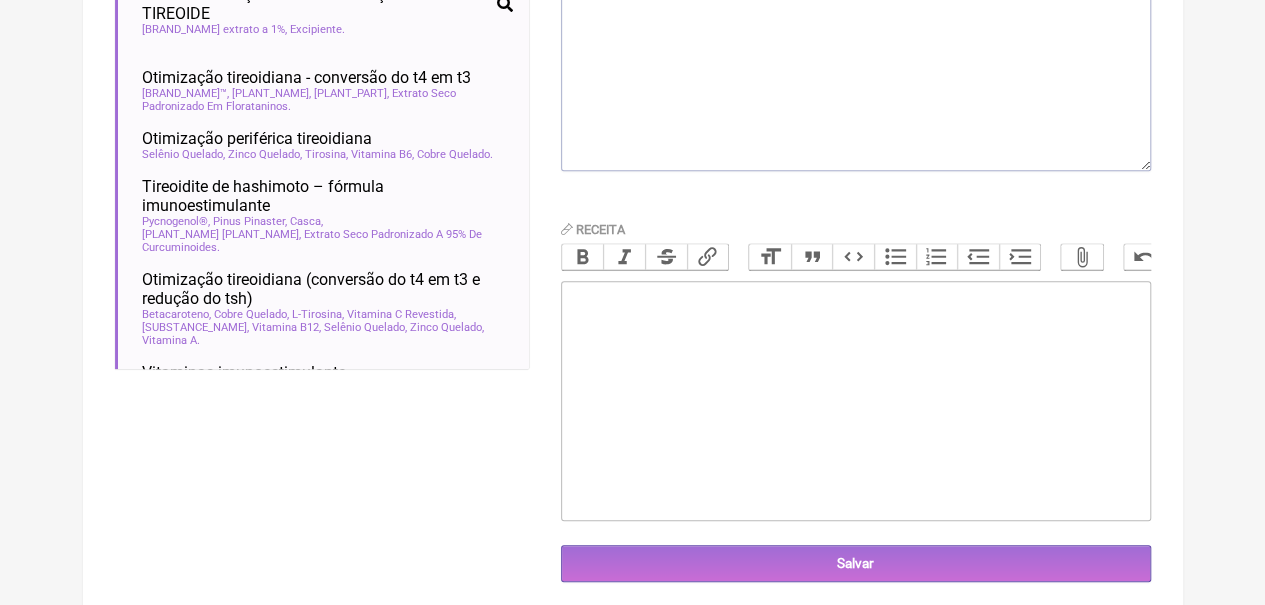 type on "[BRAND]" 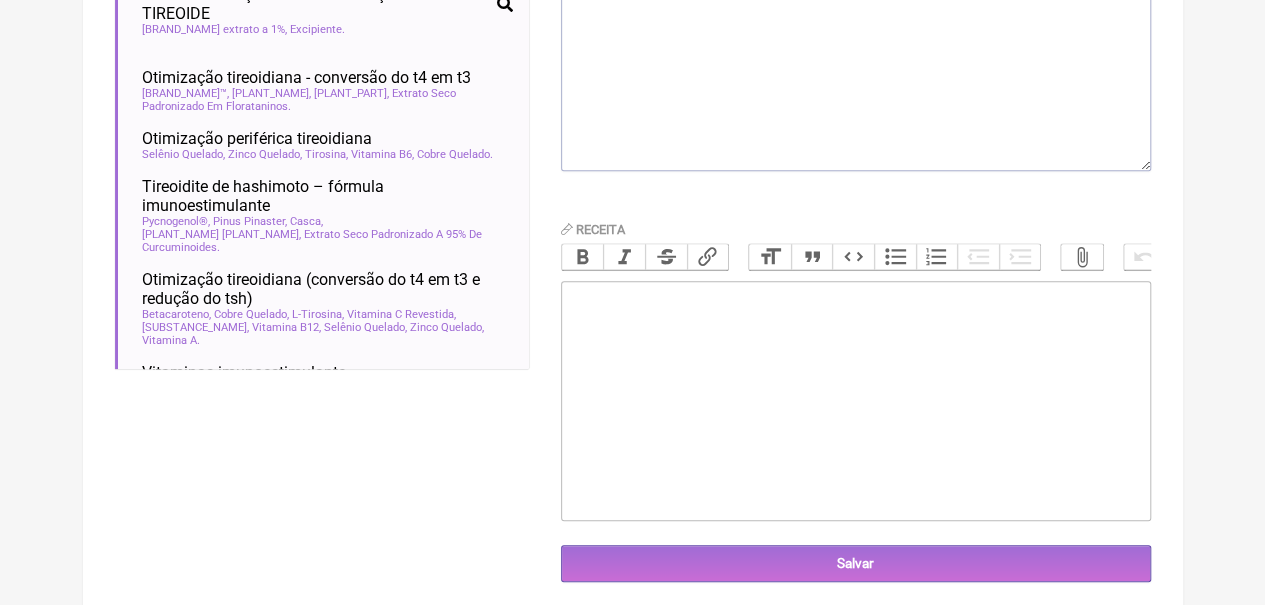 paste on "<div>SYNTHROID&nbsp; 25 MCG_____USO CONTINUO<br><br></div><div>TOMAR 1 CP DE MANHÃ EM JEJUM E AGUARDAR 30 MINUTOS PARA COMER. CASO ESQUEÇA DE TOMAR A DOSE DE MANHÃ, TOME APÓS 2 HORAS DA ÚLTIMA REFEIÇÃO E AGUARDE MAIS 30 MINUTOS PARA COMER.<br><br></div><div><br><br></div>" 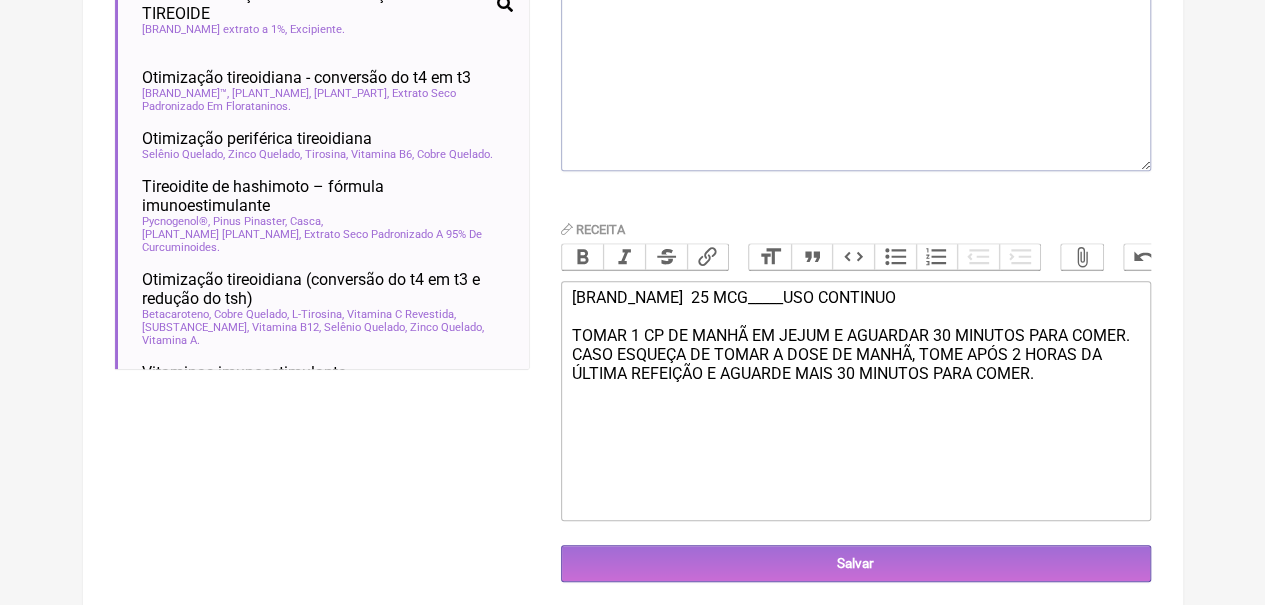 type on "<div>SYNTHROID&nbsp; 25 MCG_____USO CONTINUO<br><br></div><div>TOMAR 1 CP DE MANHÃ EM JEJUM E AGUARDAR 30 MINUTOS PARA COMER. CASO ESQUEÇA DE TOMAR A DOSE DE MANHÃ, TOME APÓS 2 HORAS DA ÚLTIMA REFEIÇÃO E AGUARDE MAIS 30 MINUTOS PARA COMER.<br><br></div><div><br><br></div>" 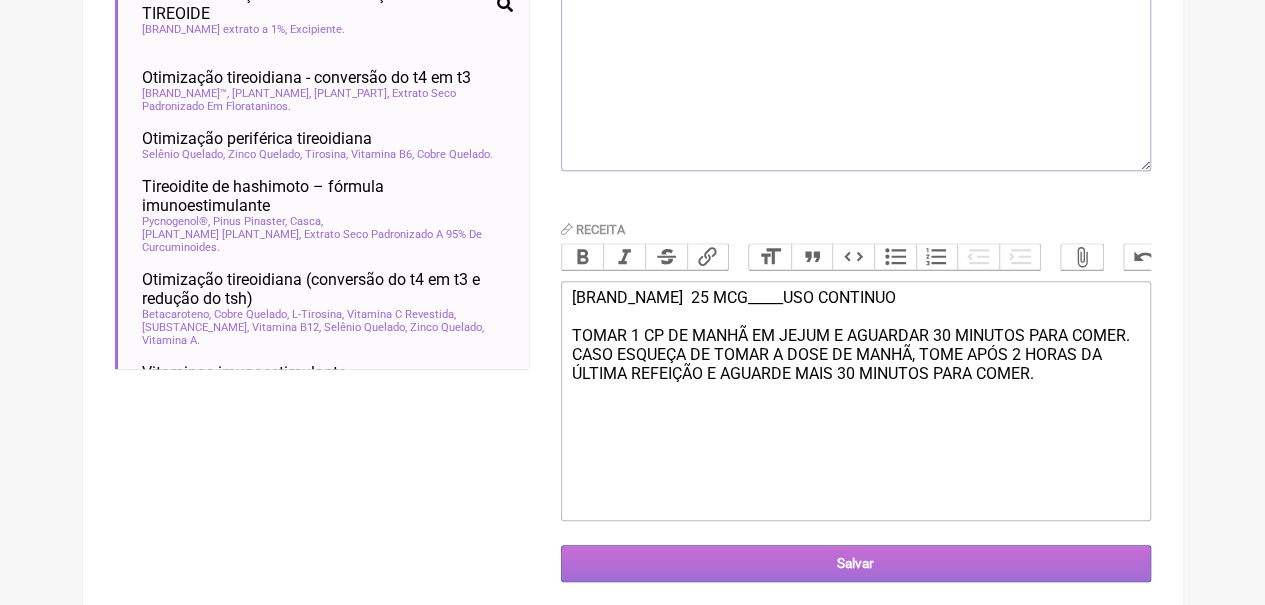 click on "Salvar" at bounding box center [856, 563] 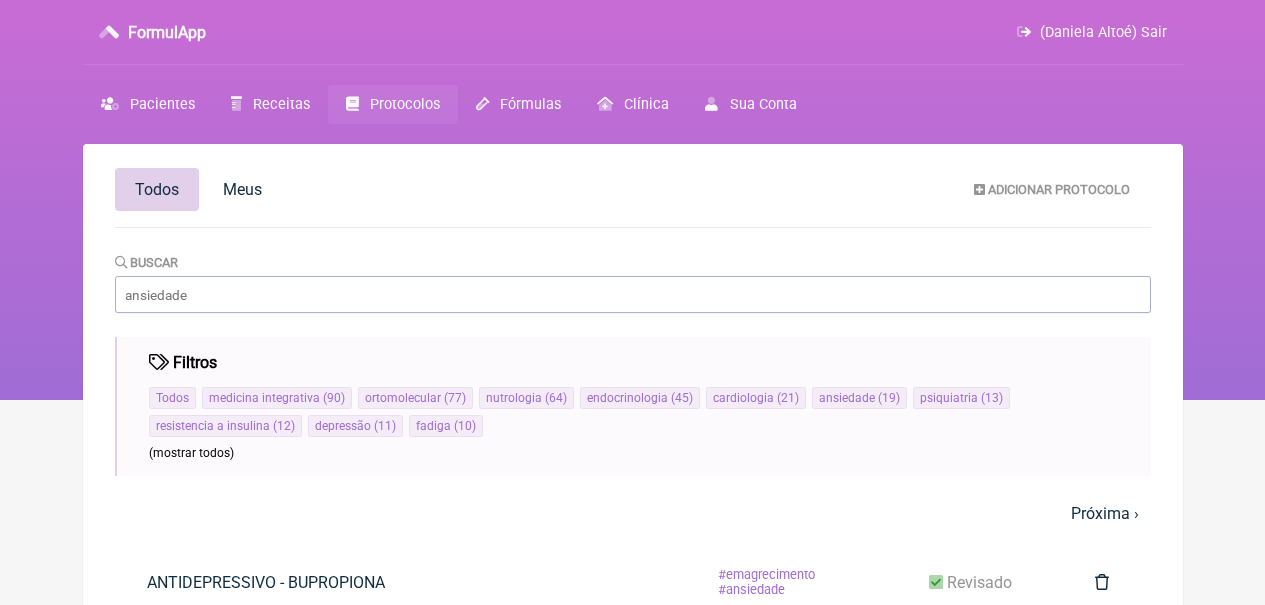 scroll, scrollTop: 0, scrollLeft: 0, axis: both 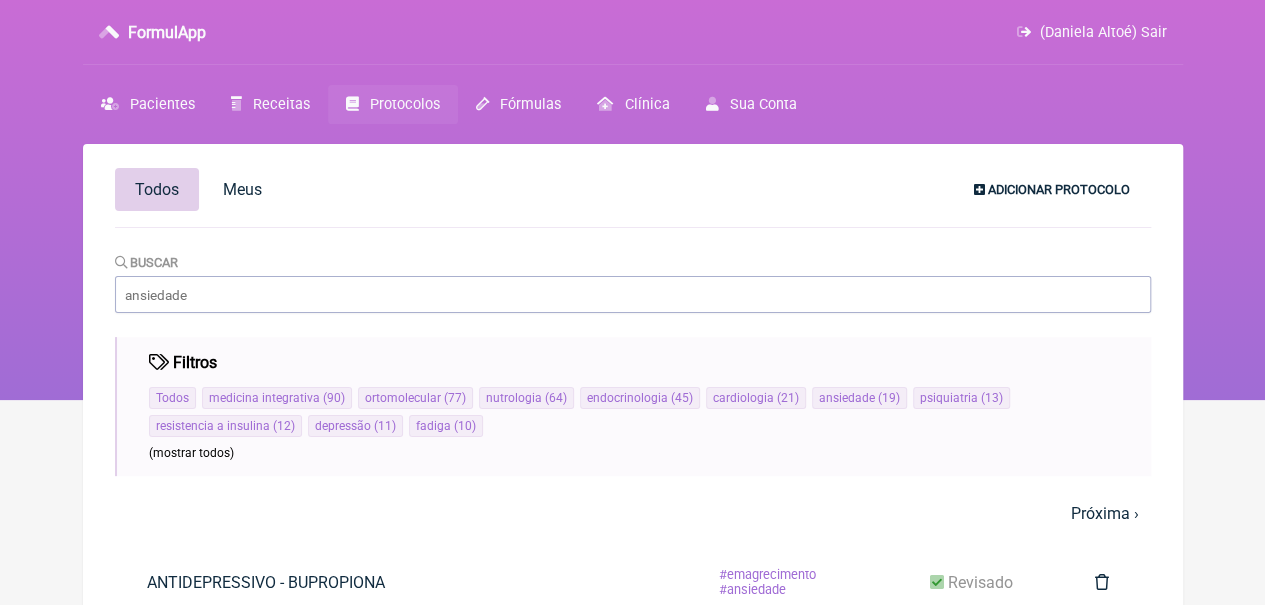 click on "Adicionar Protocolo" at bounding box center (1052, 189) 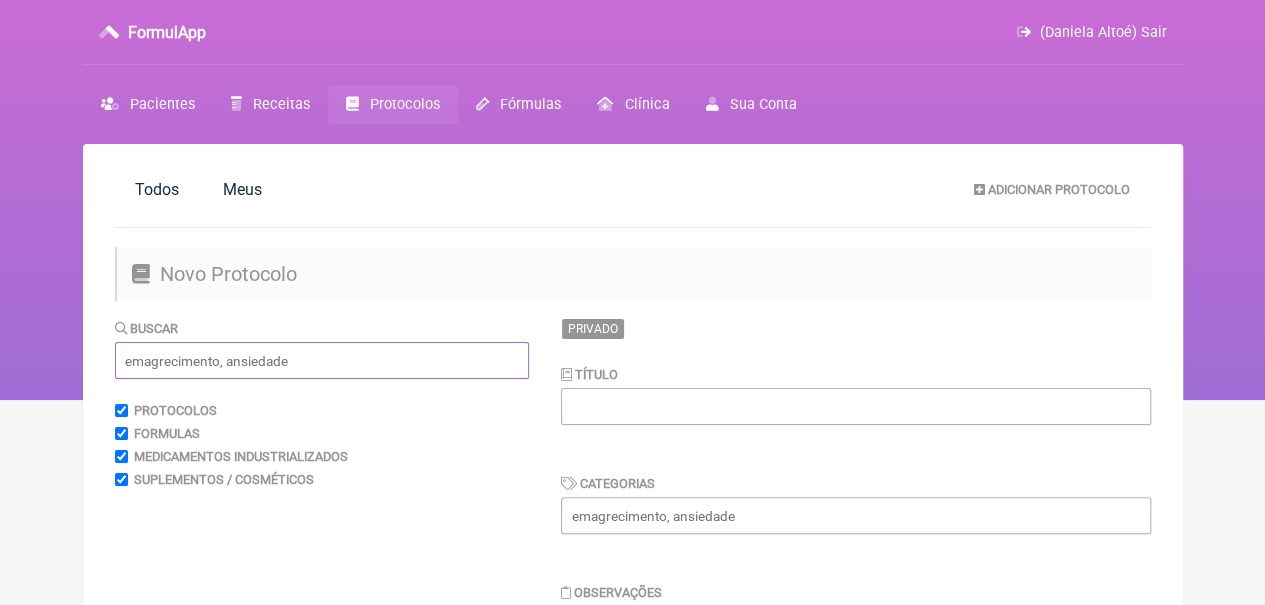 click at bounding box center [322, 360] 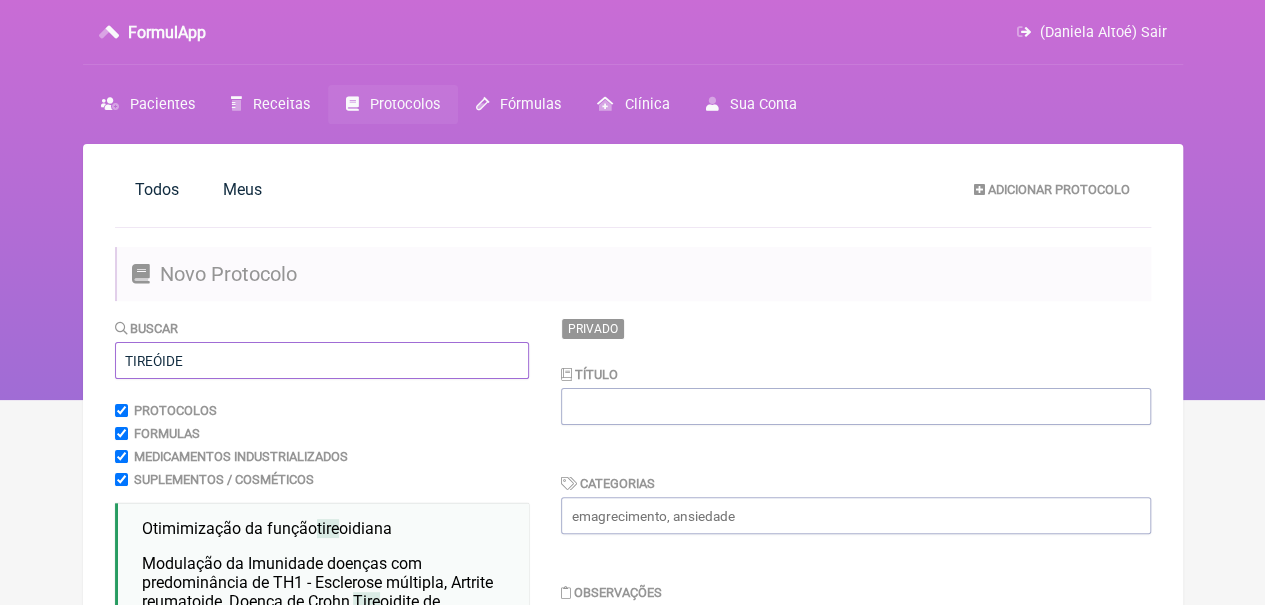 type on "TIREÓIDE" 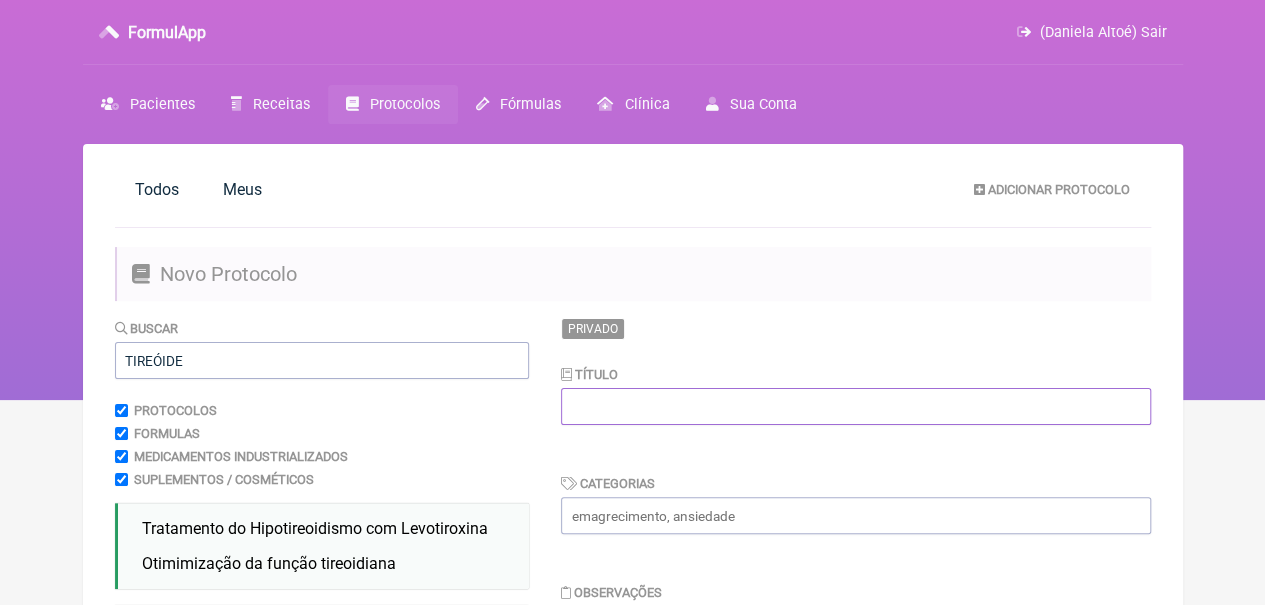 click at bounding box center (856, 406) 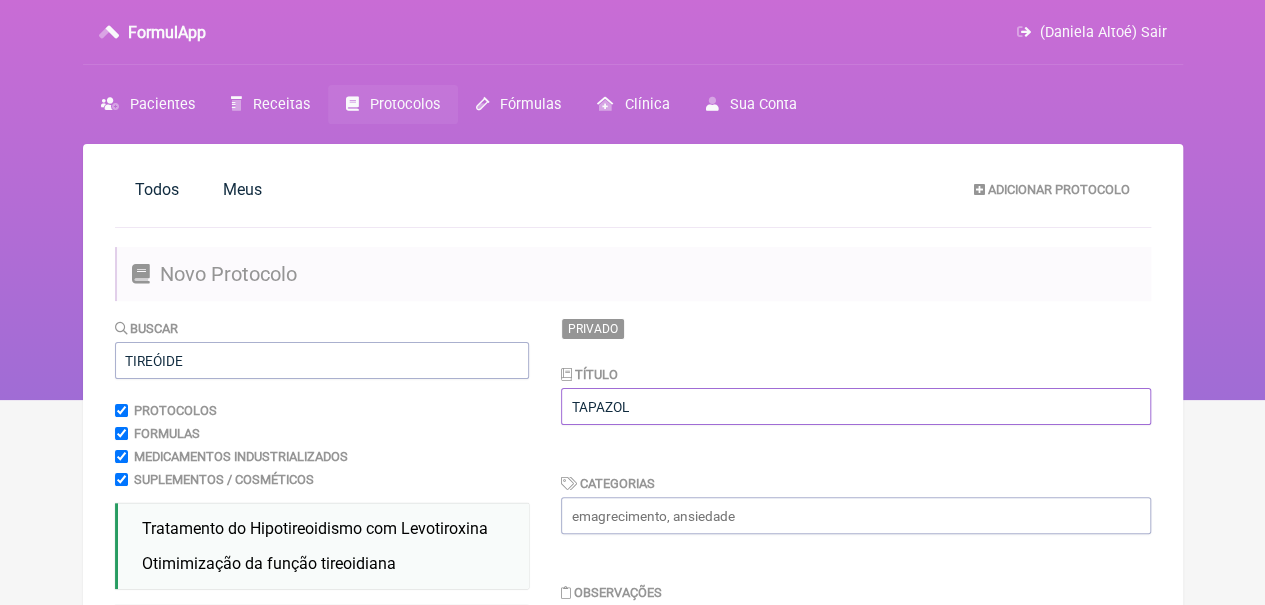 type on "TAPAZOL" 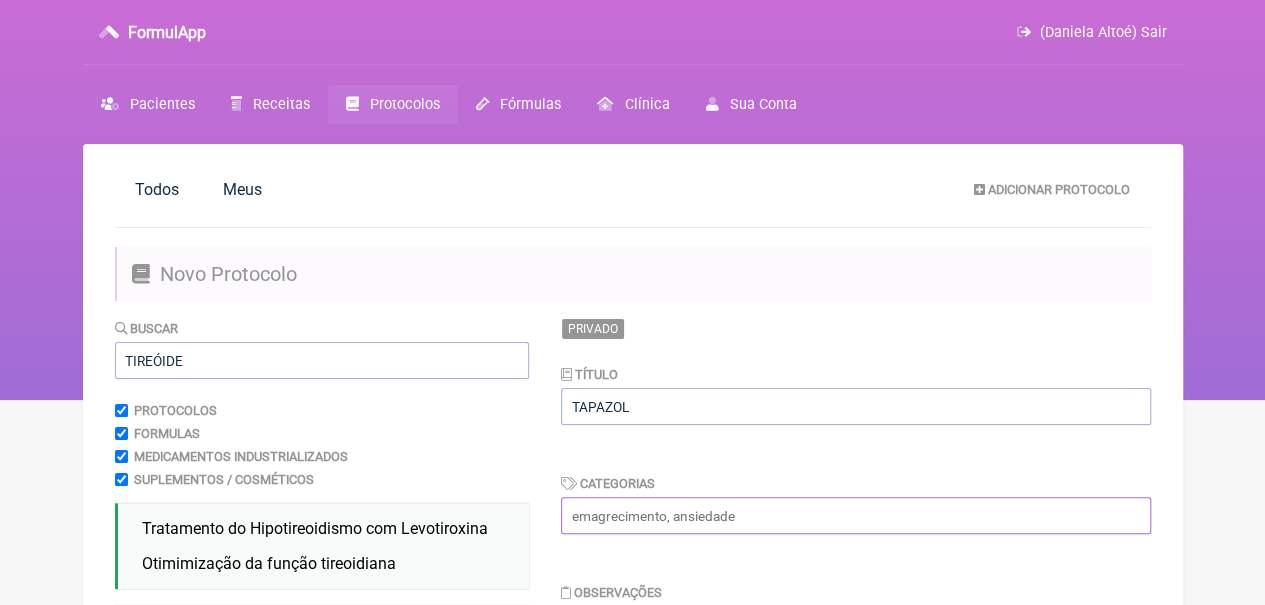 click at bounding box center (856, 515) 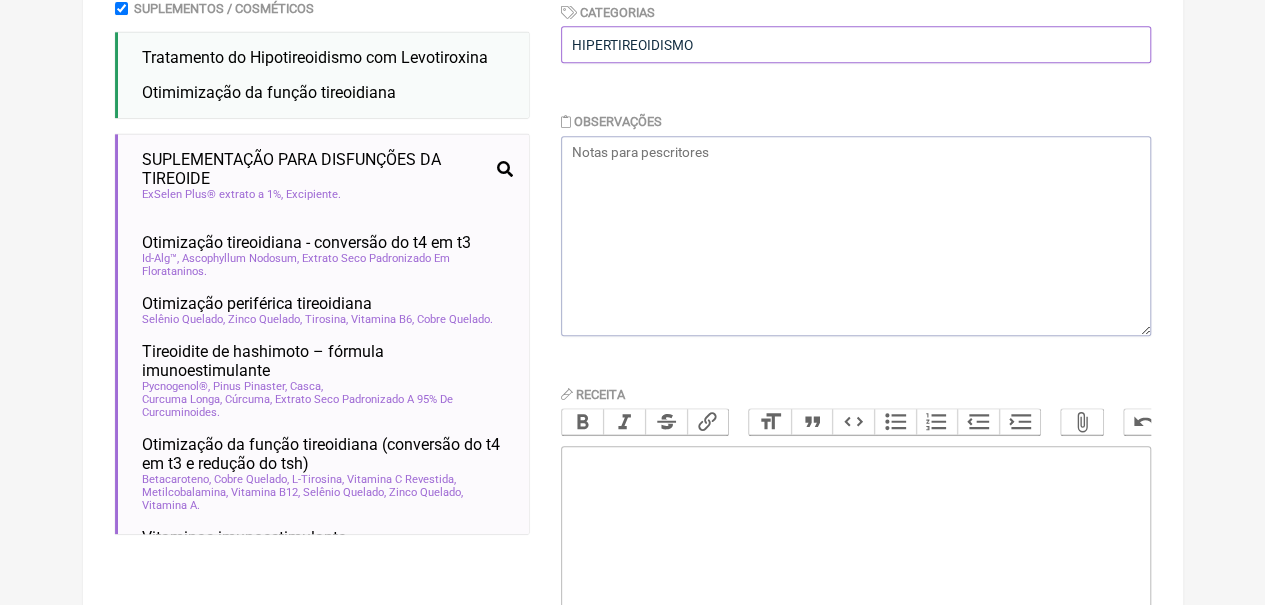 scroll, scrollTop: 499, scrollLeft: 0, axis: vertical 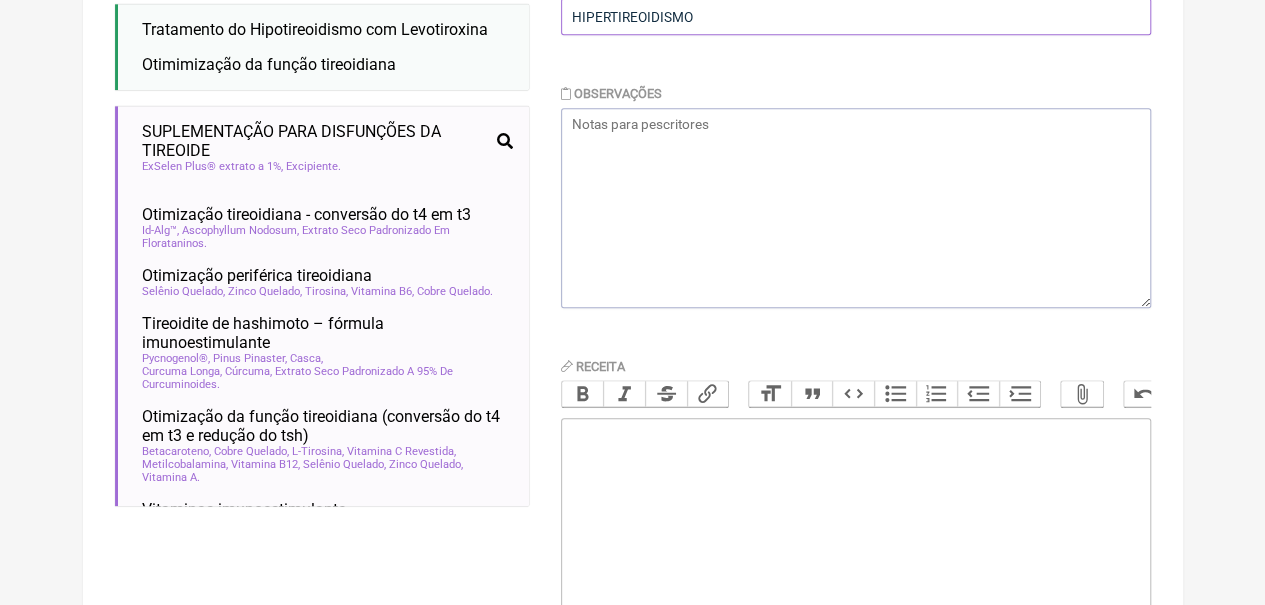 type on "HIPERTIREOIDISMO" 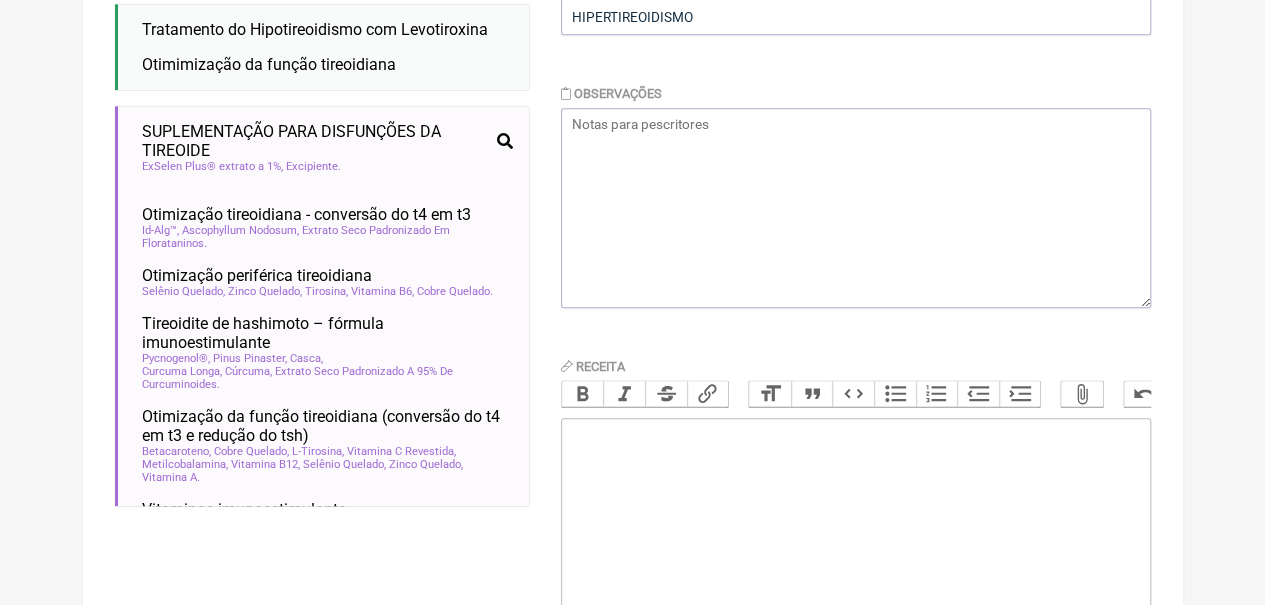 click at bounding box center (856, 538) 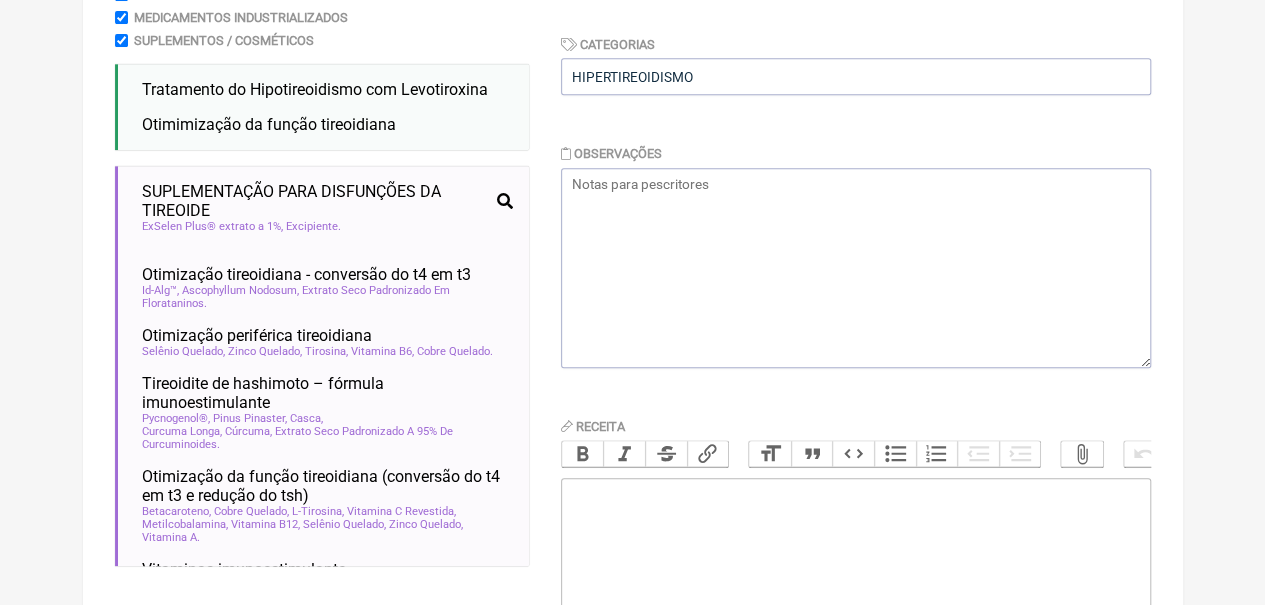 scroll, scrollTop: 203, scrollLeft: 0, axis: vertical 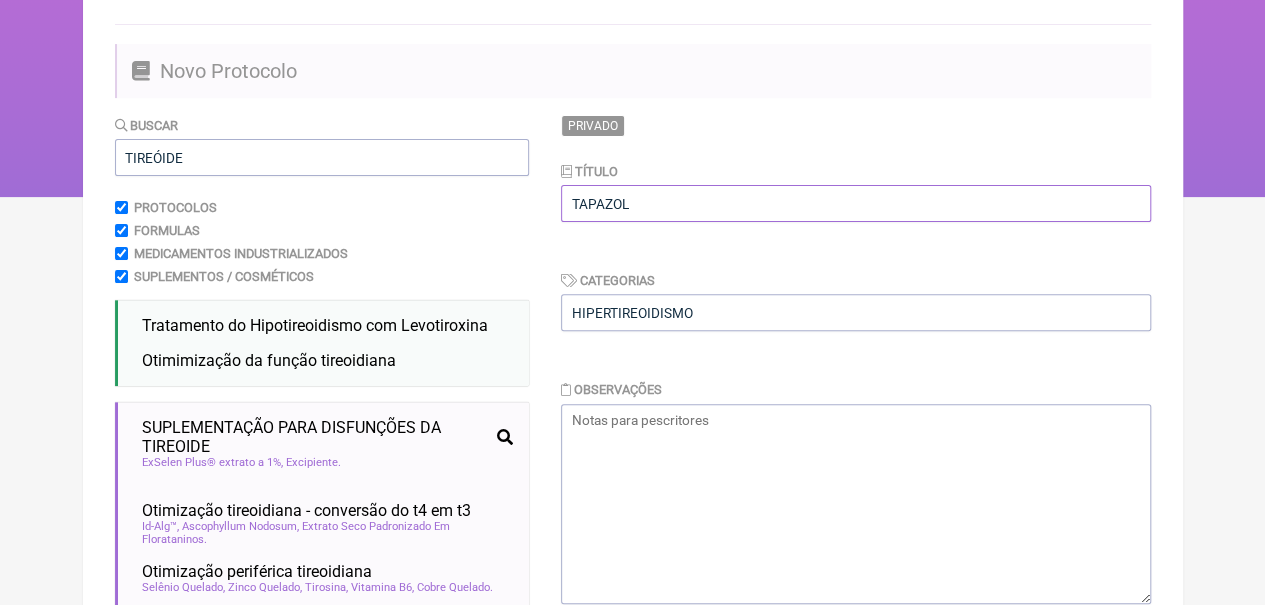 click on "TAPAZOL" at bounding box center [856, 203] 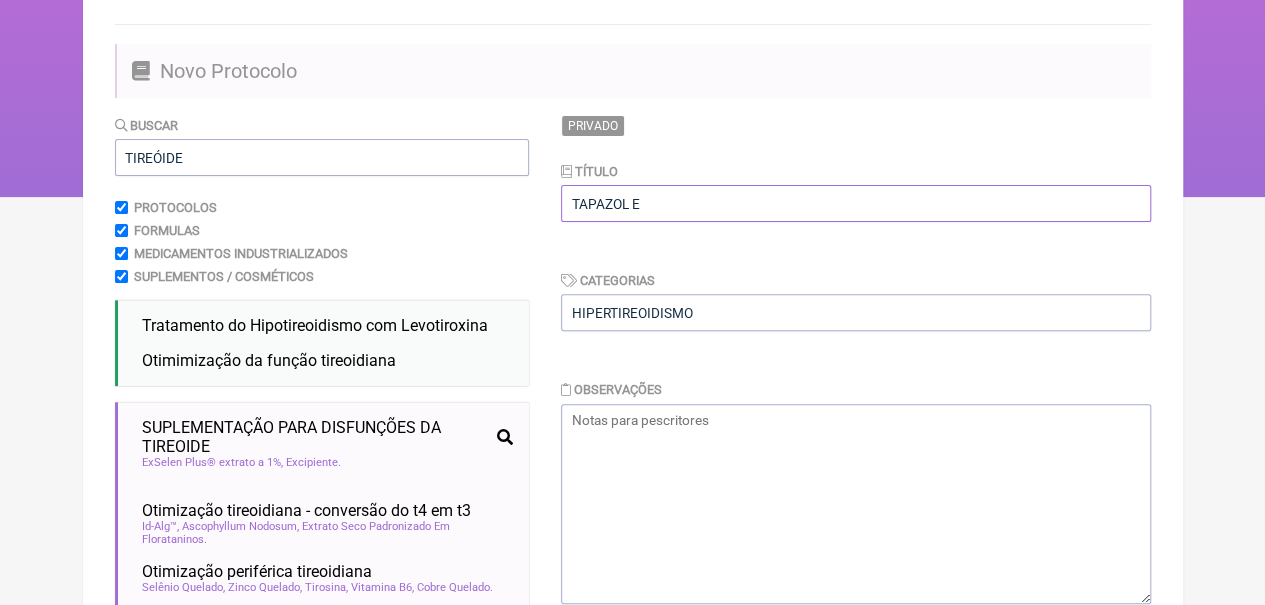 paste on "PROPILTIOURACIL" 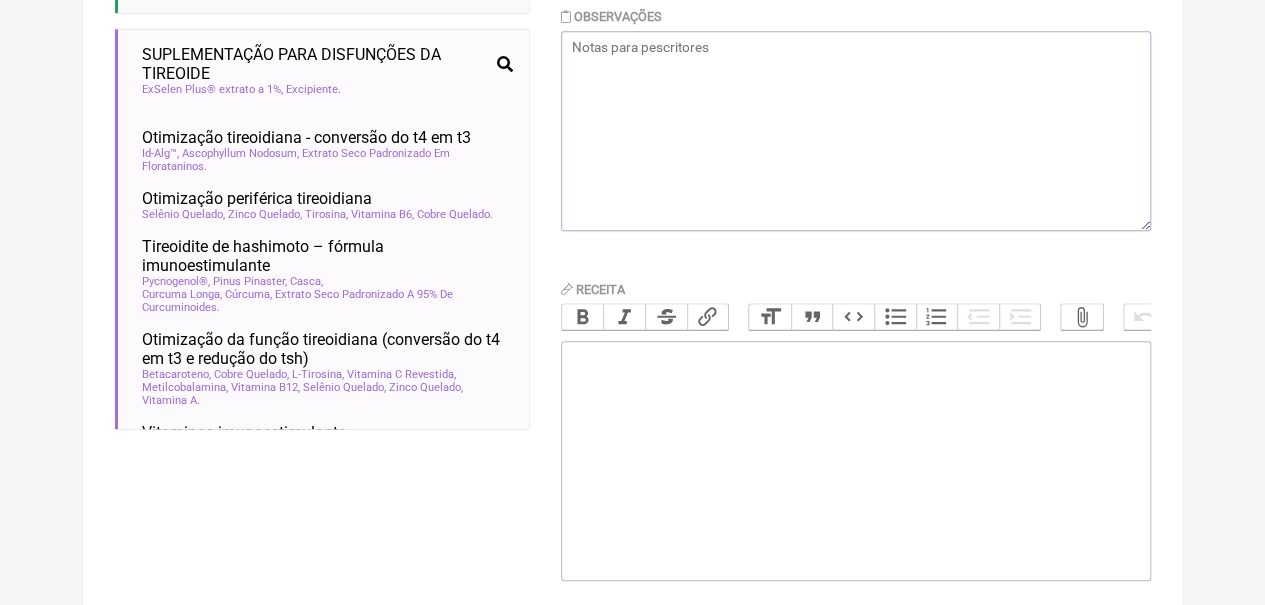 scroll, scrollTop: 614, scrollLeft: 0, axis: vertical 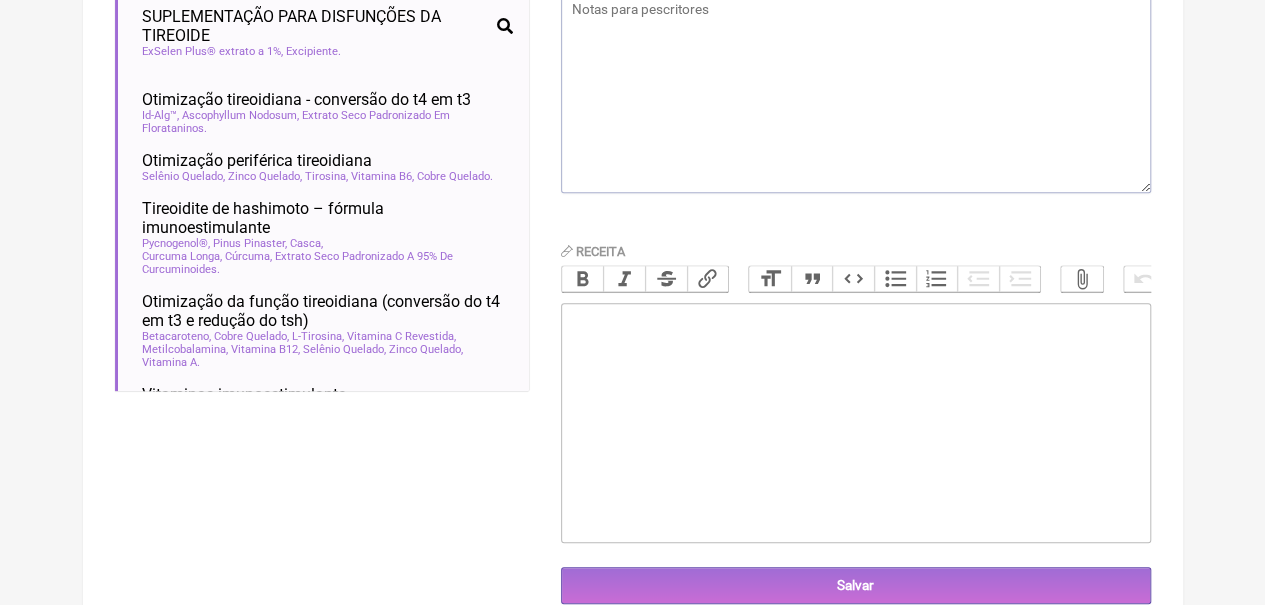 type on "TAPAZOL E PROPILTIOURACIL" 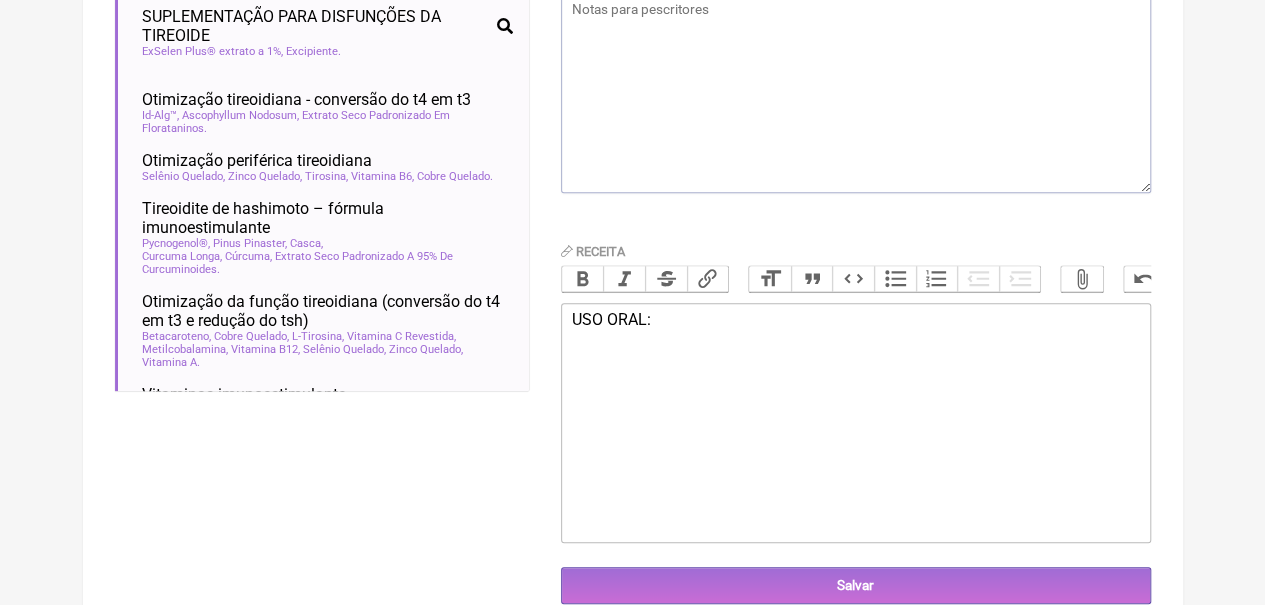 paste on "<div>USO ORAL:<br><br>TAPAZOL 5 / 10 MG _______USO CONTINUO<br><br></div><div>TOMAR 1 CP 8/8 HORAS.<br><br></div><div><br></div><div>PROPILTIOURACIL 100 MG: 1 CP 8/8 HORAS.&nbsp;<br><br></div><div><br><br></div>" 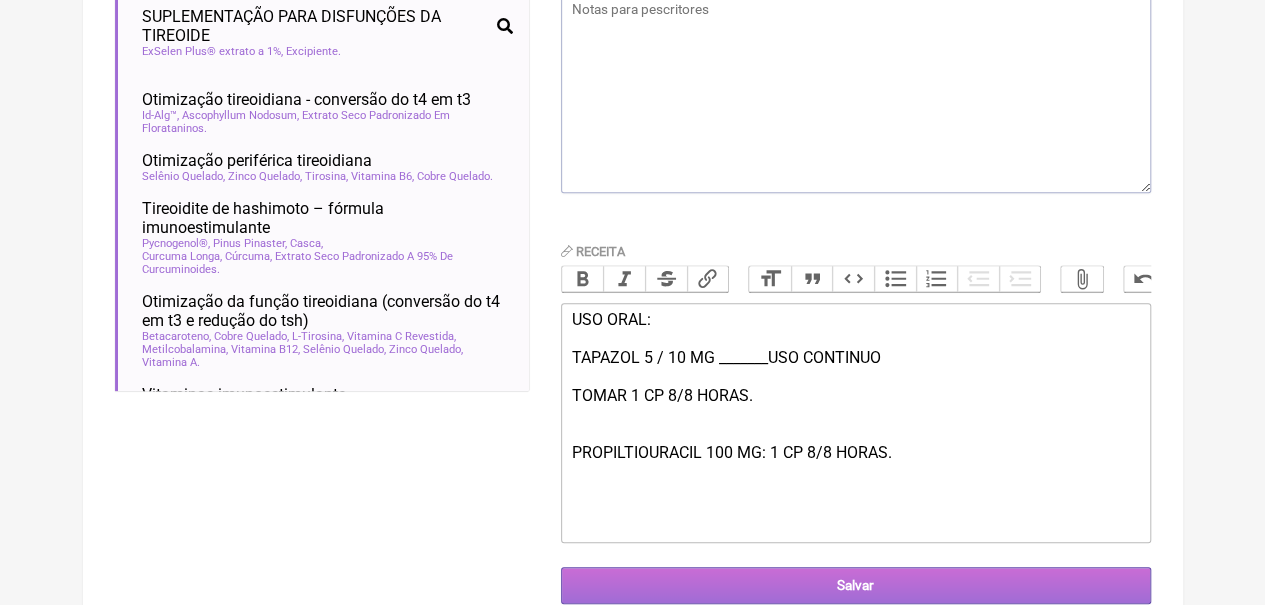 click on "Salvar" at bounding box center (856, 585) 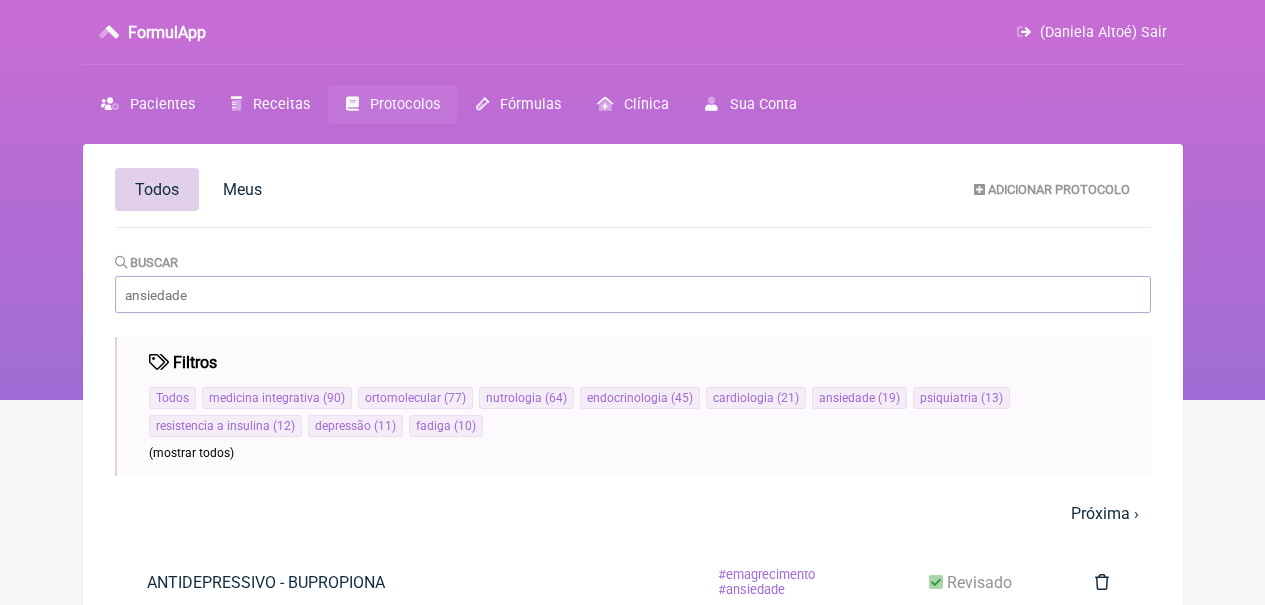 scroll, scrollTop: 0, scrollLeft: 0, axis: both 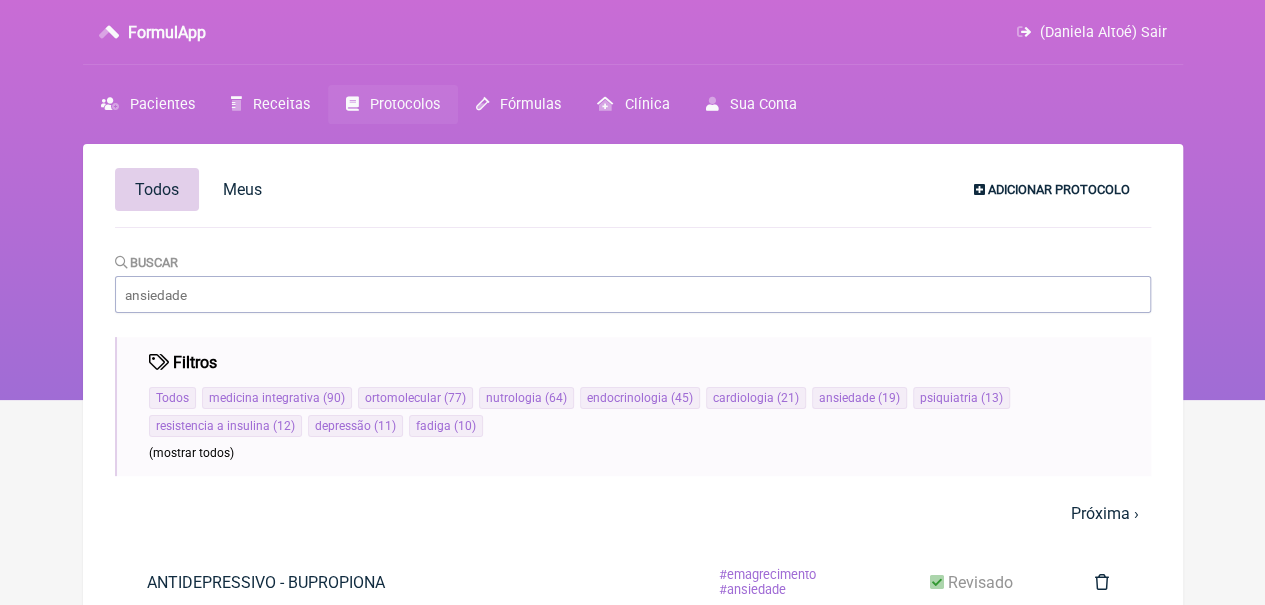 click on "Adicionar Protocolo" at bounding box center (1059, 189) 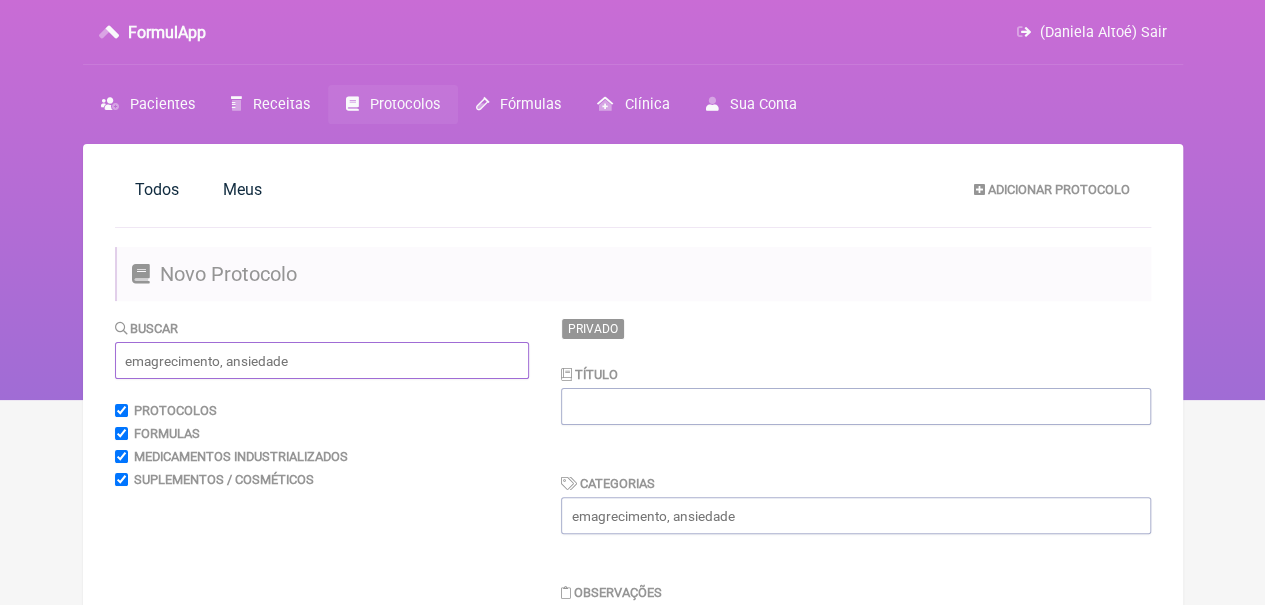 click at bounding box center (322, 360) 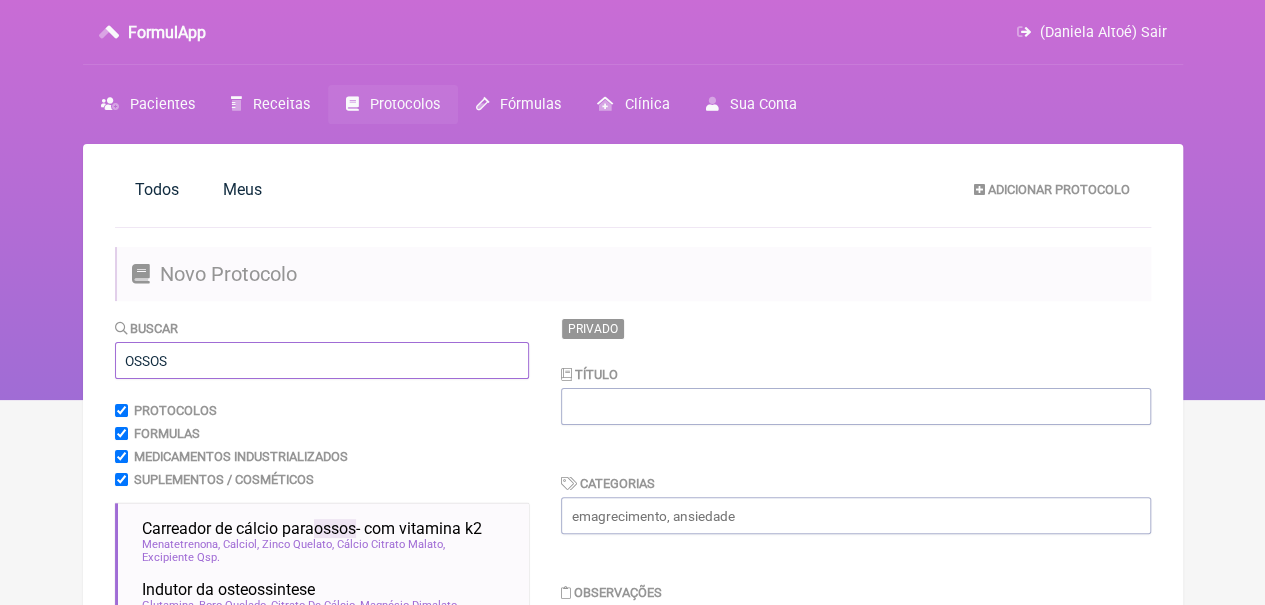 type on "OSSOS" 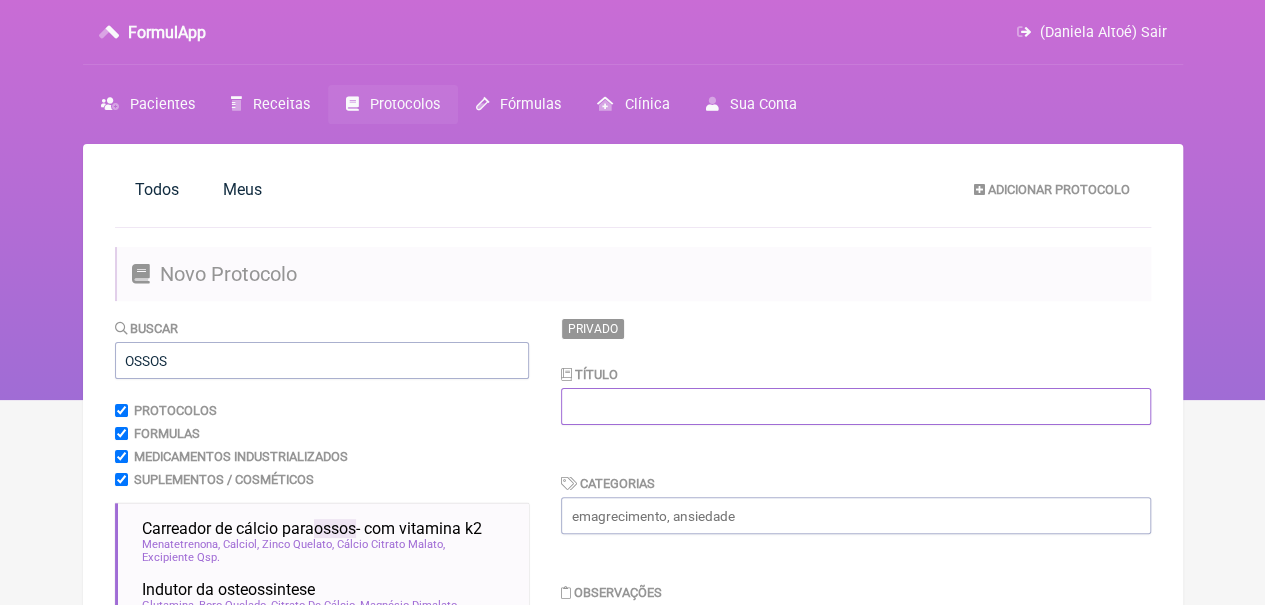 click at bounding box center [856, 406] 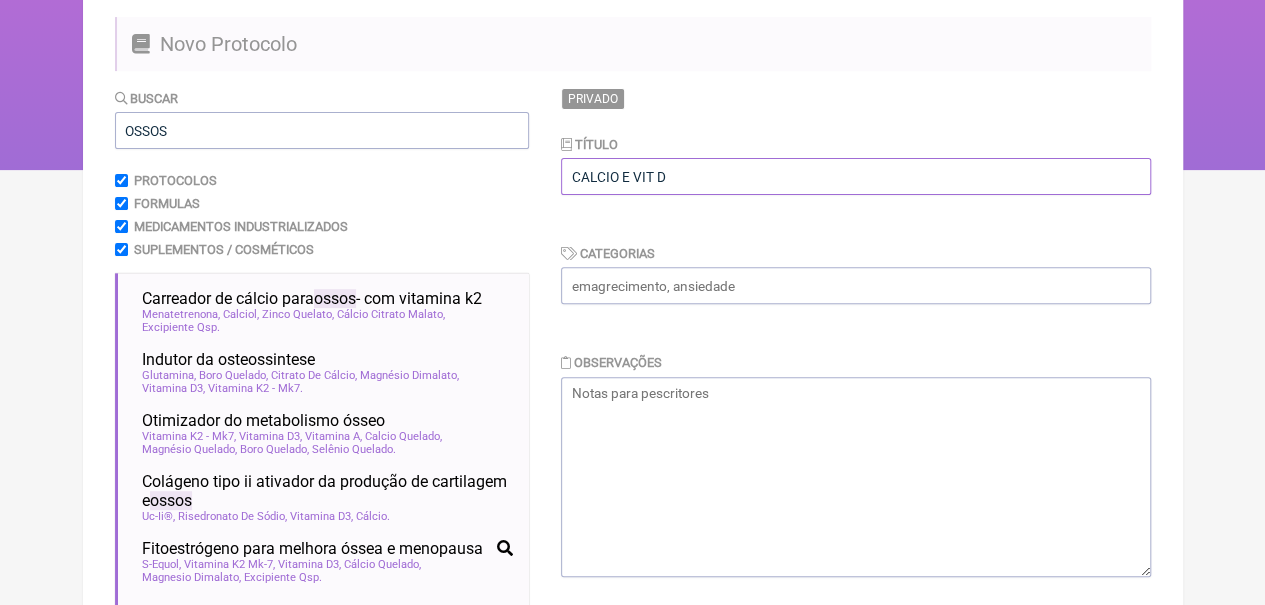scroll, scrollTop: 218, scrollLeft: 0, axis: vertical 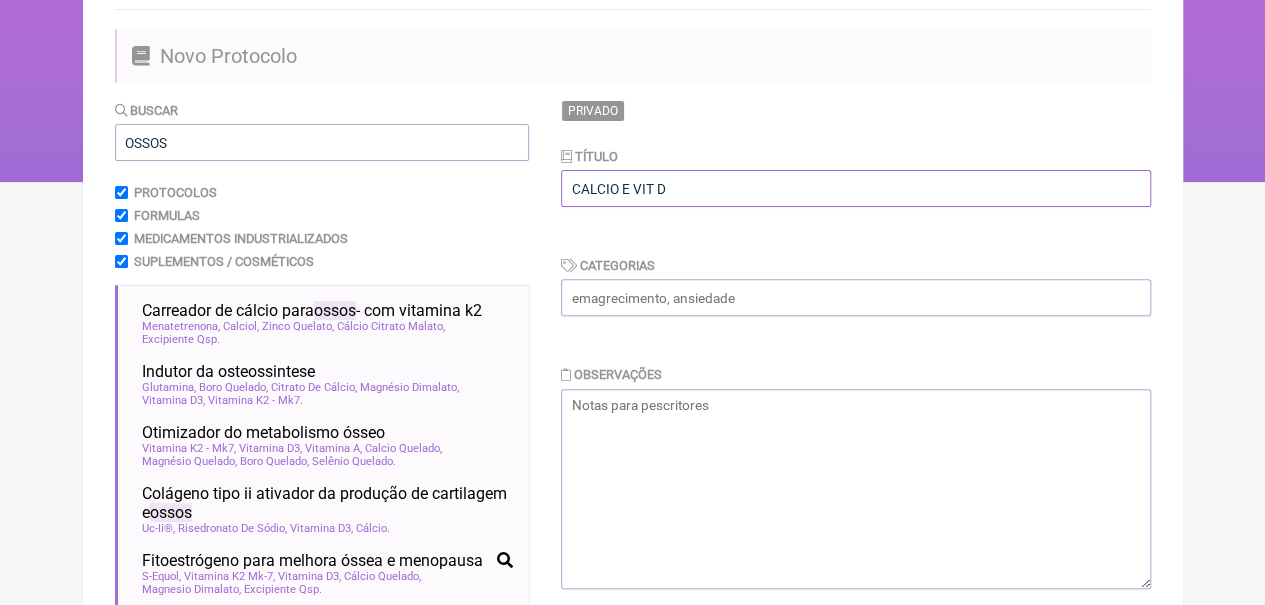 type on "[NUTRIENT] E [NUTRIENT]" 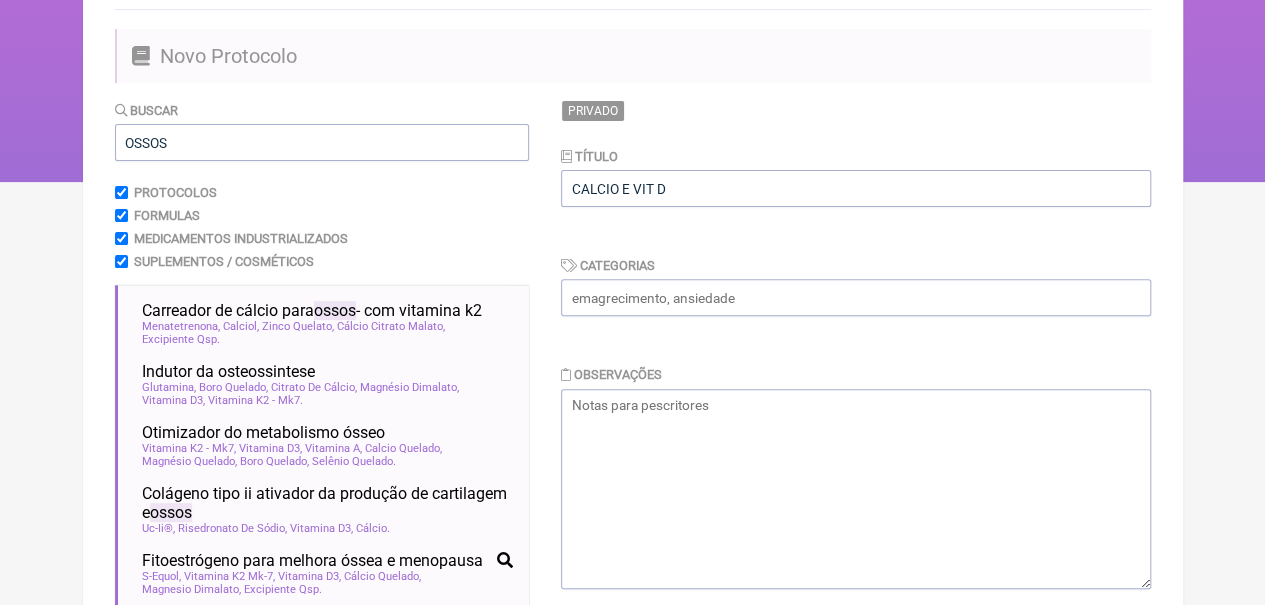 click on "Buscar
OSSOS
Protocolos
Formulas
Medicamentos Industrializados
Suplementos / Cosméticos
Carreador de cálcio para  ossos  - com vitamina k2
osteoporose   osteopenia   nutrologia   reumatologia   ortopedia   geriatria   osteomalacia
Menatetrenona   Calciol   Zinco Quelato   Cálcio Citrato Malato   Excipiente Qsp
Indutor da osteossintese
menopausa   osteoporose   osteopenia   climatério   ossos
Glutamina   Boro Quelado   Citrato De Cálcio   Magnésio Dimalato   Vitamina D3   Vitamina K2 - Mk7" at bounding box center [633, 550] 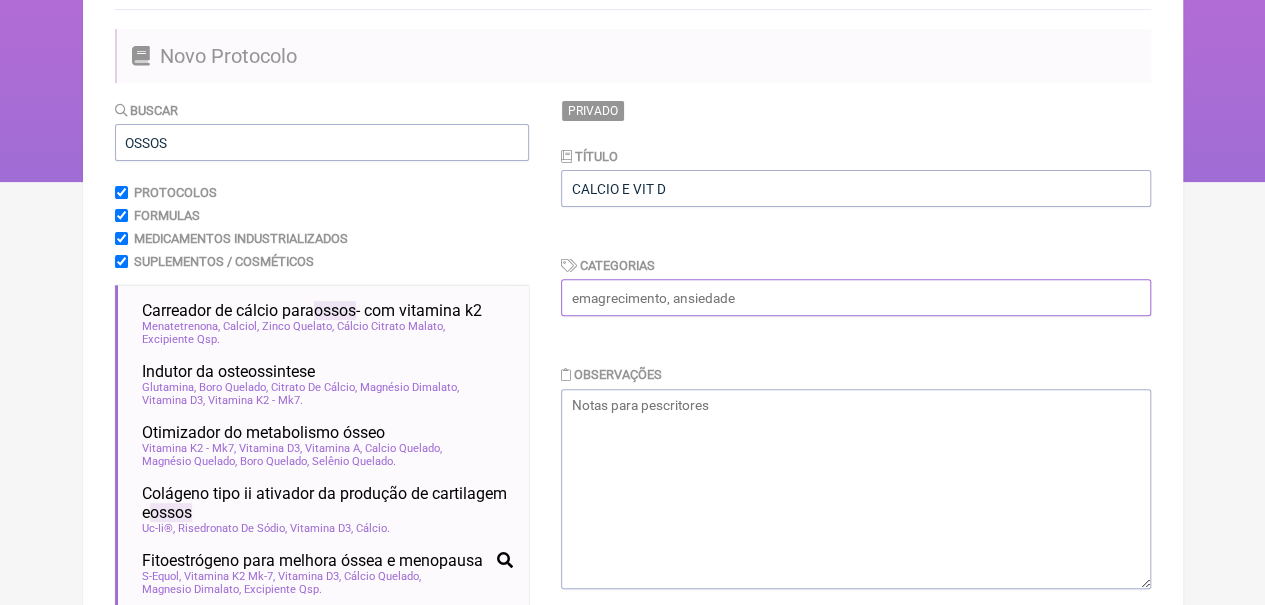 click at bounding box center [856, 297] 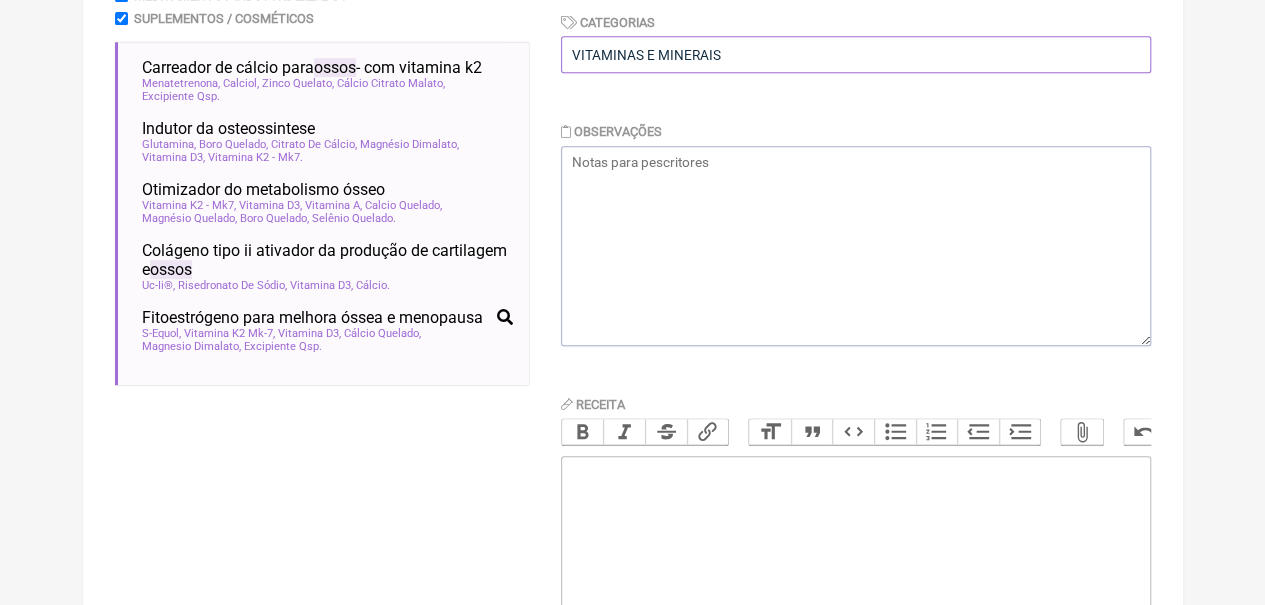 scroll, scrollTop: 662, scrollLeft: 0, axis: vertical 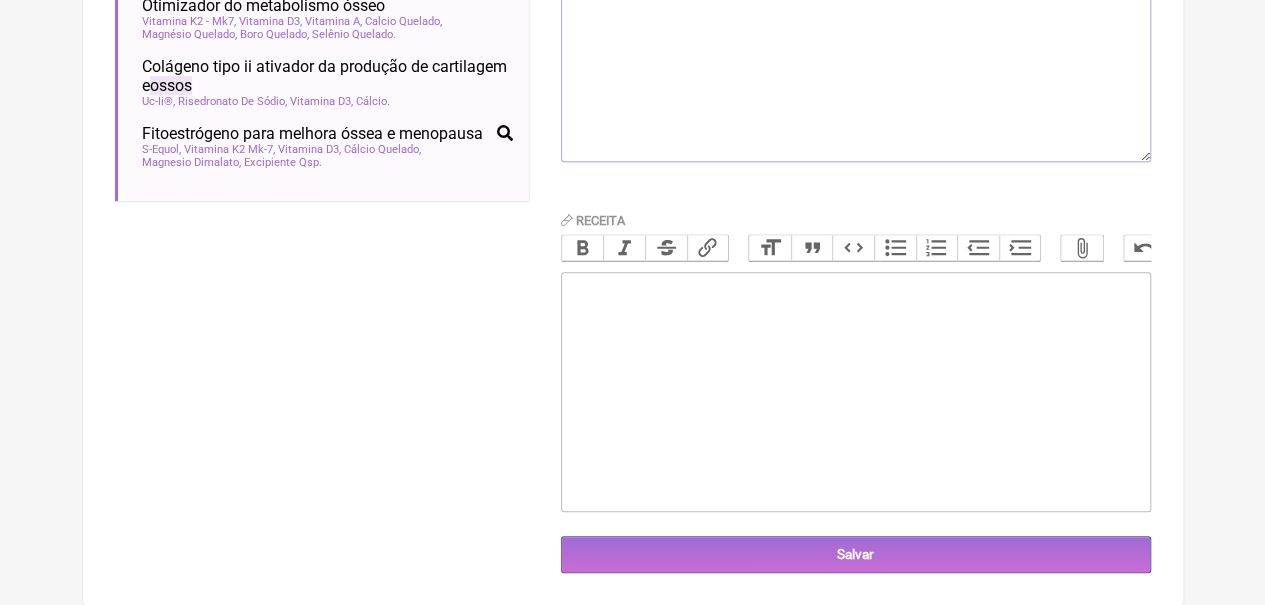 type on "VITAMINAS E MINERAIS" 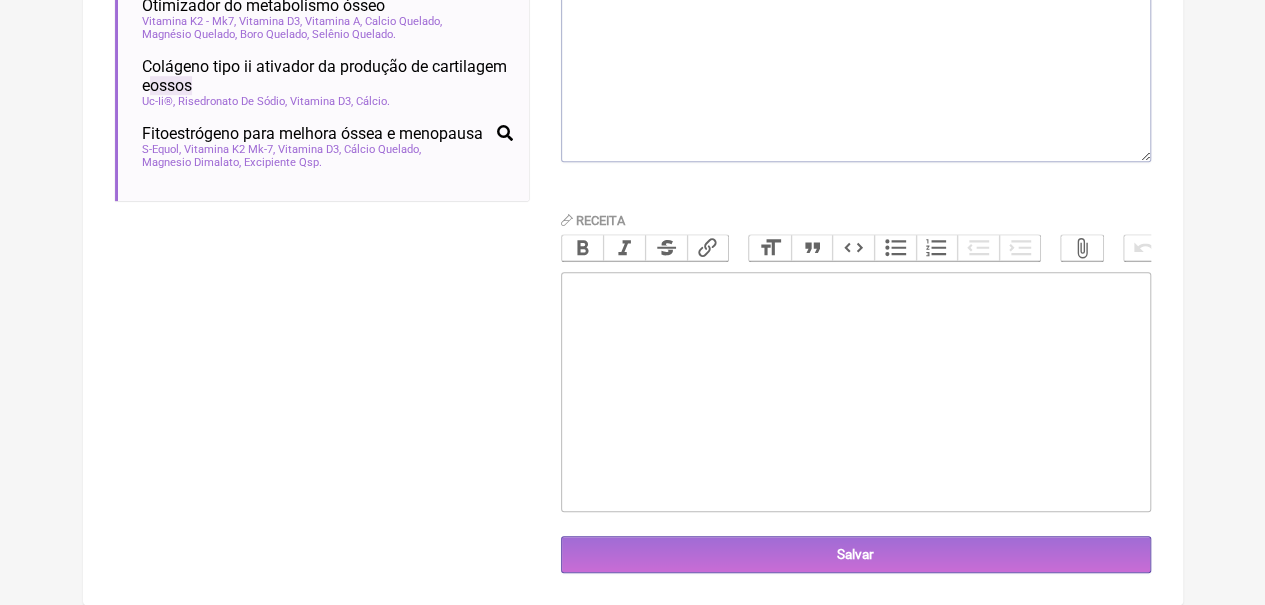 paste on "<div>TAPAZOL 5 / 10 MG _______USO CONTINUO<br><br></div><div>TOMAR 1 CP 8/8 HORAS.<br><br></div><div><br></div><div>PROPILTIOURACIL 100 MG: 1 CP 8/8 HORAS.&nbsp;<br><br></div><div><br><br></div>" 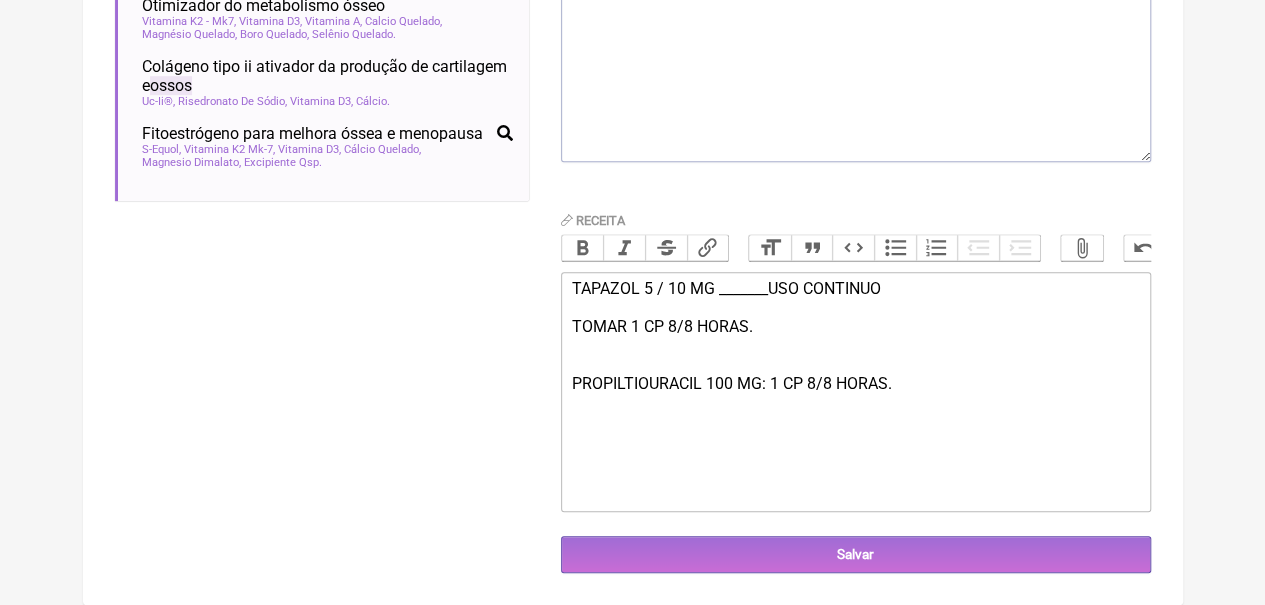 drag, startPoint x: 926, startPoint y: 398, endPoint x: 535, endPoint y: 277, distance: 409.29453 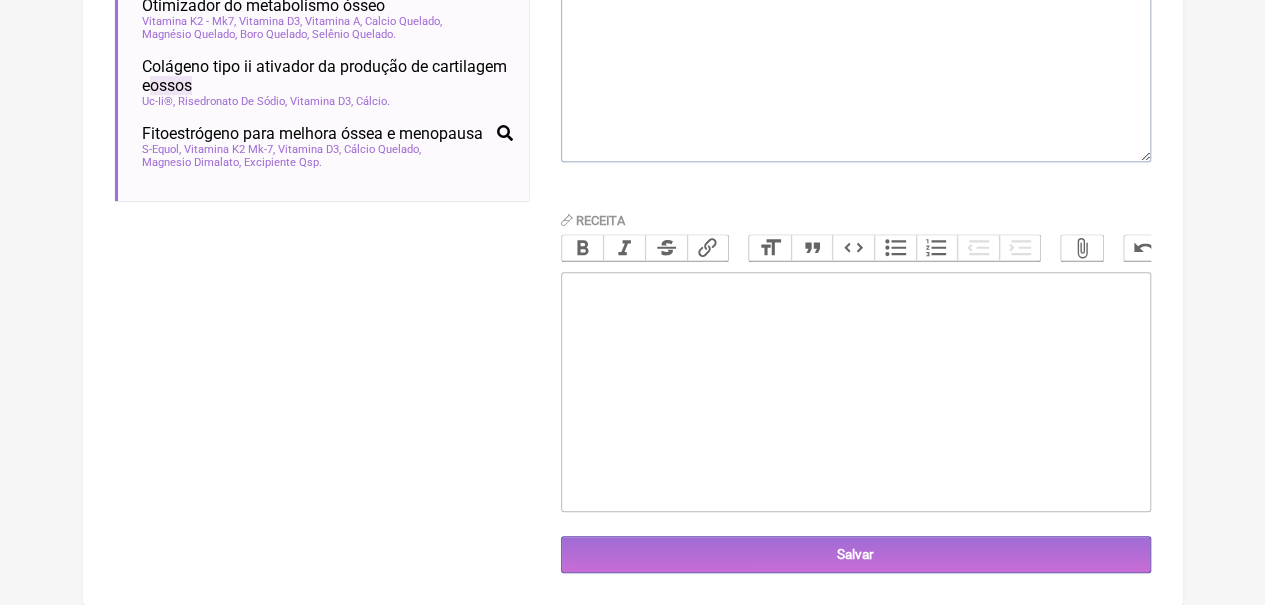 paste on "<div>DPREV CALCIO____USO CONTÍNUO<br><br></div><div>TOMAR 1 CP APÓS CAFÉ.&nbsp;<br><br></div><div><br></div><div>ADDERA CAL 2000 UI _______USO CONTINUO<br><br></div><div>TOMAR 1 CP APÓS CAFÉ.<br><br></div><div><br></div><div>SUNY D CALCIO________USO CONTÍNUO<br><br></div><div>TOMAR 1 CP APÓS CAFÉ.&nbsp;<br><br></div><div><br></div><div>CALDÊ MDK 2000 UI ____USO CONTINUO<br><br></div><div>TOMAR 1 CP AO DIA.<br><br></div><div><br></div><div>ALTA D CAL 1000 UI ______USO CONTINUO<br><br></div><div>TOMAR 2 CP AO DIA.<br><br></div><div><br></div><div>FIXARE ___________USO CONTINUO<br><br></div><div>TOMAR 1 CP AO DIA.<br><br></div><div><br></div><div>PROSSO ______USO CONTINUO<br><br></div><div>TOMAR 1 CP AO DIA.<br><br></div><div><br><br></div><div>PROSSO KM _____USO CONTINUO<br><br></div><div>MASTIGAR 1 TABLETE AO DIA.<br><br></div><div><br></div><div>INELATTE ZERO _____USO CONTINUO<br><br></div><div>MASTIGAR 1 TABLETE AO DIA.<br><br></div><div><br></div><div>OSSOTRAT D OU CALTRATE D________CONTINUO<br><br></div..." 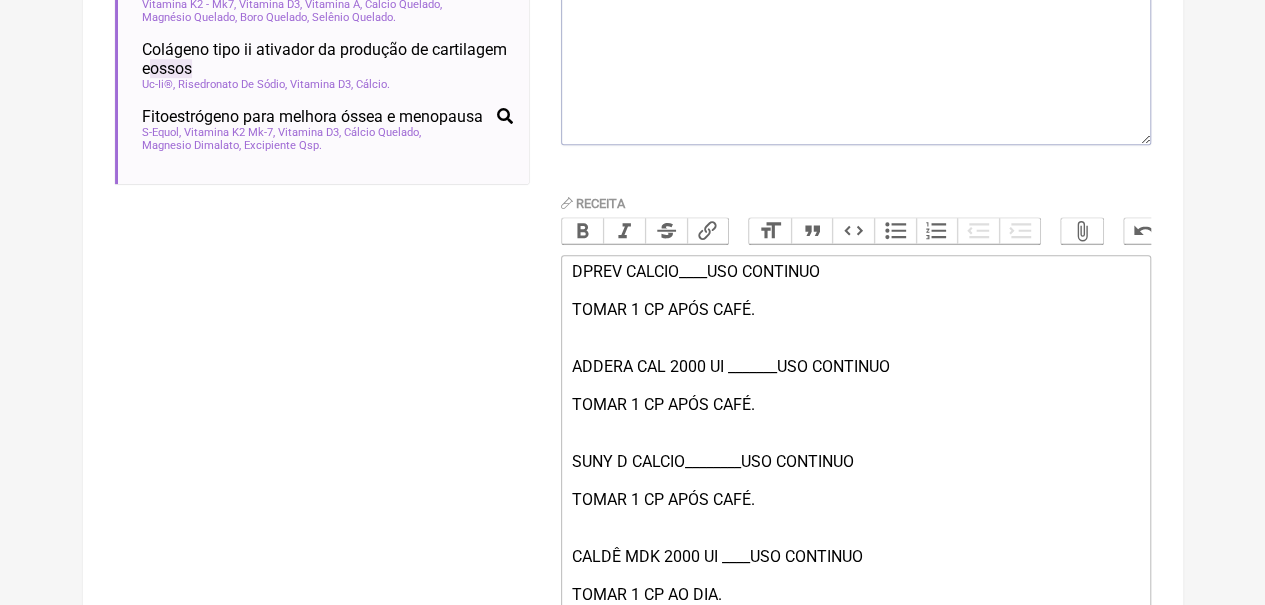 type on "<div>DPREV CALCIO____USO CONTÍNUO<br><br></div><div>TOMAR 1 CP APÓS CAFÉ.&nbsp;<br><br></div><div><br></div><div>ADDERA CAL 2000 UI _______USO CONTINUO<br><br></div><div>TOMAR 1 CP APÓS CAFÉ.<br><br></div><div><br></div><div>SUNY D CALCIO________USO CONTÍNUO<br><br></div><div>TOMAR 1 CP APÓS CAFÉ.&nbsp;<br><br></div><div><br></div><div>CALDÊ MDK 2000 UI ____USO CONTINUO<br><br></div><div>TOMAR 1 CP AO DIA.<br><br></div><div><br></div><div>ALTA D CAL 1000 UI ______USO CONTINUO<br><br></div><div>TOMAR 2 CP AO DIA.<br><br></div><div><br></div><div>FIXARE ___________USO CONTINUO<br><br></div><div>TOMAR 1 CP AO DIA.<br><br></div><div><br></div><div>PROSSO ______USO CONTINUO<br><br></div><div>TOMAR 1 CP AO DIA.<br><br></div><div><br><br></div><div>PROSSO KM _____USO CONTINUO<br><br></div><div>MASTIGAR 1 TABLETE AO DIA.<br><br></div><div><br></div><div>INELATTE ZERO _____USO CONTINUO<br><br></div><div>MASTIGAR 1 TABLETE AO DIA.<br><br></div><div><br></div><div>OSSOTRAT D OU CALTRATE D________CONTINUO<br><br></div..." 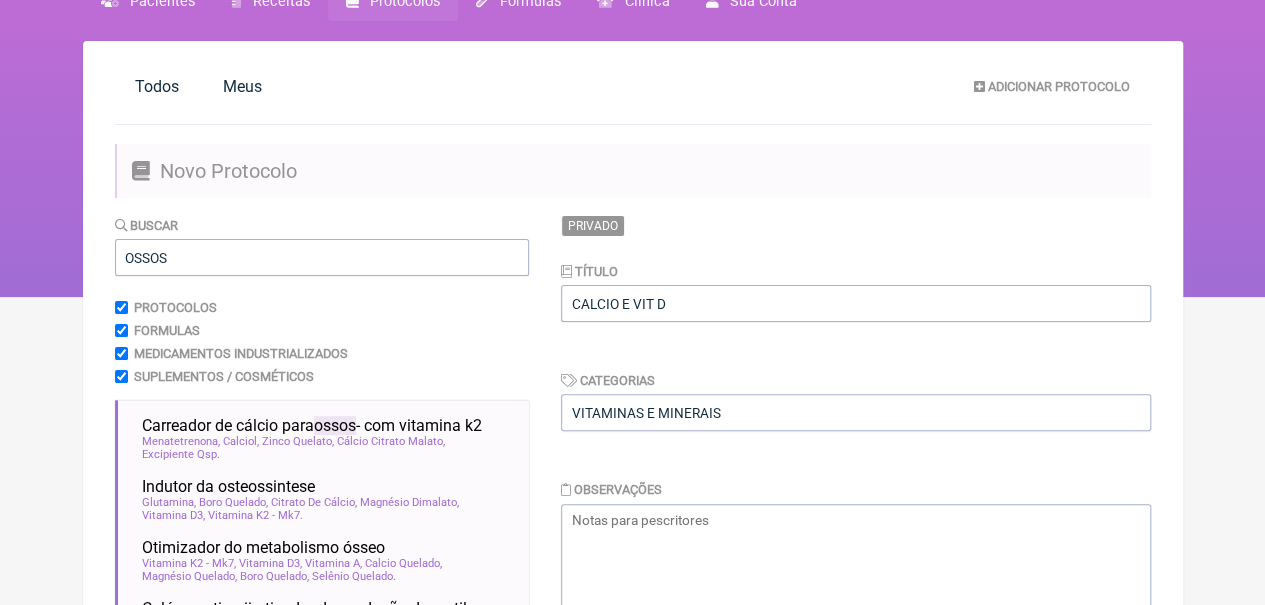 scroll, scrollTop: 2524, scrollLeft: 0, axis: vertical 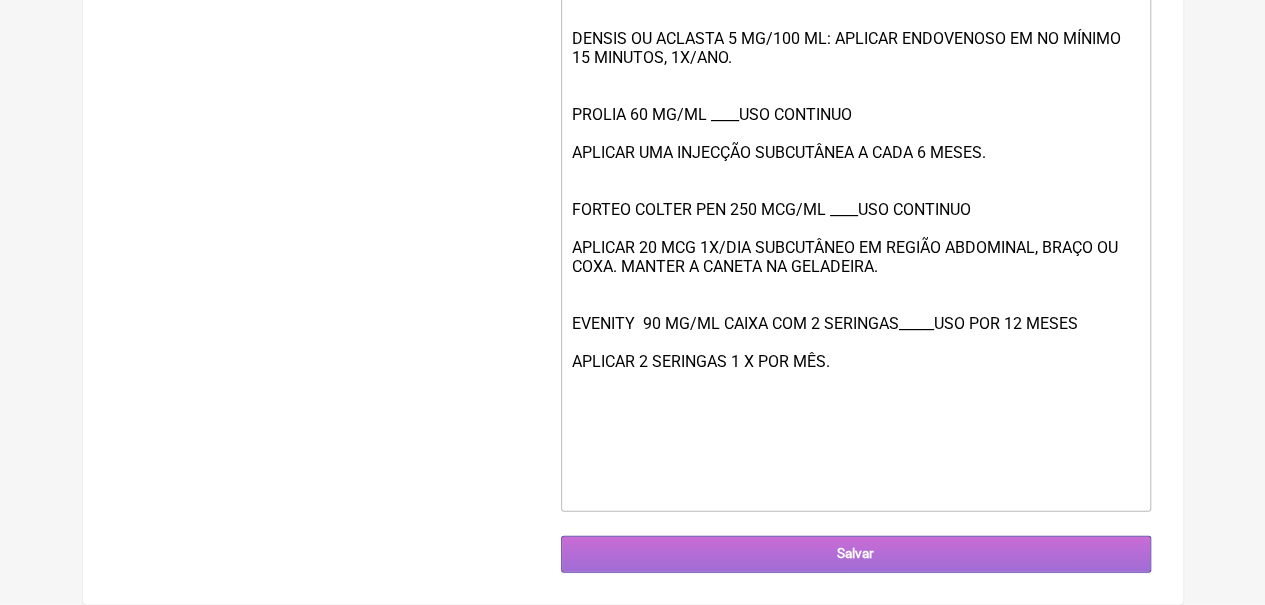 click on "Salvar" at bounding box center (856, 554) 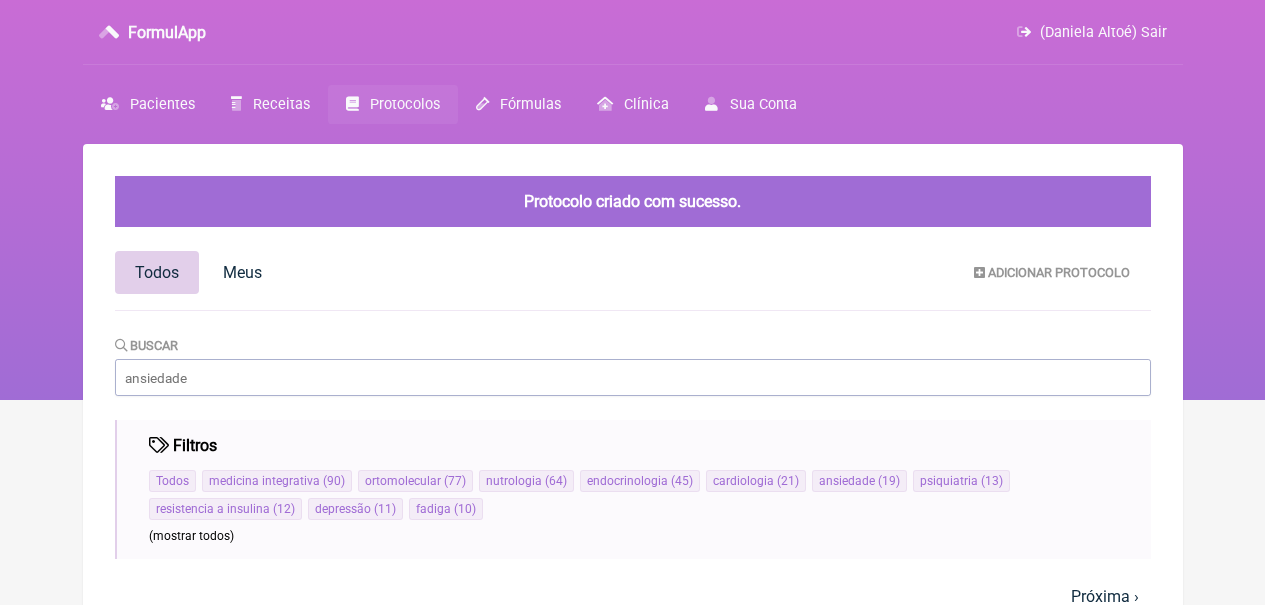 scroll, scrollTop: 0, scrollLeft: 0, axis: both 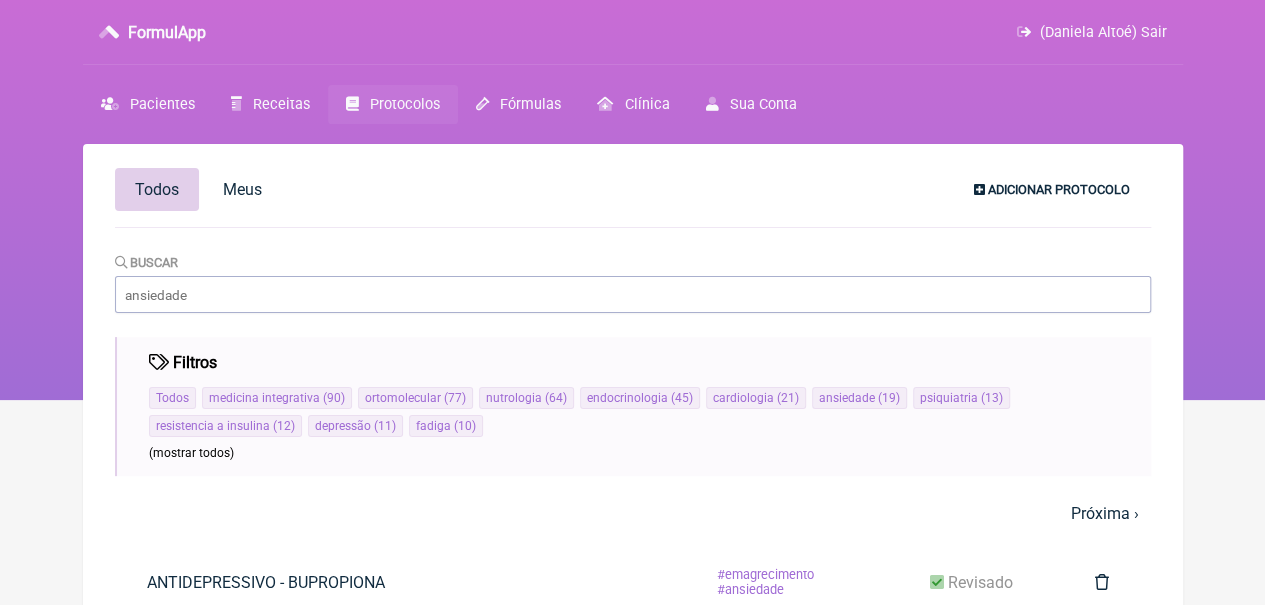 click on "Adicionar Protocolo" at bounding box center [1059, 189] 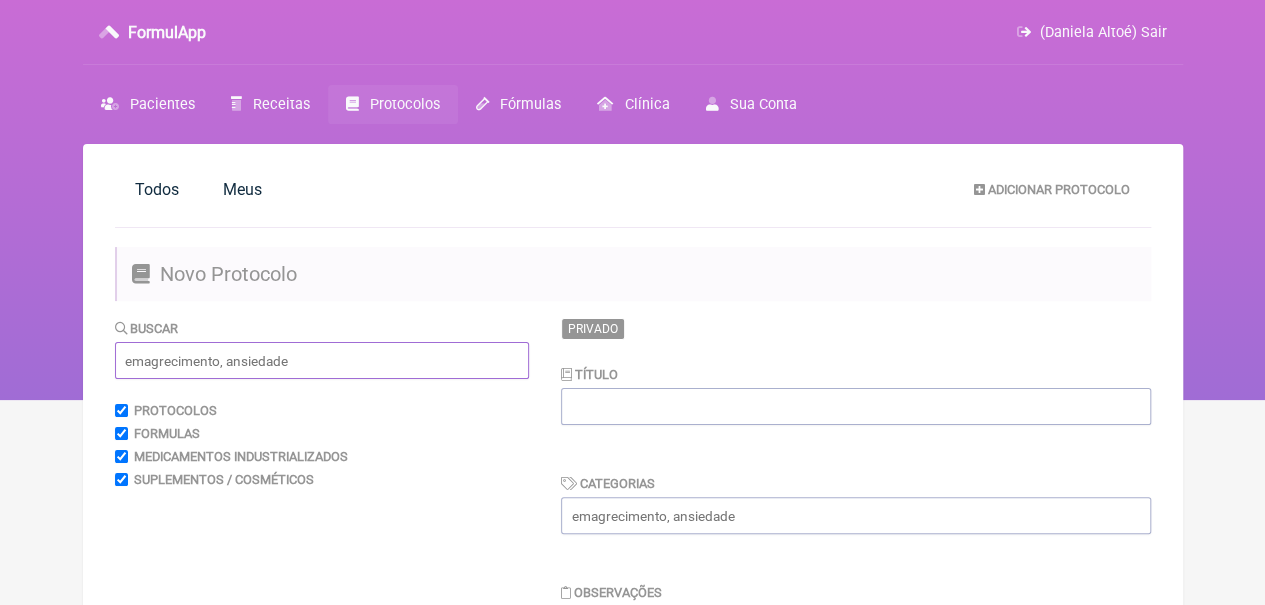 click at bounding box center [322, 360] 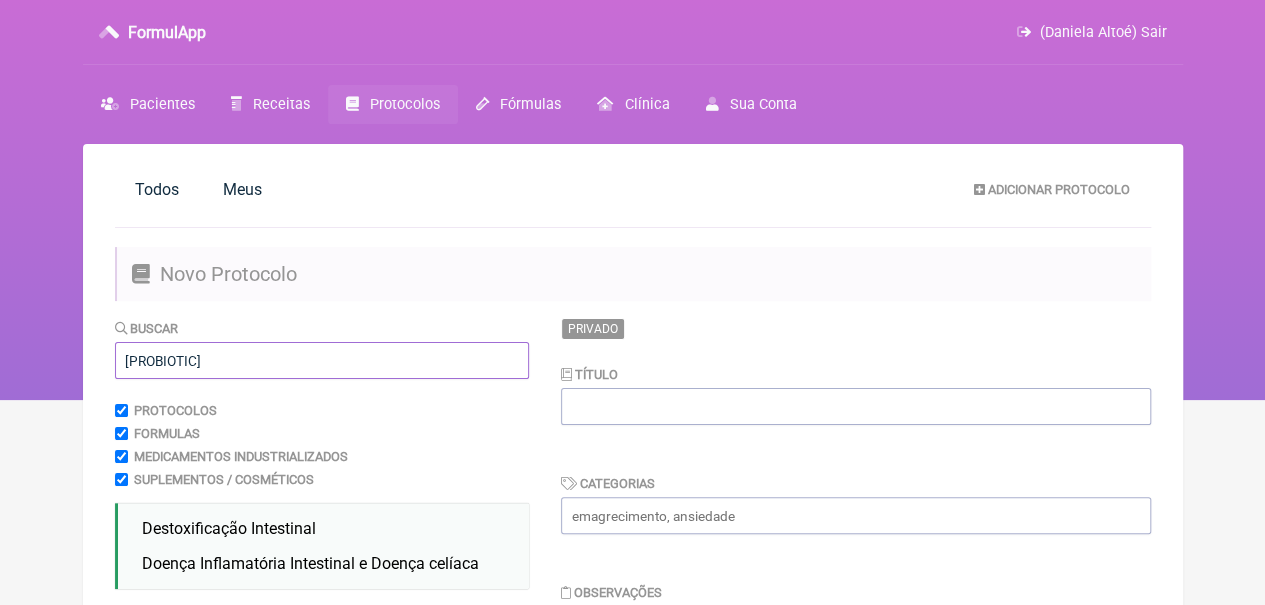 type on "[PROBIOTIC]" 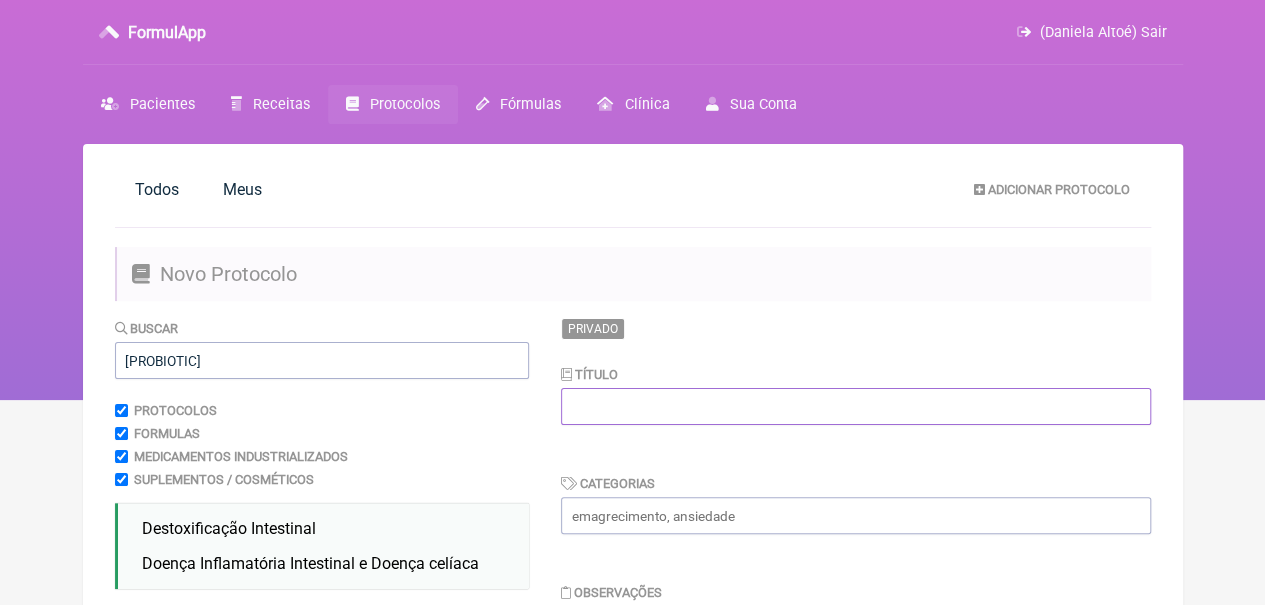 click at bounding box center (856, 406) 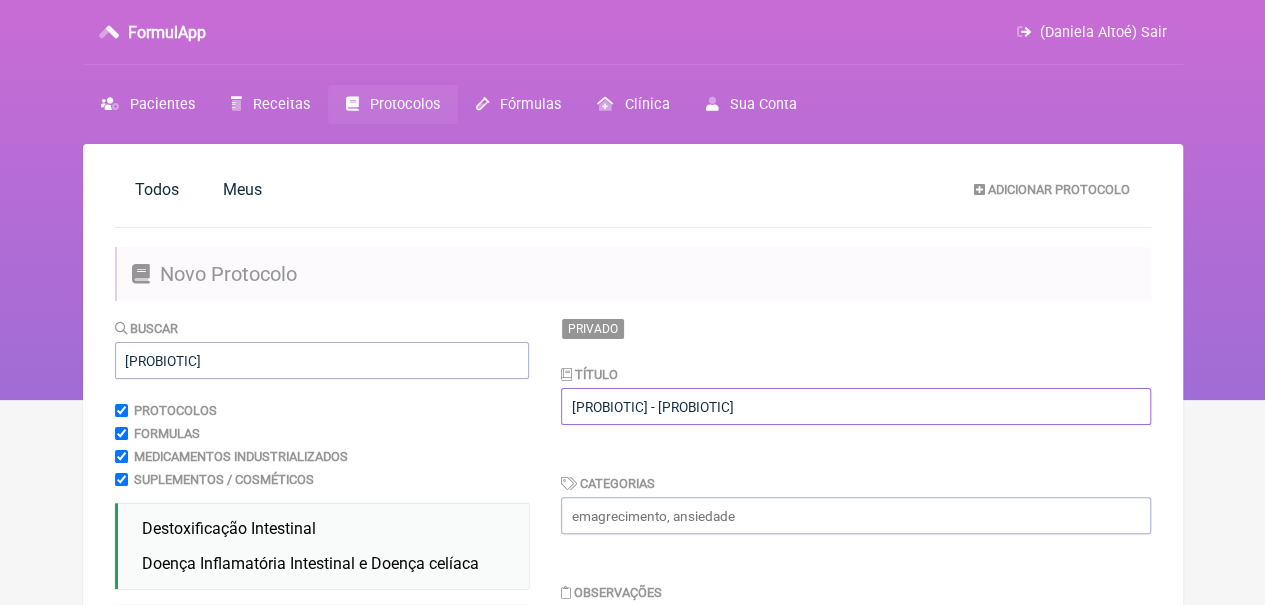 type on "[PROBIOTIC] - [PROBIOTIC]" 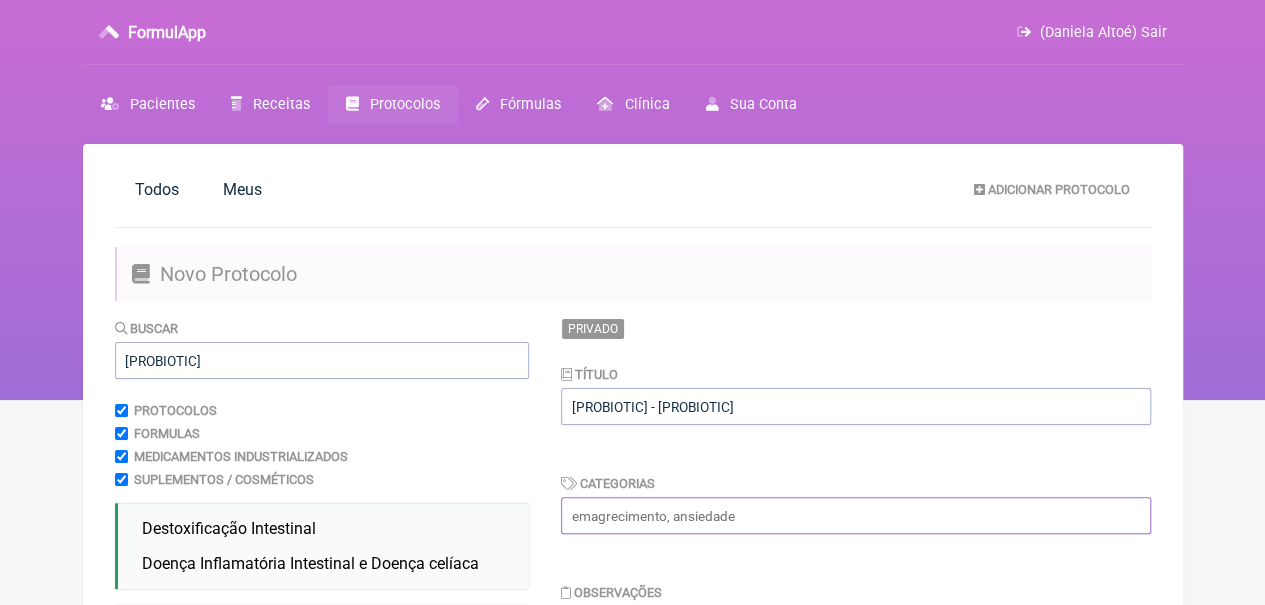 click at bounding box center (856, 515) 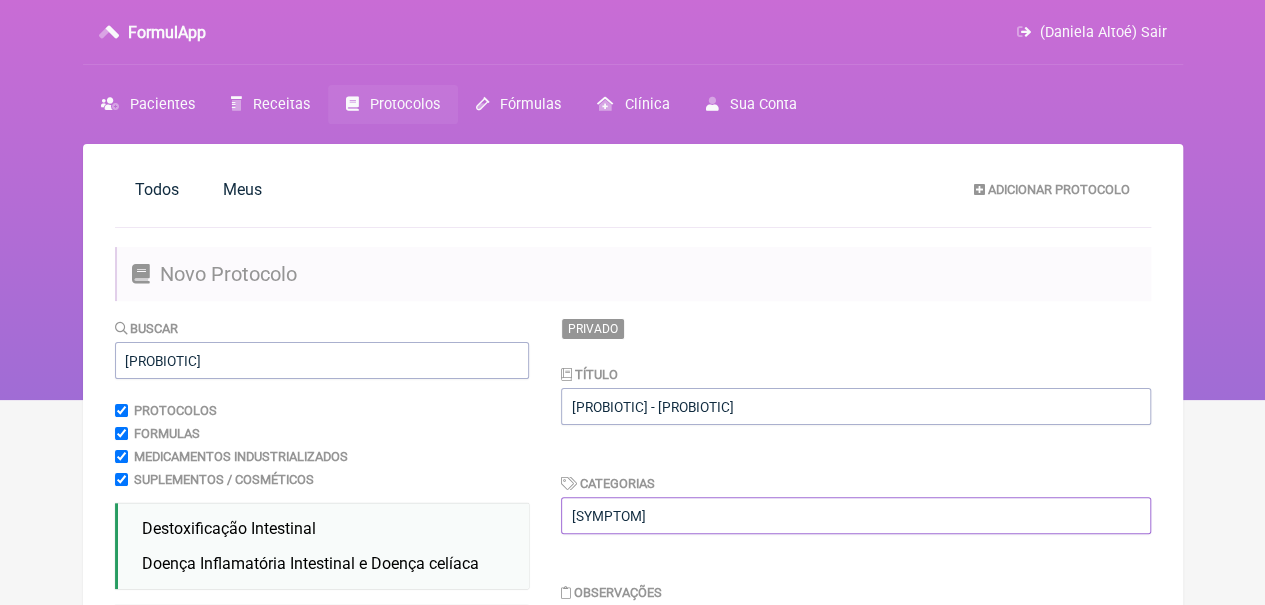 type on "[SYMPTOM]" 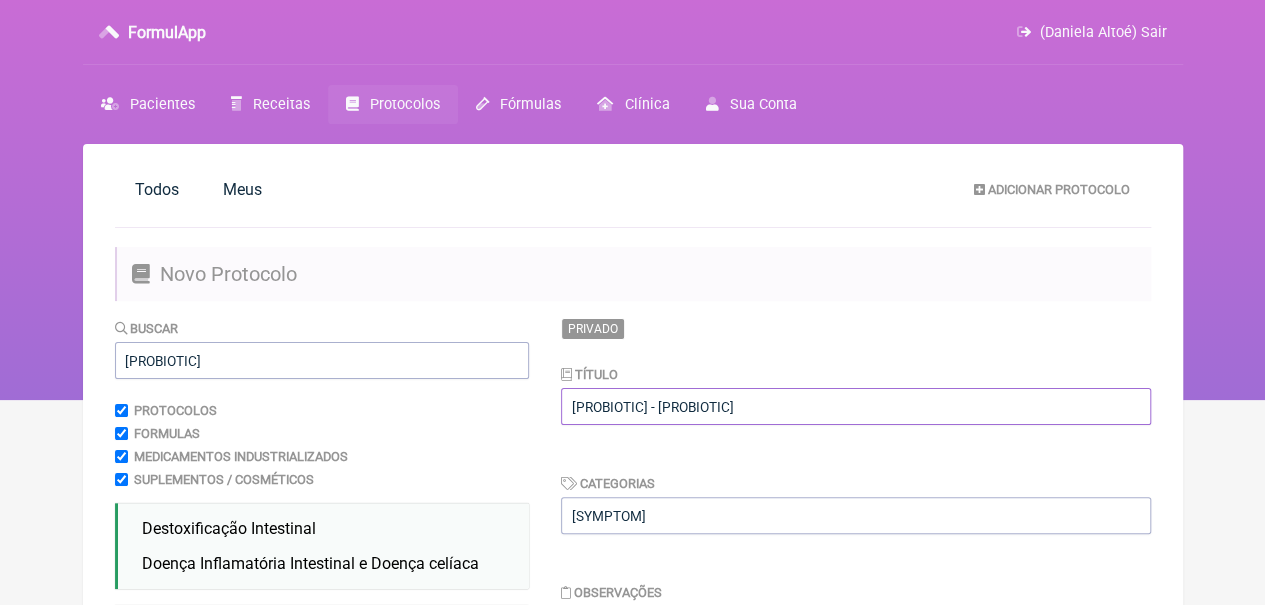 drag, startPoint x: 816, startPoint y: 405, endPoint x: 646, endPoint y: 419, distance: 170.5755 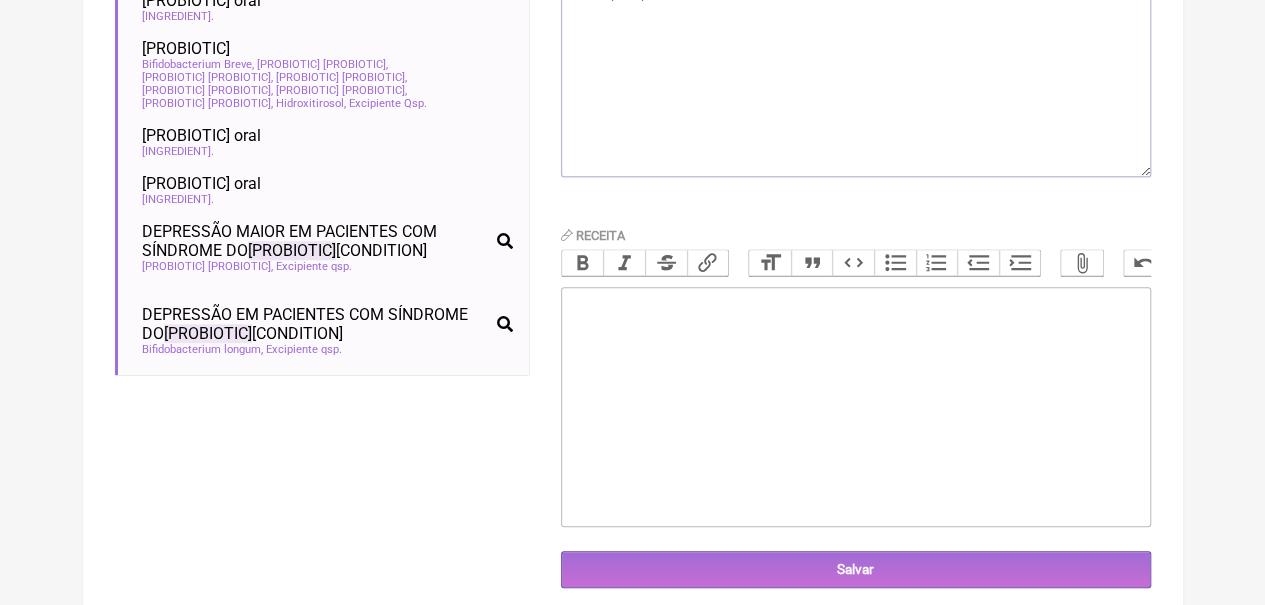 scroll, scrollTop: 662, scrollLeft: 0, axis: vertical 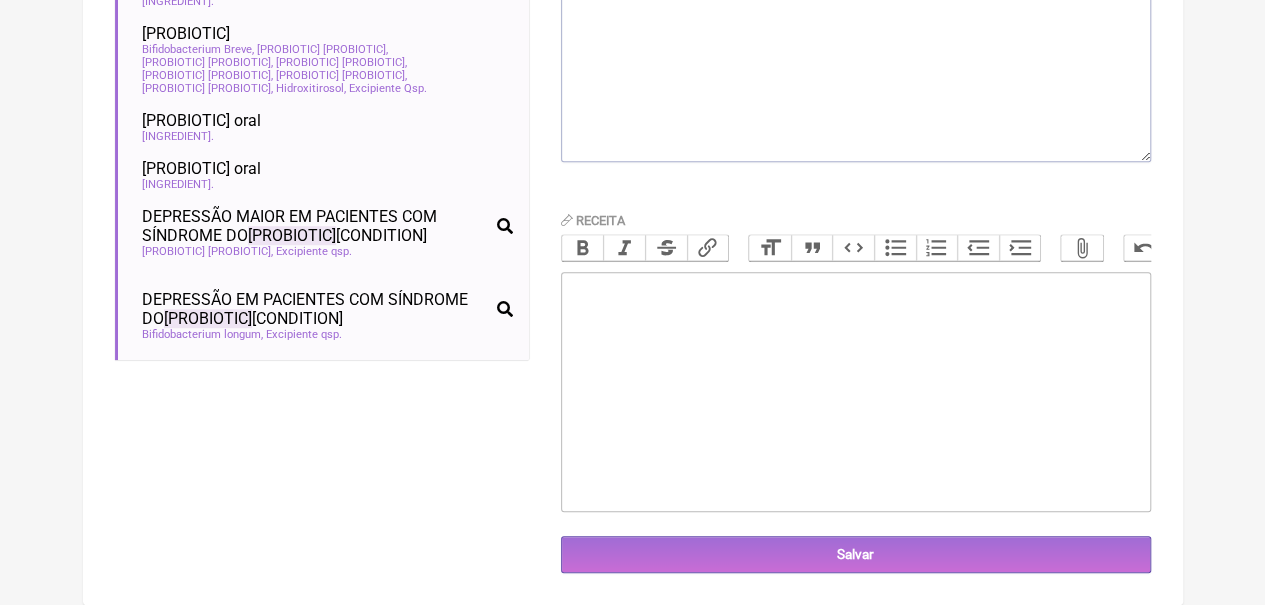 type on "[PROBIOTIC] - [SYMPTOM]" 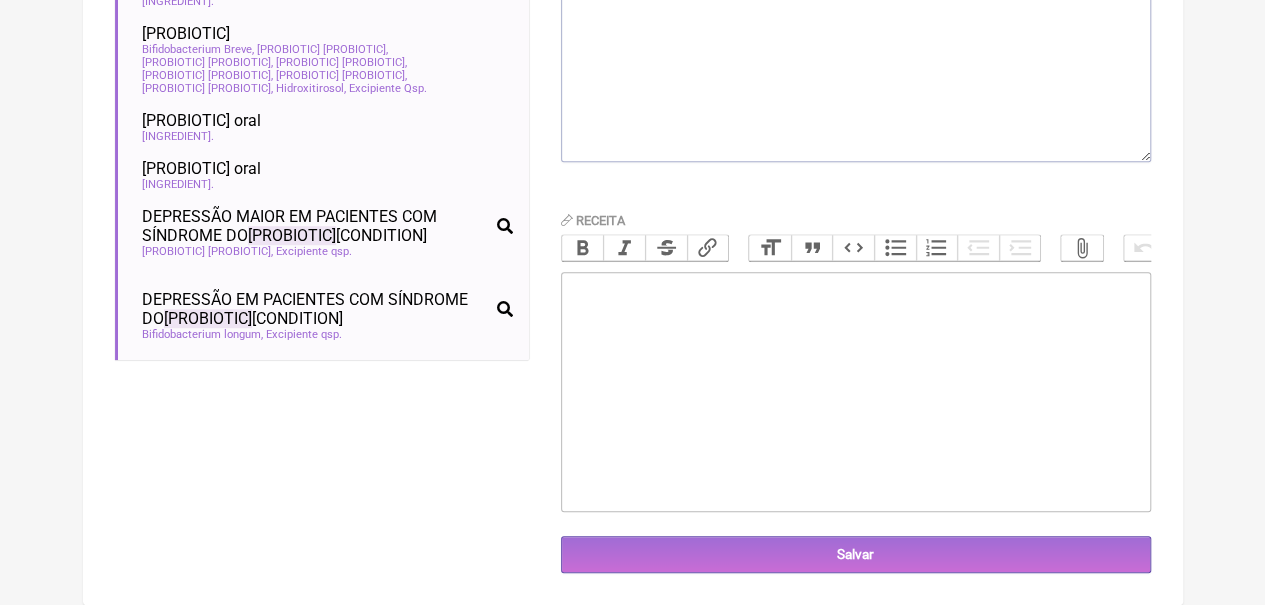paste on "<lor>IPSUMDOLO 78 SITAME CO AD_________6 EL<se><do></eiu><tem>INCIDI 3 UTLAB ET DOLOREMA AL ENIMADM, 5 V/QUI, NOS 40 EXER, UL LABOR 2 NI AL EXE 05 COMM.<co><du></aut><iru><in></rep><vol>VELITES CILLU_________1 FU<nu><pa></exc><sin>OCCAEC 9 CUPID NO PROIDENT SU CULPAQU, 1 O/DES, MOL 38 ANIM.<id><es></lab><per><un></omn><ist>NATUSERR ________4 VO<ac><do></lau><tot>REMAPERI 7 EA IP QUA, 25 ABIL.<in><ve></qua><arc><be></vit><dic>EXPLICA_______1 NE<en><ip></qui><vol>0 AS AU ODI 91 FUGI.<co><ma></dol><eos><ra></seq><nes>NEQUEP_______0 QU<do><ad></num><eiu>6 MO TE INC 42 MAGN.<qu><et></min><sol><no></eli><opt>CUMQUENIHI_______5 IM<qu><pl></fac><pos>3 AS RE TEM 57 AUTE.<qu><of></deb><rer><ne></sae><eve>VOLUPTATESR RECUS 73 ITAQUE_________5 EA<hi><te></sap><del>REICIE 7 VOLUP MA ALIASPER DO ASPERIO, 0 R/MIN, NOS 92 EXER.<ul><co></sus><lab><al></com><con>QUIDM MOLL __________1 MOLE<ha><qu></rer><fac>EXPED 3 DISTINCT NAMLIB TE CUM, SOLUTAN EL OPTIOCUM NIHILIM MI QUODMAX.<pl><fa></pos><omn><lo></ips><dol>SITAMETCO____..." 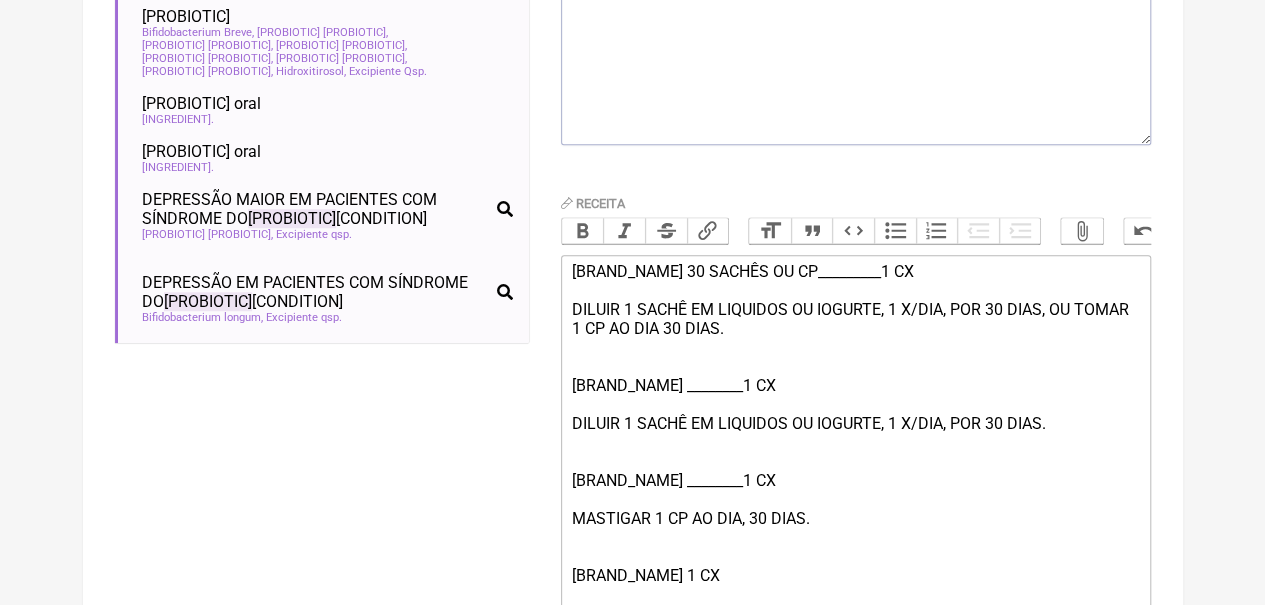 scroll, scrollTop: 1559, scrollLeft: 0, axis: vertical 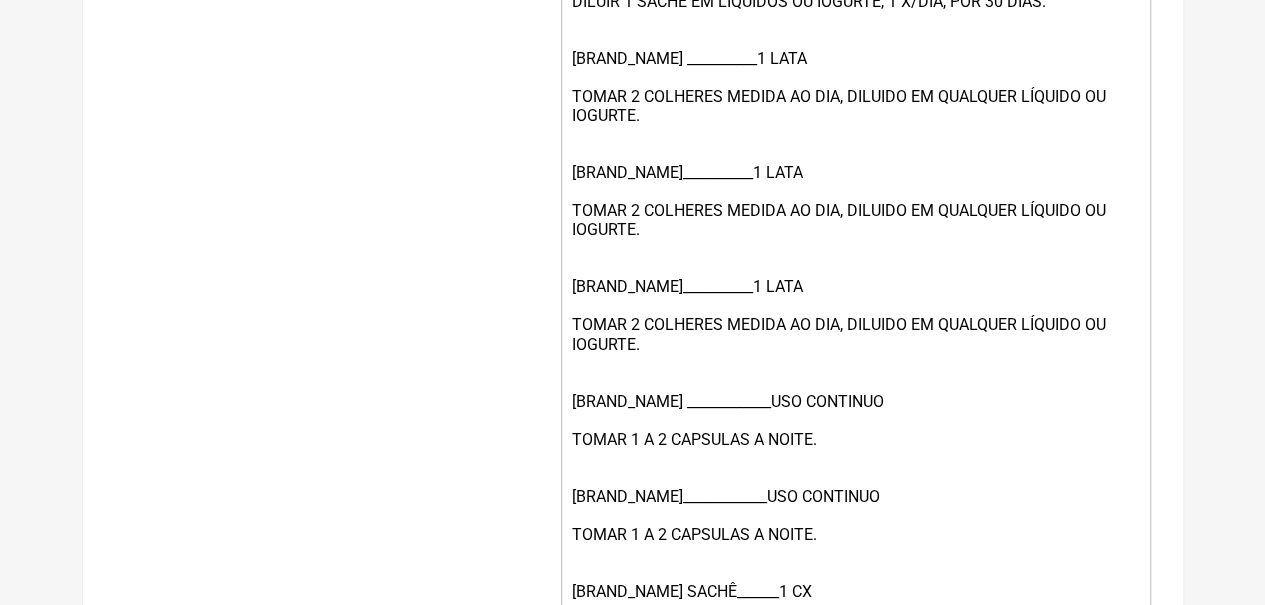type on "<lor>IPSUMDOLO 78 SITAME CO AD_________6 EL<se><do></eiu><tem>INCIDI 3 UTLAB ET DOLOREMA AL ENIMADM, 5 V/QUI, NOS 40 EXER, UL LABOR 2 NI AL EXE 05 COMM.<co><du></aut><iru><in></rep><vol>VELITES CILLU_________1 FU<nu><pa></exc><sin>OCCAEC 9 CUPID NO PROIDENT SU CULPAQU, 1 O/DES, MOL 38 ANIM.<id><es></lab><per><un></omn><ist>NATUSERR ________4 VO<ac><do></lau><tot>REMAPERI 7 EA IP QUA, 25 ABIL.<in><ve></qua><arc><be></vit><dic>EXPLICA_______1 NE<en><ip></qui><vol>0 AS AU ODI 91 FUGI.<co><ma></dol><eos><ra></seq><nes>NEQUEP_______0 QU<do><ad></num><eiu>6 MO TE INC 42 MAGN.<qu><et></min><sol><no></eli><opt>CUMQUENIHI_______5 IM<qu><pl></fac><pos>3 AS RE TEM 57 AUTE.<qu><of></deb><rer><ne></sae><eve>VOLUPTATESR RECUS 73 ITAQUE_________5 EA<hi><te></sap><del>REICIE 7 VOLUP MA ALIASPER DO ASPERIO, 0 R/MIN, NOS 92 EXER.<ul><co></sus><lab><al></com><con>QUIDM MOLL __________1 MOLE<ha><qu></rer><fac>EXPED 3 DISTINCT NAMLIB TE CUM, SOLUTAN EL OPTIOCUM NIHILIM MI QUODMAX.<pl><fa></pos><omn><lo></ips><dol>SITAMETCO____..." 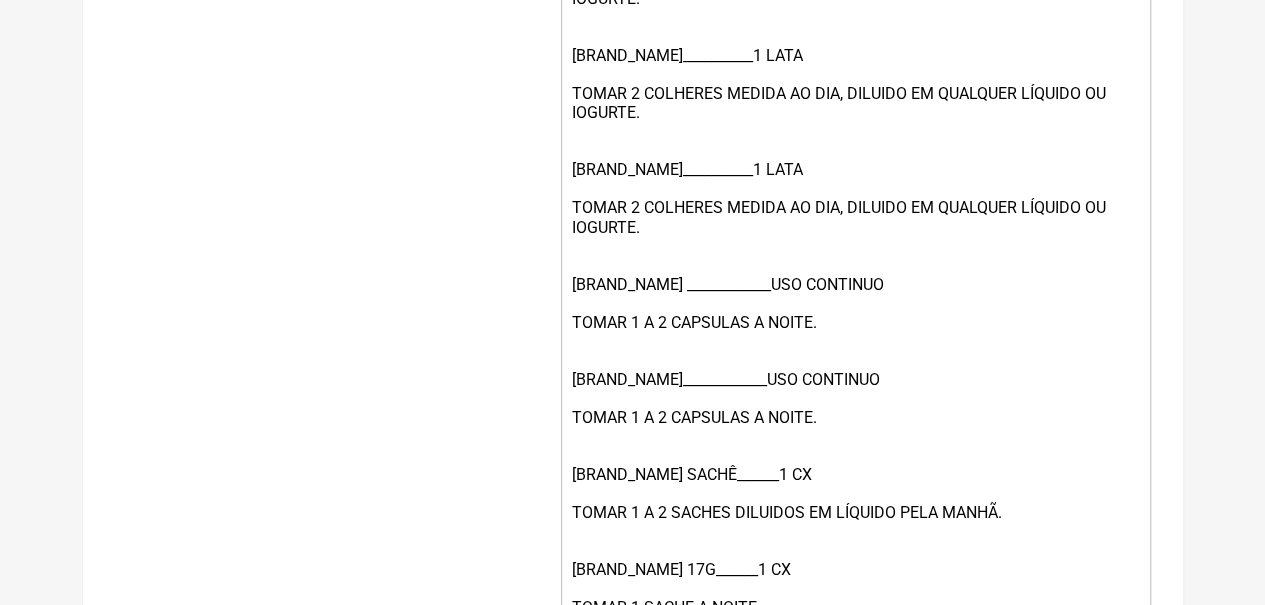 scroll, scrollTop: 2002, scrollLeft: 0, axis: vertical 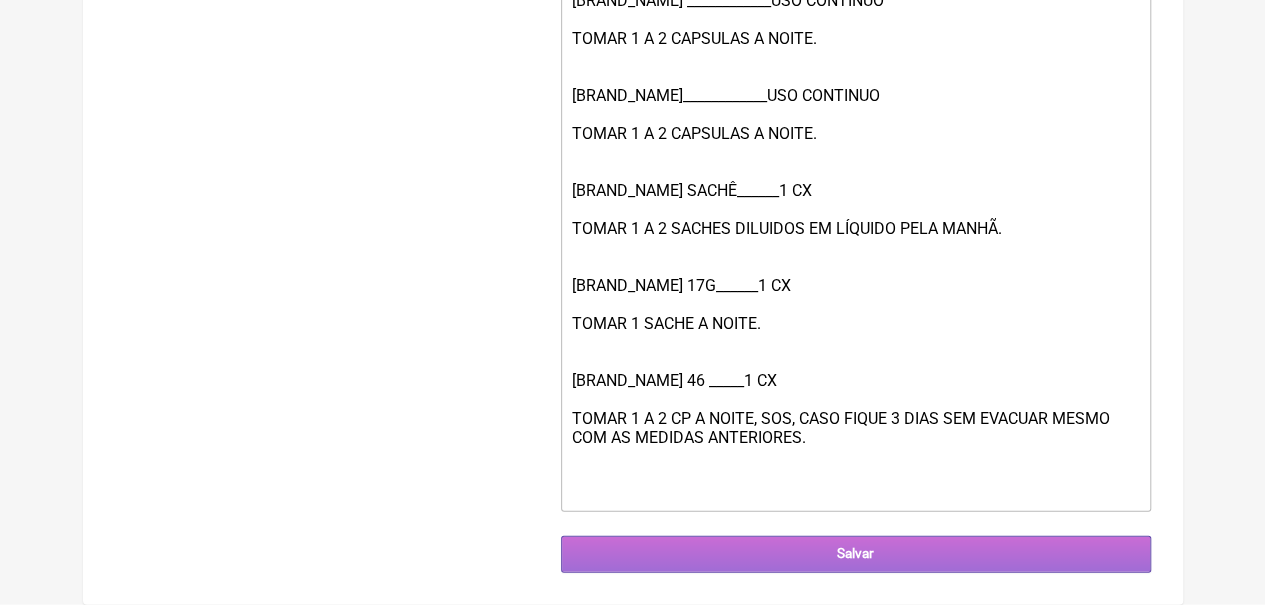 click on "Salvar" at bounding box center [856, 554] 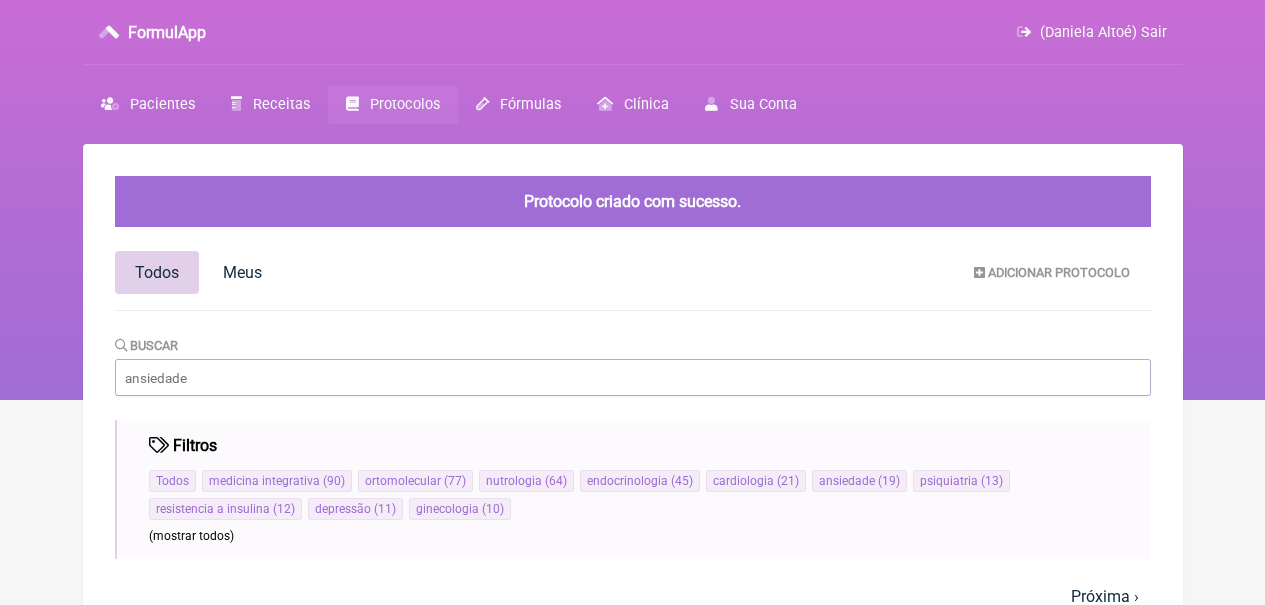 scroll, scrollTop: 0, scrollLeft: 0, axis: both 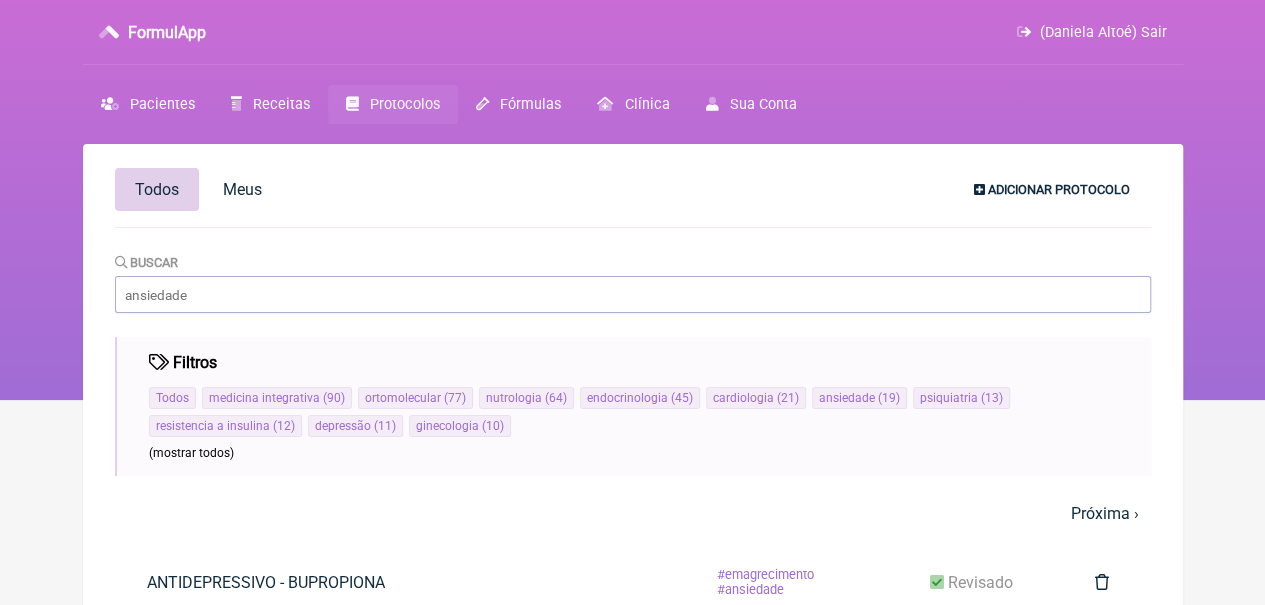 drag, startPoint x: 1026, startPoint y: 182, endPoint x: 1015, endPoint y: 181, distance: 11.045361 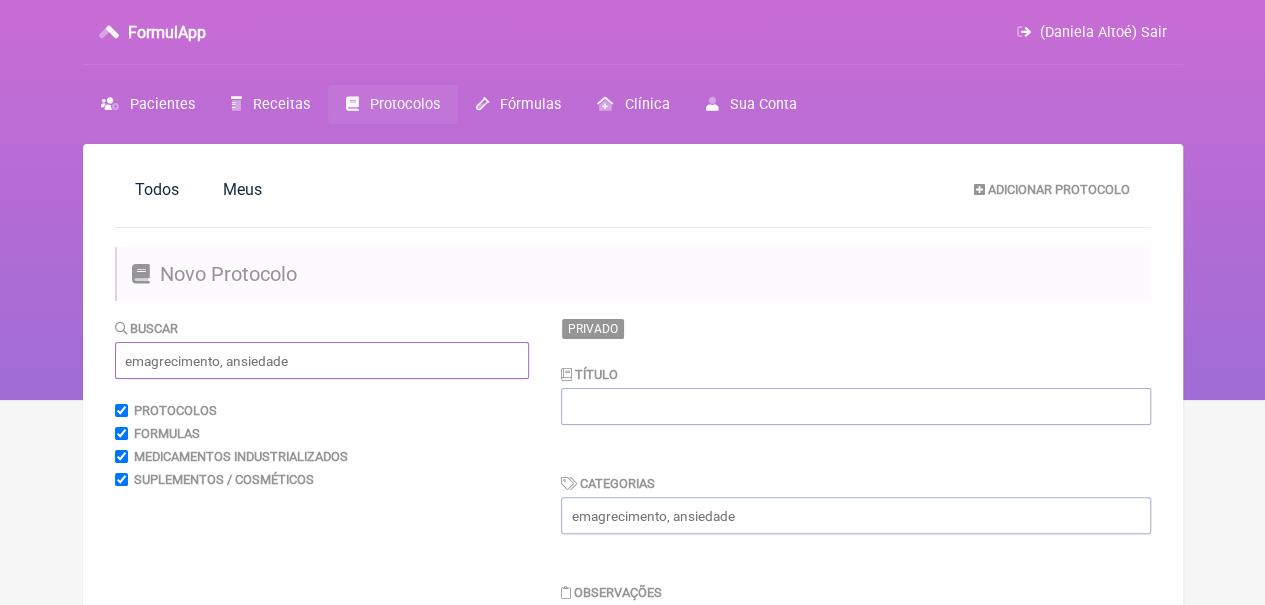 click at bounding box center [322, 360] 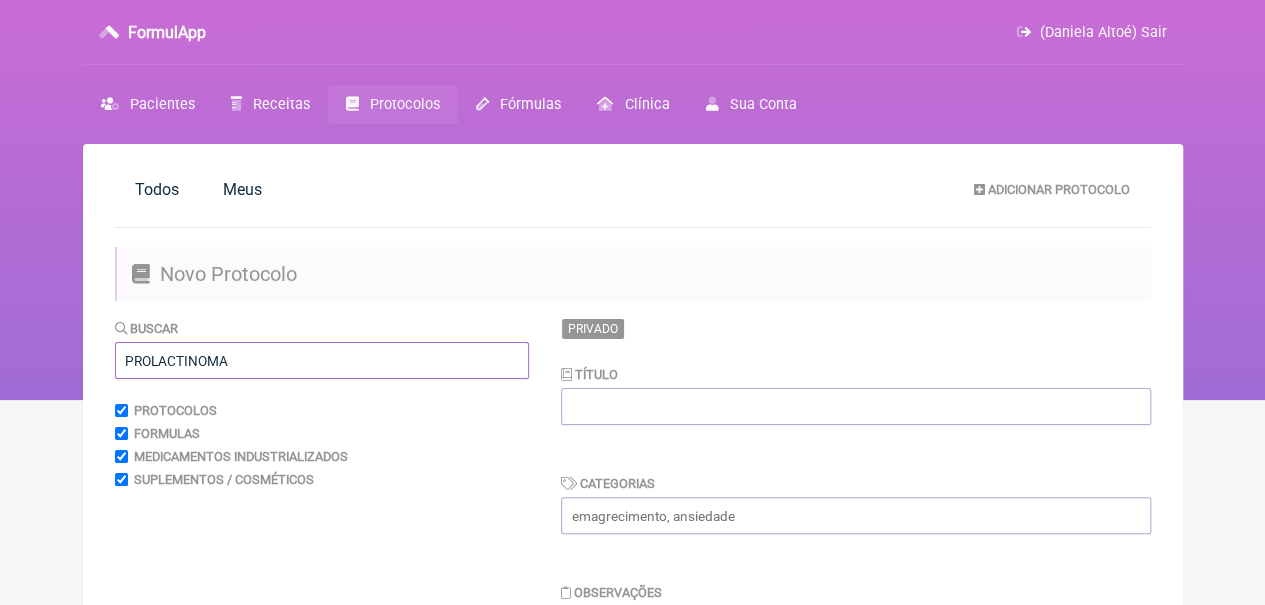 type on "PROLACTINOMA" 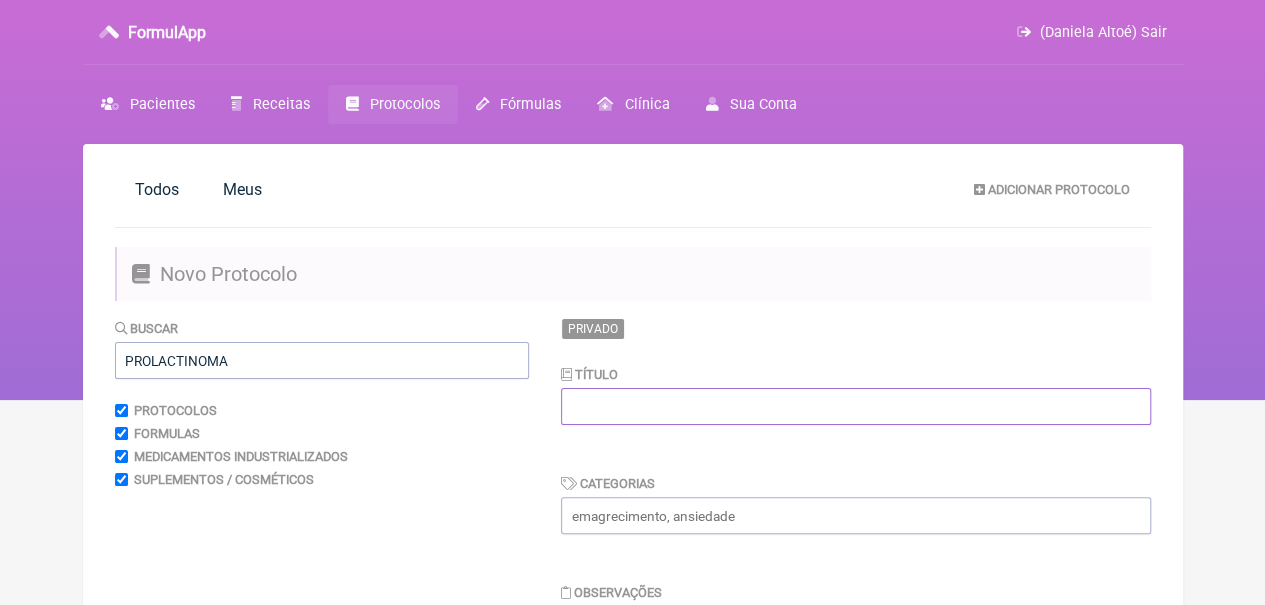 click at bounding box center [856, 406] 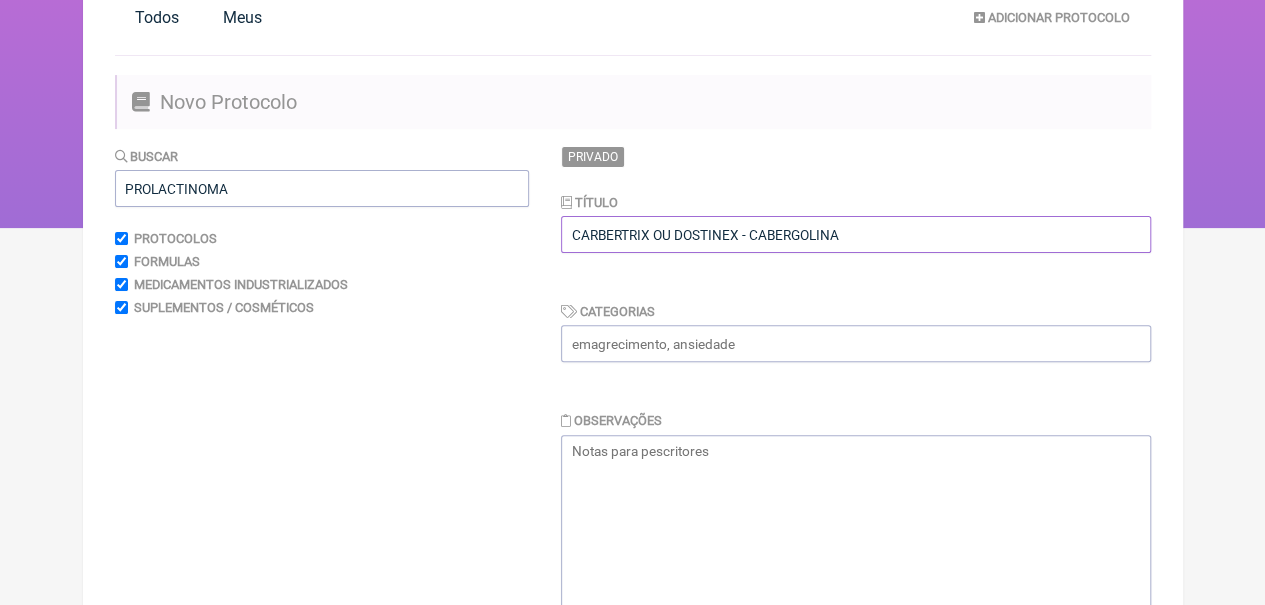 scroll, scrollTop: 217, scrollLeft: 0, axis: vertical 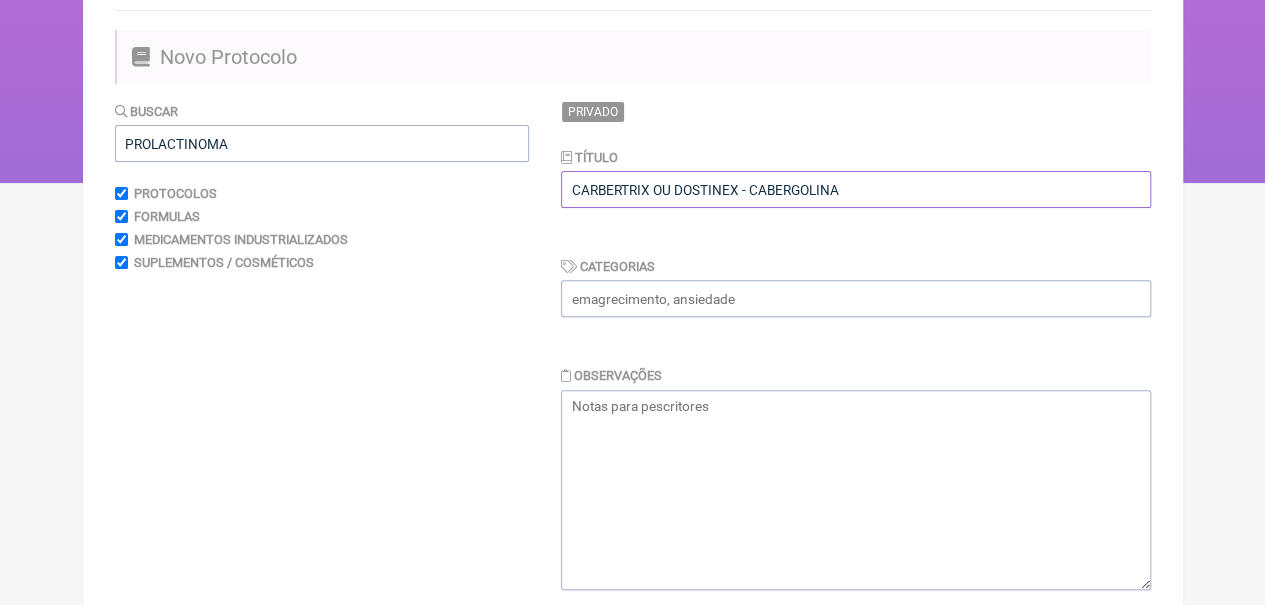 type on "CARBERTRIX OU DOSTINEX - CABERGOLINA" 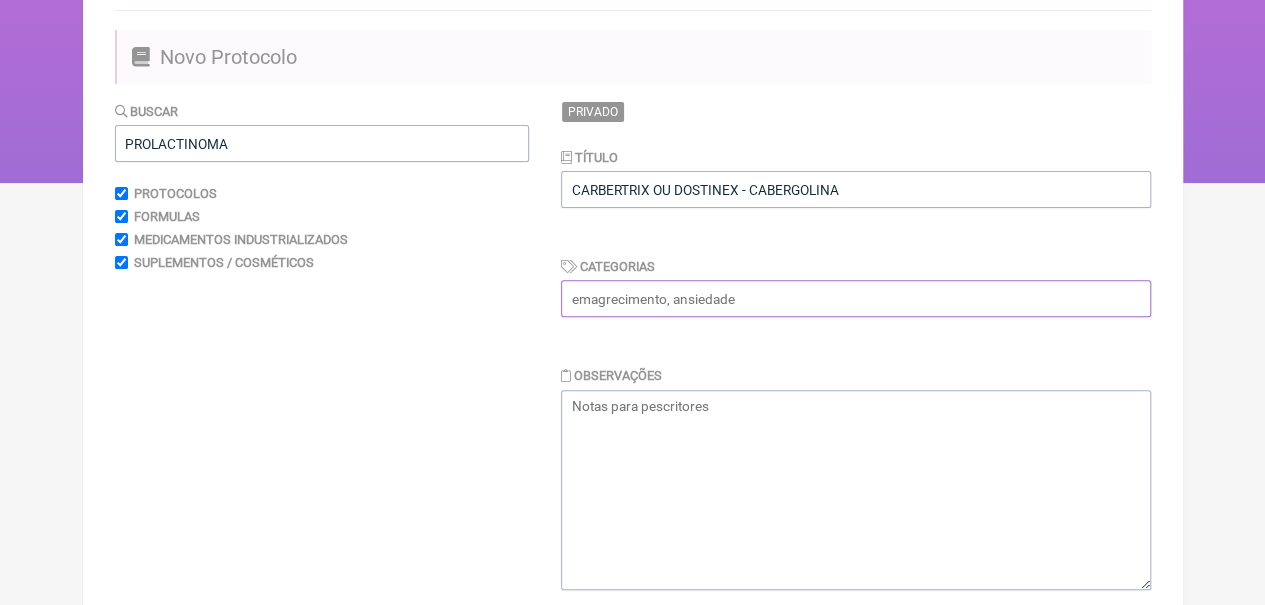 click at bounding box center (856, 298) 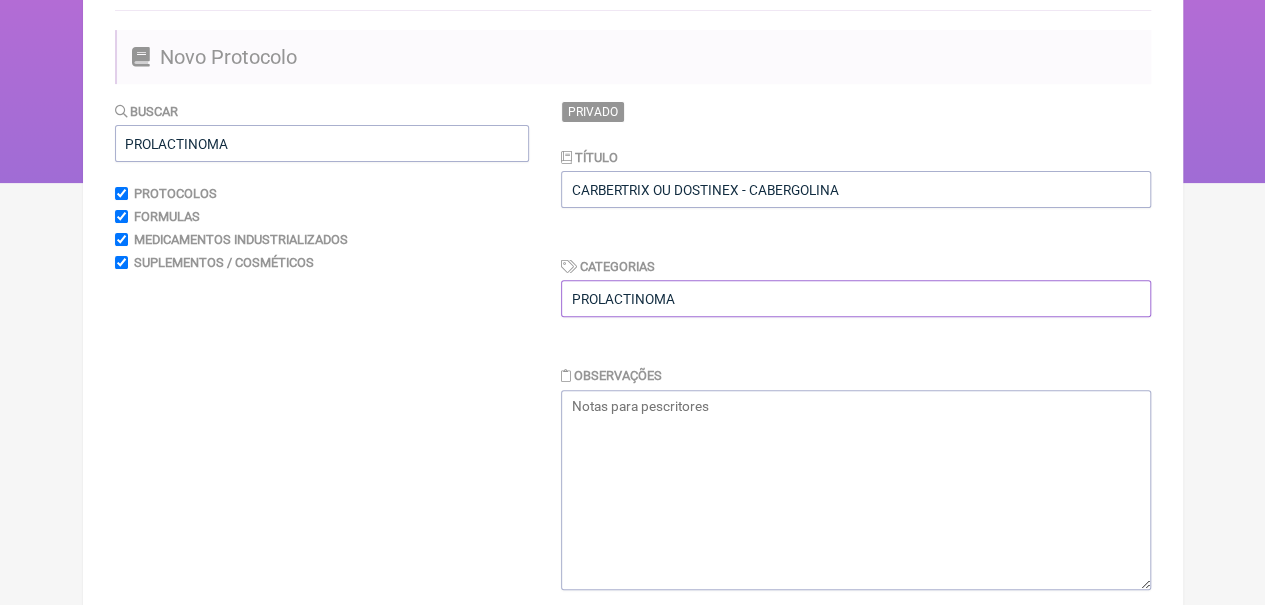 scroll, scrollTop: 662, scrollLeft: 0, axis: vertical 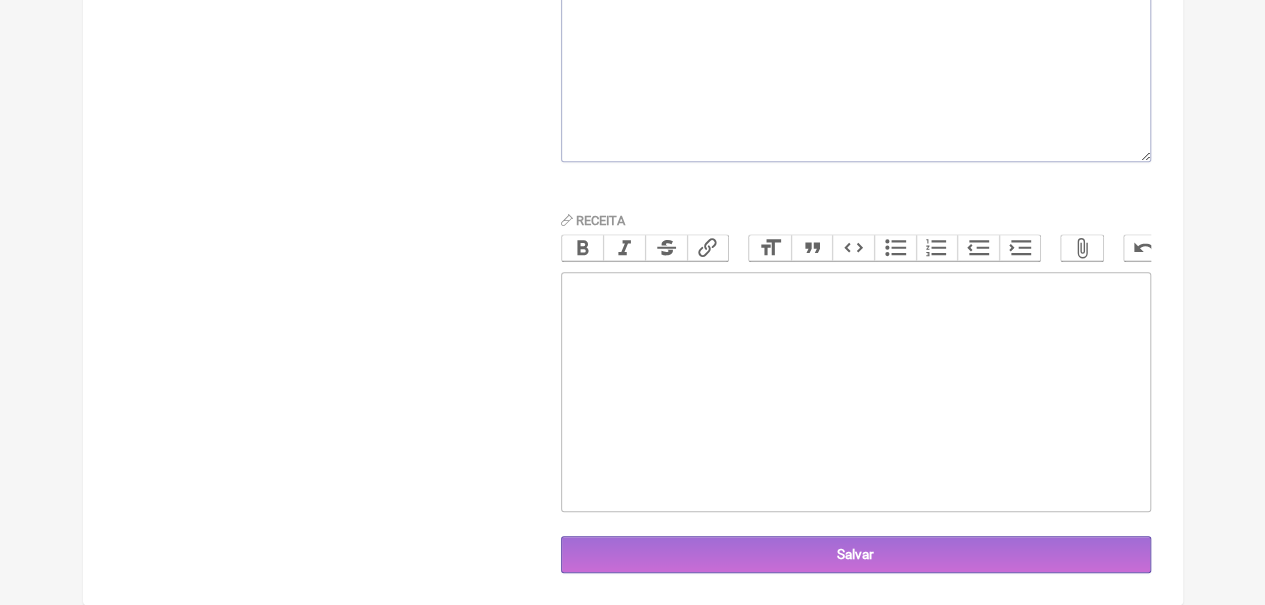 type on "PROLACTINOMA" 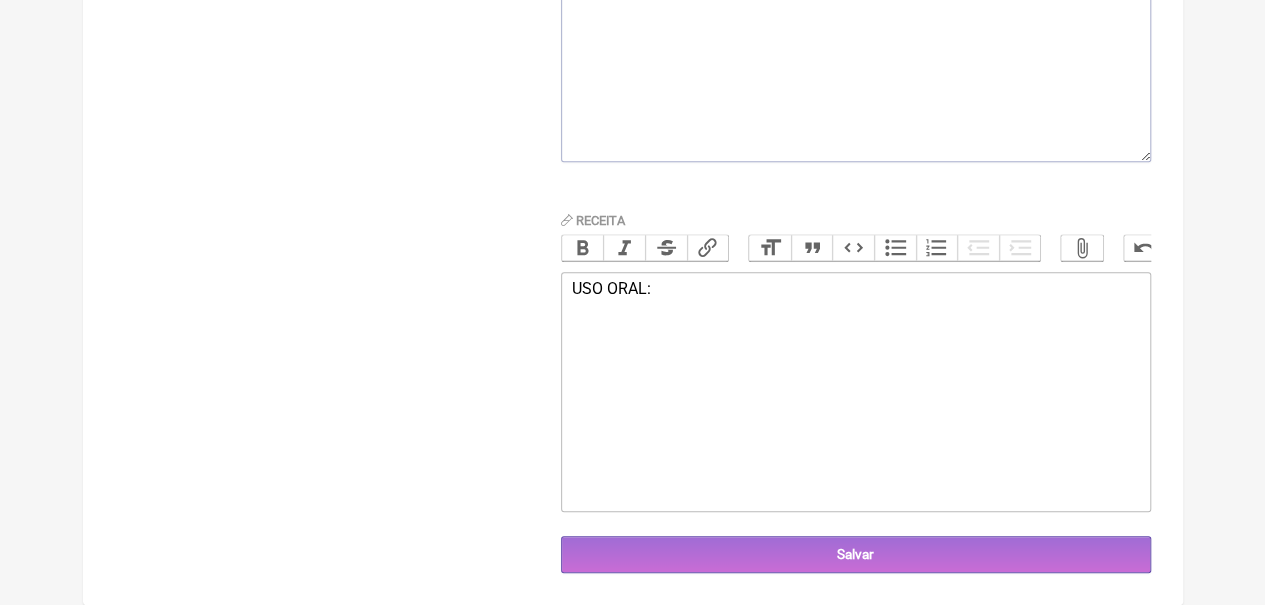 paste on "CARBERTRIX OU DOSTINEX 0,5 MG_____USO CONTÍNUO<br><br></div><div>TOMAR 1 POR SEMANA (JUNTO COM REFEIÇÃO).&nbsp;<br><br></div><div><br>" 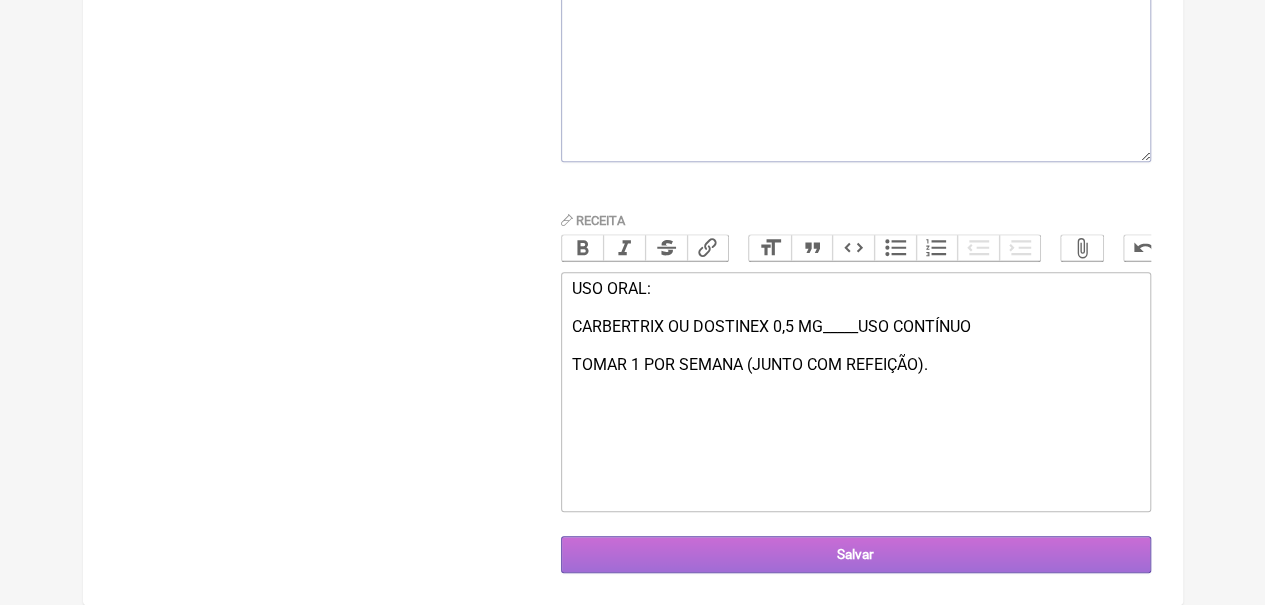click on "Salvar" at bounding box center (856, 554) 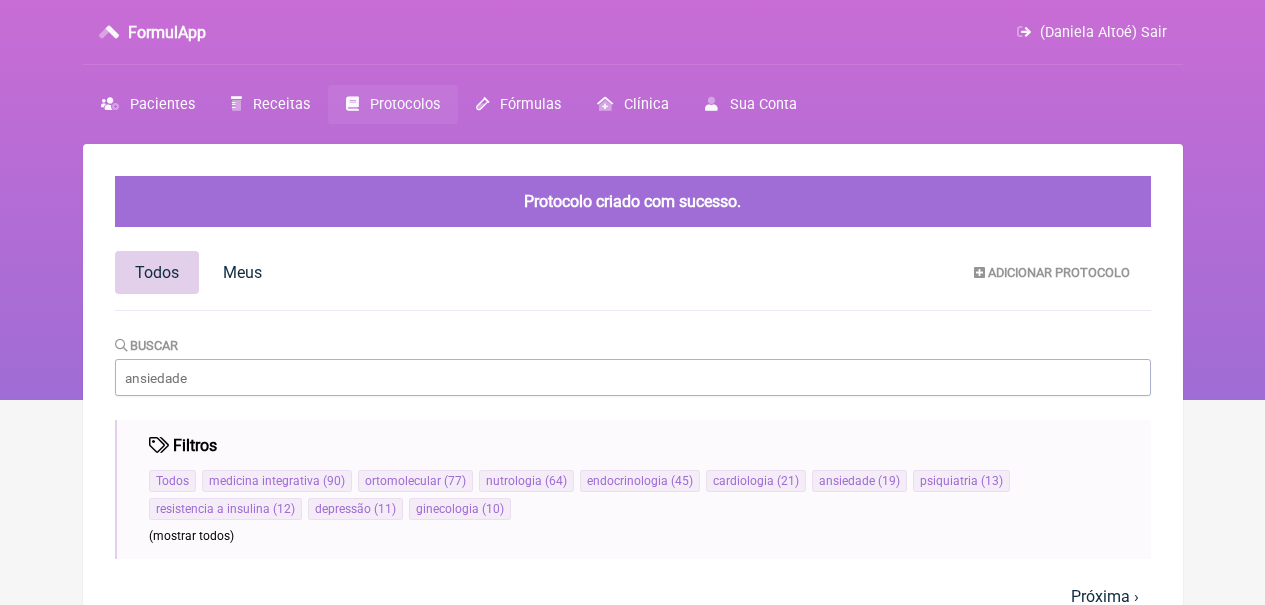 scroll, scrollTop: 0, scrollLeft: 0, axis: both 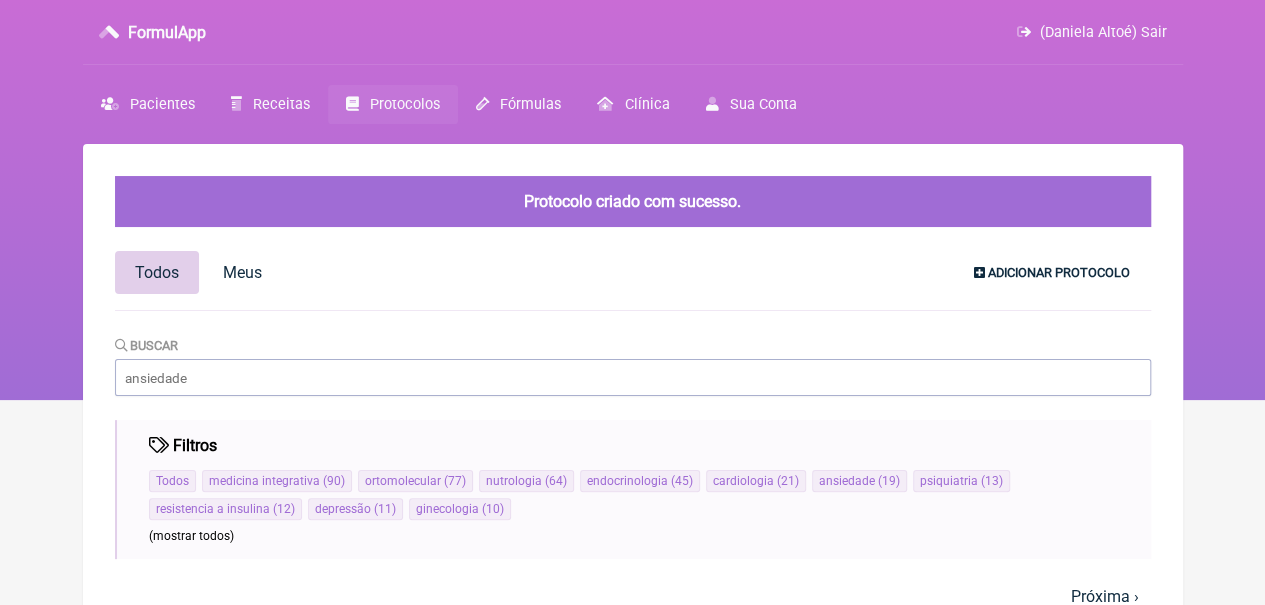 click on "Adicionar Protocolo" at bounding box center (1059, 272) 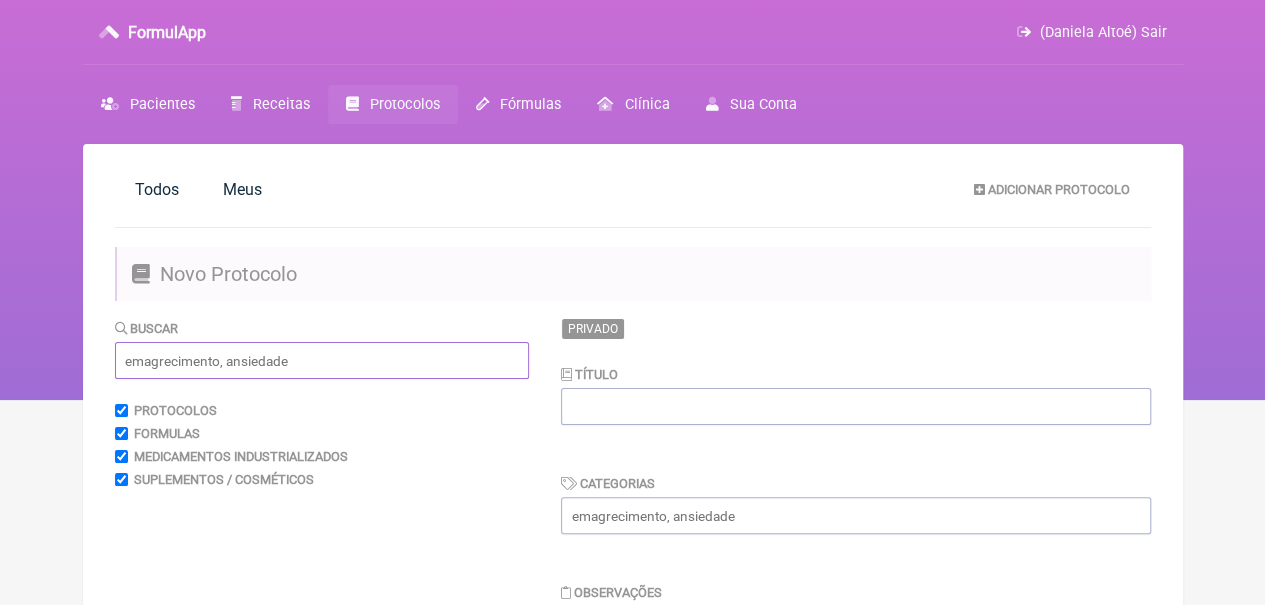 click at bounding box center [322, 360] 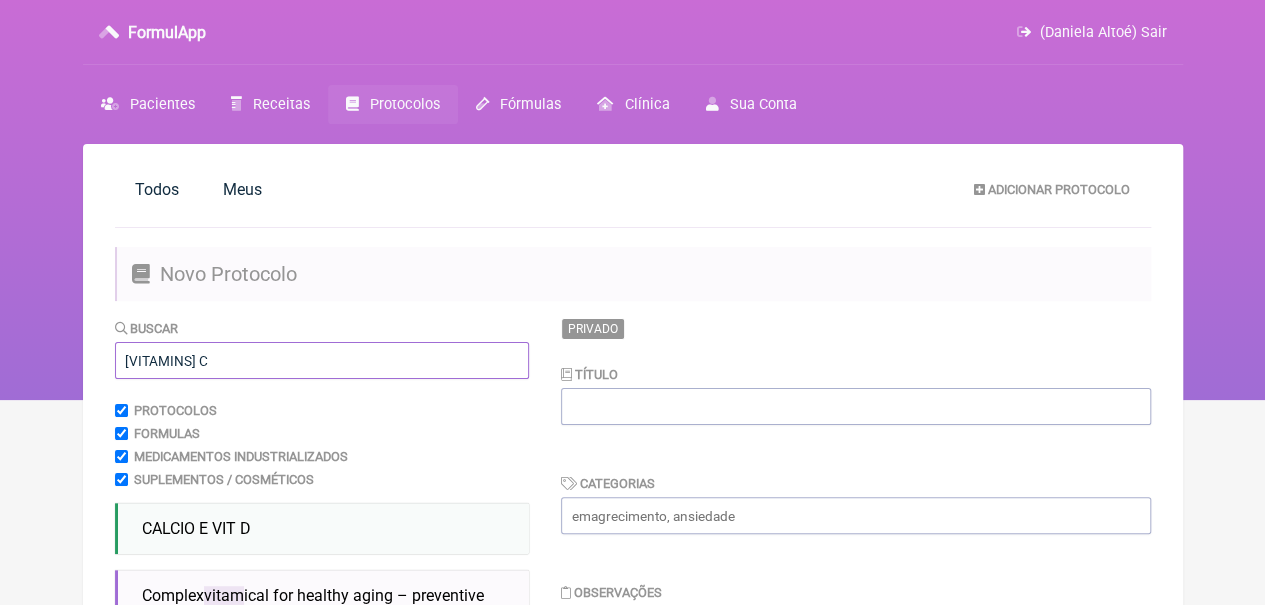type on "[VITAMINS] C" 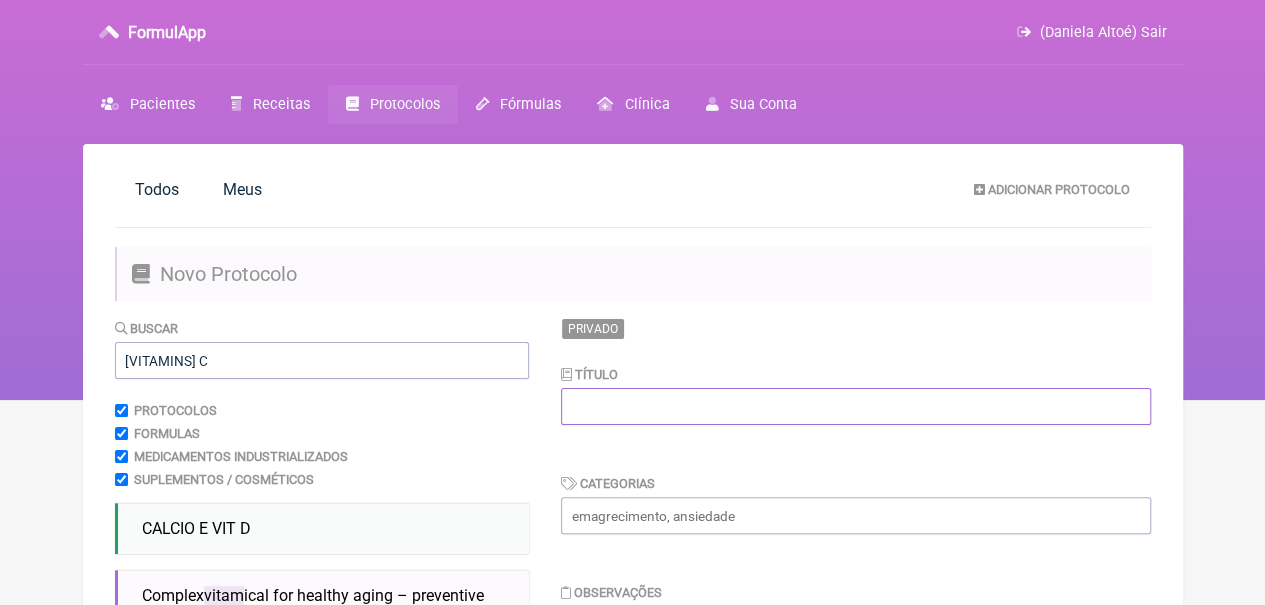 click at bounding box center [856, 406] 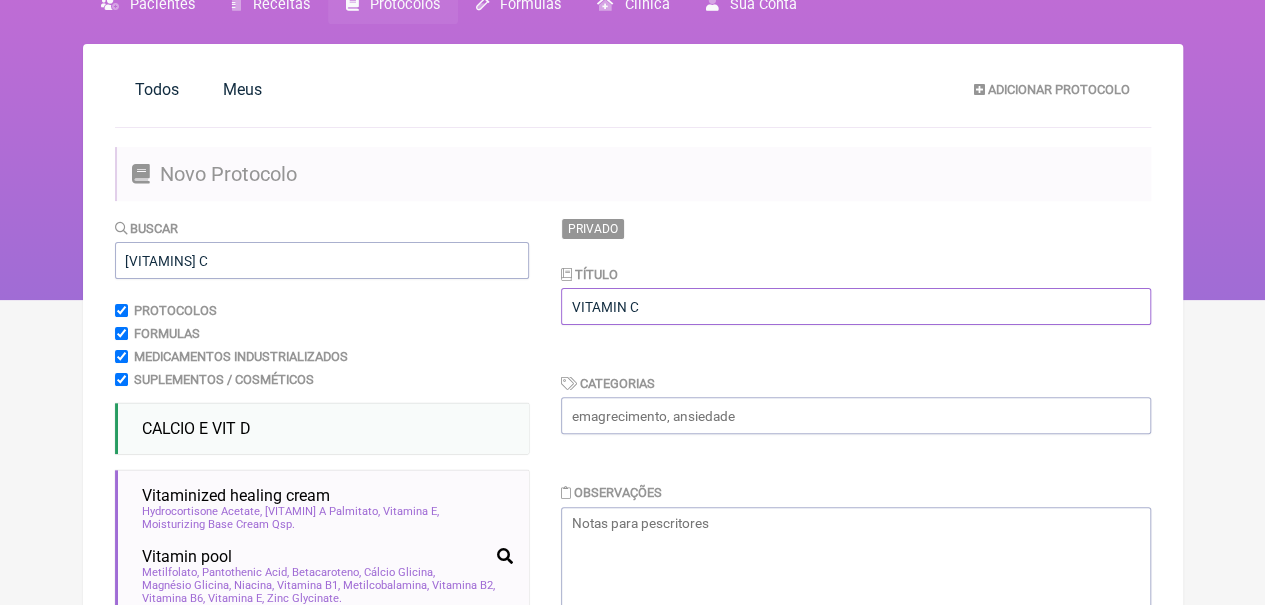scroll, scrollTop: 104, scrollLeft: 0, axis: vertical 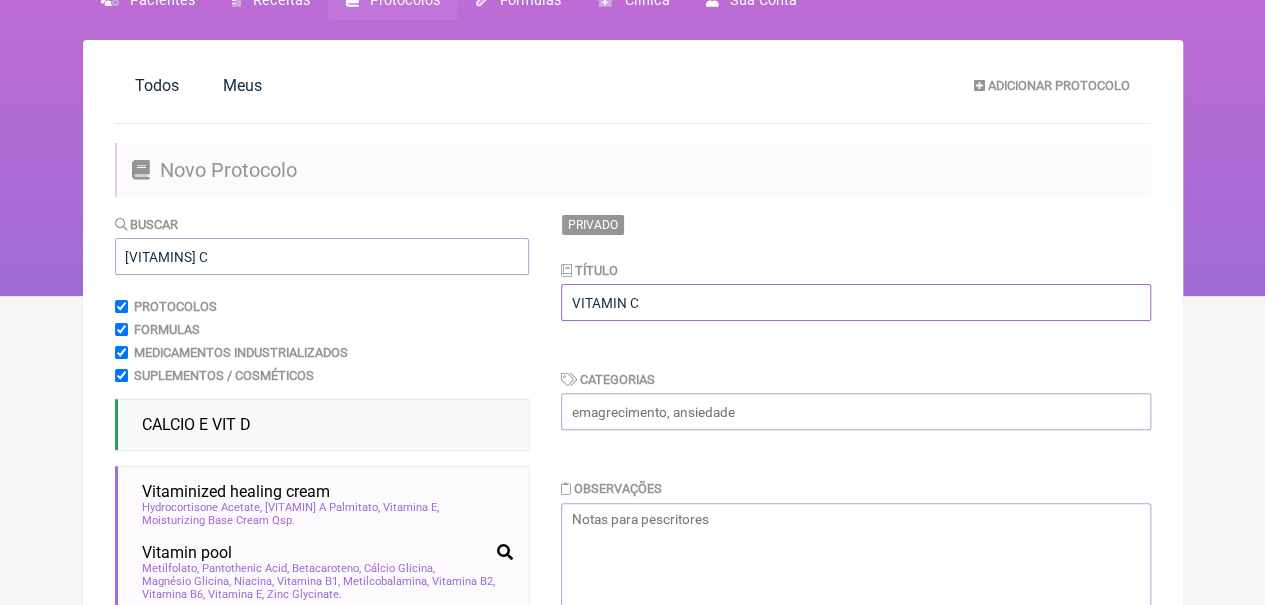 type on "VITAMIN C" 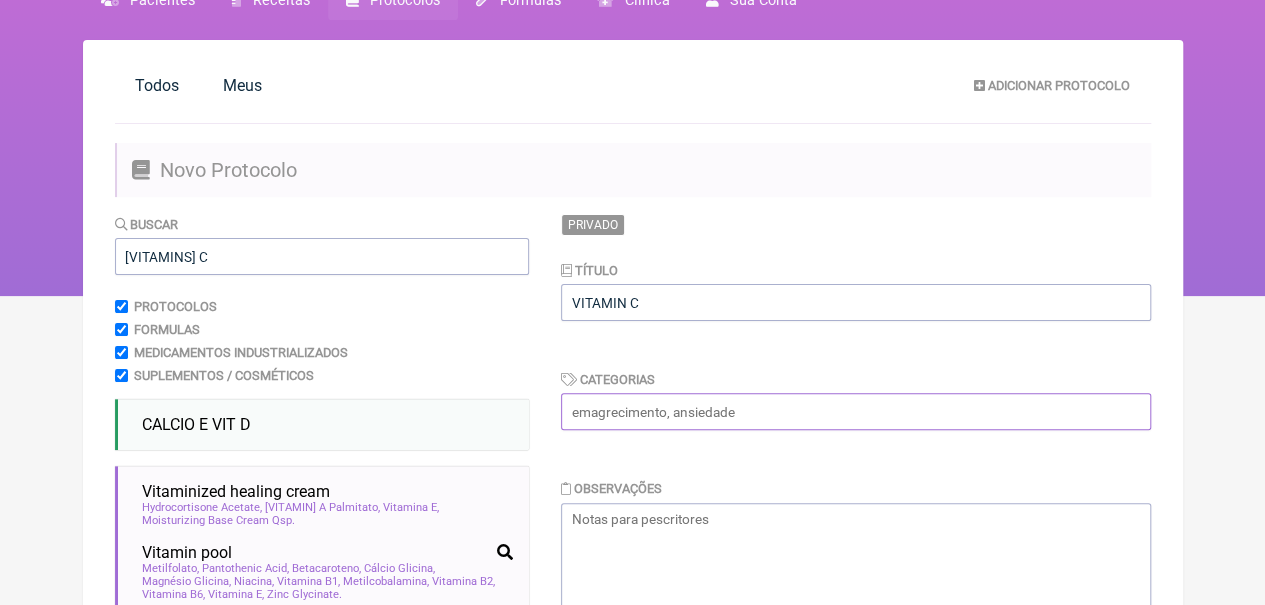 click at bounding box center [856, 411] 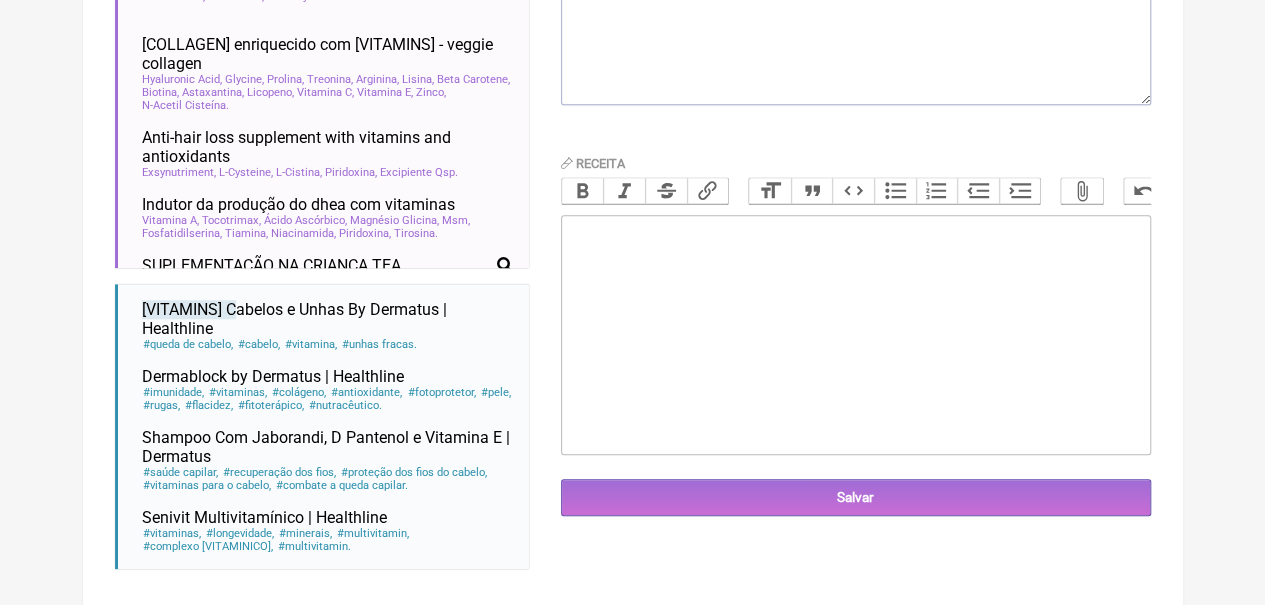 scroll, scrollTop: 720, scrollLeft: 0, axis: vertical 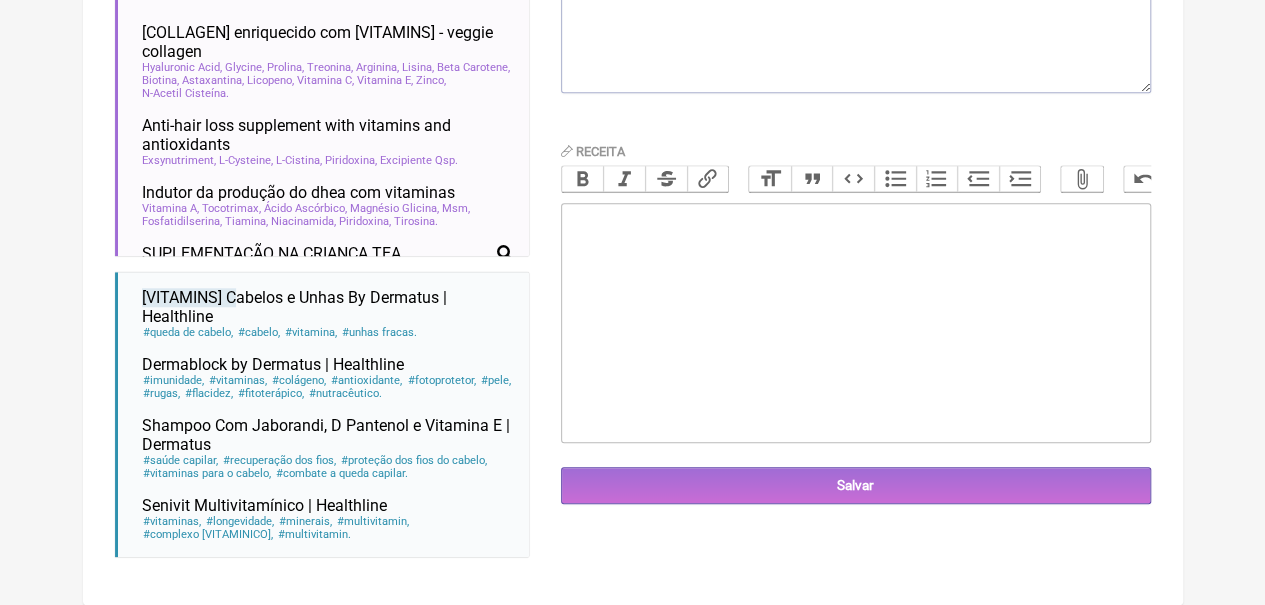 type on "SUPPLEMENTATION" 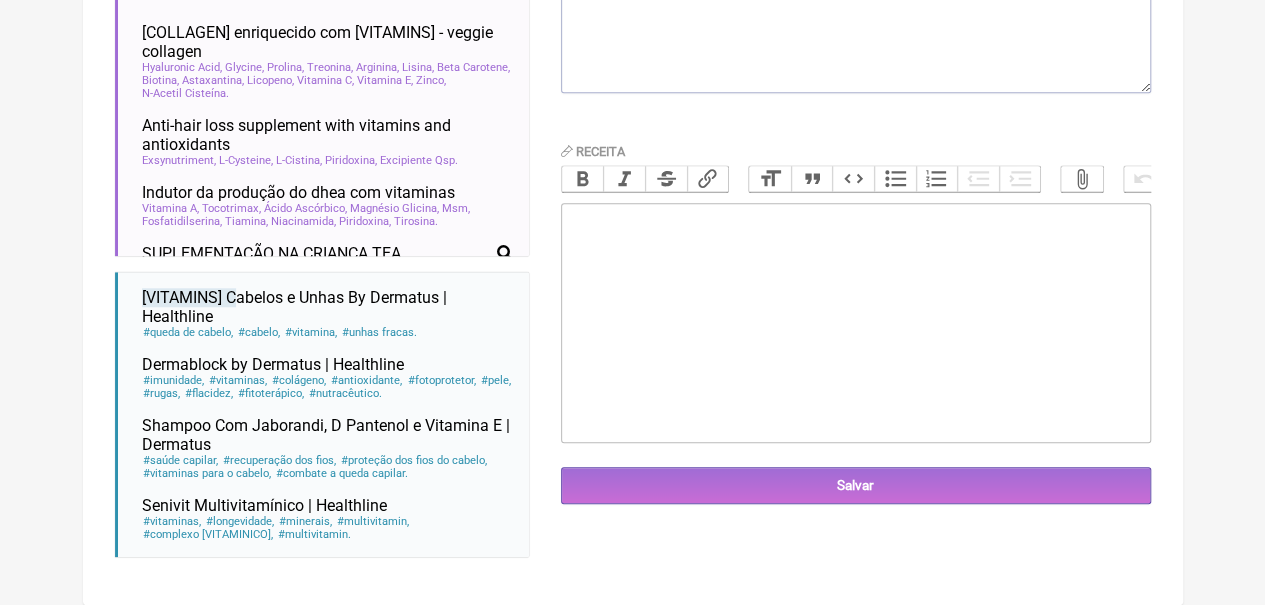 click at bounding box center [856, 323] 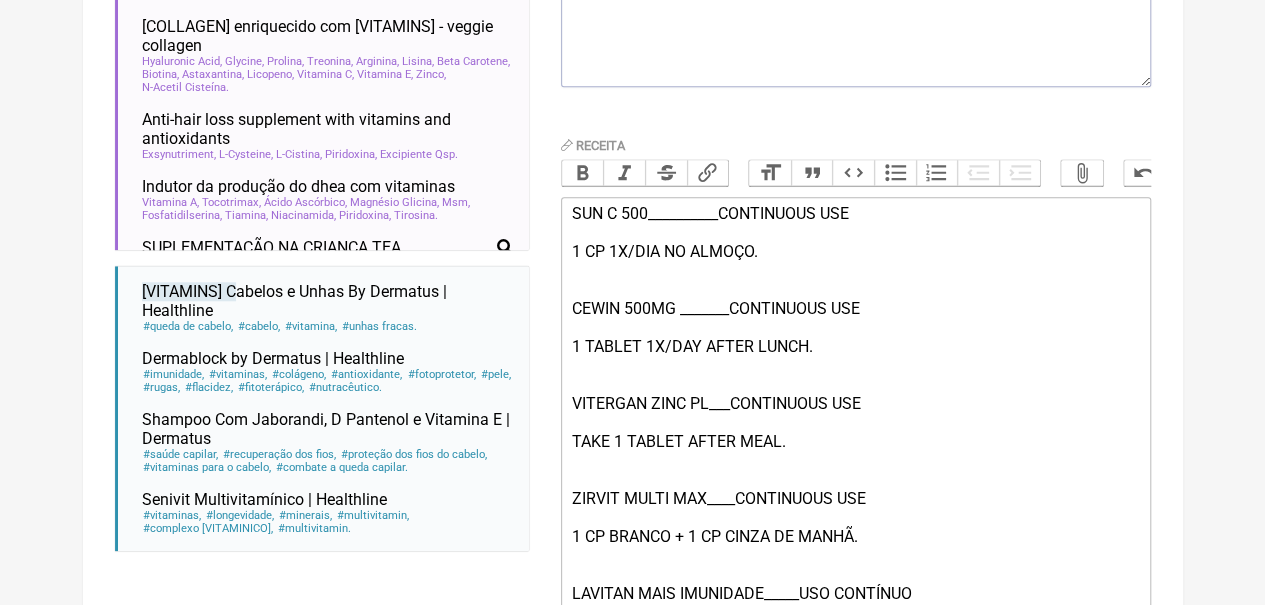 scroll, scrollTop: 2132, scrollLeft: 0, axis: vertical 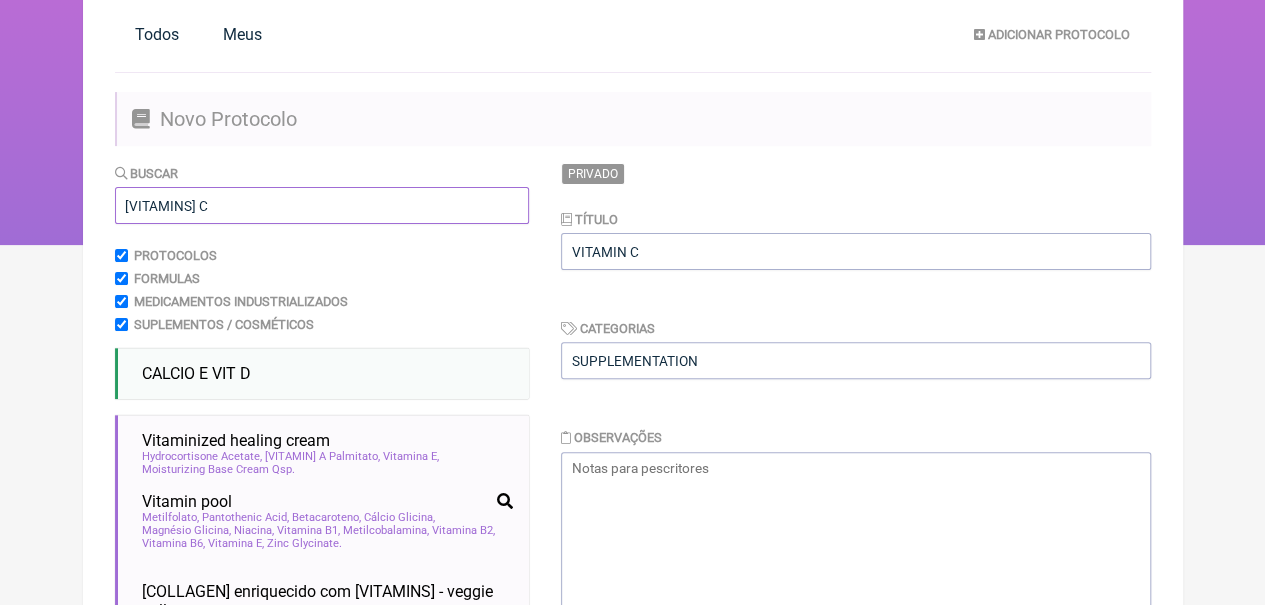 click on "[VITAMINS] C" at bounding box center (322, 205) 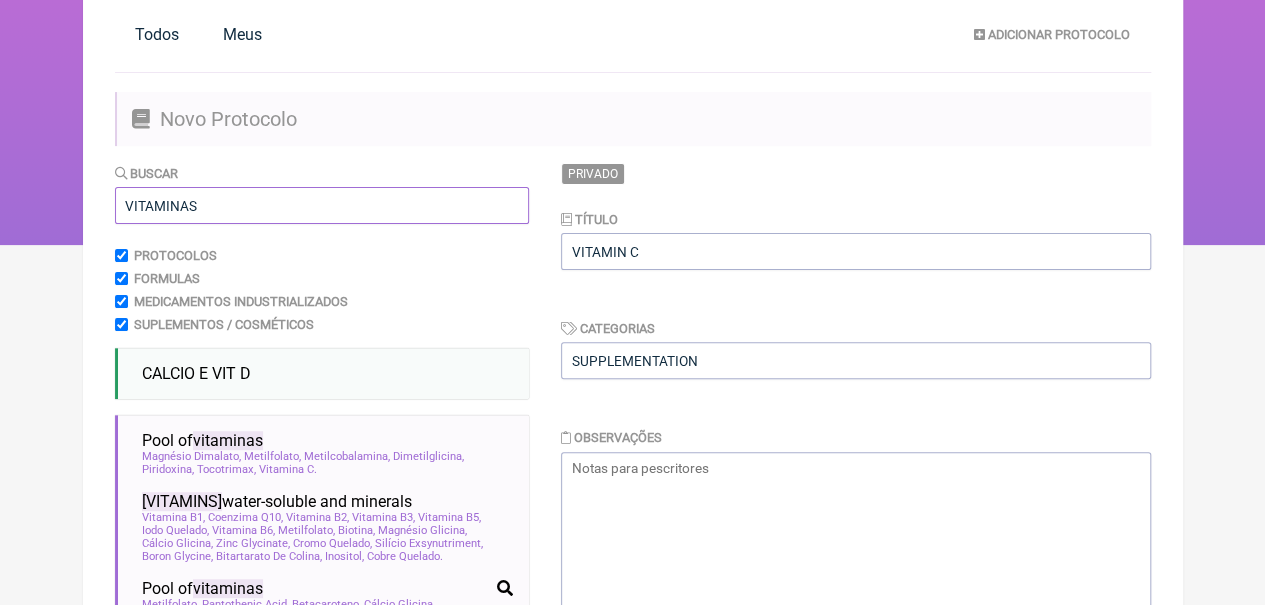 type on "VITAMINAS" 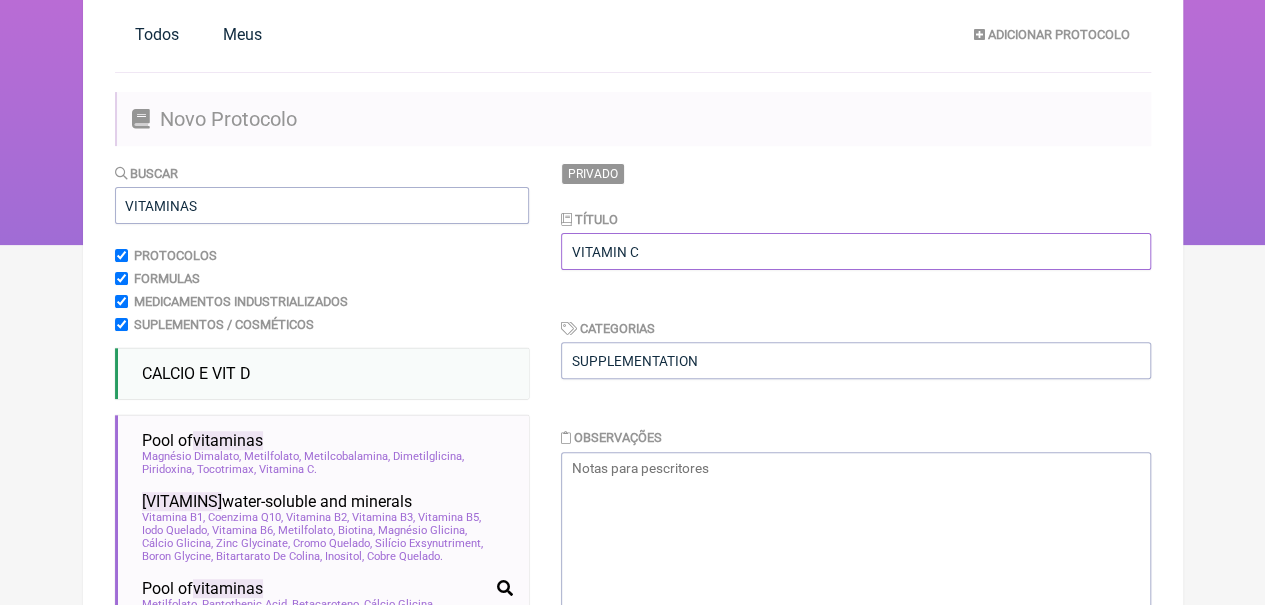click on "VITAMIN C" at bounding box center [856, 251] 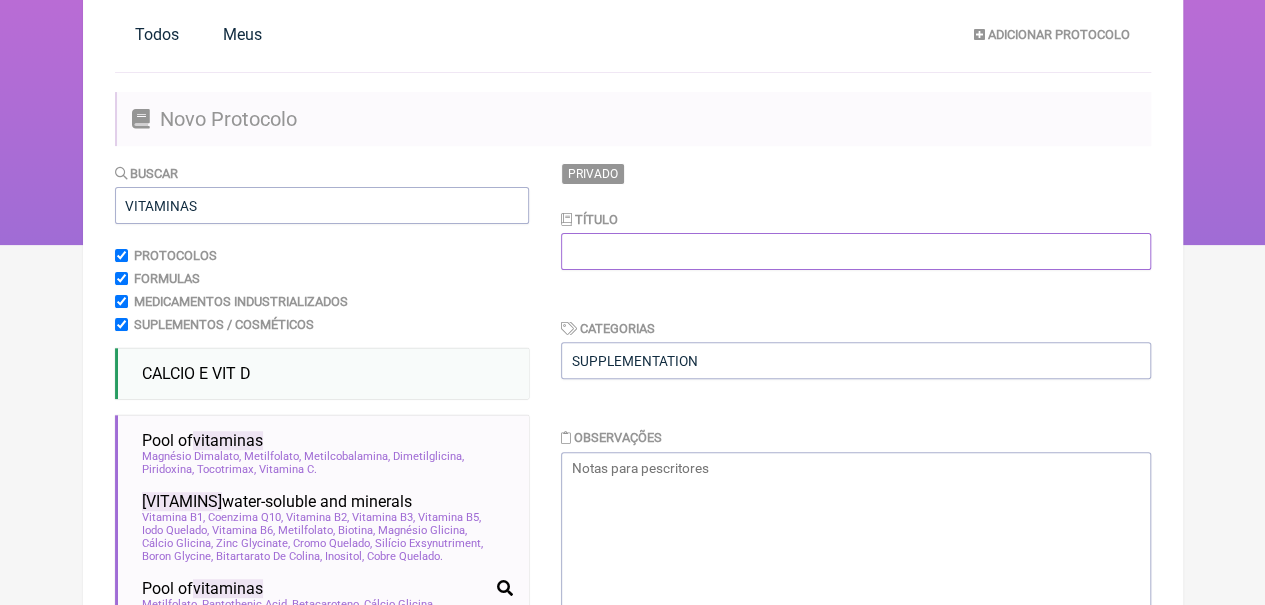 click at bounding box center (856, 251) 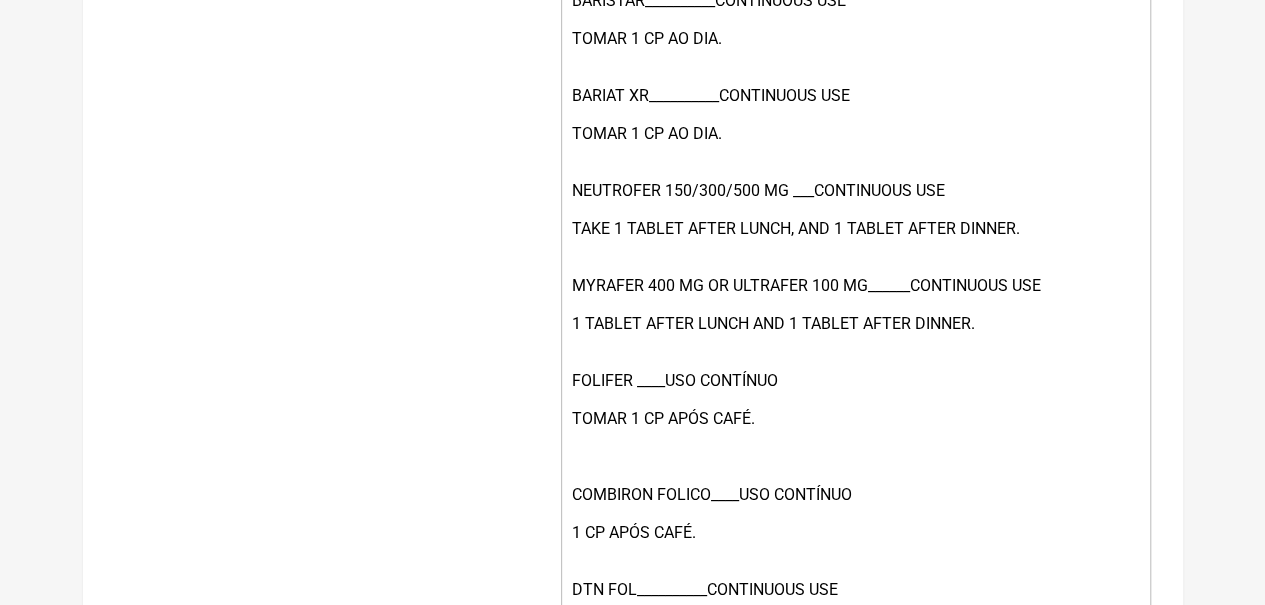 scroll, scrollTop: 2400, scrollLeft: 0, axis: vertical 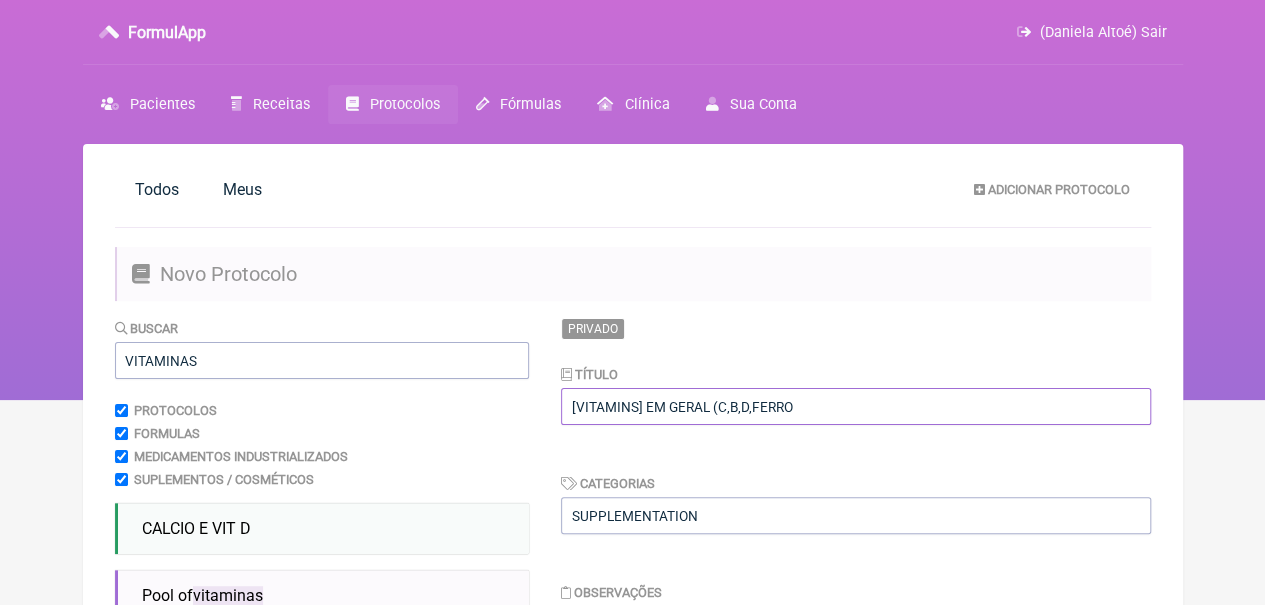 click on "Salvar" at bounding box center [856, 3121] 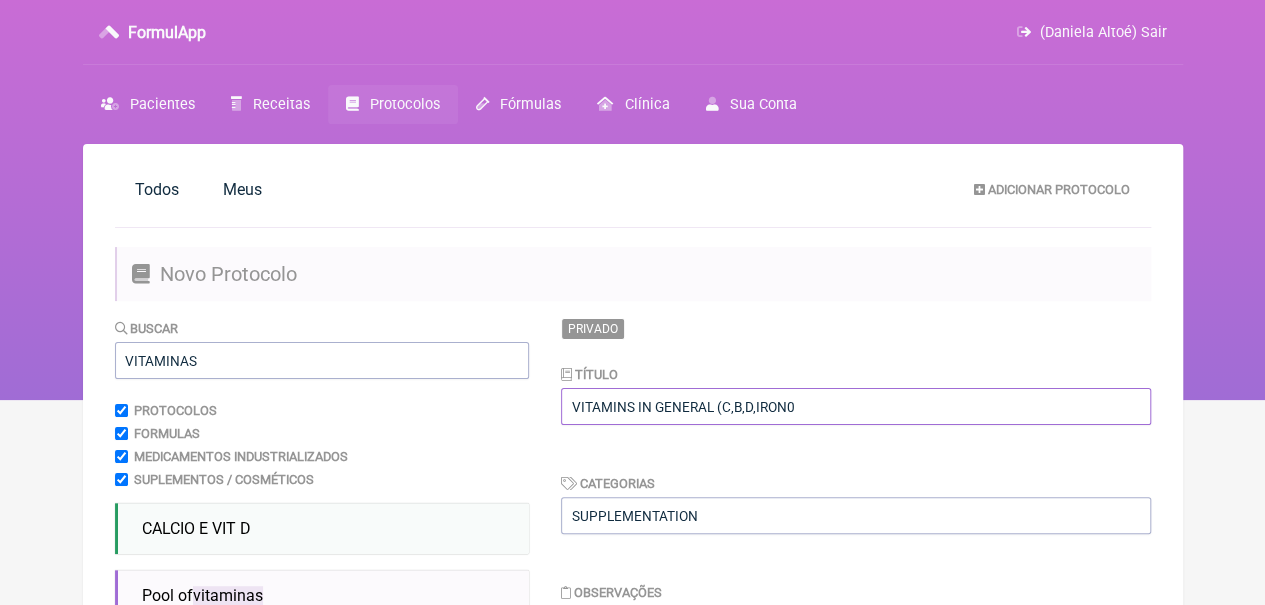 type on "VITAMINS IN GENERAL (C,B,D,IRON0" 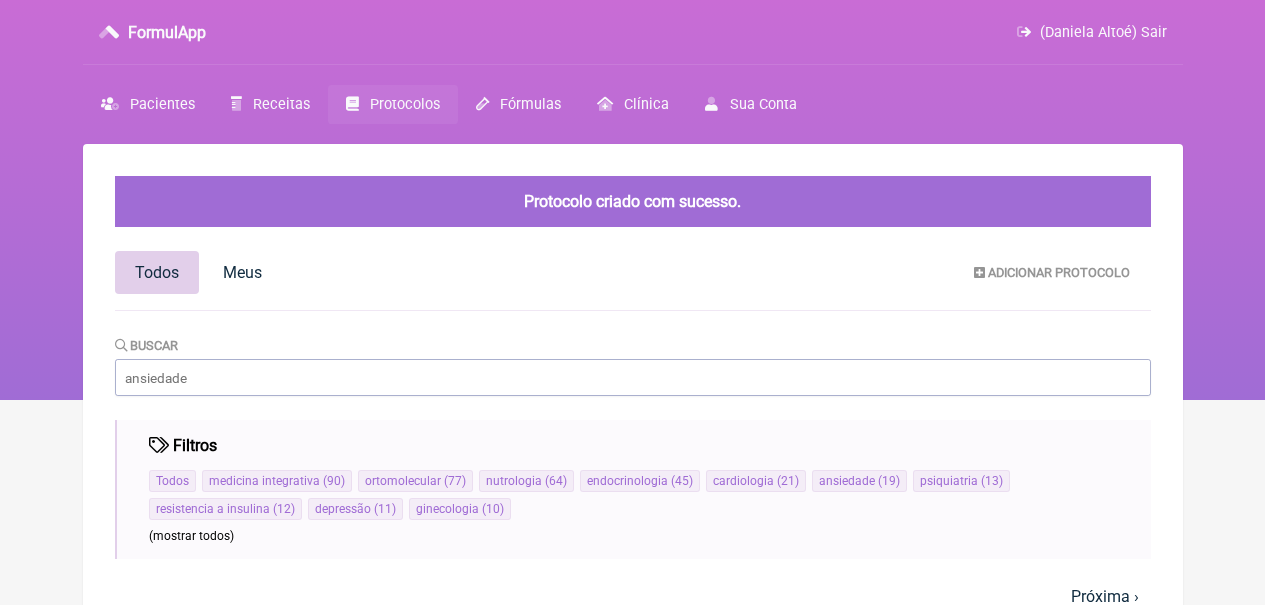 scroll, scrollTop: 0, scrollLeft: 0, axis: both 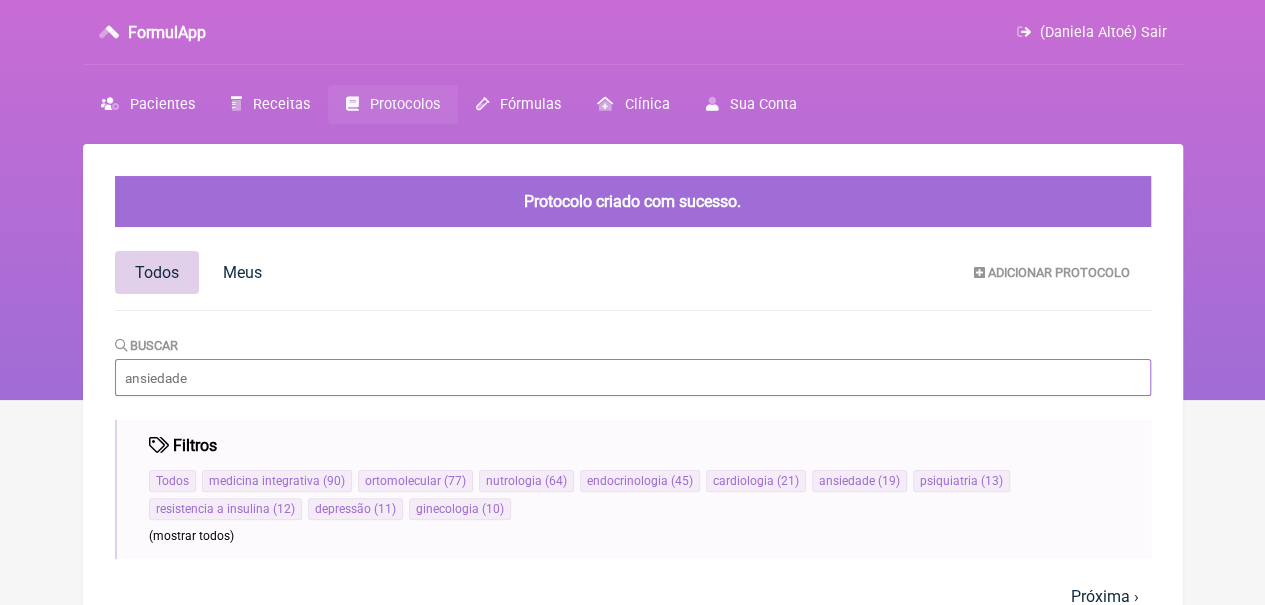 click on "Buscar" at bounding box center [633, 377] 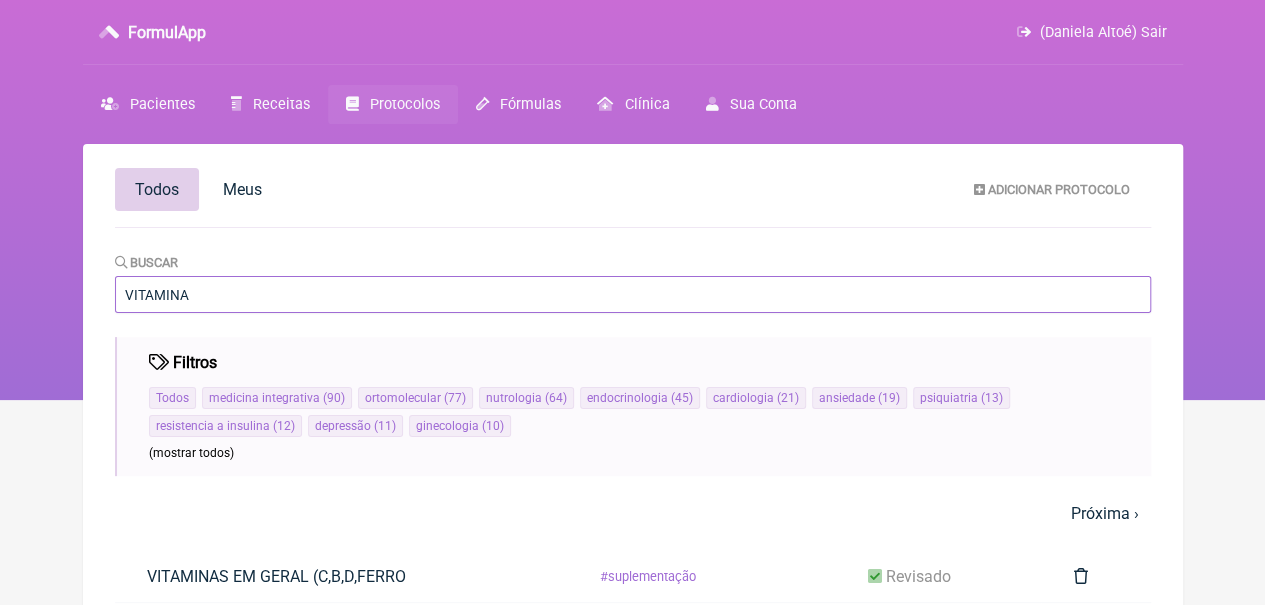 type on "VITAMINA" 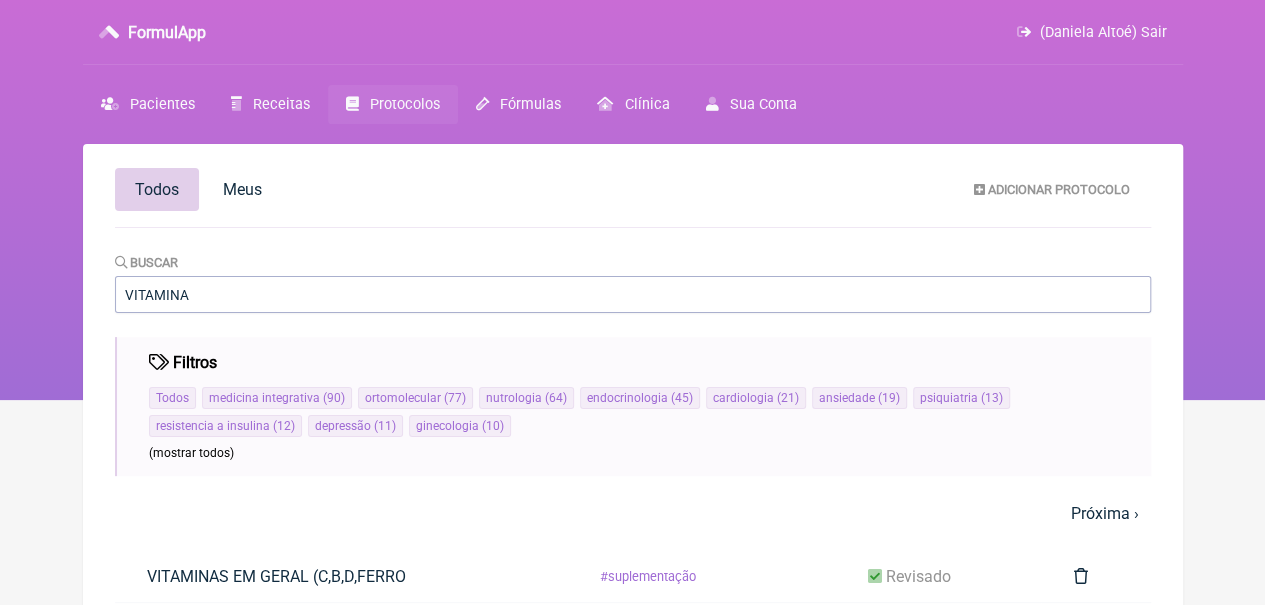 click on "VITAMINAS EM GERAL (C,B,D,FERRO" at bounding box center (276, 576) 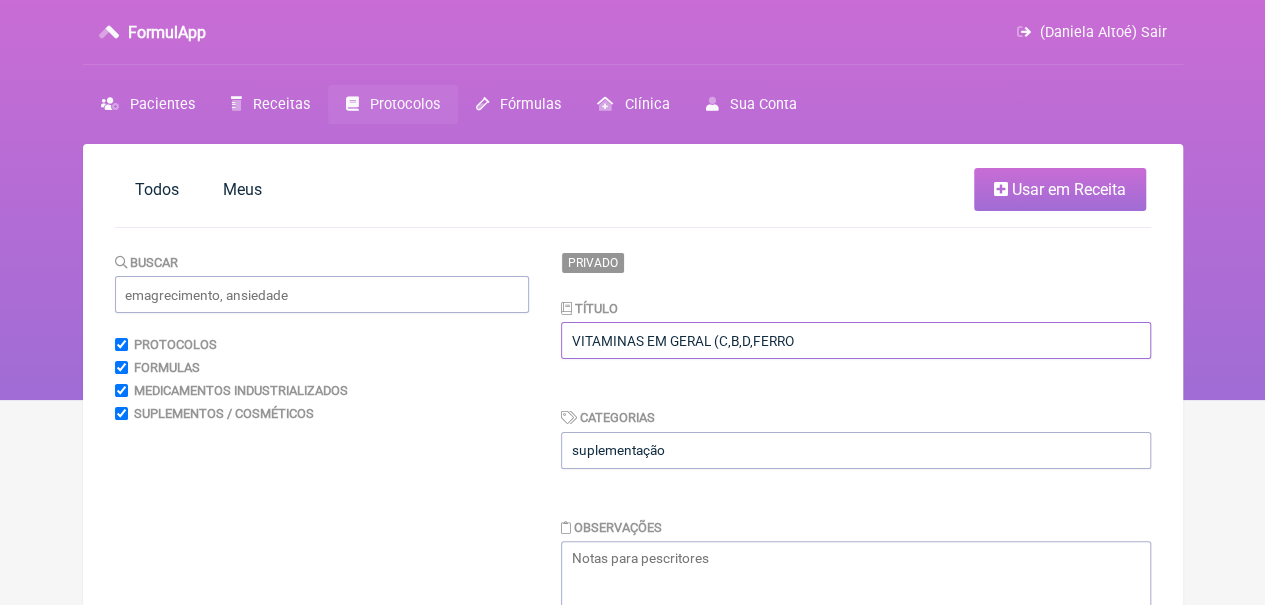 click on "VITAMINAS EM GERAL (C,B,D,FERRO" at bounding box center (856, 340) 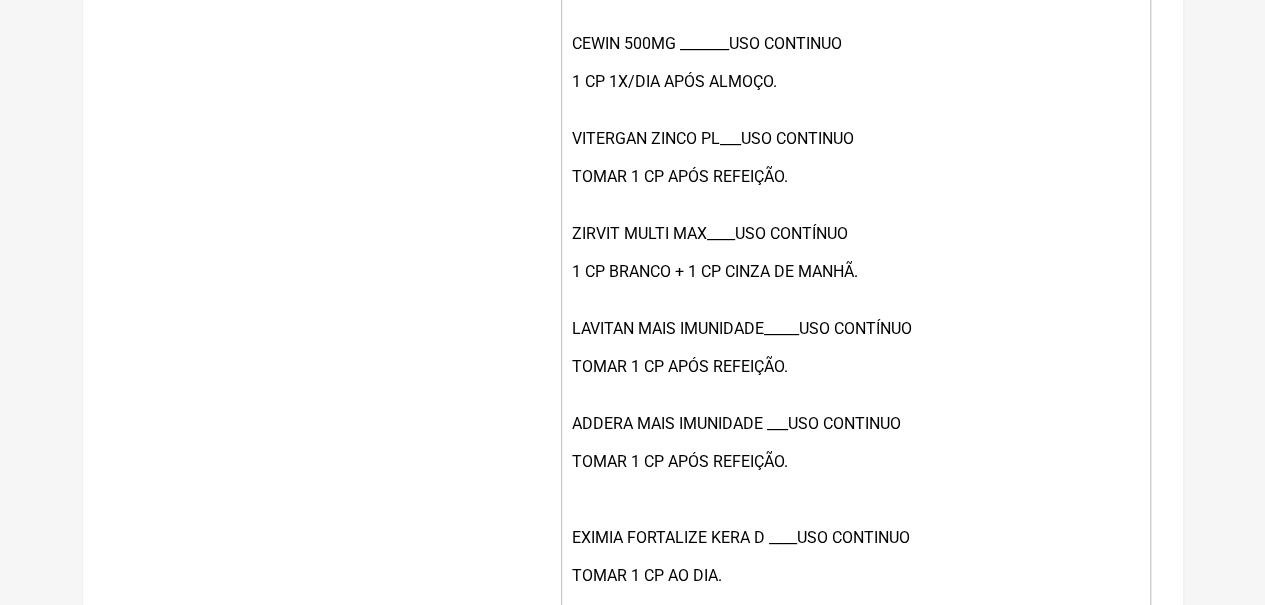 scroll, scrollTop: 2554, scrollLeft: 0, axis: vertical 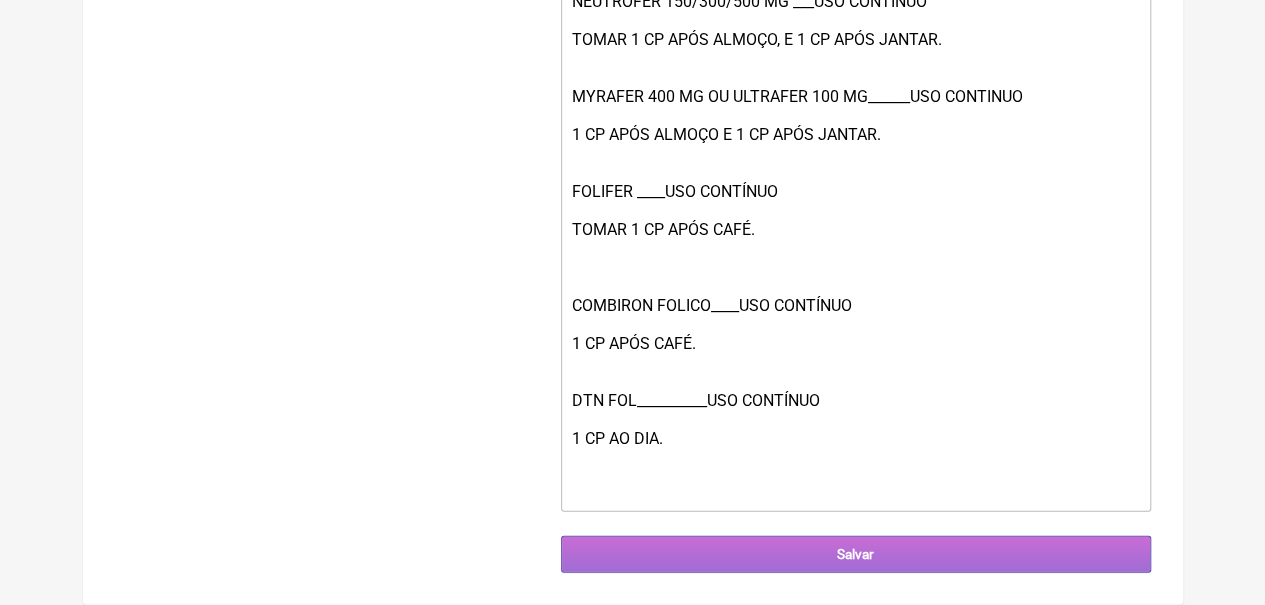 type on "VITAMINAS EM GERAL (C,B,D,FERRO)" 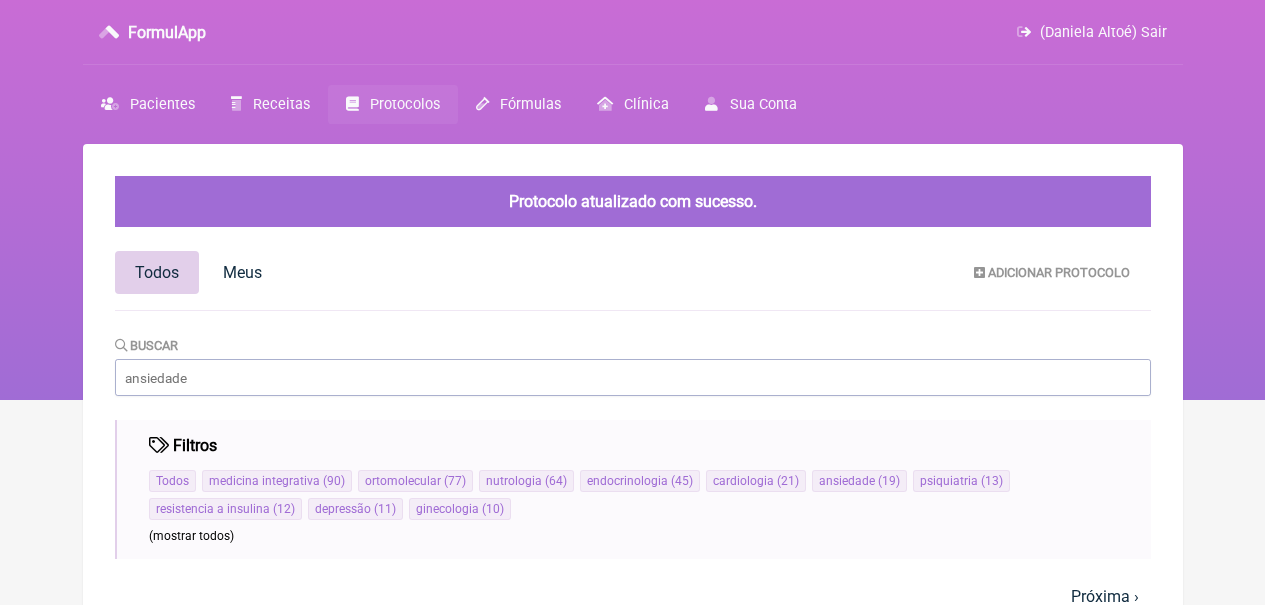 scroll, scrollTop: 0, scrollLeft: 0, axis: both 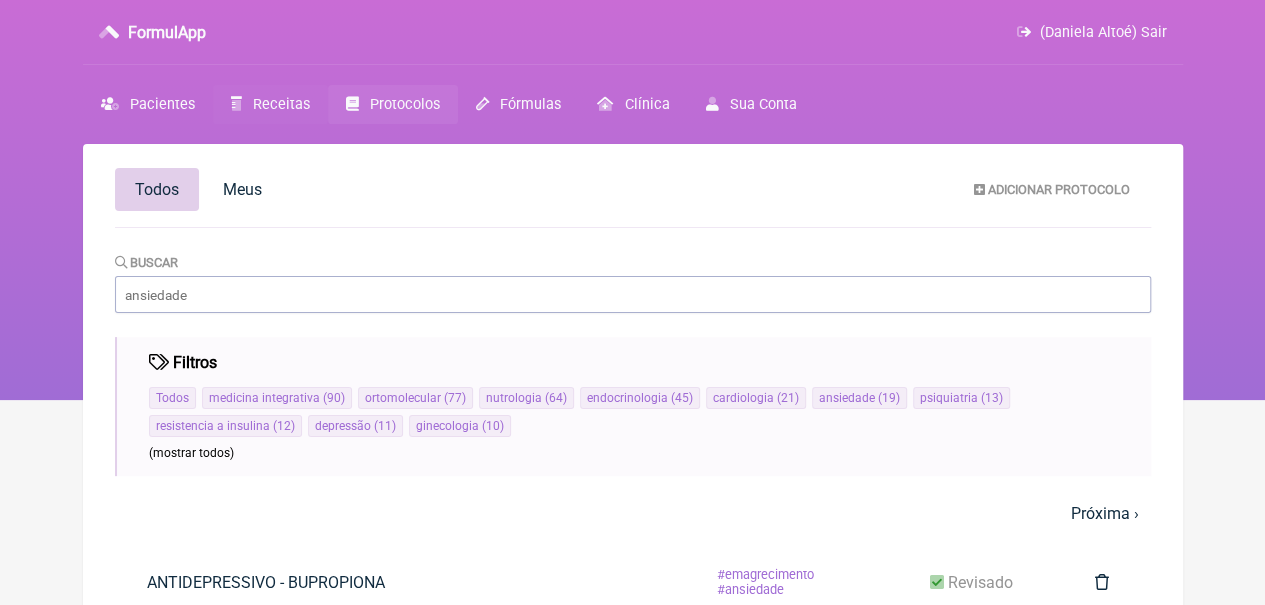 click on "Receitas" at bounding box center (281, 104) 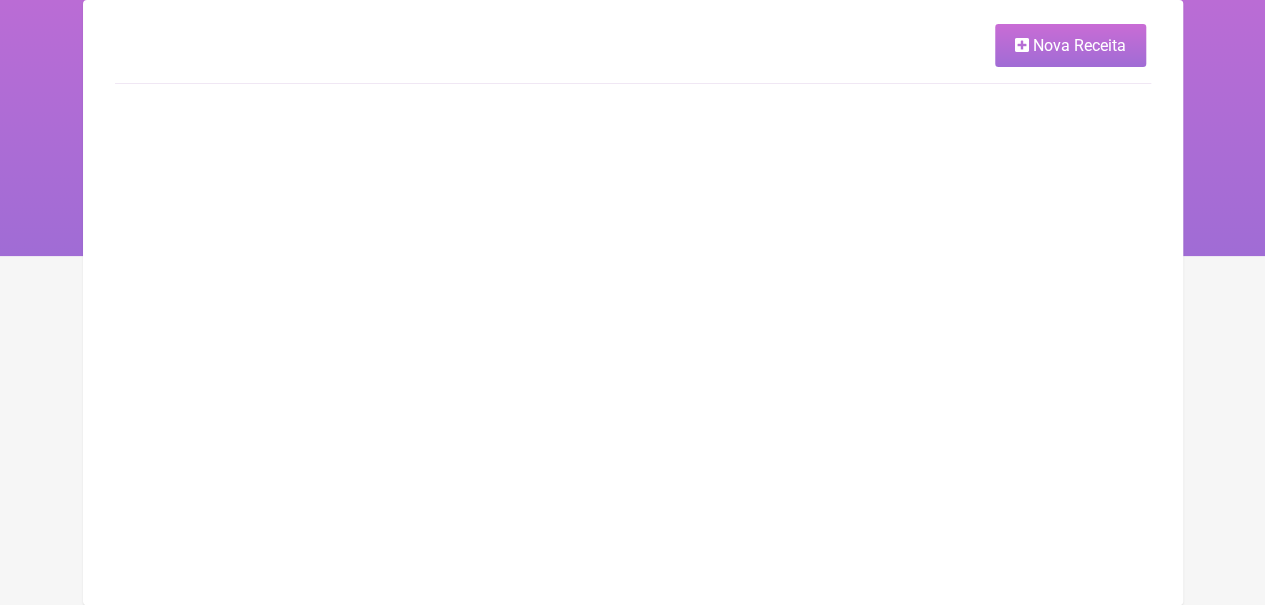 scroll, scrollTop: 0, scrollLeft: 0, axis: both 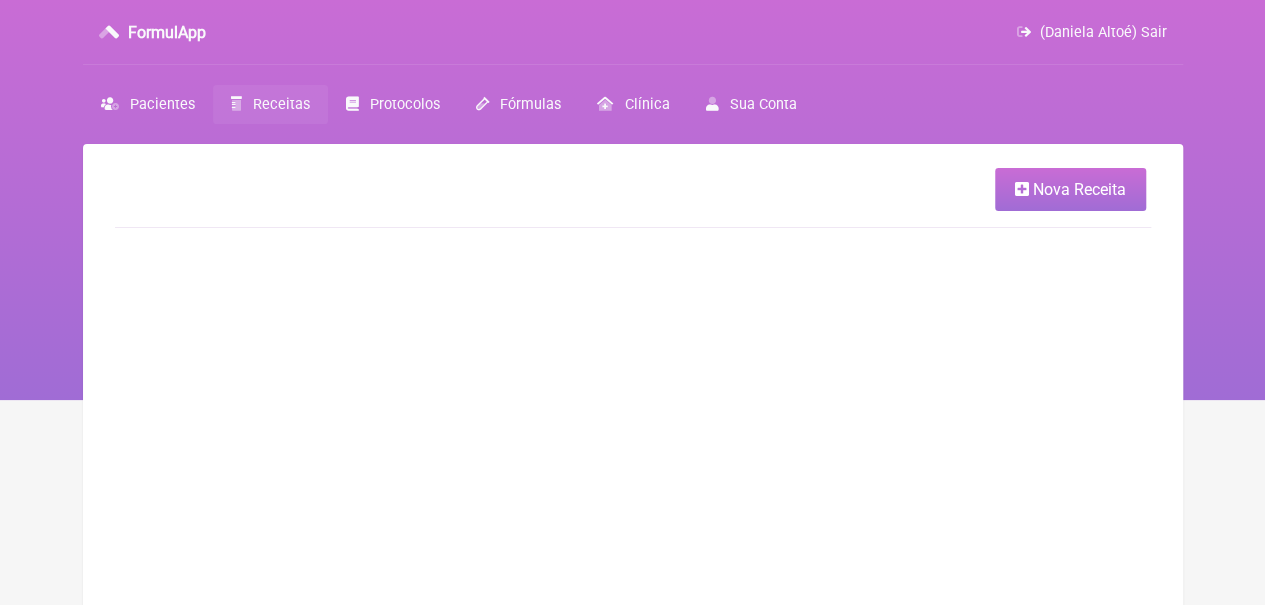 click on "Nova Receita" at bounding box center (1079, 189) 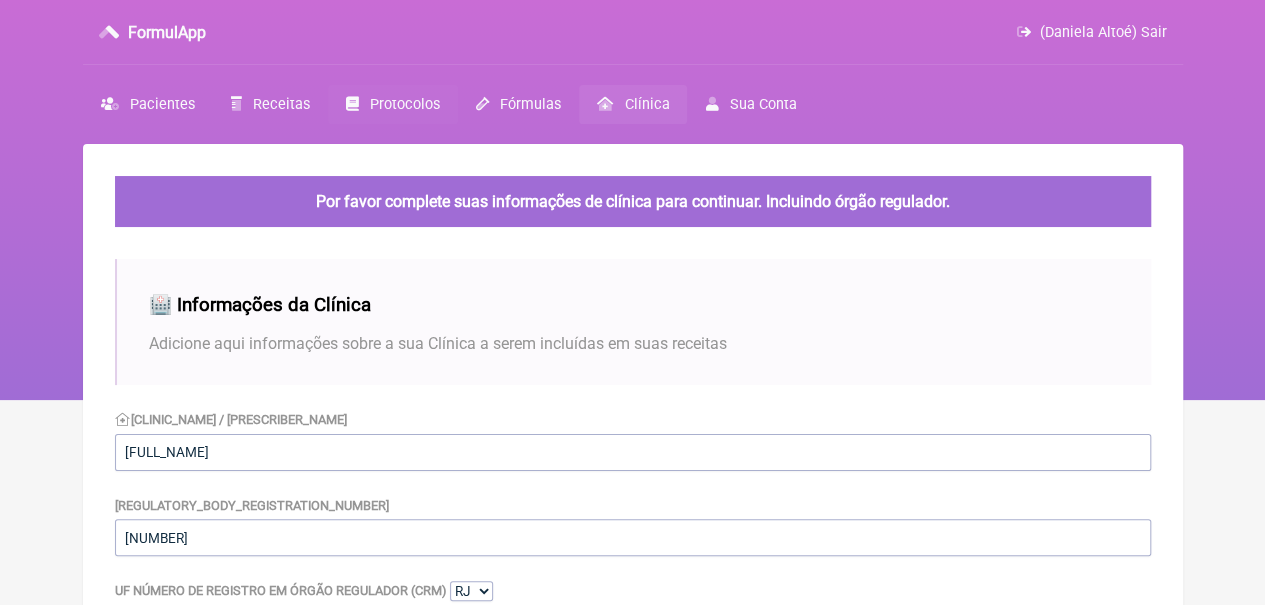 click on "Protocolos" at bounding box center [393, 104] 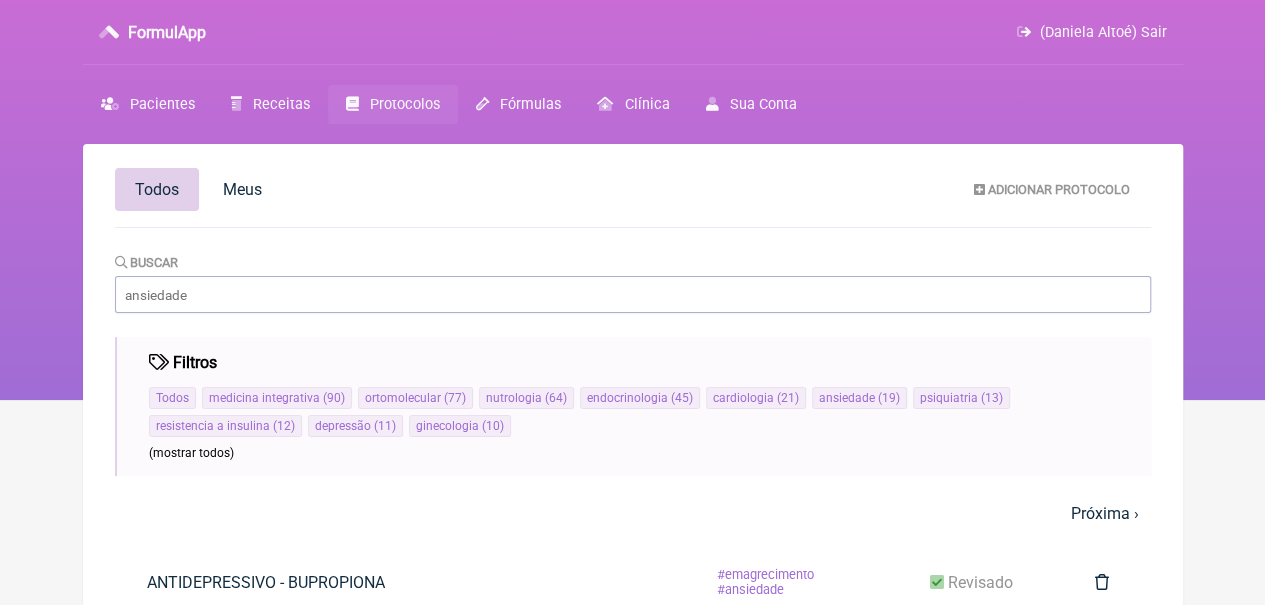 click on "Protocolos" at bounding box center (405, 104) 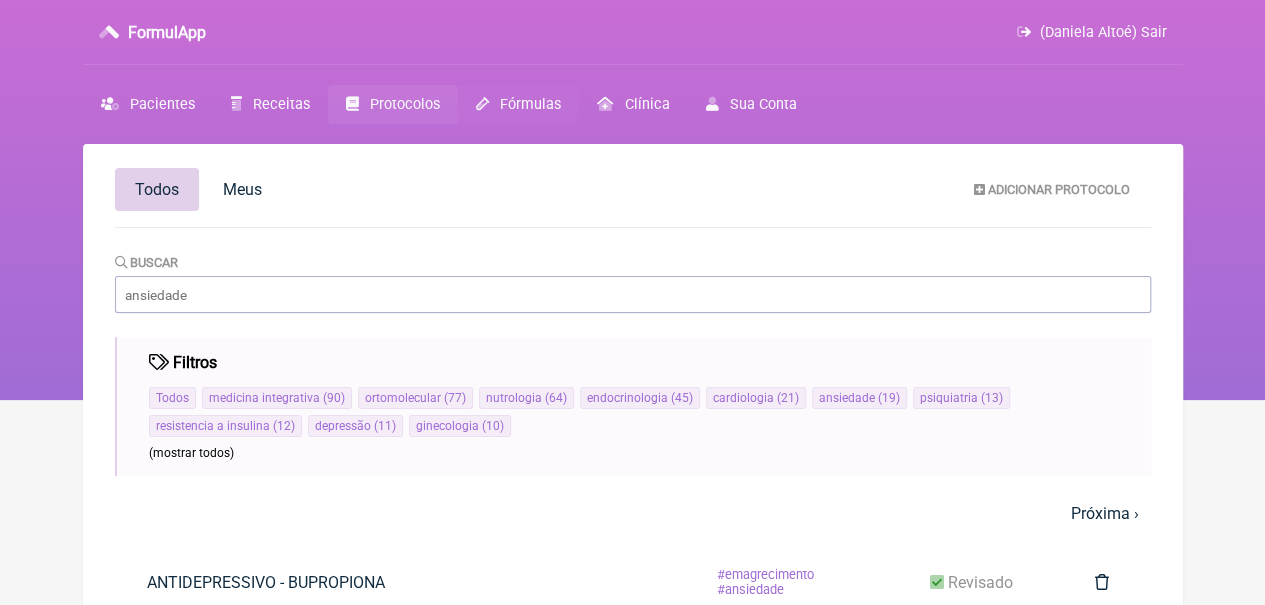 click on "Fórmulas" at bounding box center (530, 104) 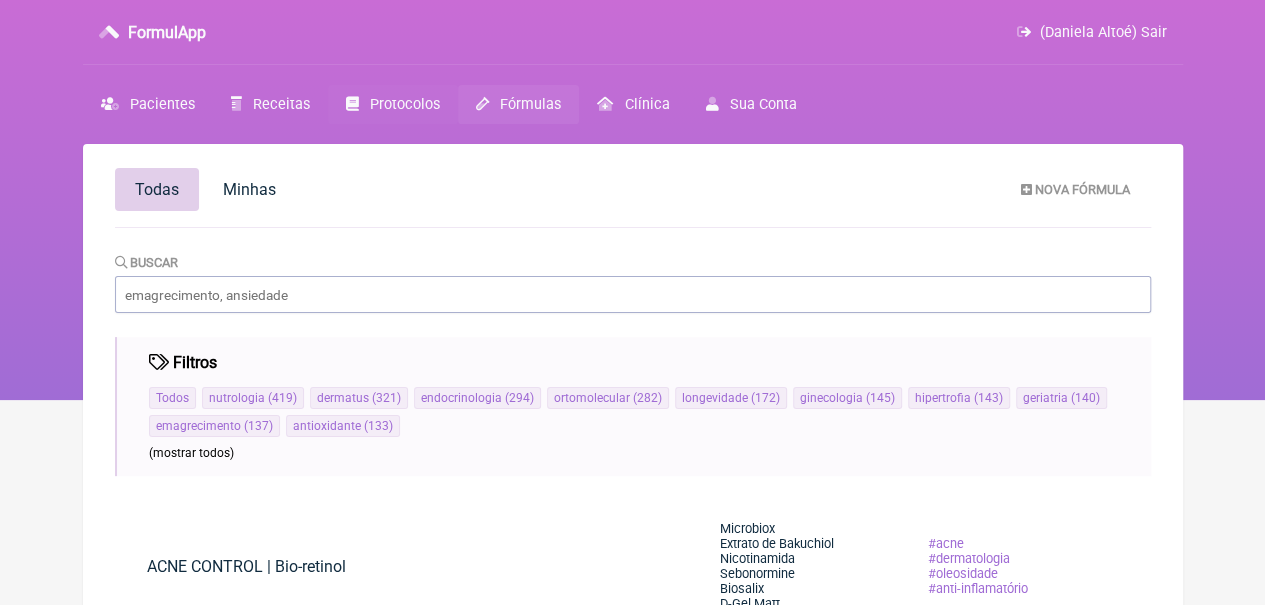 click on "Protocolos" at bounding box center [405, 104] 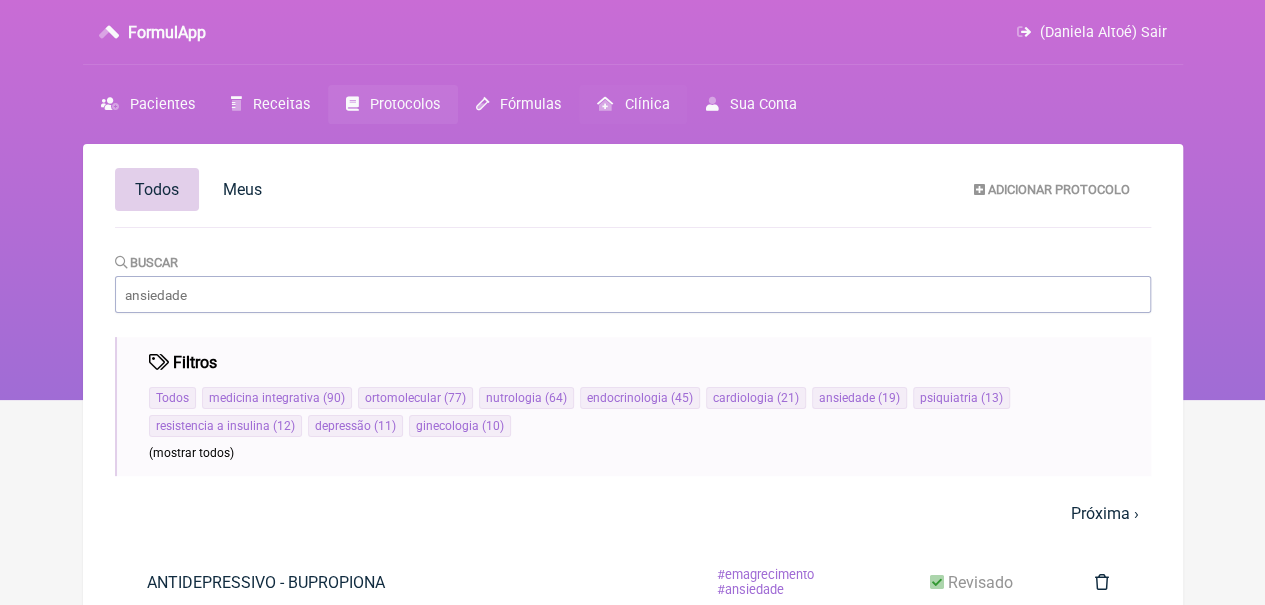 click on "Clínica" at bounding box center [633, 104] 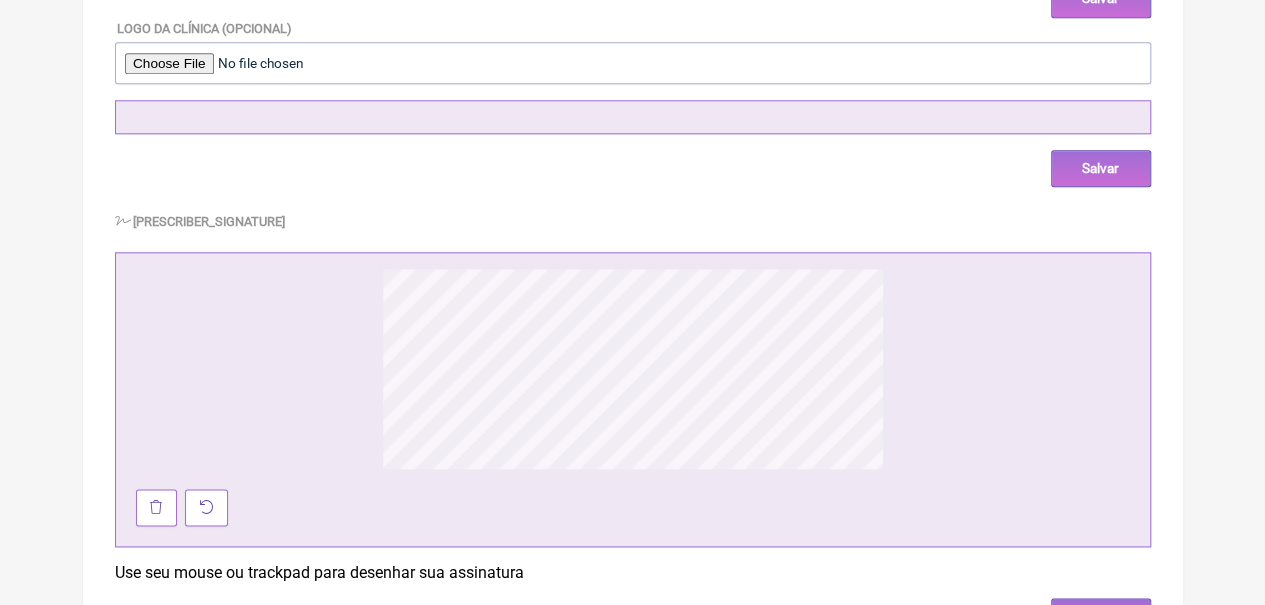 scroll, scrollTop: 0, scrollLeft: 0, axis: both 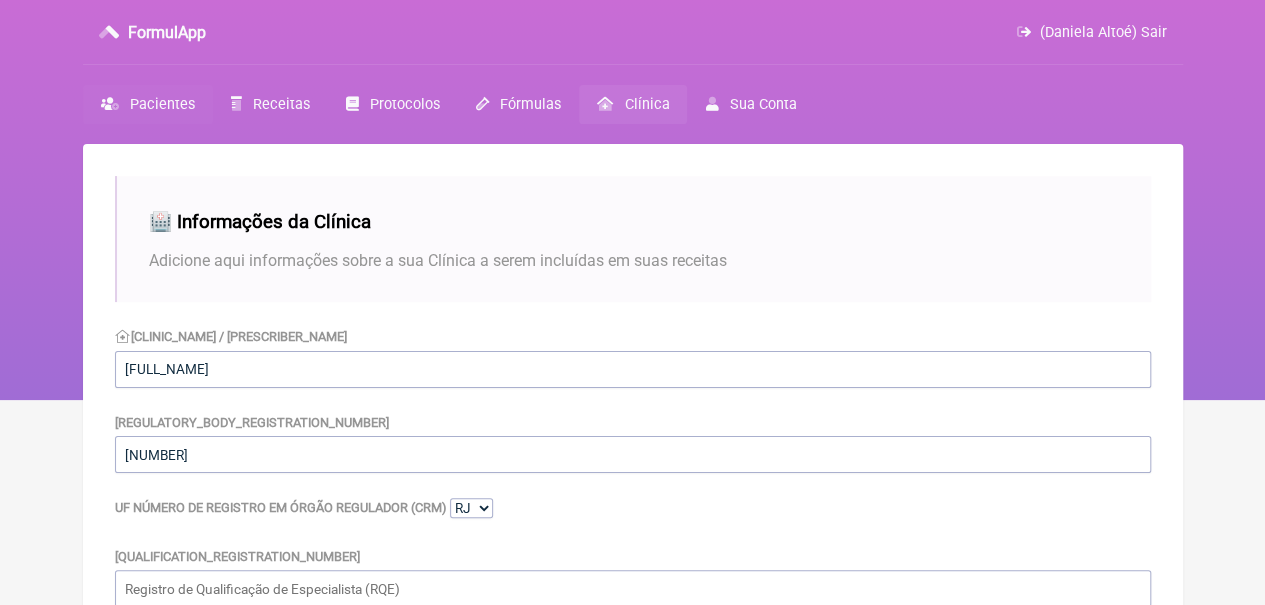 click on "Pacientes" at bounding box center [162, 104] 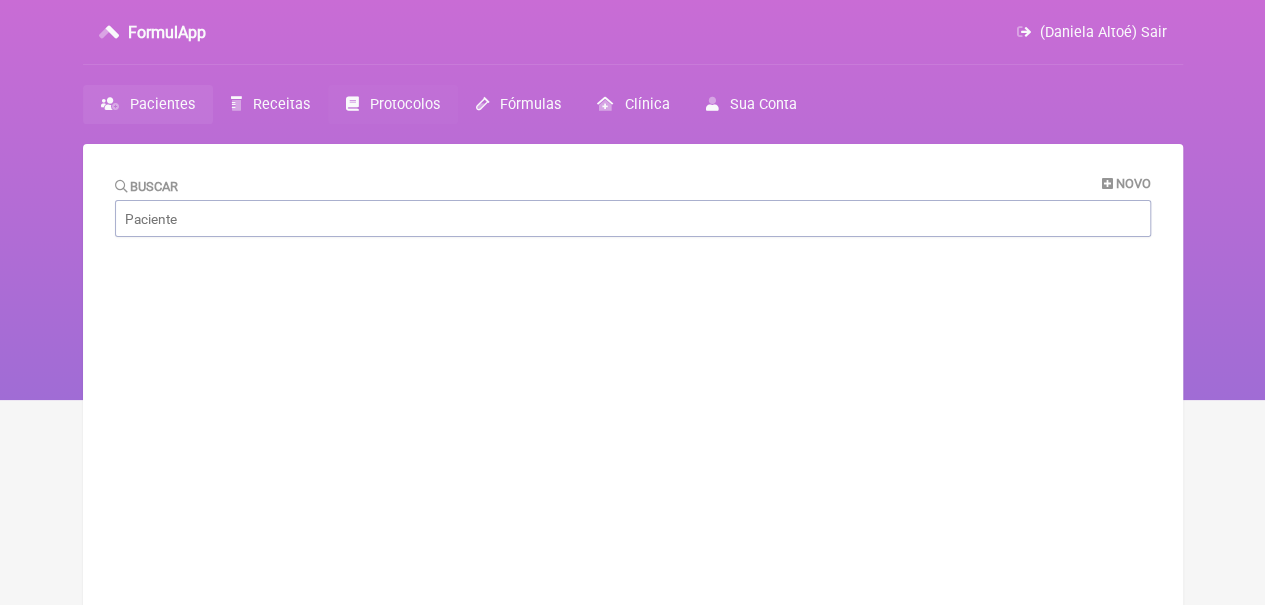 click on "Protocolos" at bounding box center [393, 104] 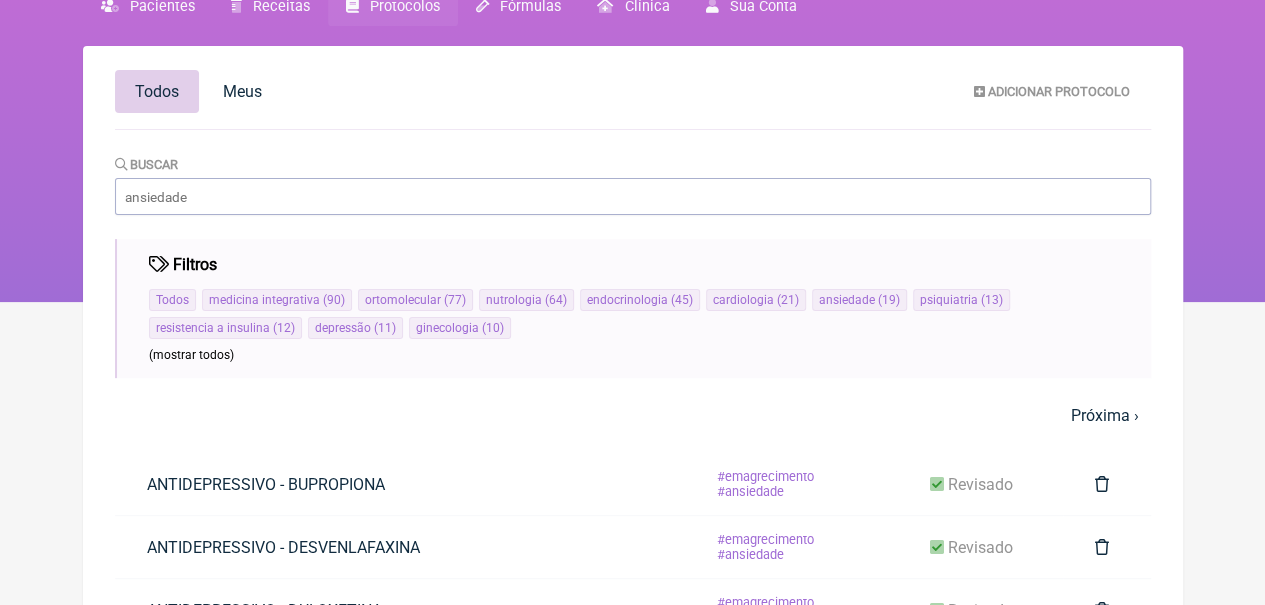 scroll, scrollTop: 38, scrollLeft: 0, axis: vertical 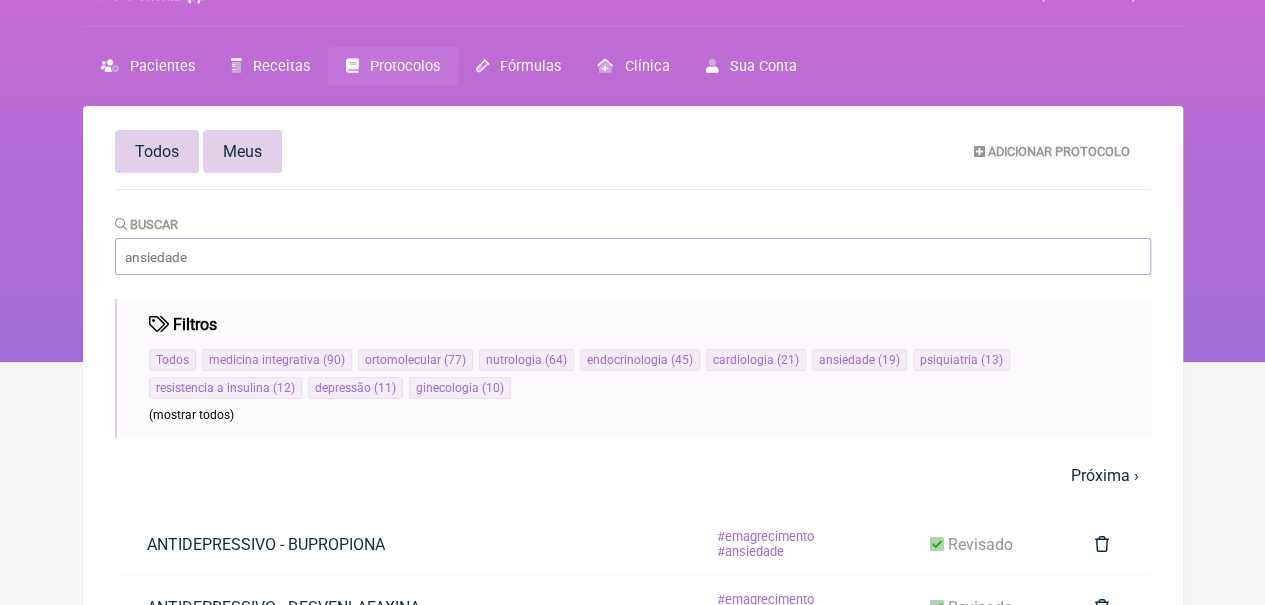 click on "Meus" at bounding box center [242, 151] 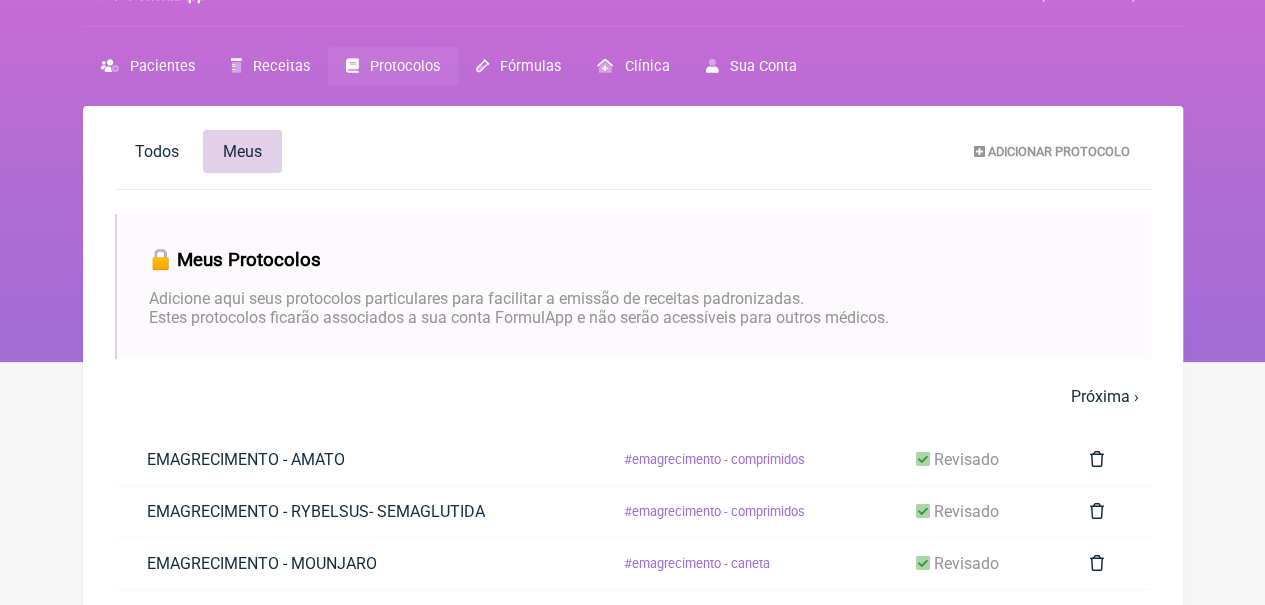 scroll, scrollTop: 0, scrollLeft: 0, axis: both 